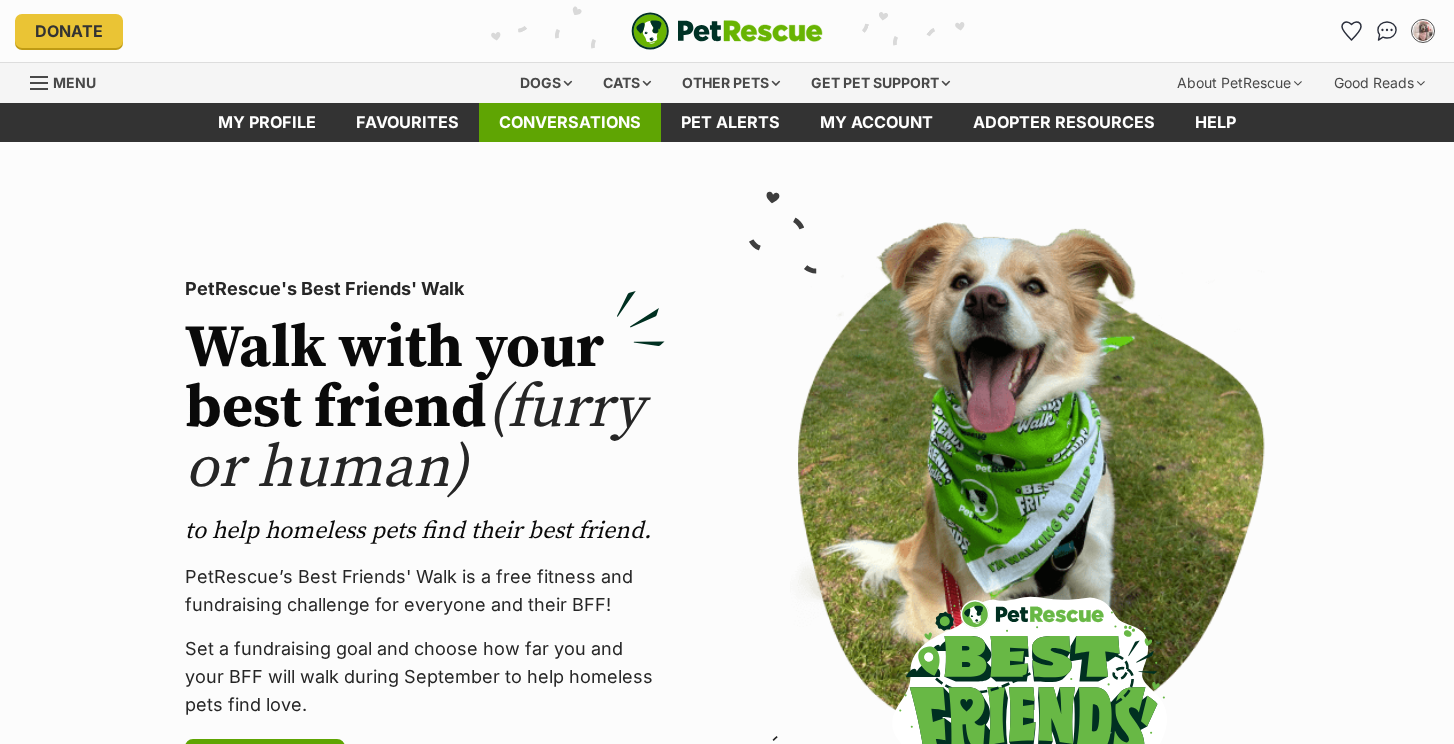 scroll, scrollTop: 0, scrollLeft: 0, axis: both 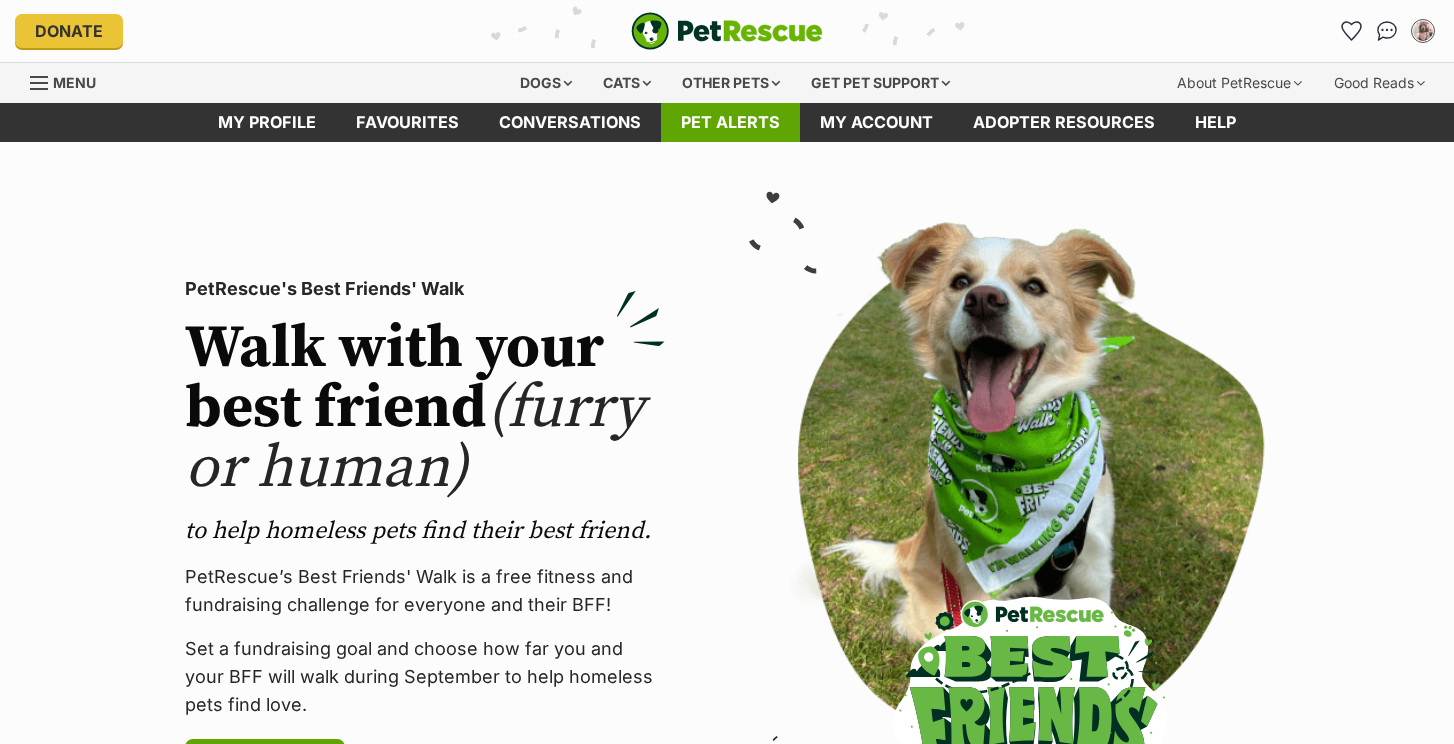 click on "Pet alerts" at bounding box center (730, 122) 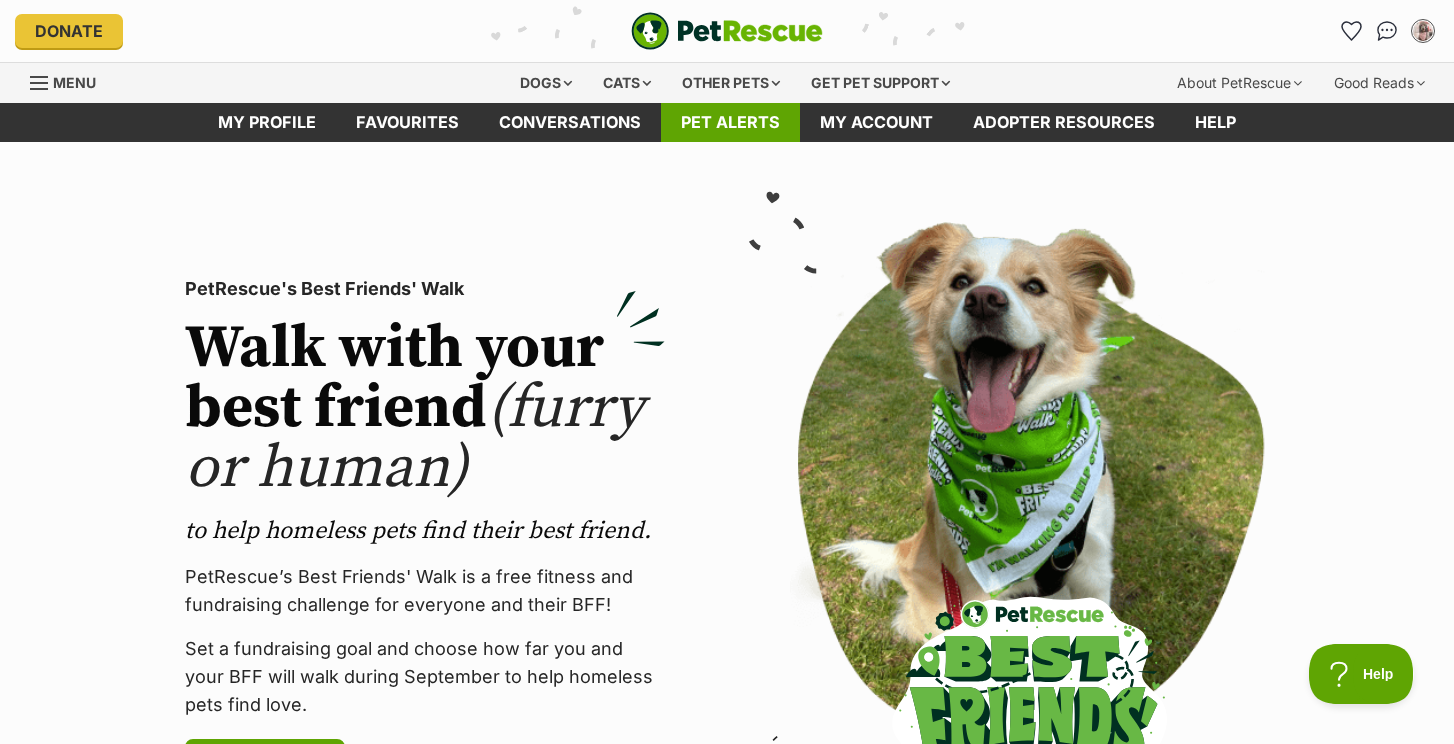 scroll, scrollTop: 0, scrollLeft: 0, axis: both 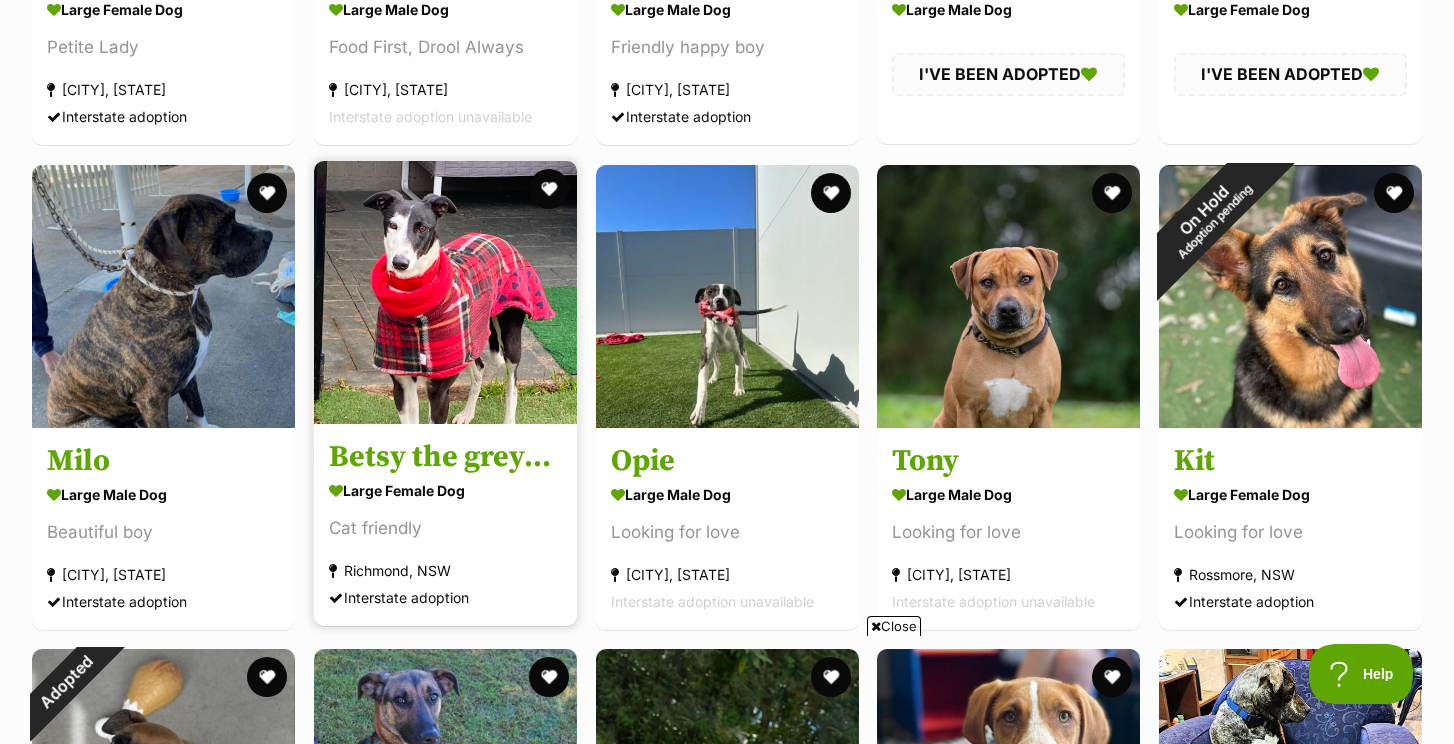 click at bounding box center [445, 292] 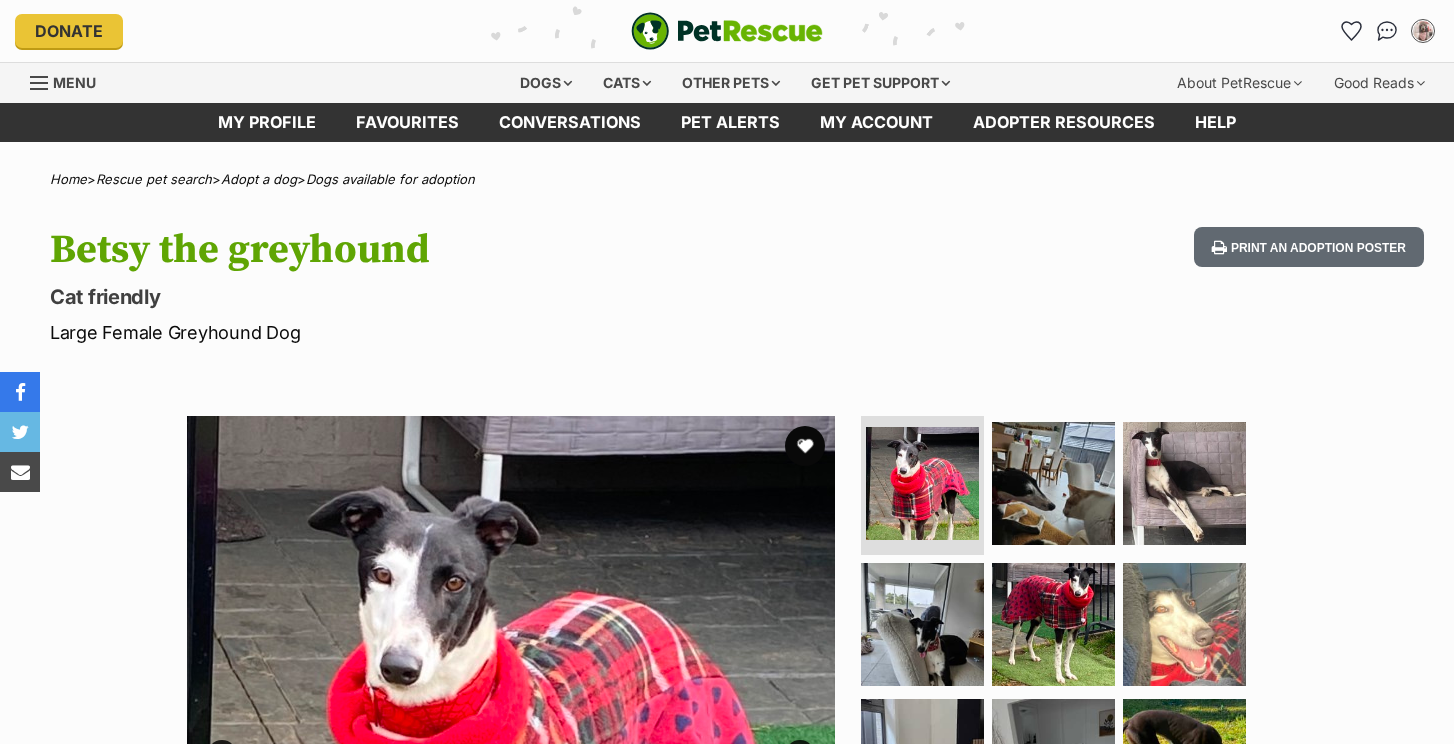 scroll, scrollTop: 0, scrollLeft: 0, axis: both 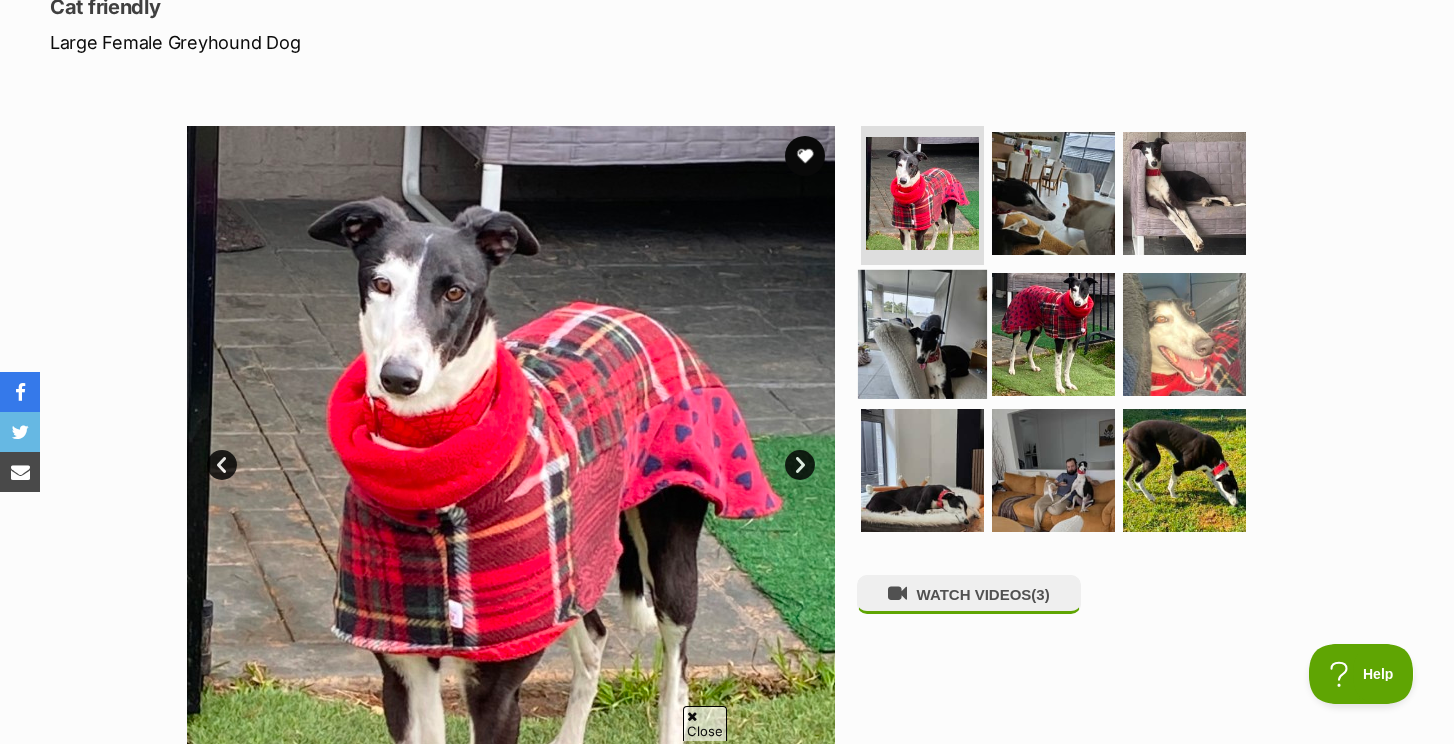 click at bounding box center (922, 334) 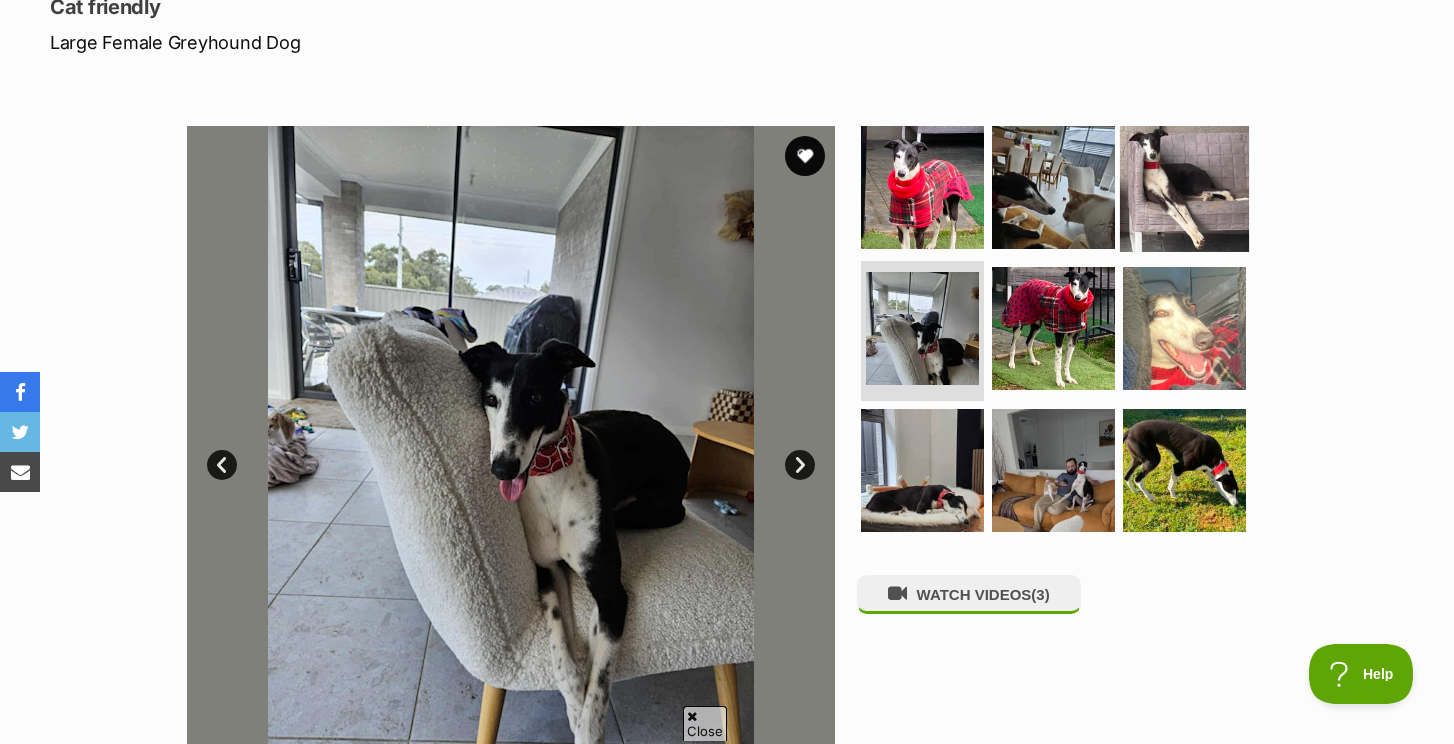 click at bounding box center (1184, 186) 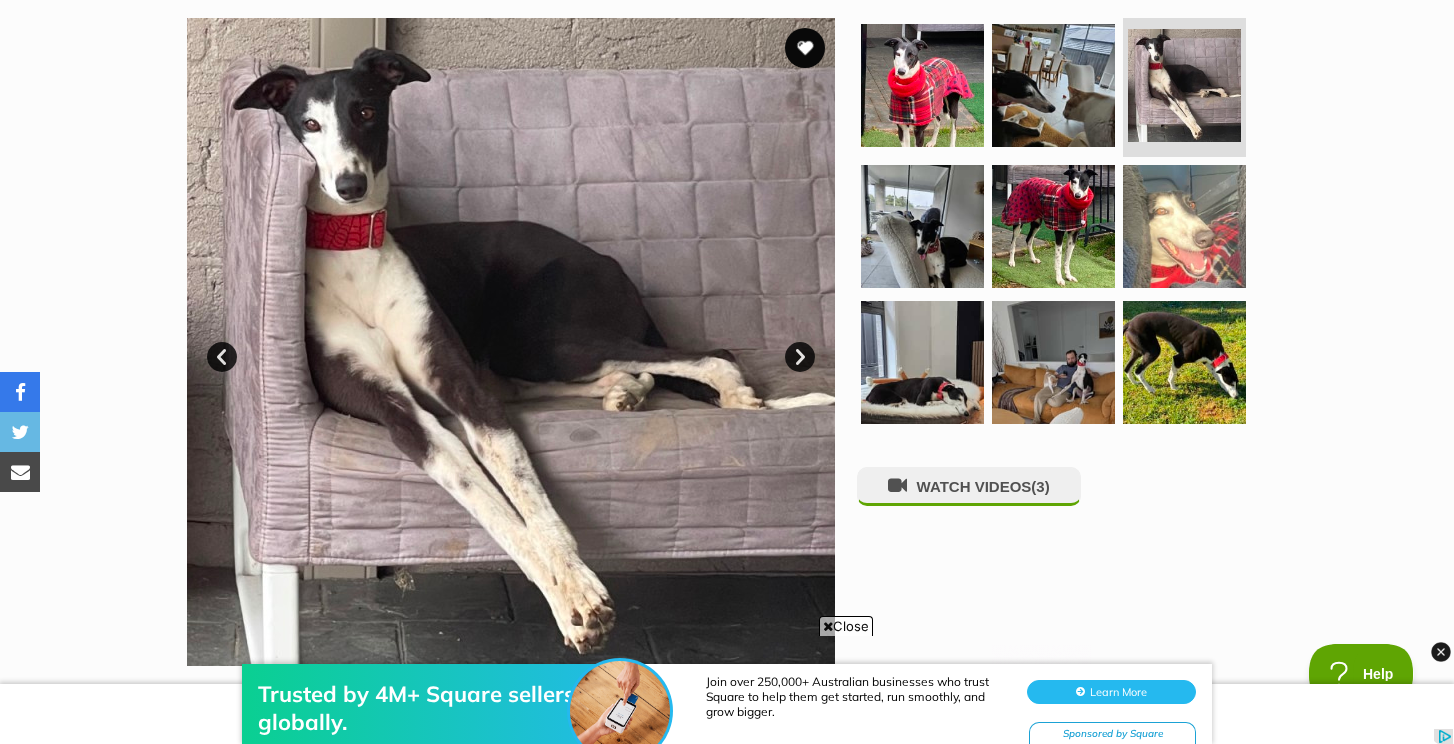 scroll, scrollTop: 395, scrollLeft: 0, axis: vertical 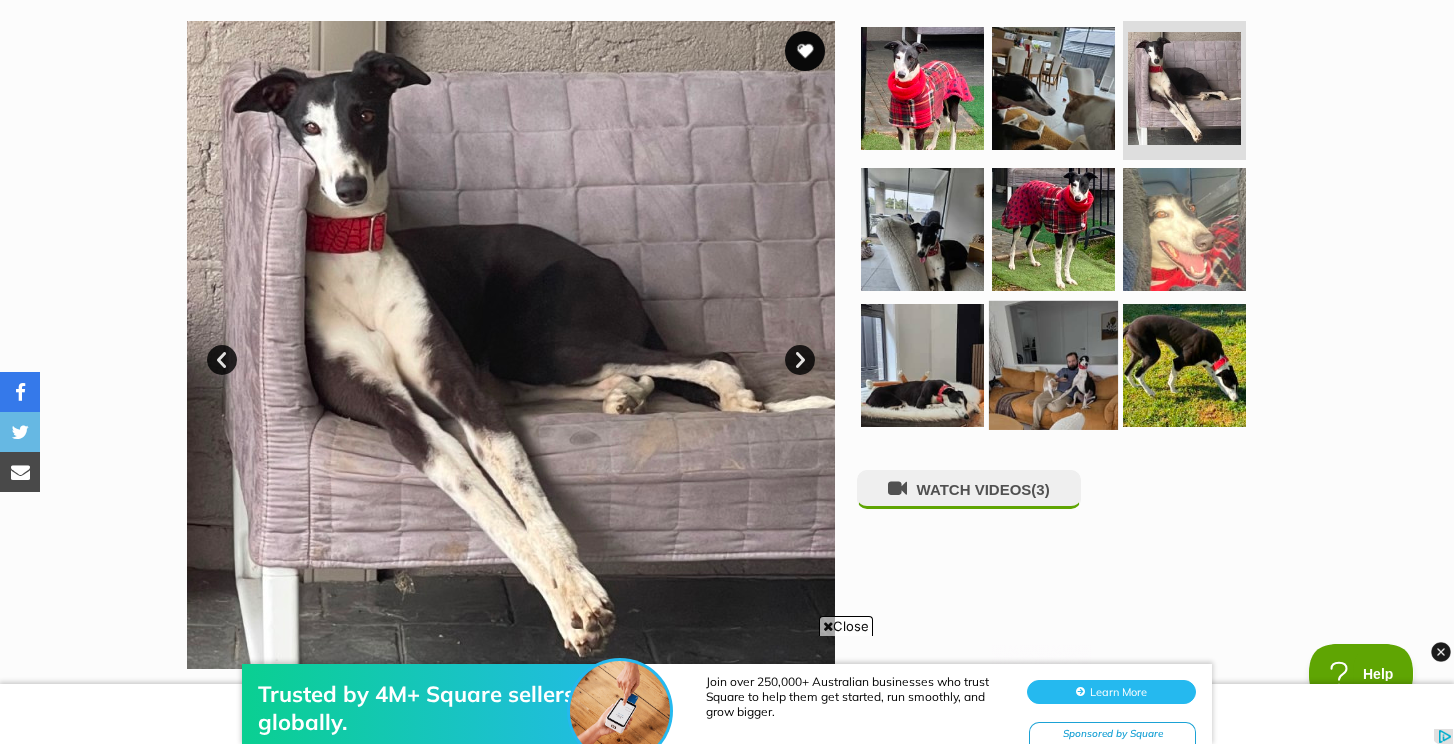 click at bounding box center (1053, 365) 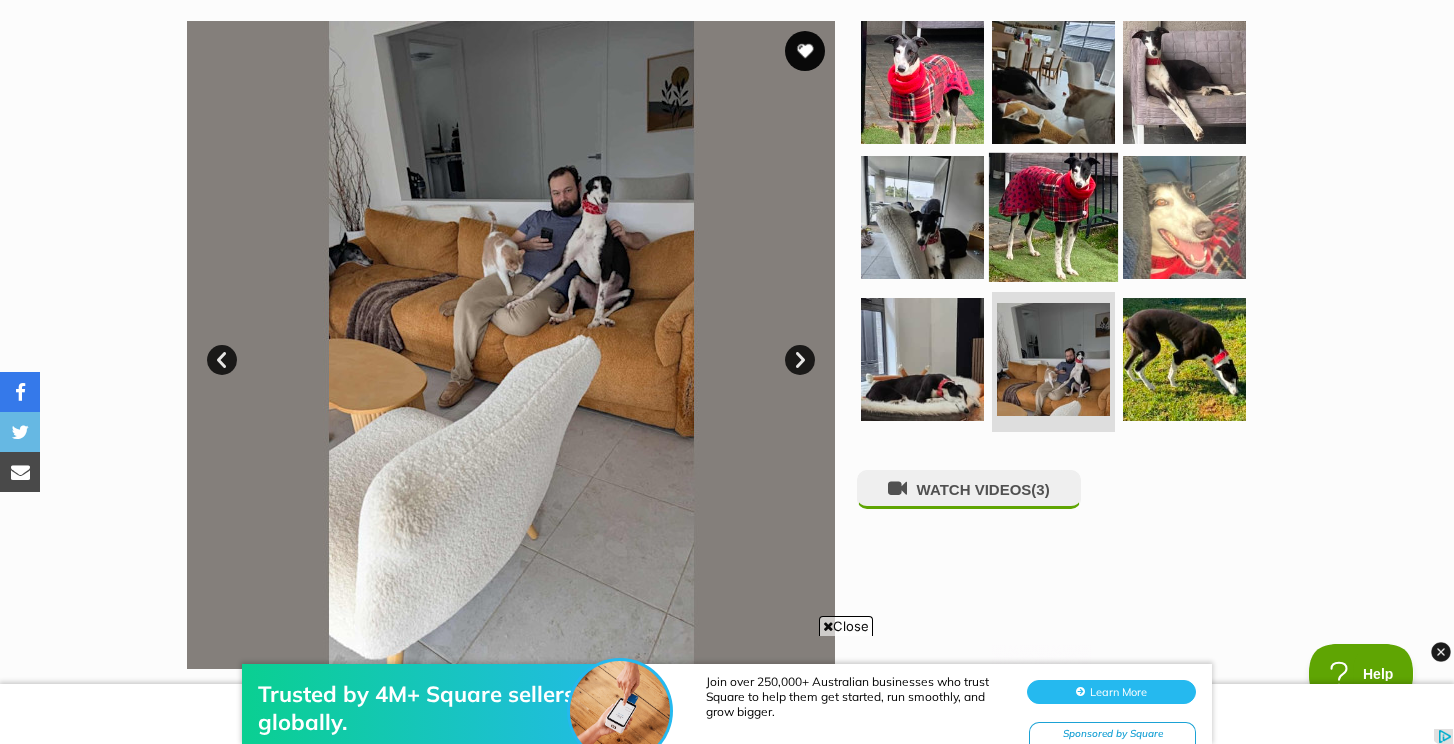 click at bounding box center [1053, 217] 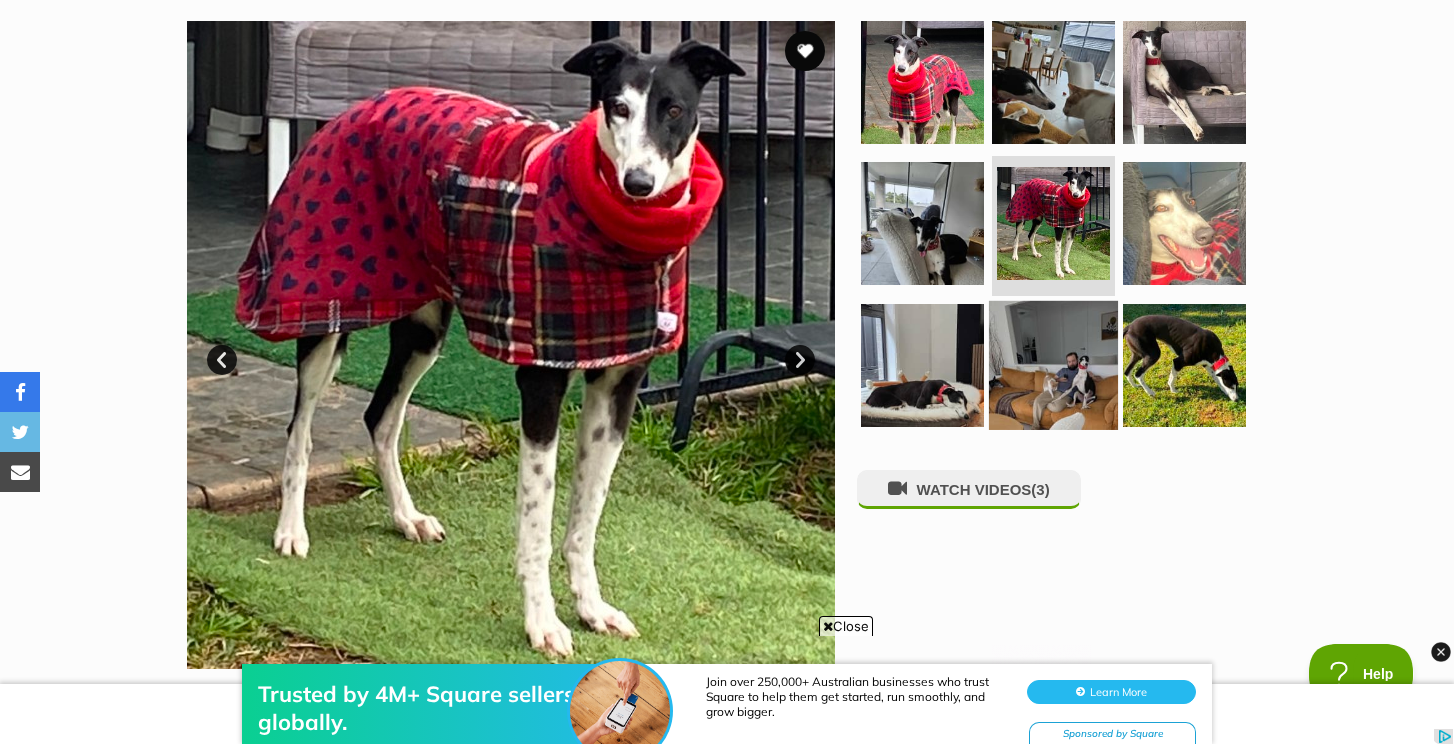 click at bounding box center (1053, 365) 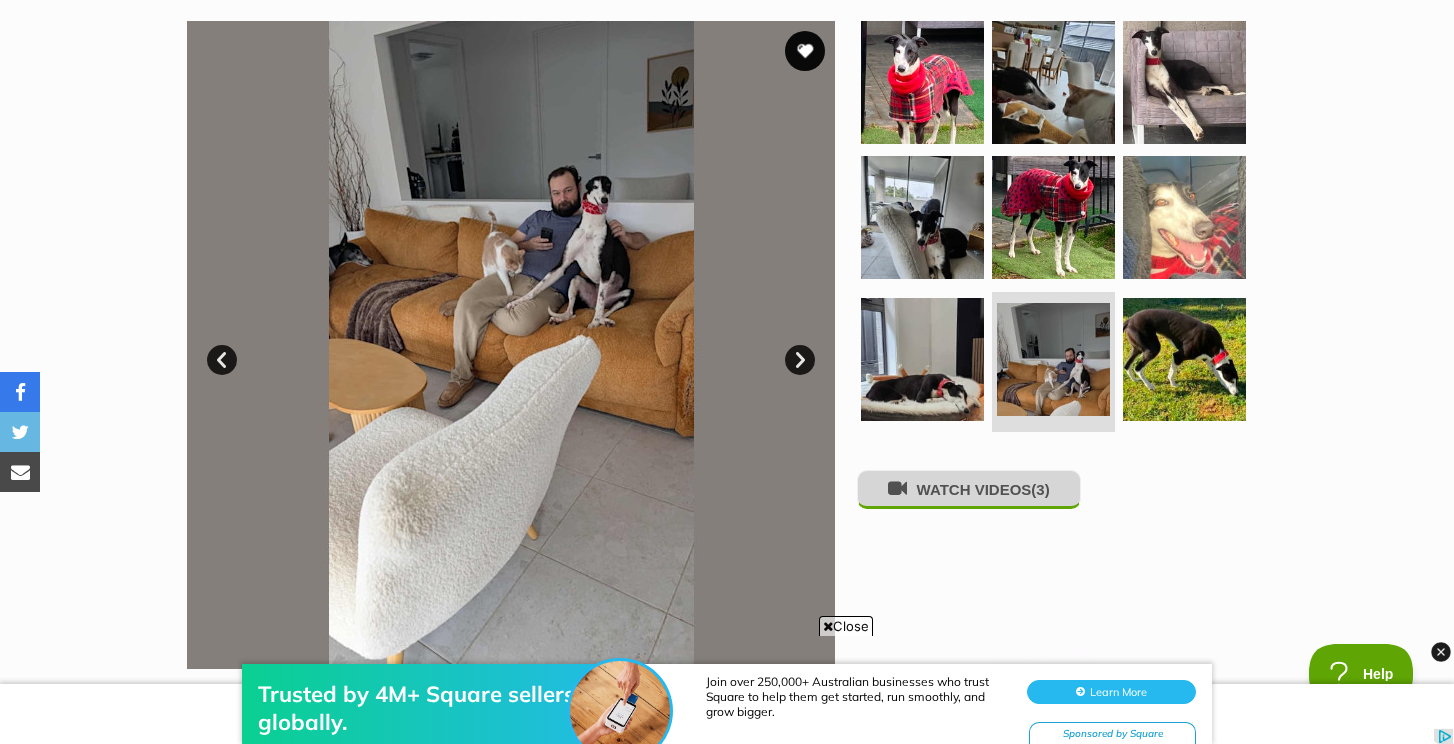 click on "WATCH VIDEOS
(3)" at bounding box center [969, 489] 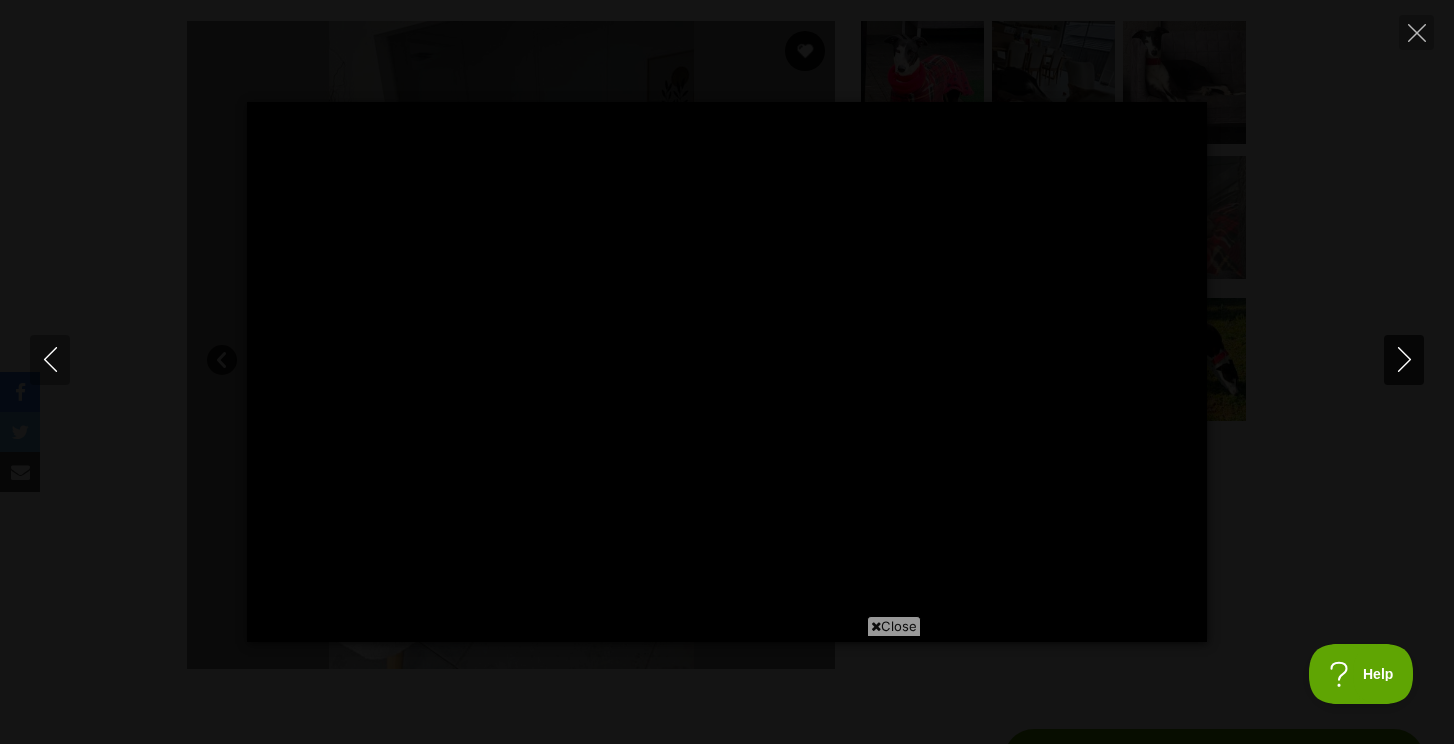 click 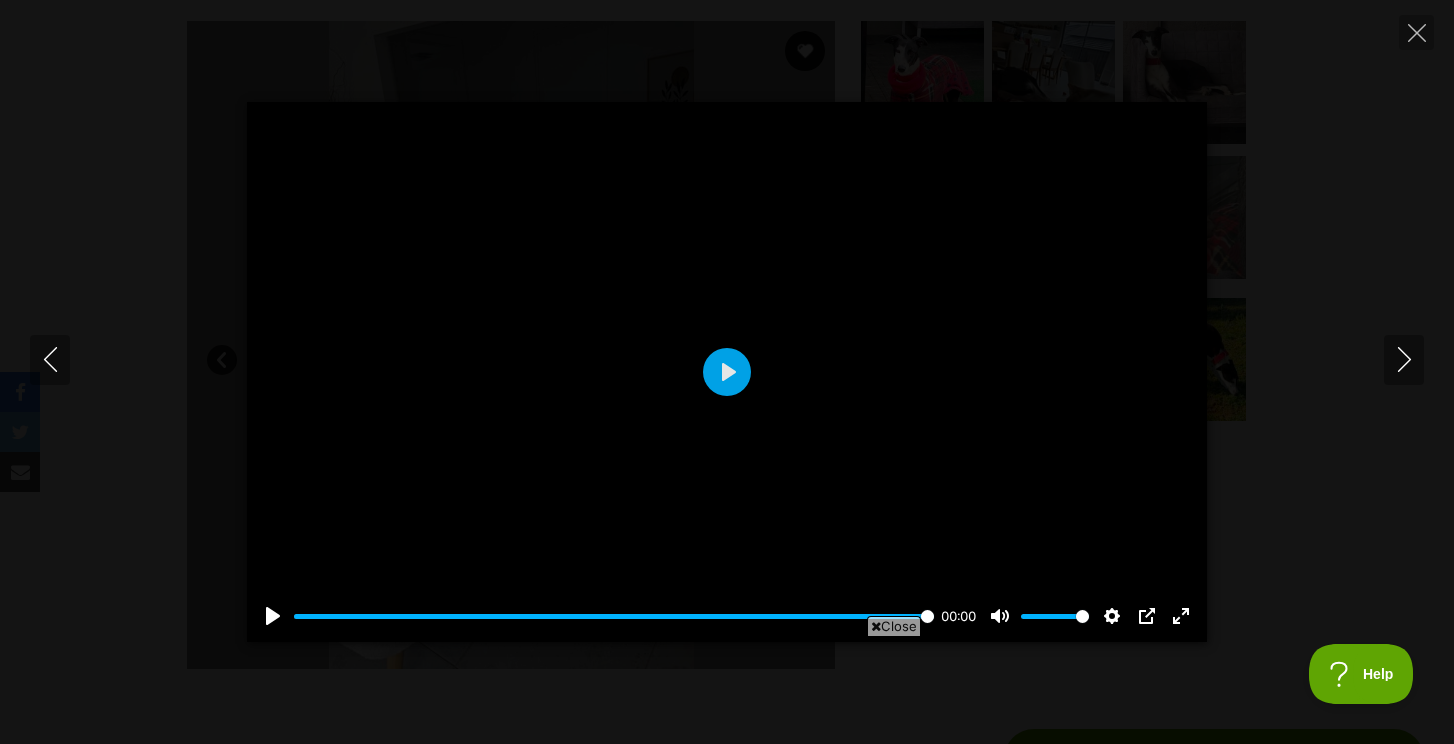 click on "Pause Play % buffered 00:00 00:00 Unmute Mute Disable captions Enable captions Settings Captions Disabled Quality undefined Speed Normal Captions Go back to previous menu Quality Go back to previous menu Speed Go back to previous menu 0.5× 0.75× Normal 1.25× 1.5× 1.75× 2× 4× PIP Exit fullscreen Enter fullscreen Play" at bounding box center [727, 372] 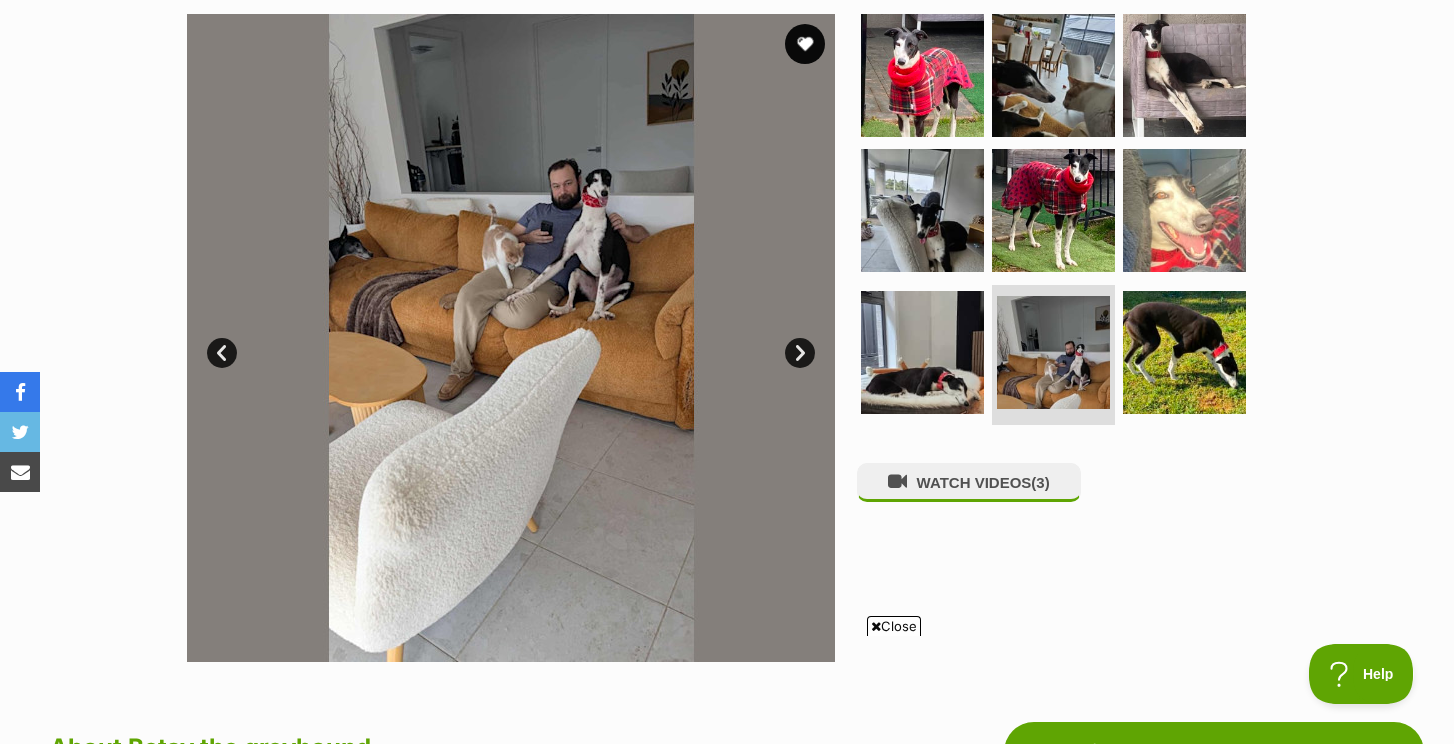 scroll, scrollTop: 416, scrollLeft: 0, axis: vertical 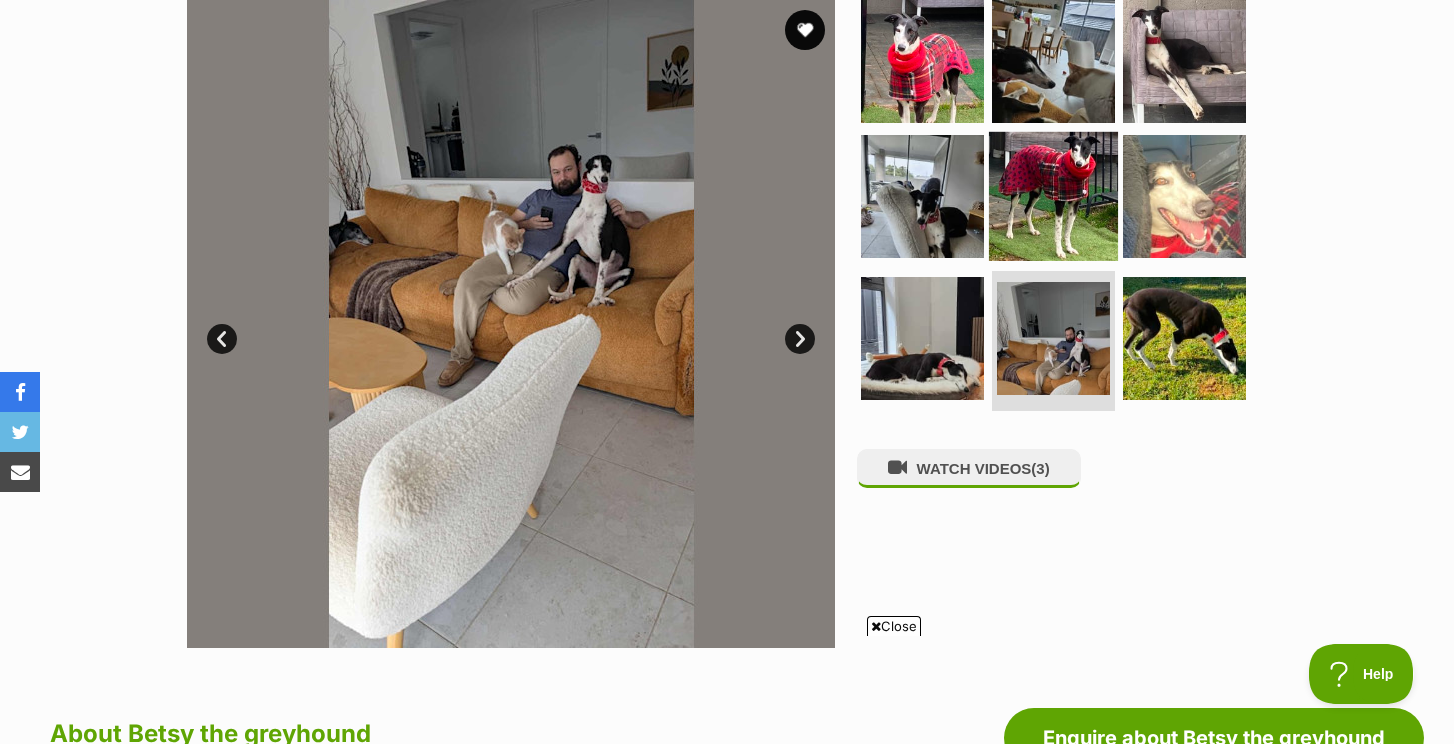 click at bounding box center (1053, 196) 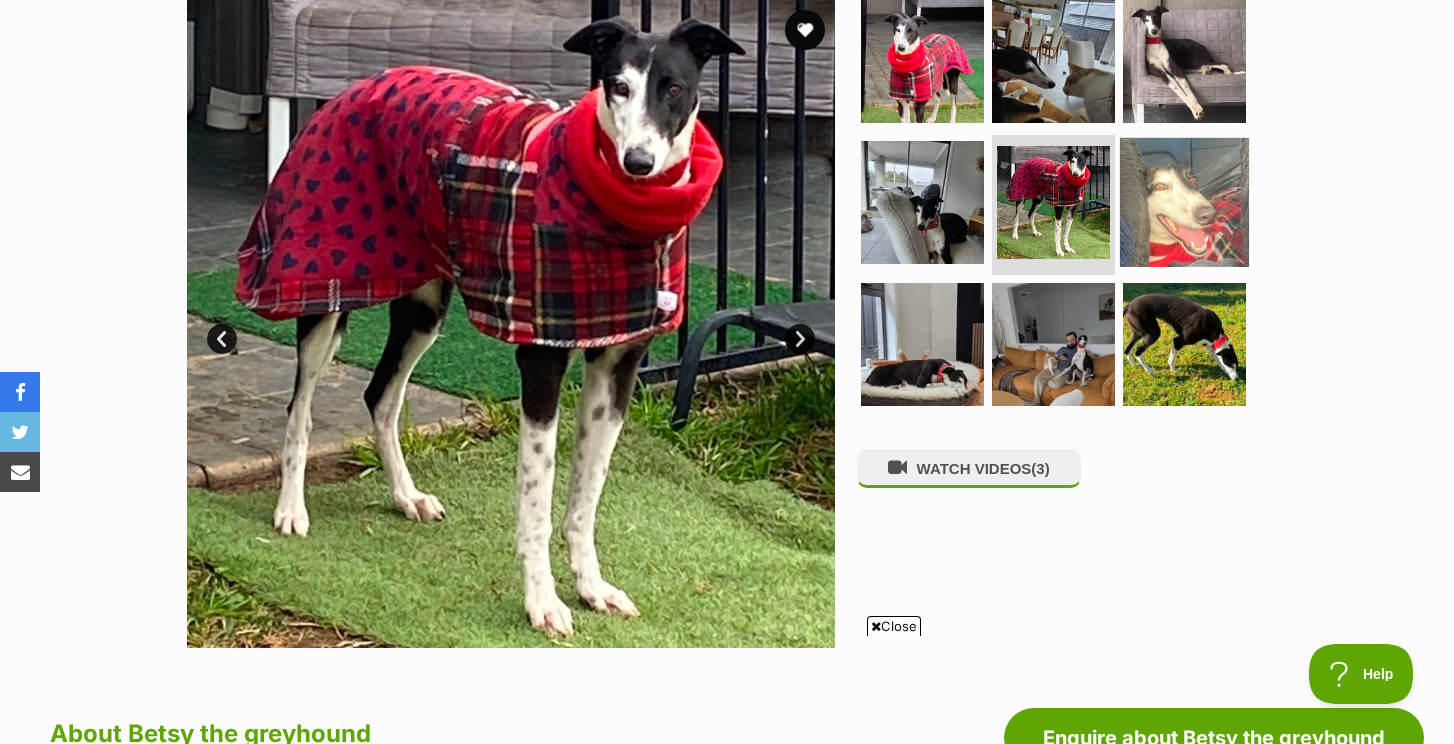 click at bounding box center [1184, 202] 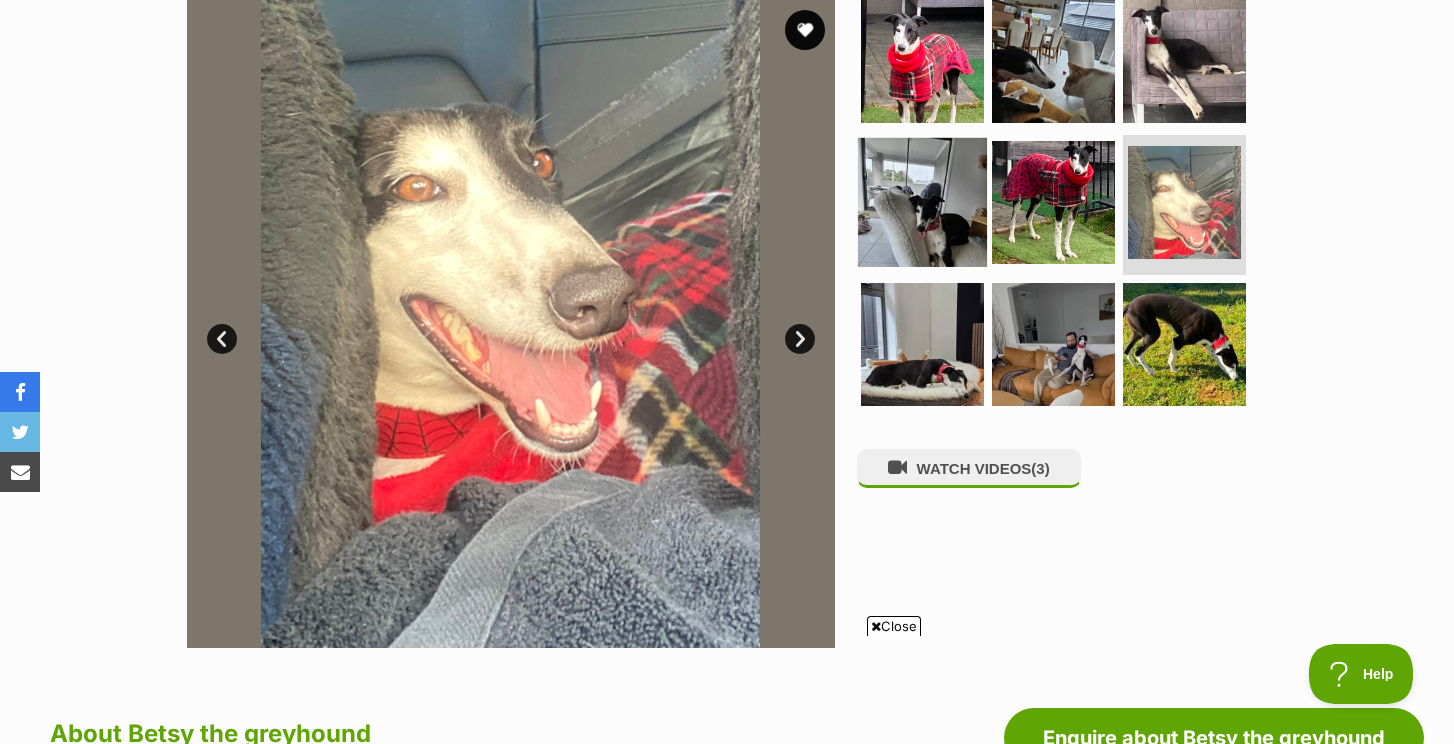 click at bounding box center [922, 202] 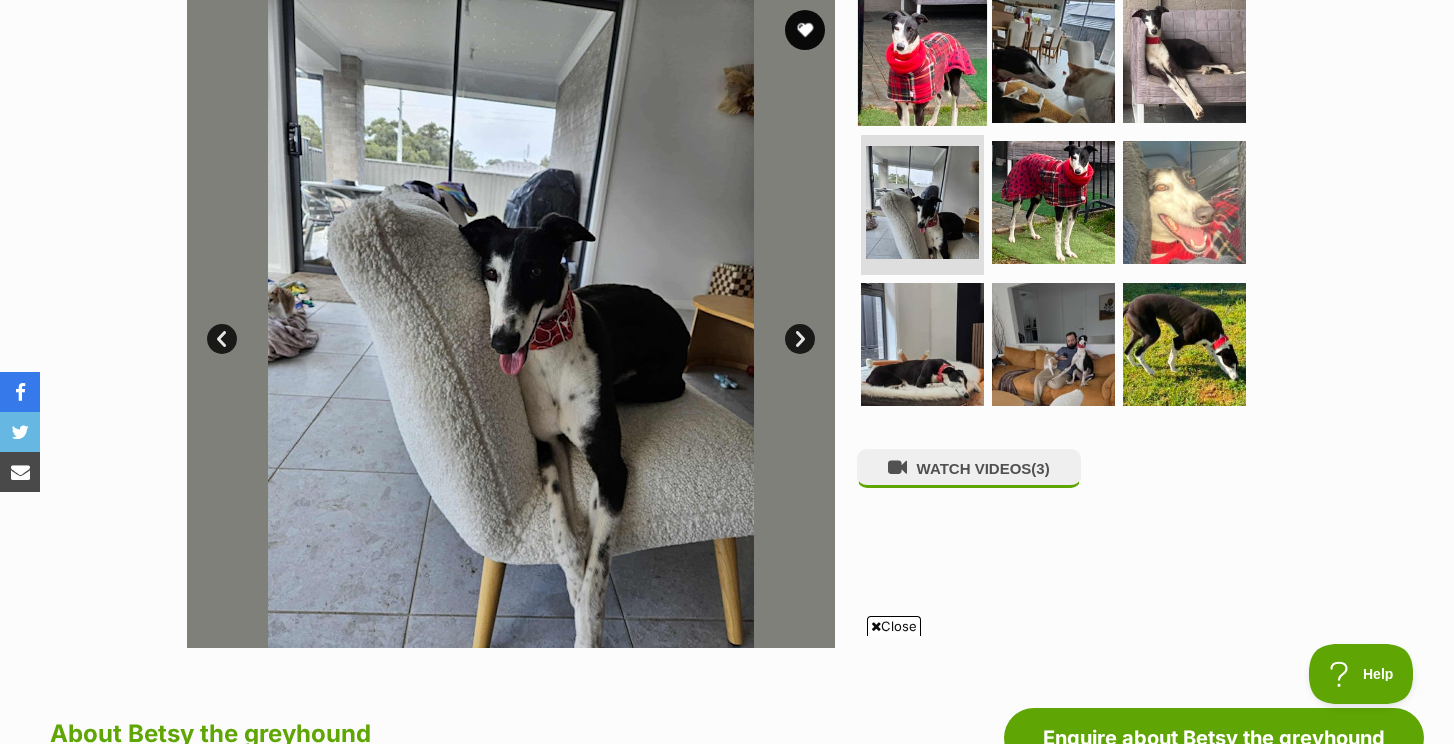 click at bounding box center [922, 60] 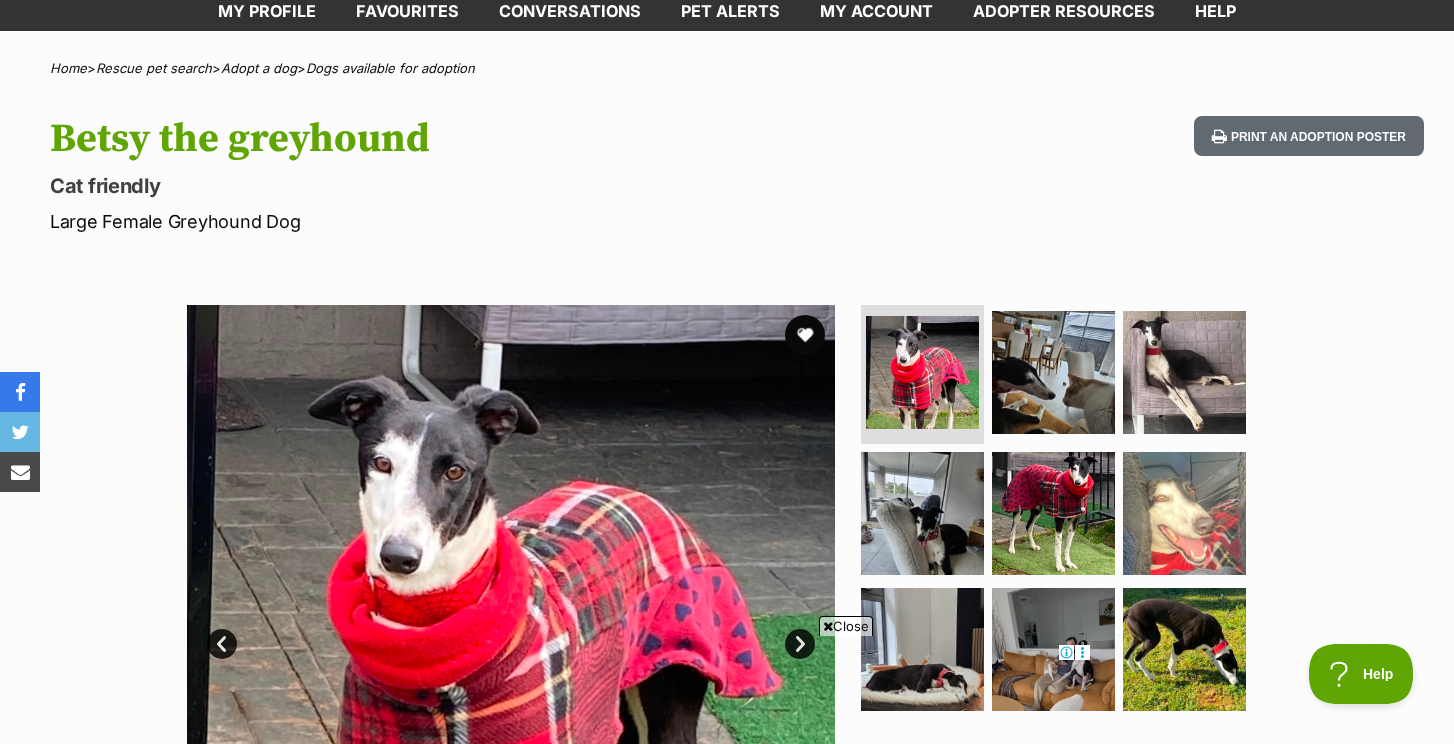 scroll, scrollTop: 51, scrollLeft: 0, axis: vertical 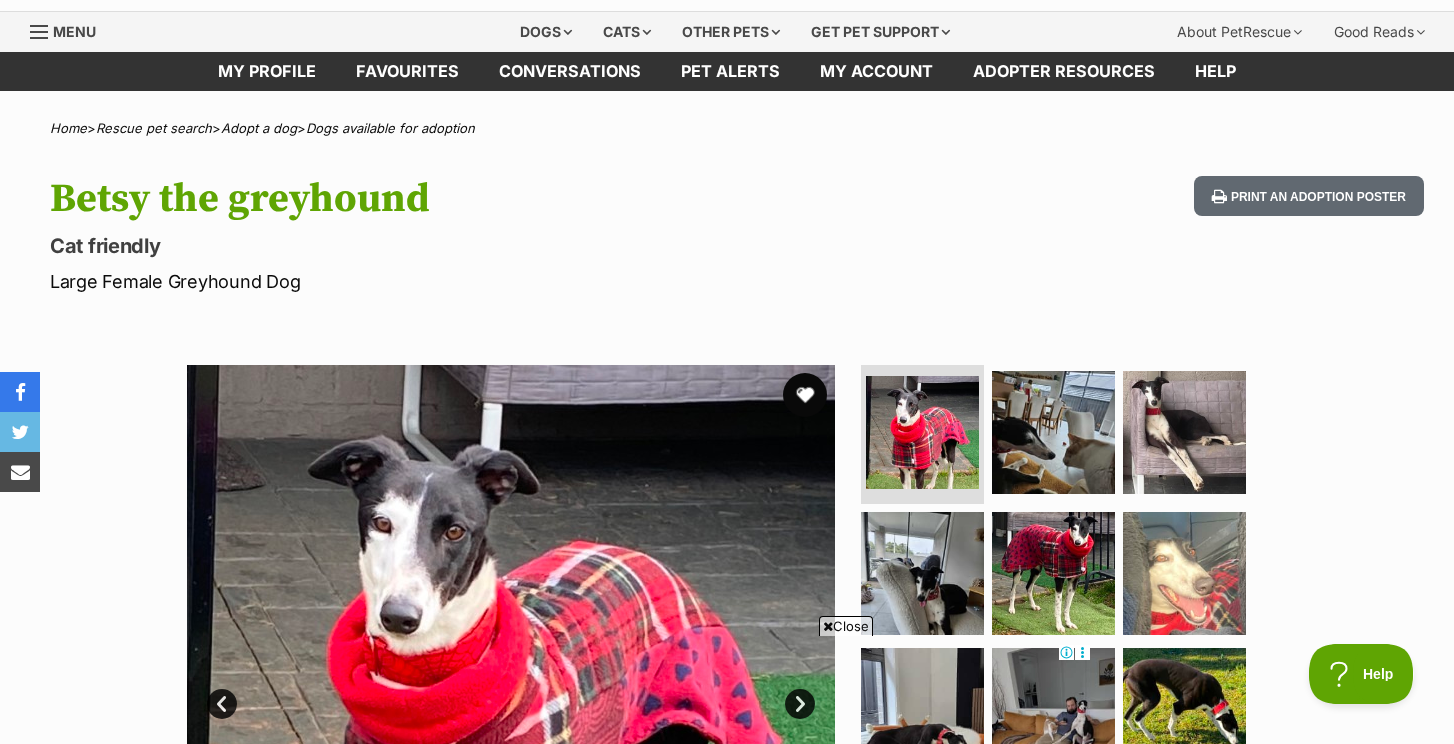 click at bounding box center [805, 395] 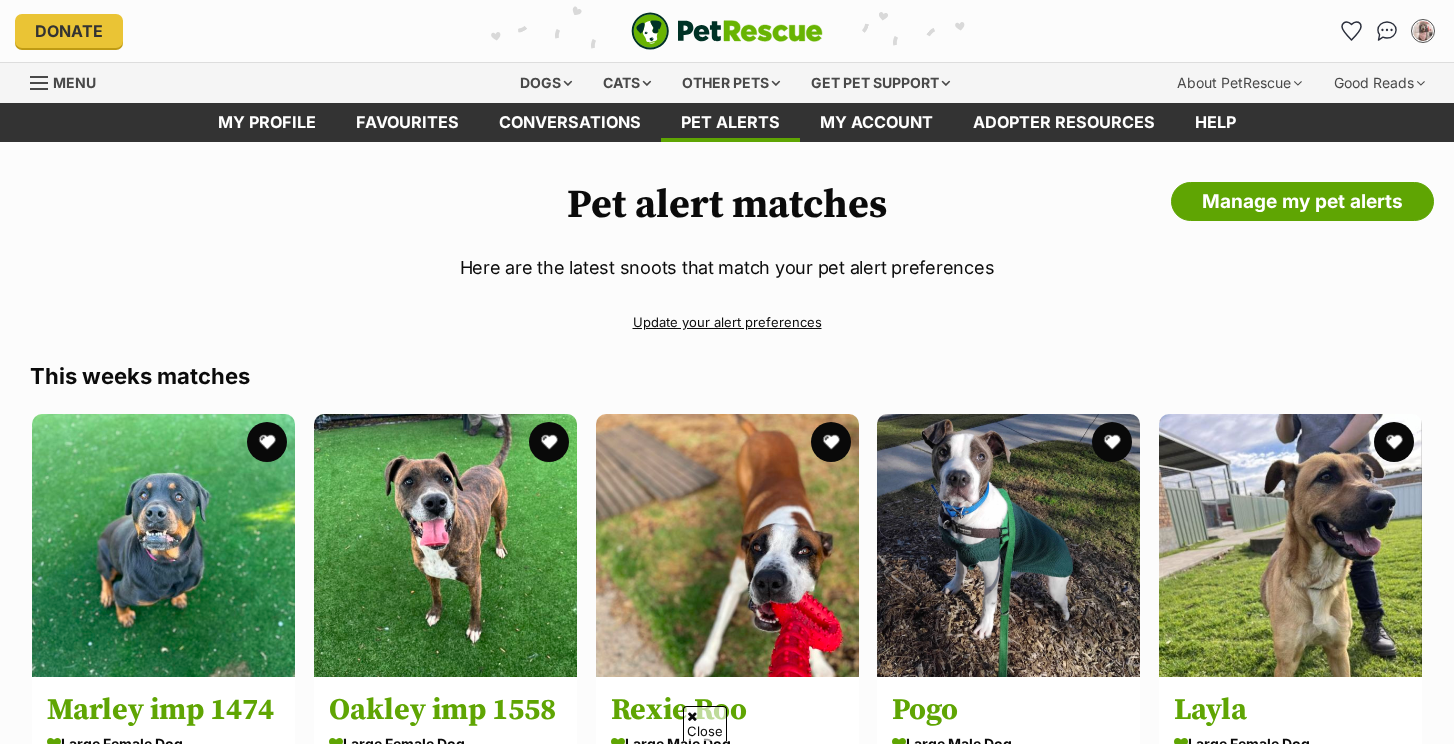 scroll, scrollTop: 5148, scrollLeft: 0, axis: vertical 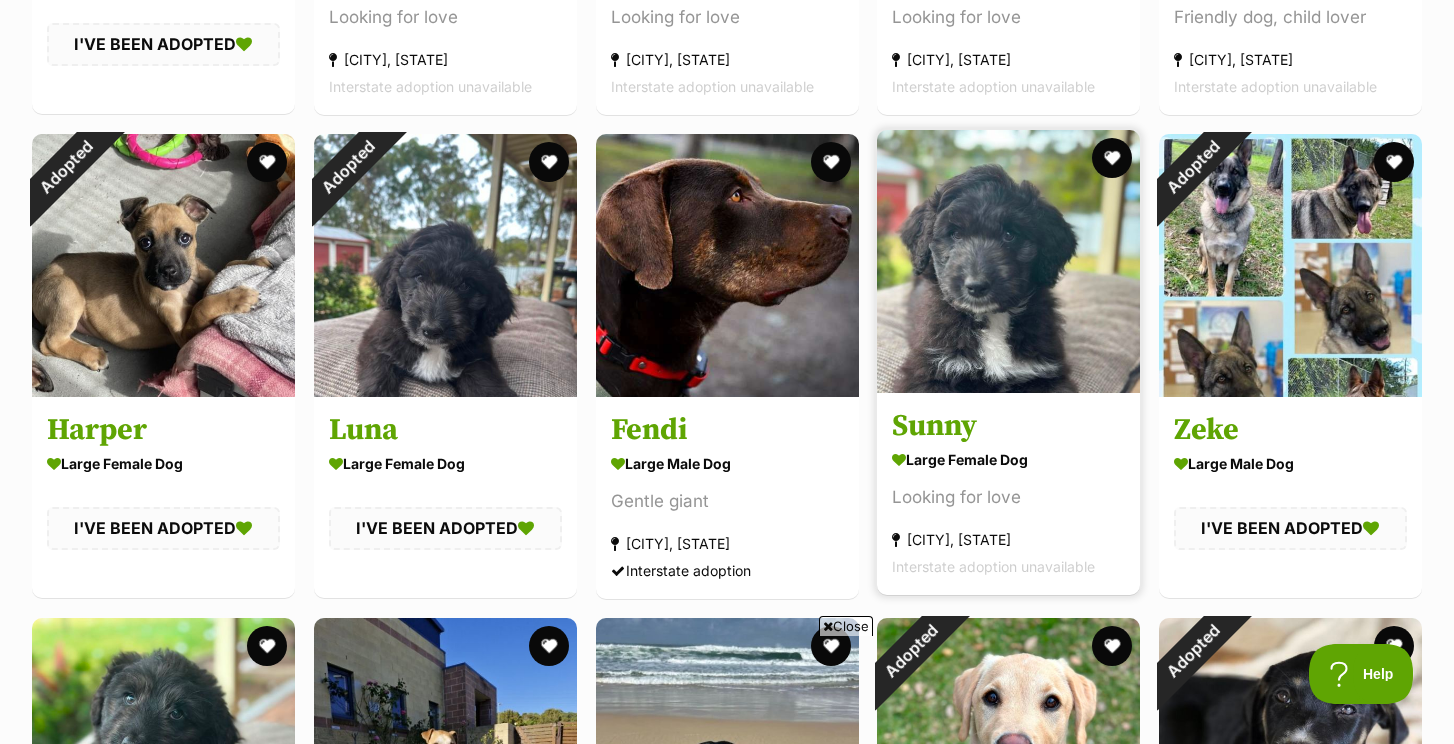 click at bounding box center (1008, 261) 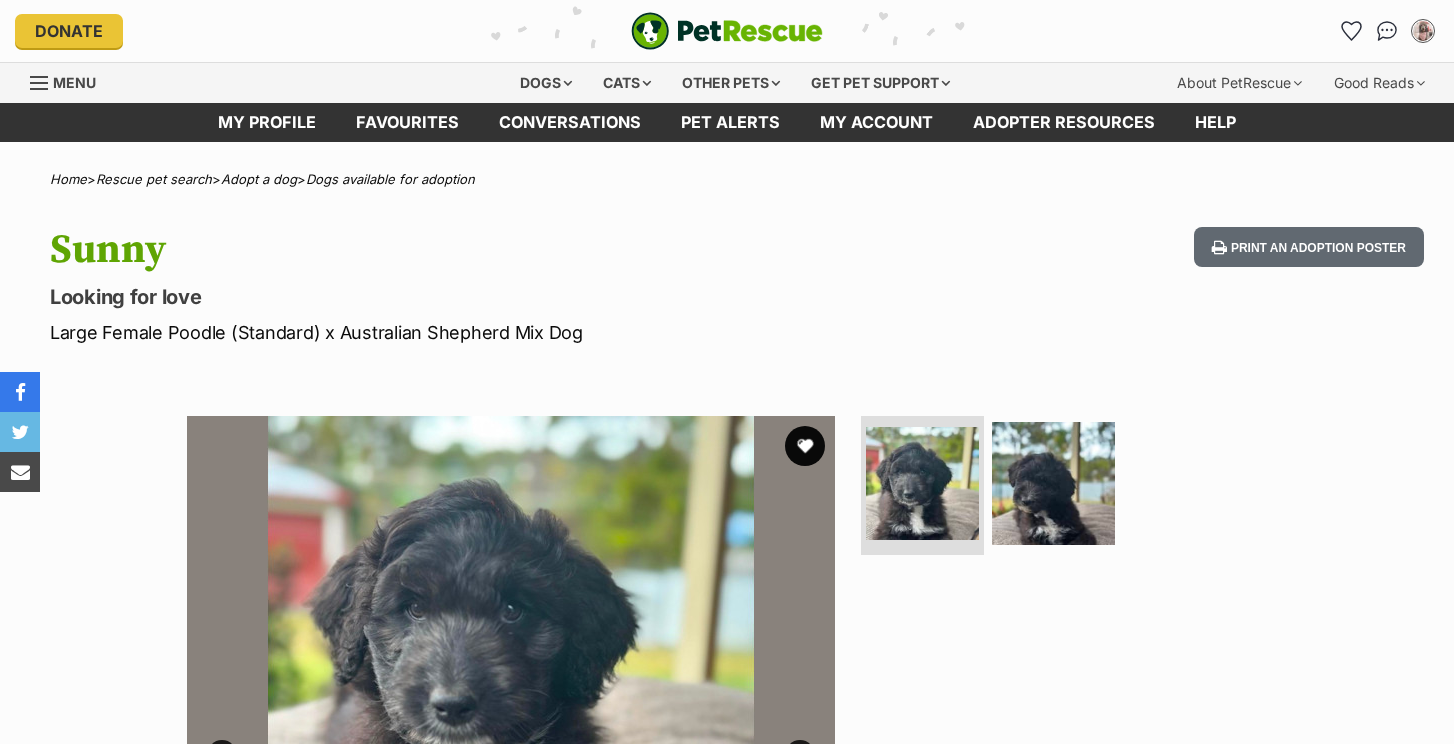 scroll, scrollTop: 0, scrollLeft: 0, axis: both 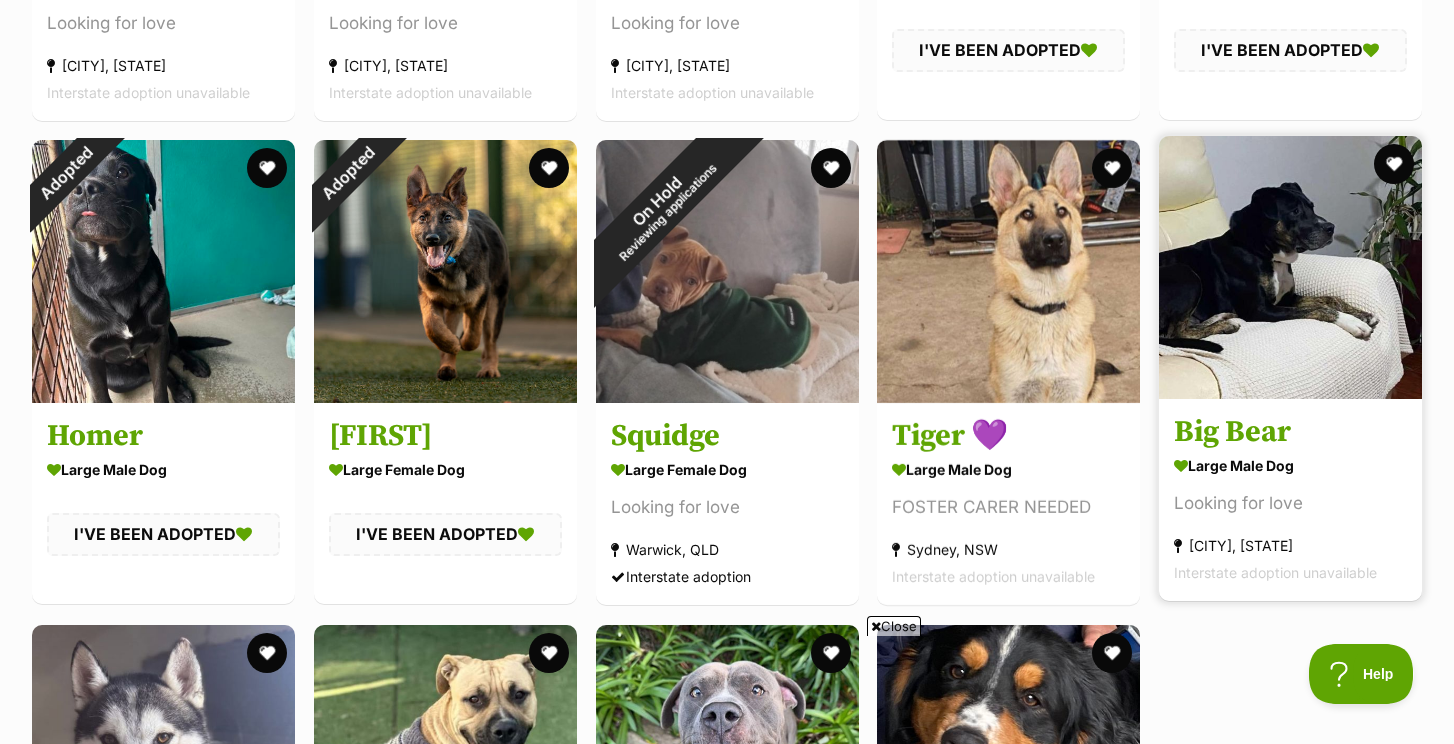 click at bounding box center [1290, 267] 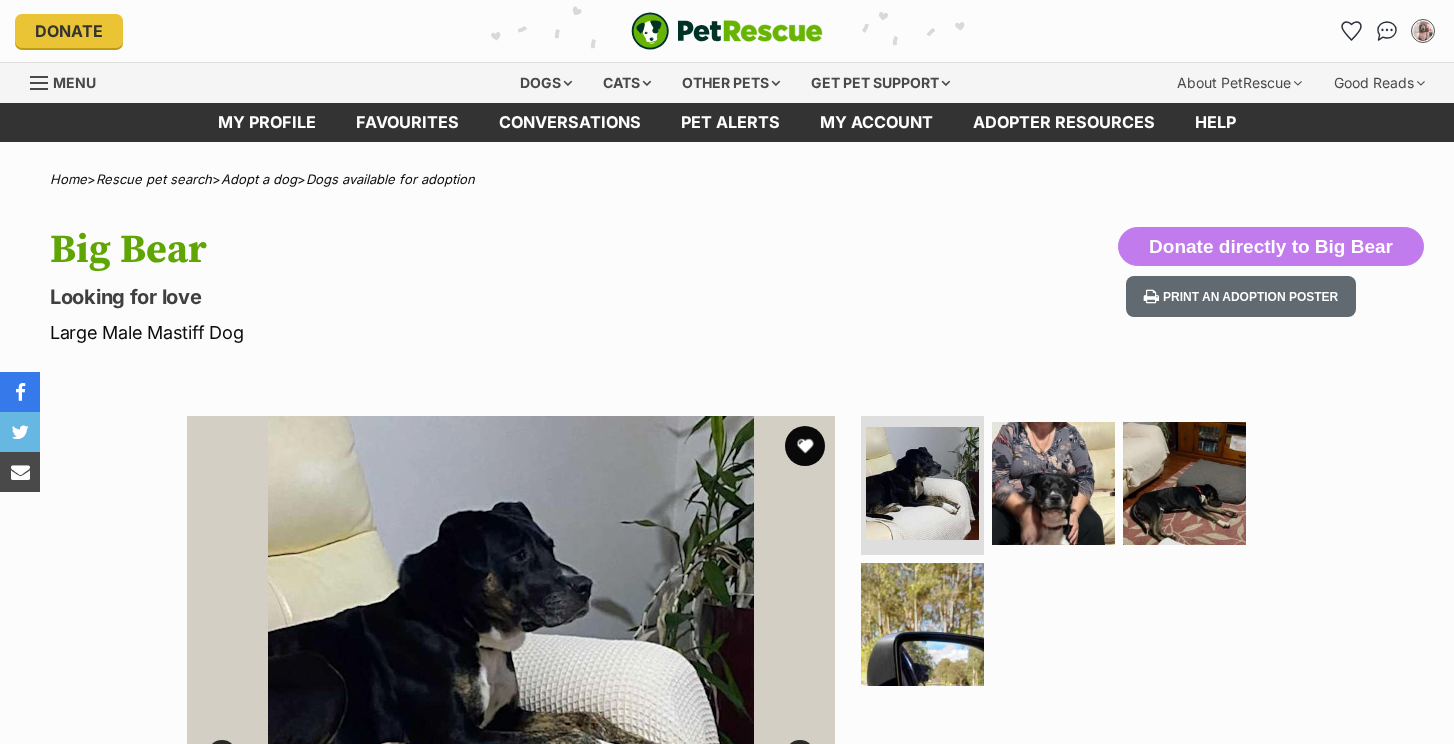 scroll, scrollTop: 0, scrollLeft: 0, axis: both 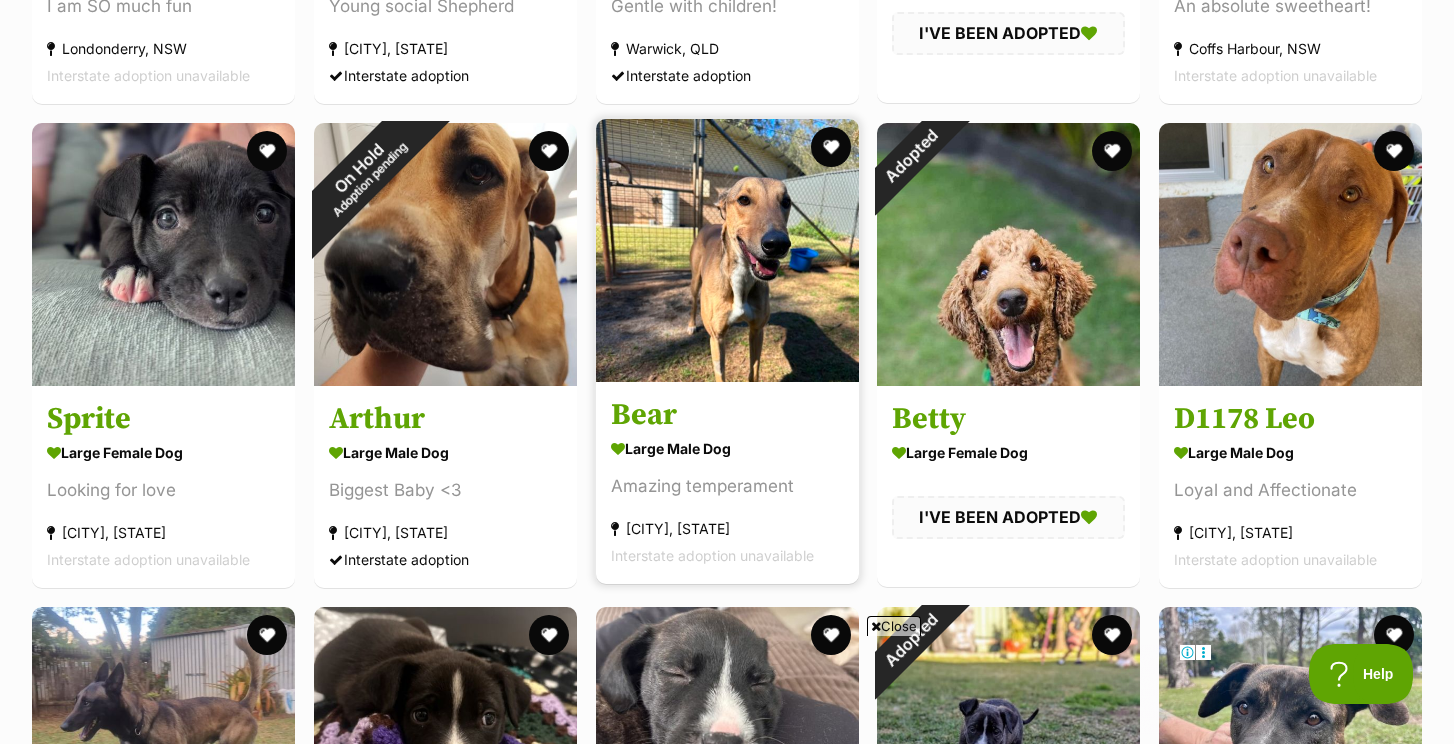 click at bounding box center (727, 250) 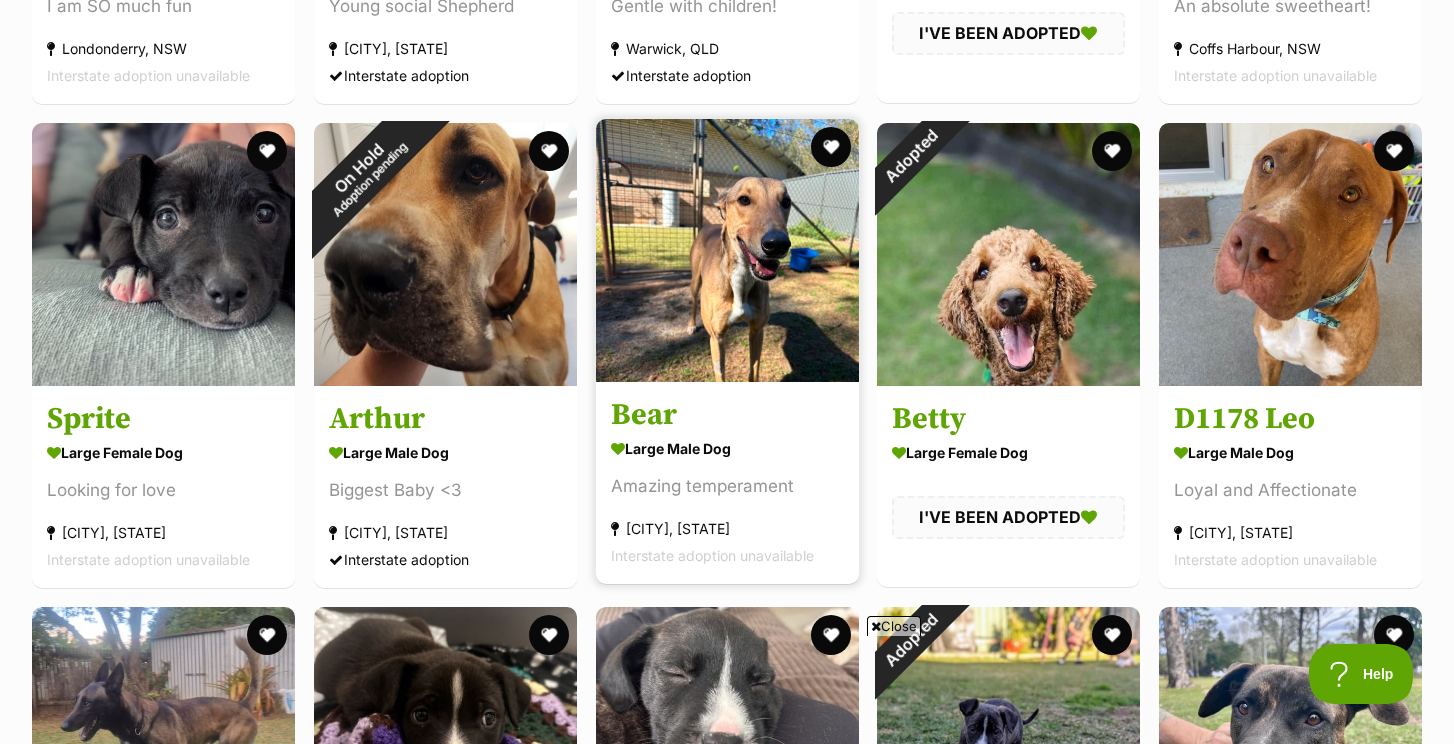 scroll, scrollTop: 0, scrollLeft: 0, axis: both 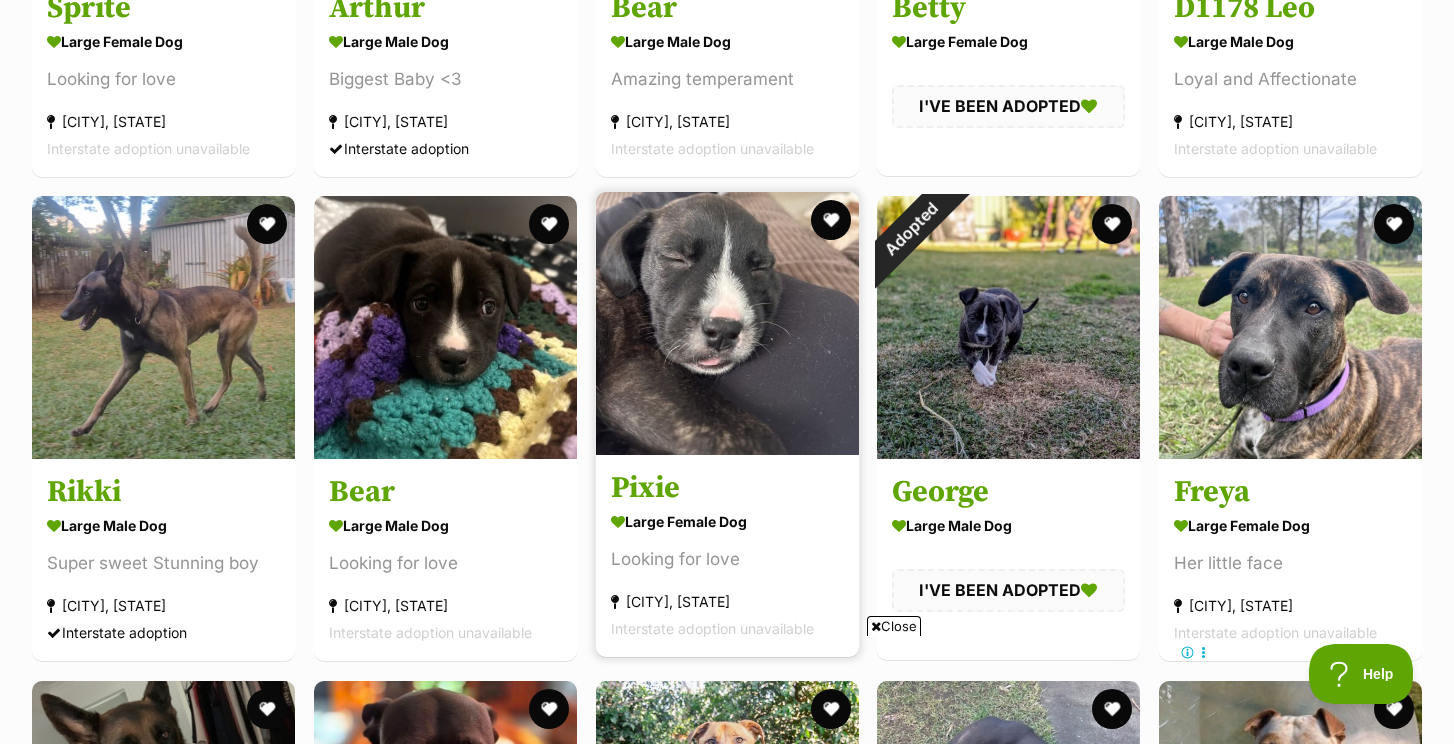click at bounding box center (727, 323) 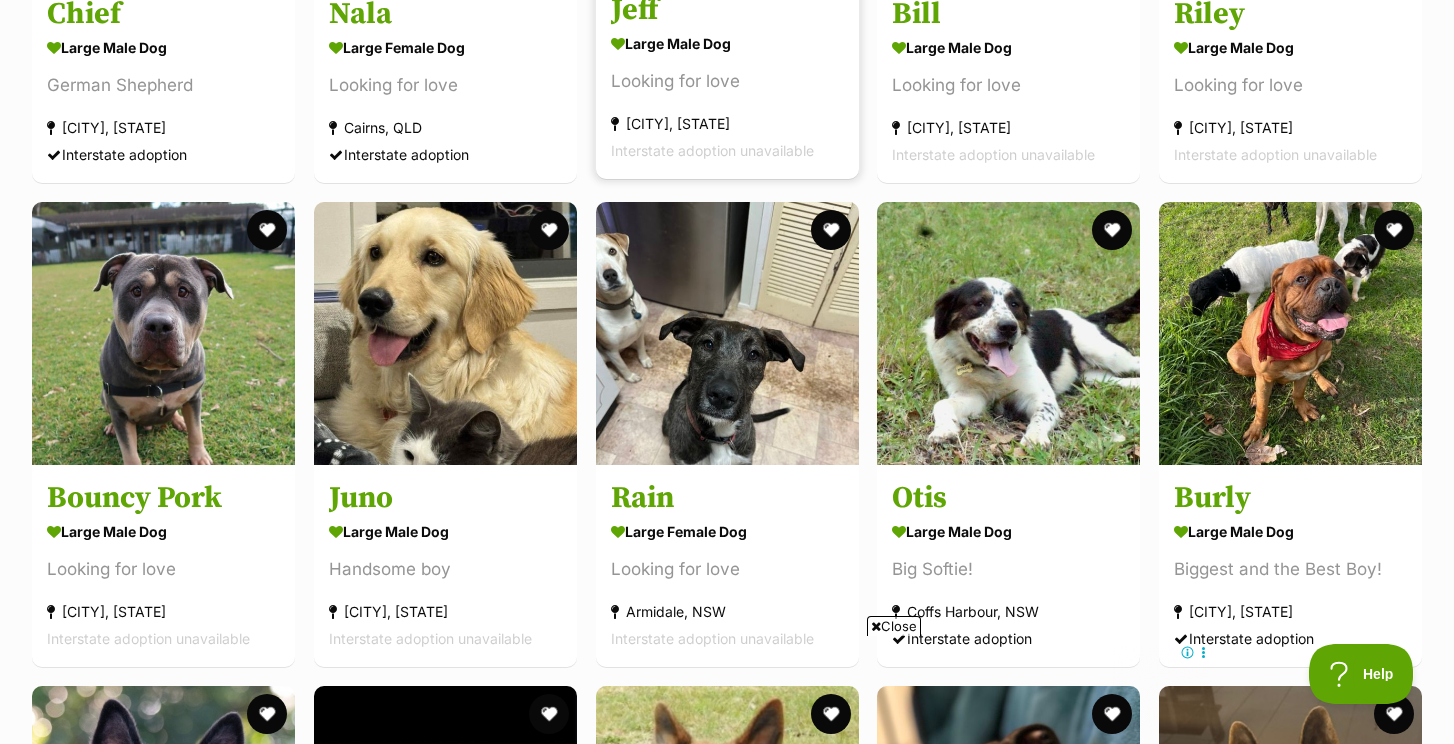 scroll, scrollTop: 2636, scrollLeft: 0, axis: vertical 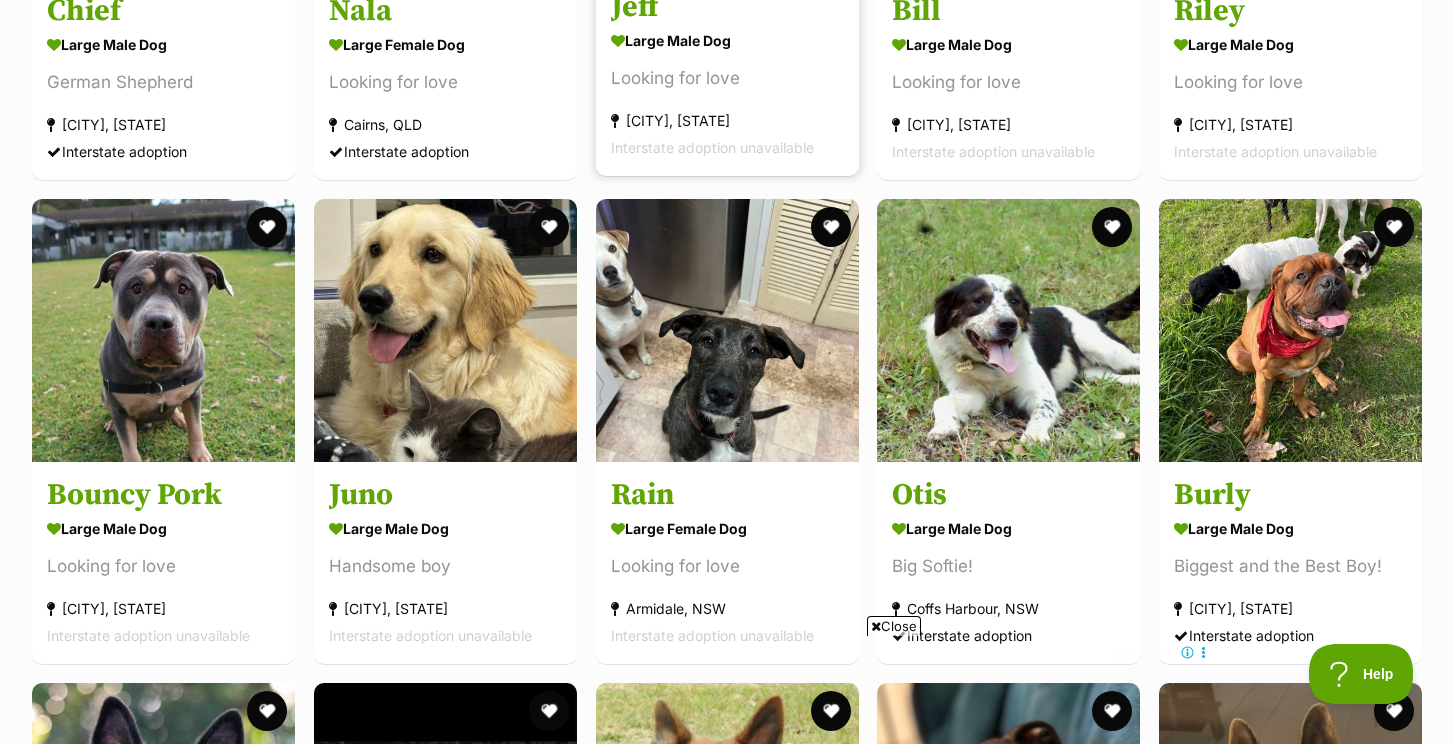 click at bounding box center [727, 330] 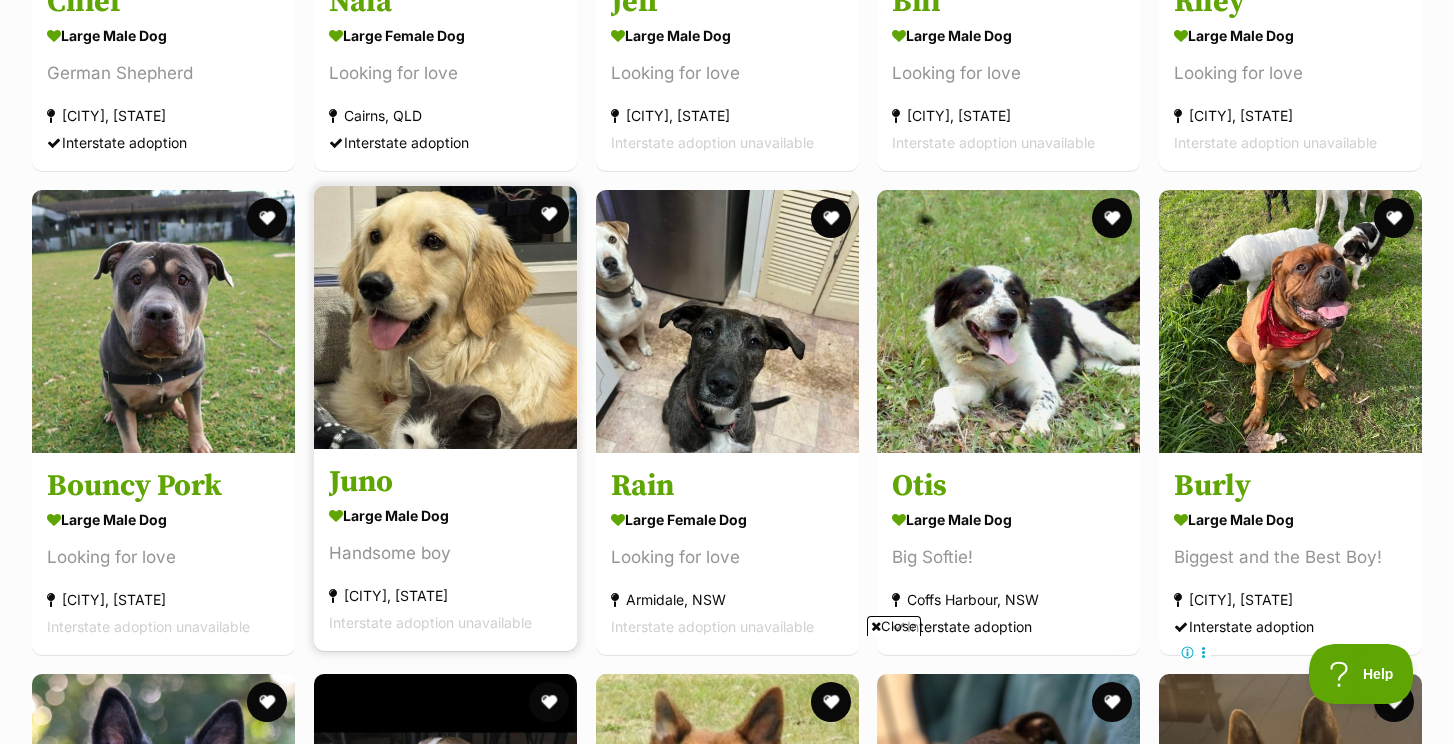 scroll, scrollTop: 2648, scrollLeft: 0, axis: vertical 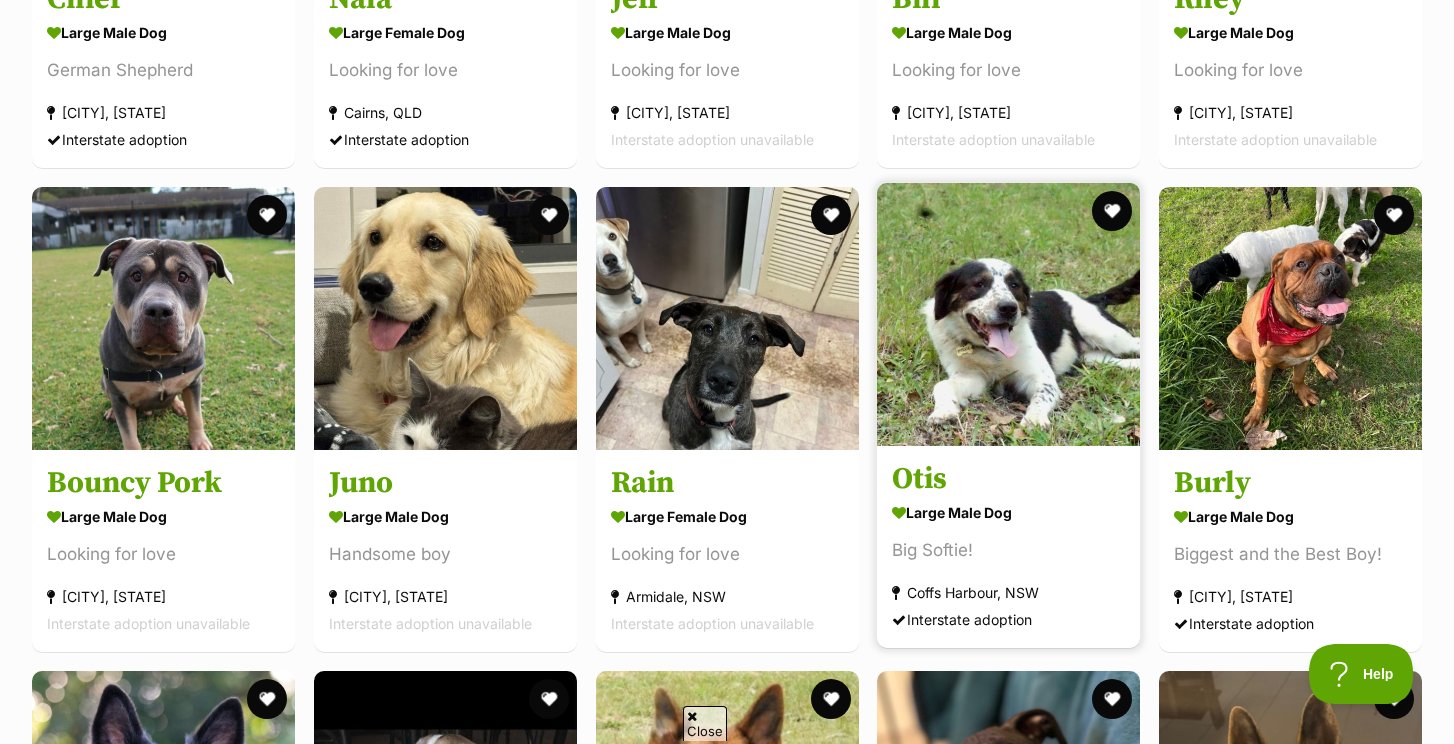 click at bounding box center (1008, 314) 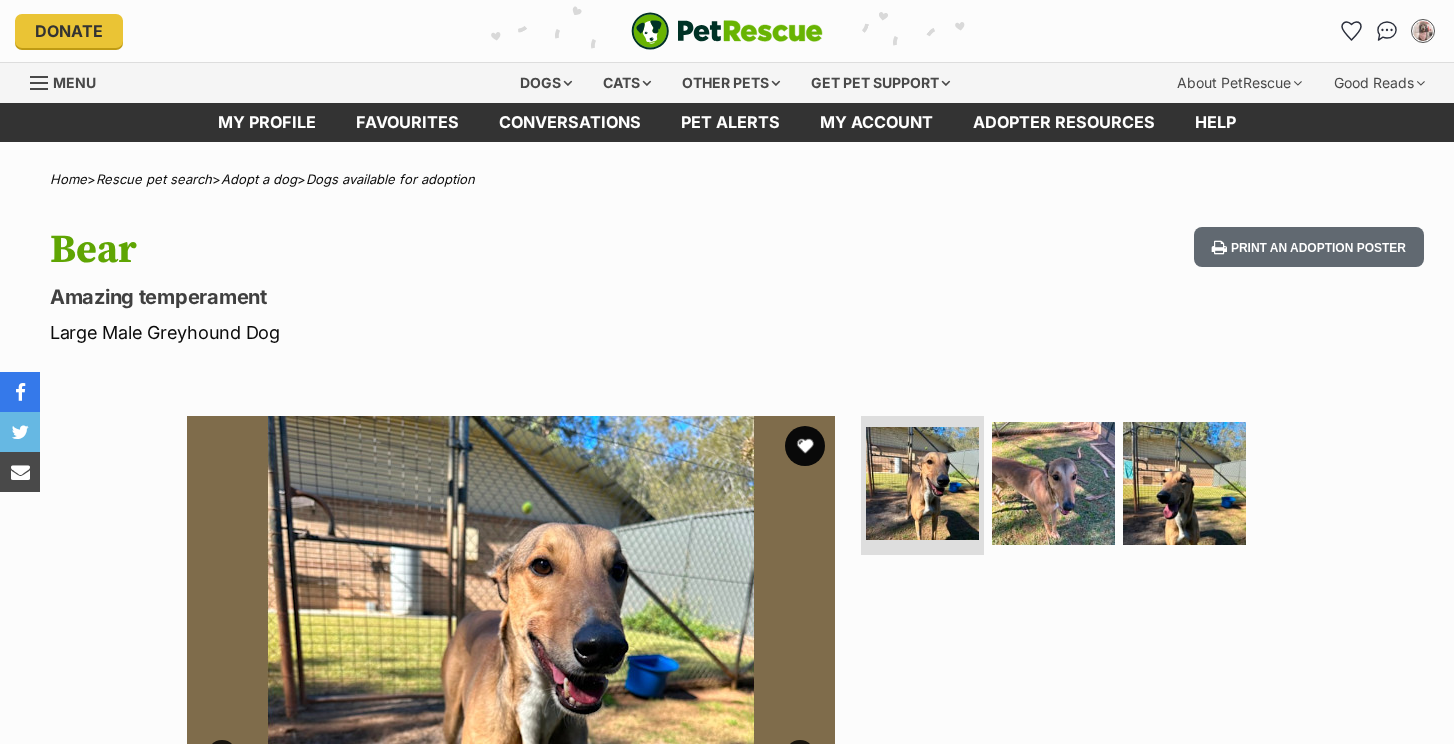 scroll, scrollTop: 124, scrollLeft: 0, axis: vertical 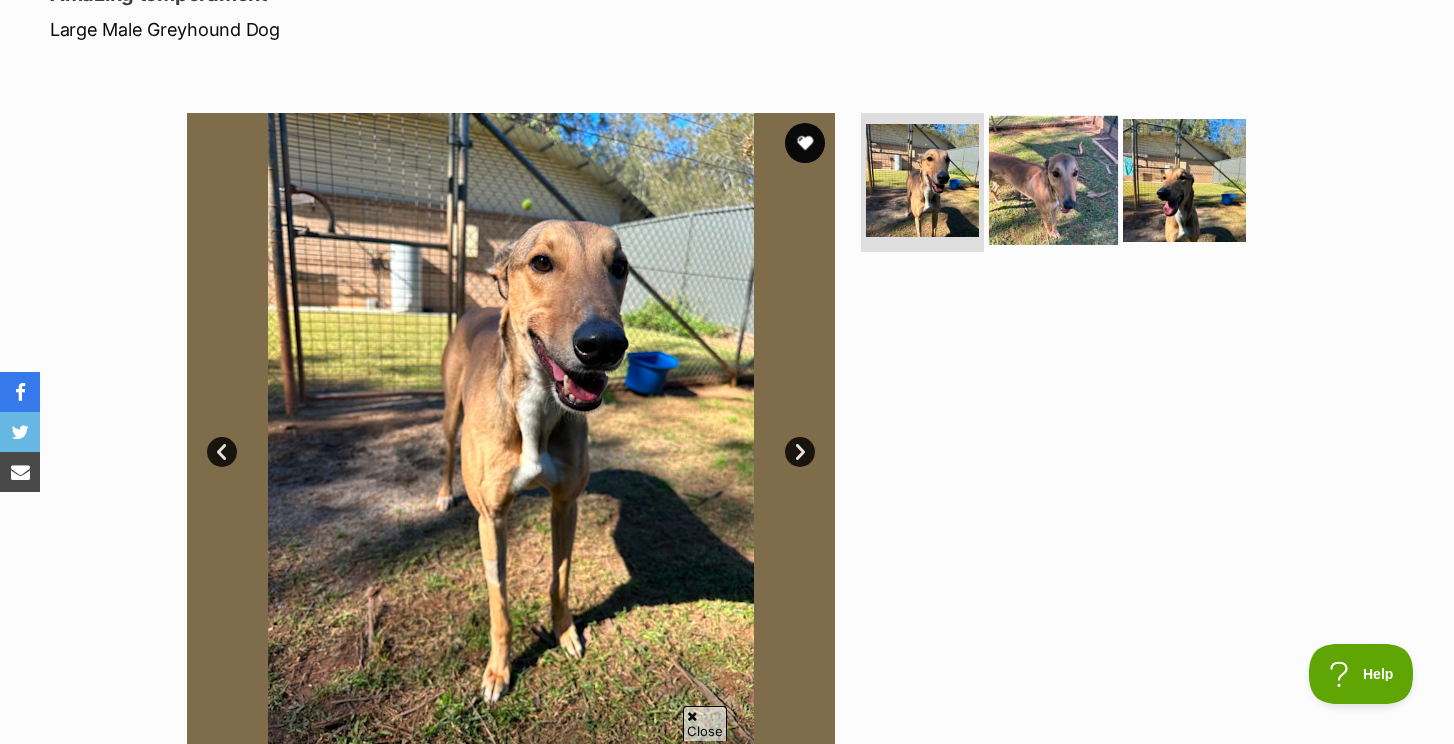 click at bounding box center [1053, 179] 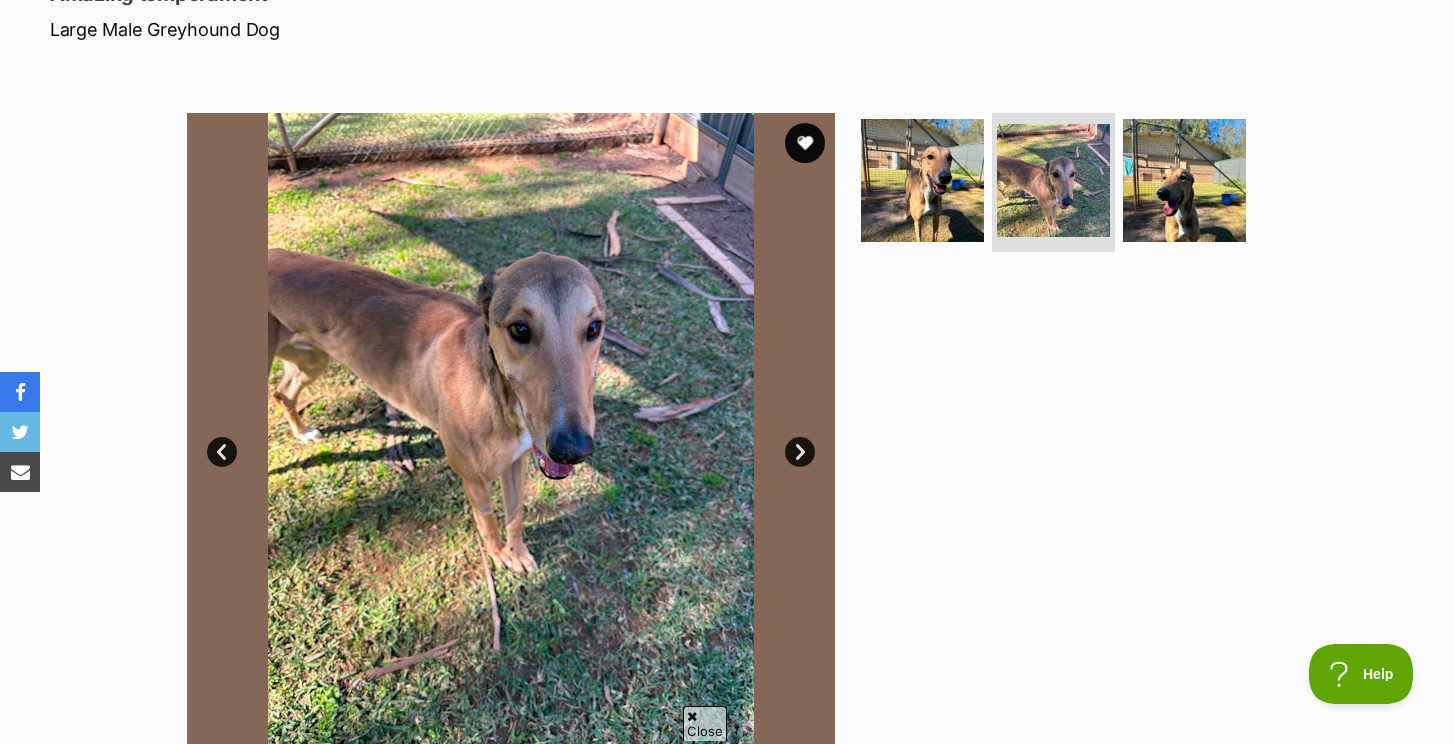 scroll, scrollTop: 0, scrollLeft: 0, axis: both 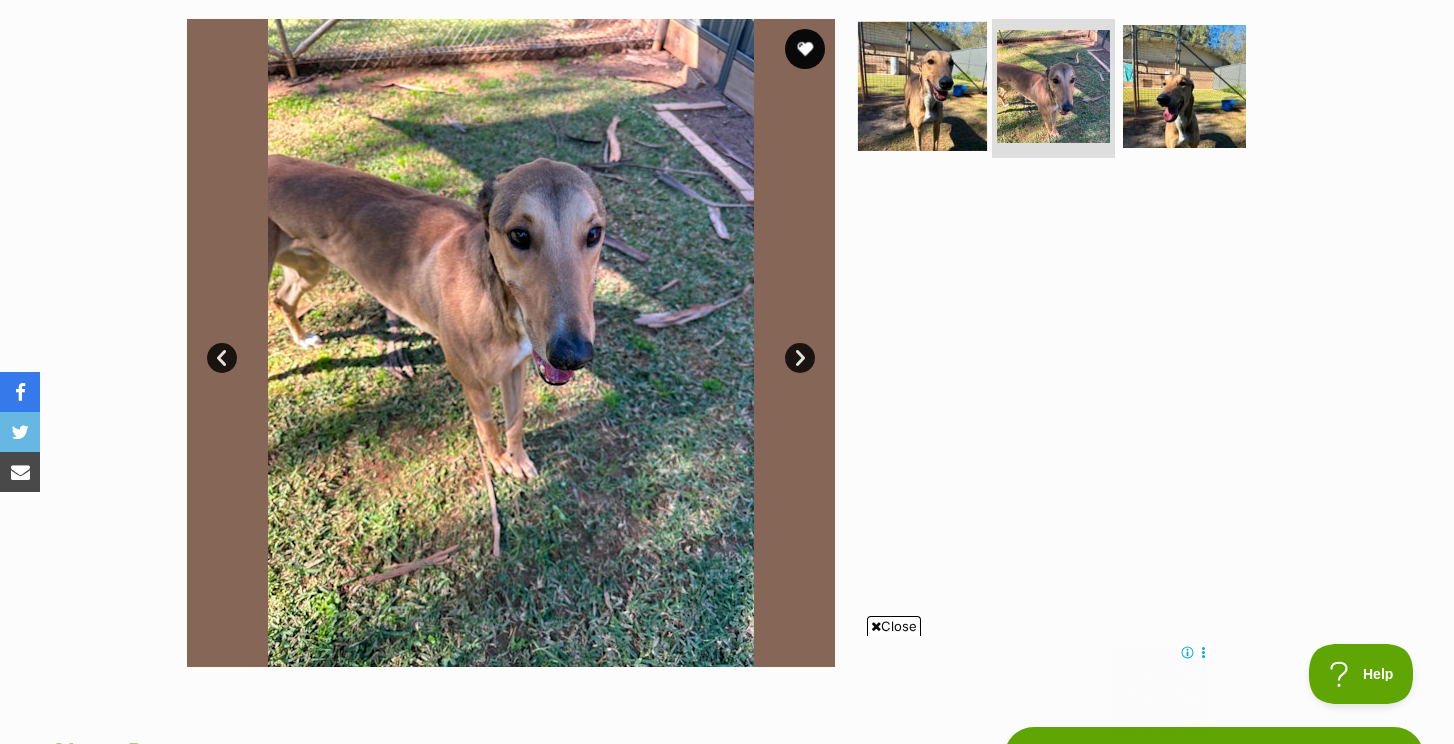 click at bounding box center [922, 85] 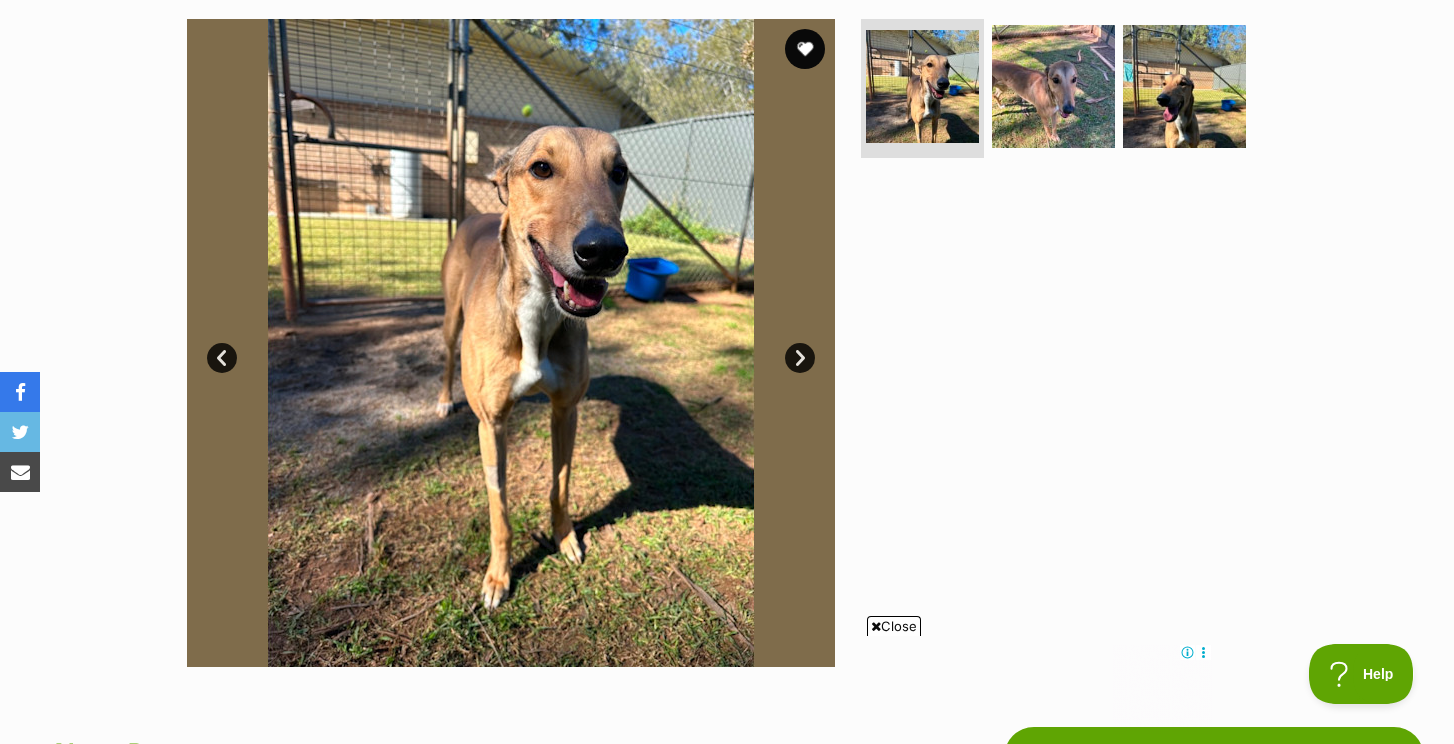 scroll, scrollTop: 0, scrollLeft: 0, axis: both 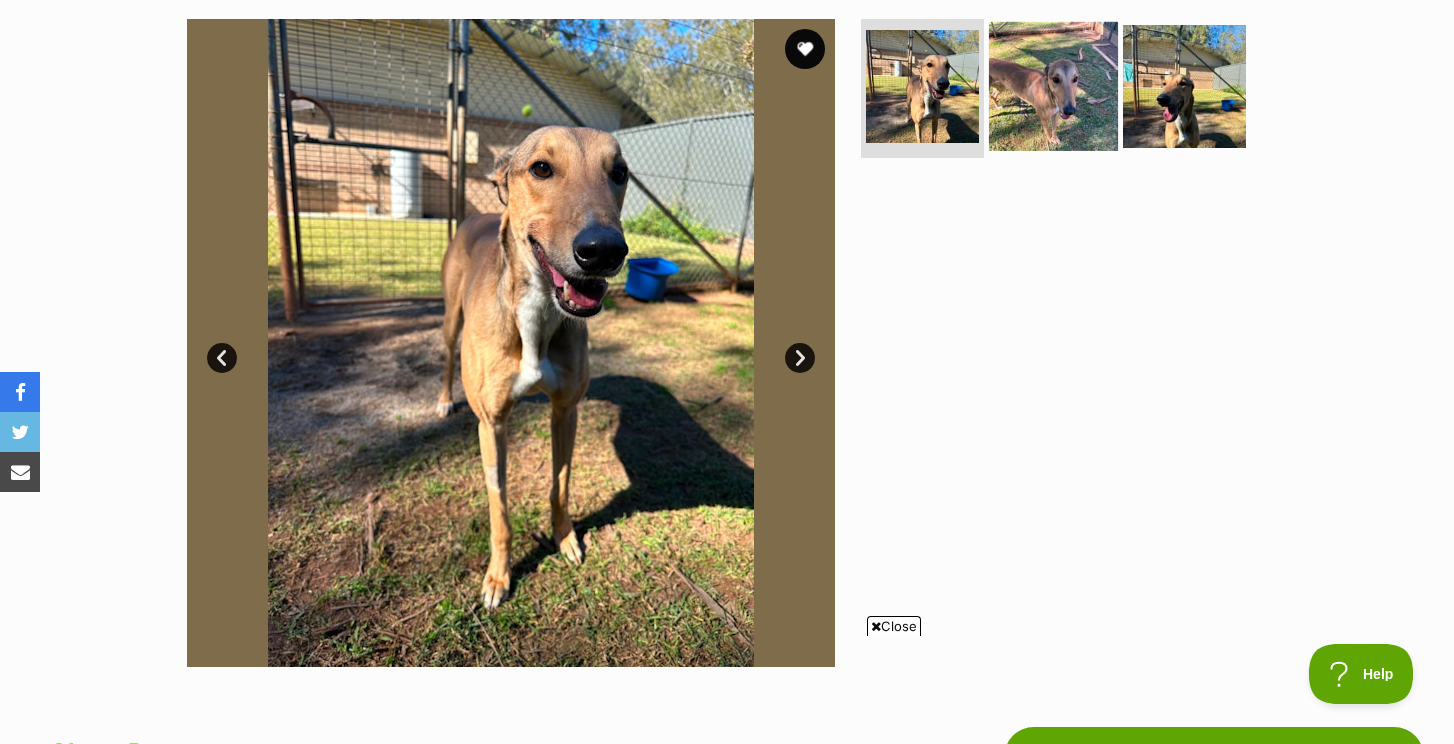 click at bounding box center (1053, 85) 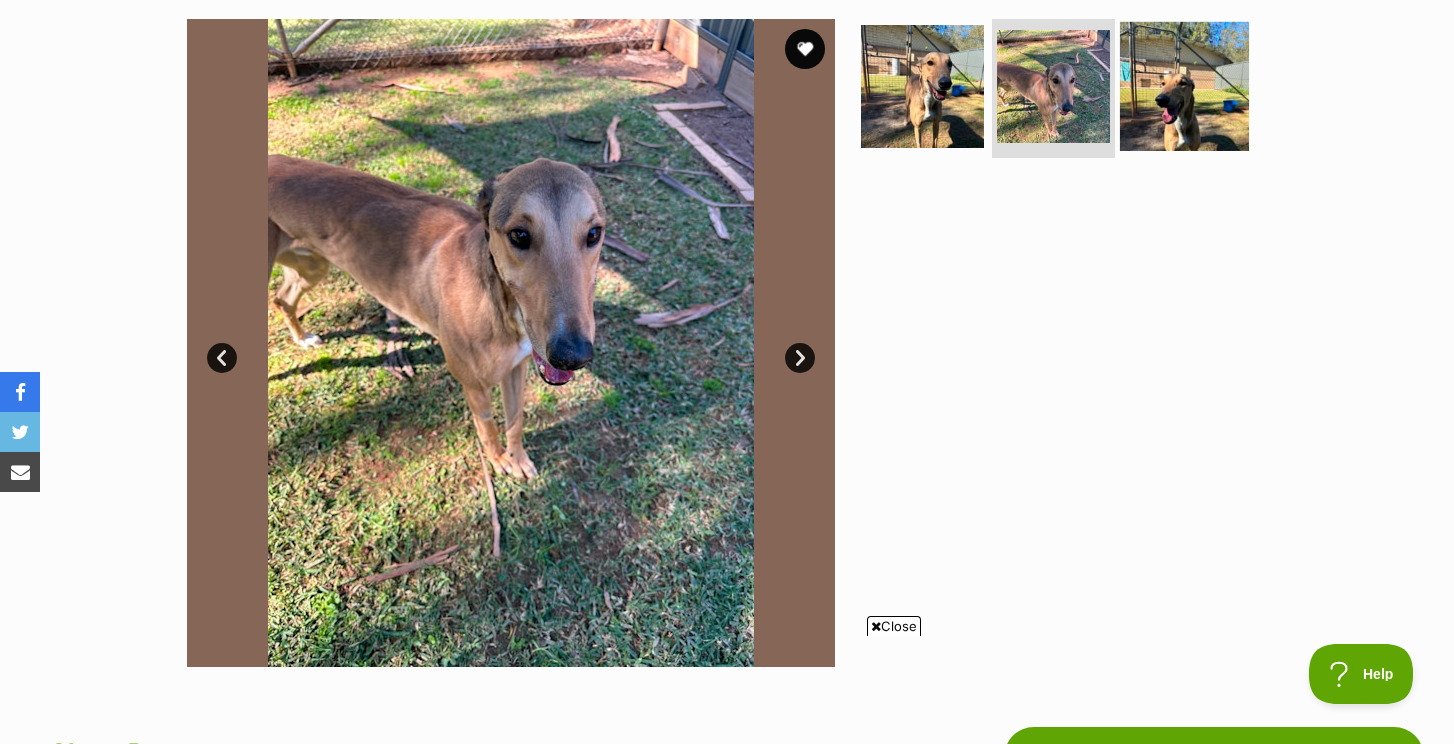 click at bounding box center [1184, 85] 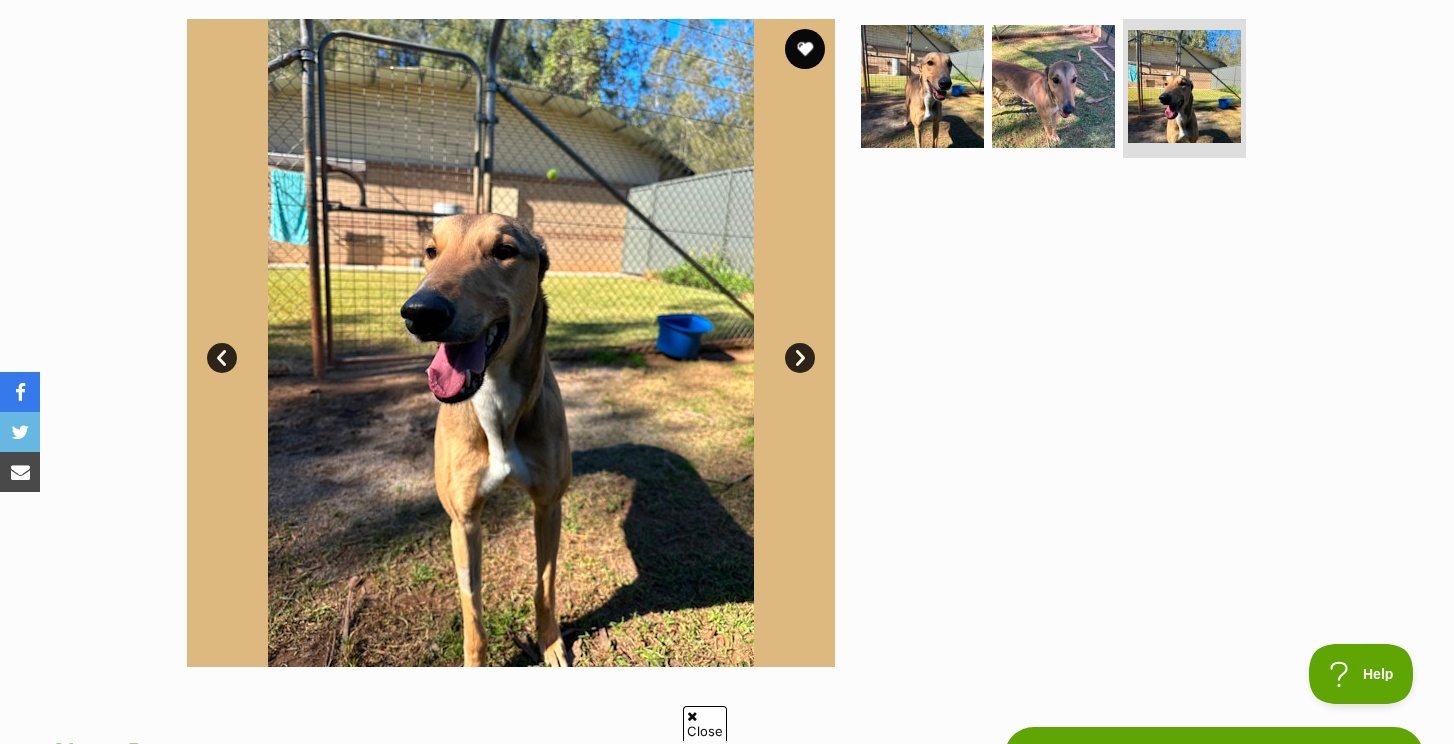 scroll, scrollTop: 0, scrollLeft: 0, axis: both 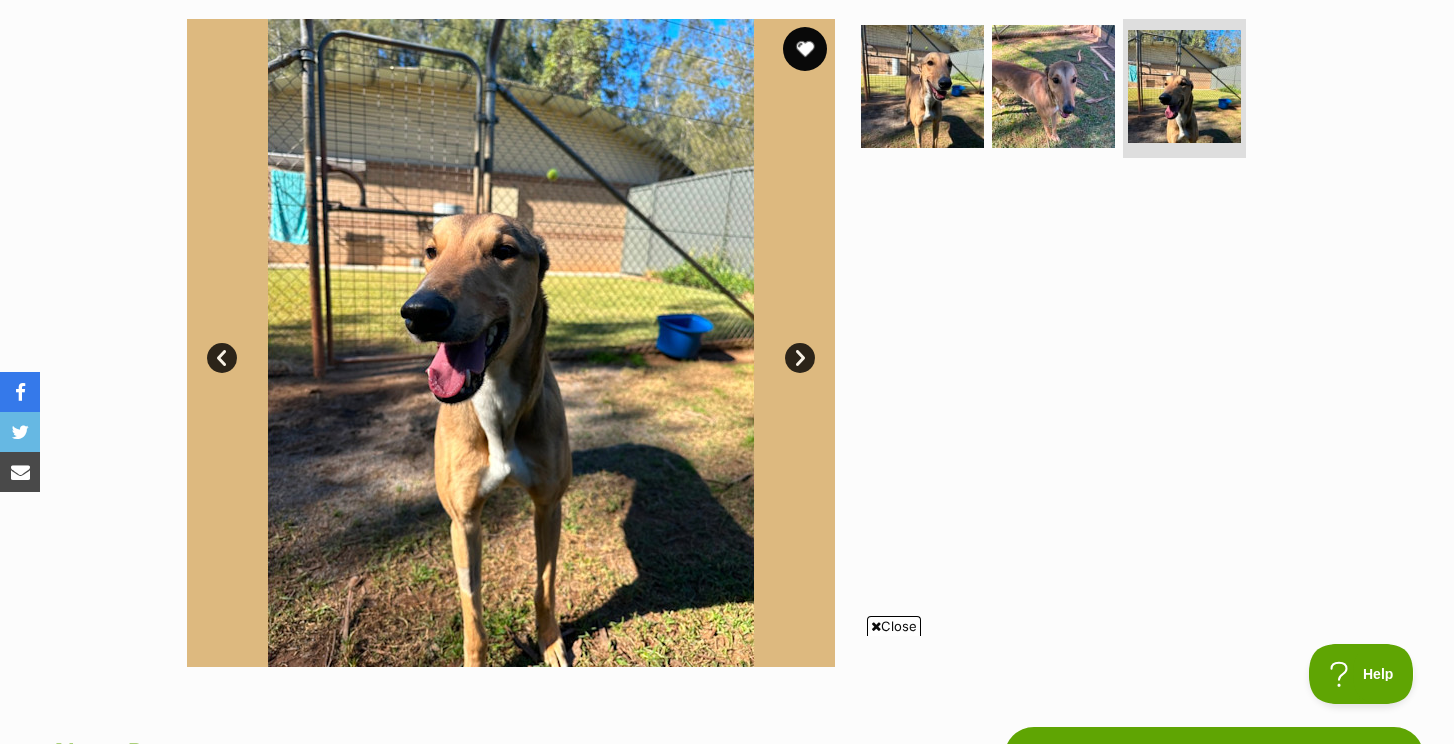 click at bounding box center [805, 49] 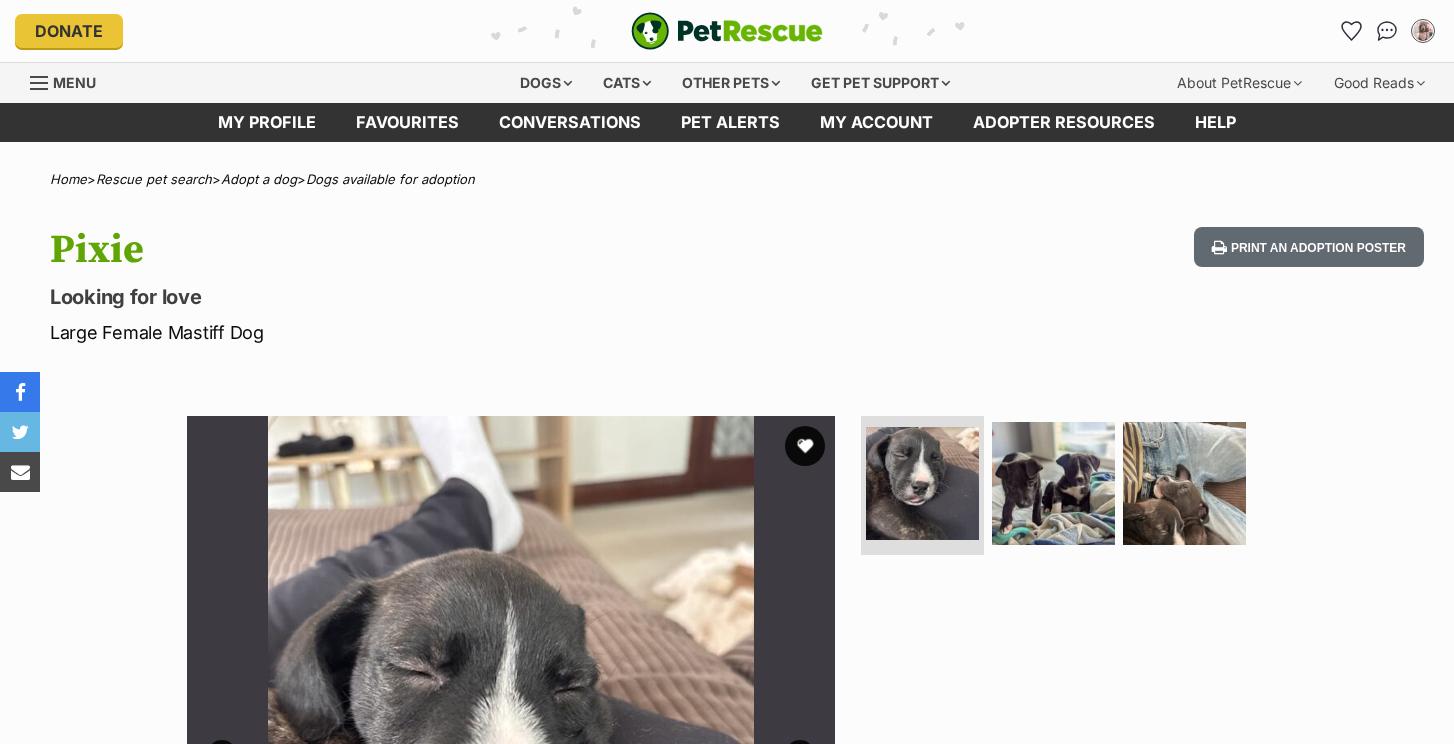 scroll, scrollTop: 0, scrollLeft: 0, axis: both 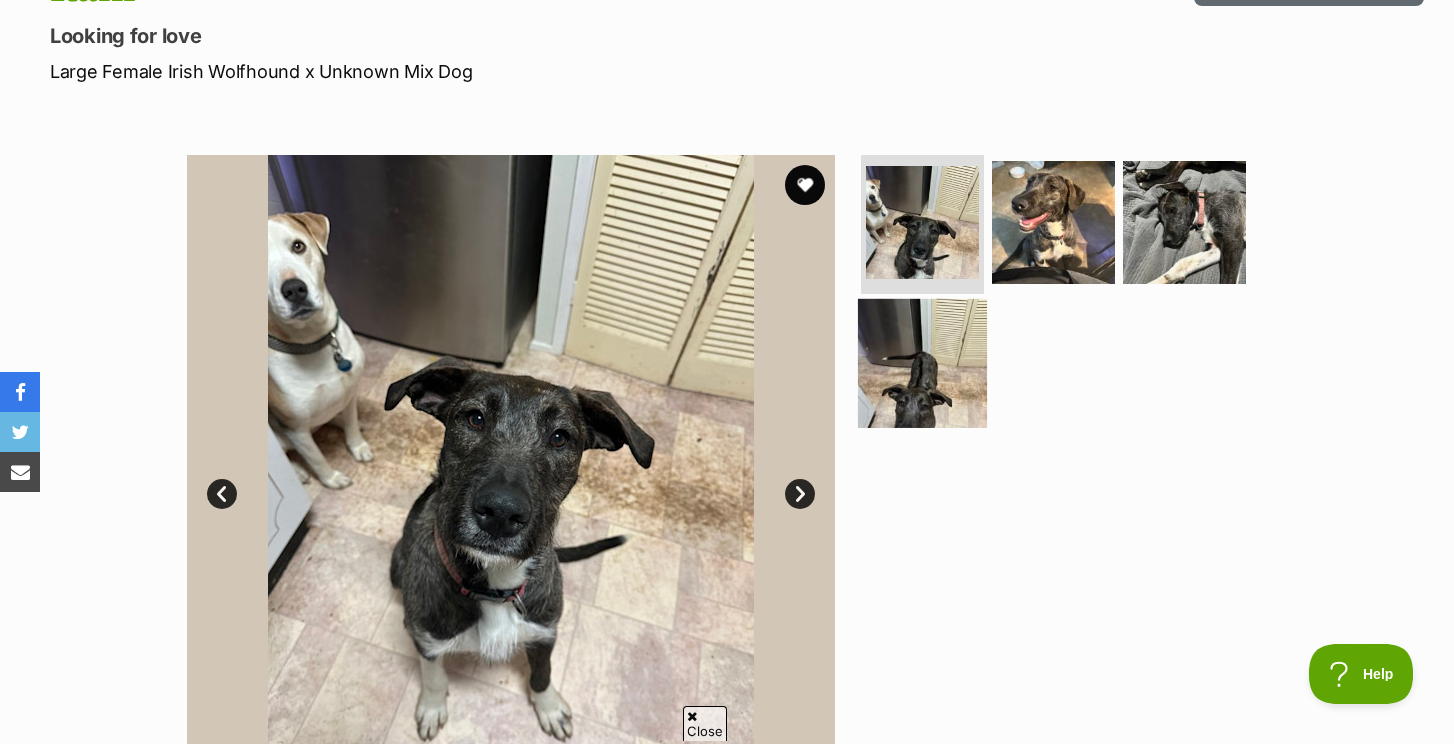 click at bounding box center (922, 363) 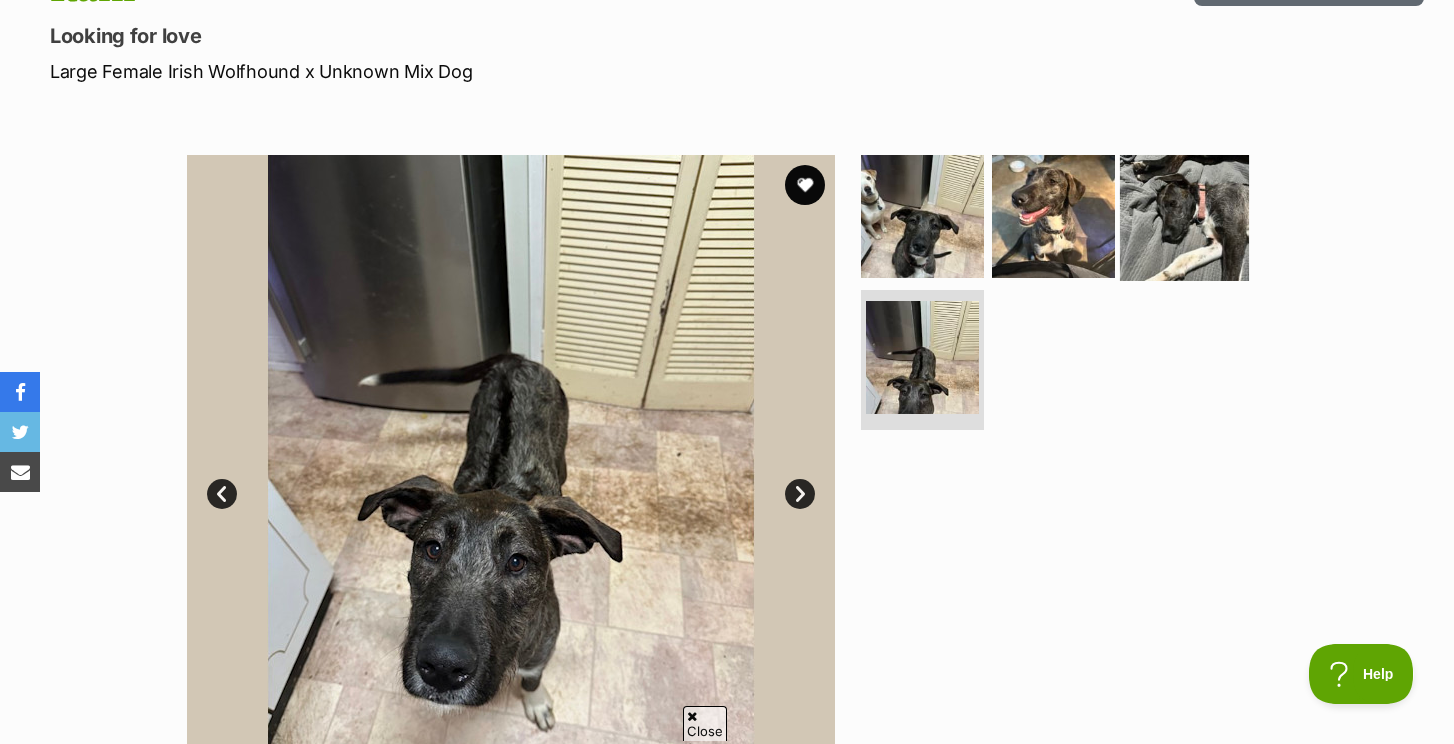 click at bounding box center [1184, 215] 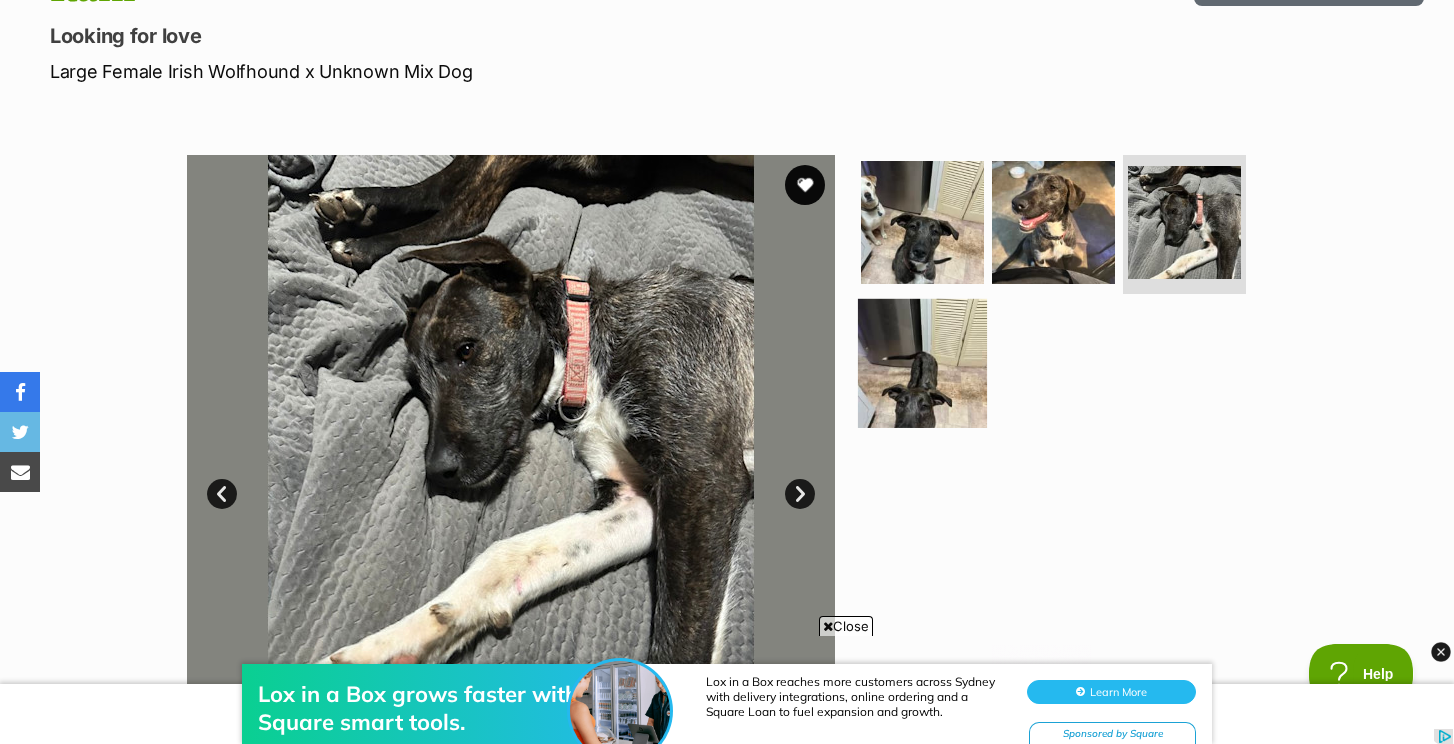 scroll, scrollTop: 0, scrollLeft: 0, axis: both 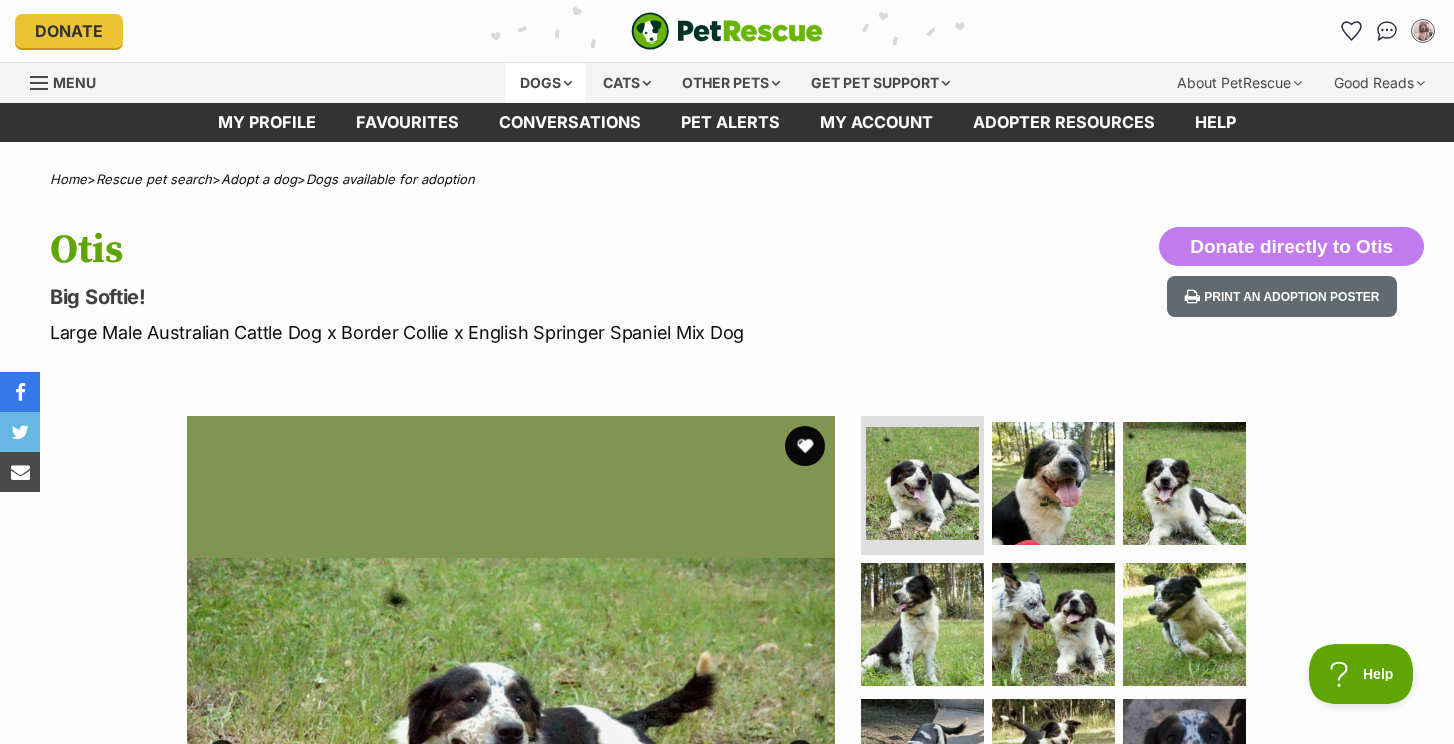 click on "Dogs" at bounding box center (546, 83) 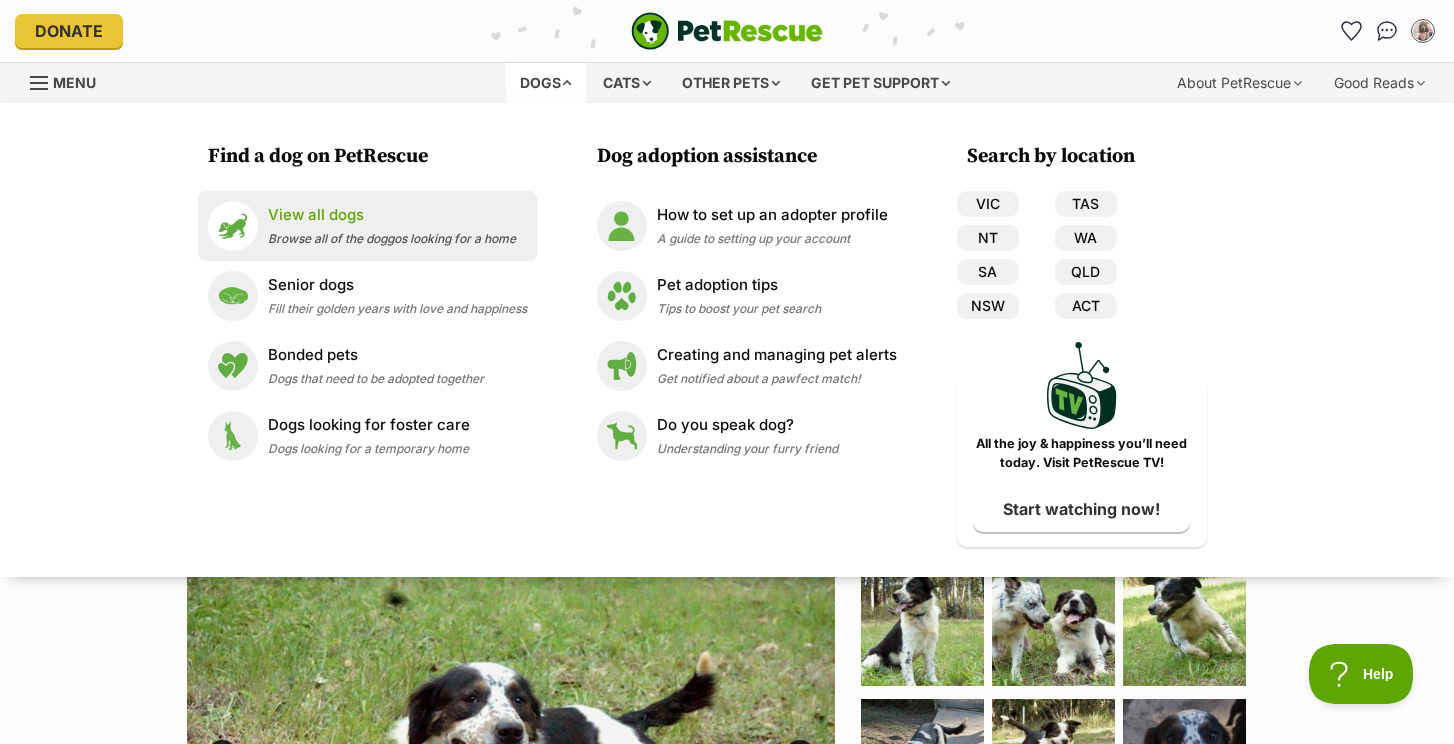 scroll, scrollTop: 0, scrollLeft: 0, axis: both 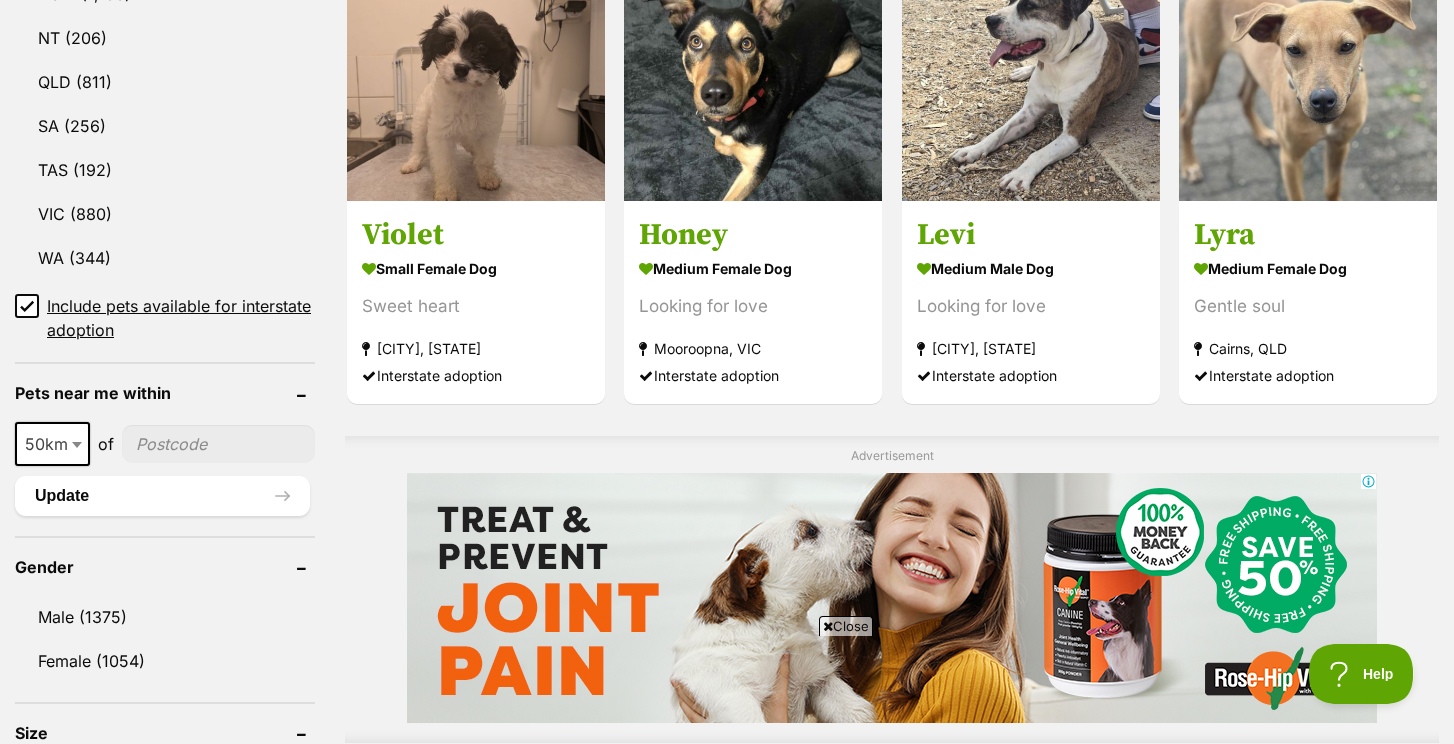 click at bounding box center [218, 444] 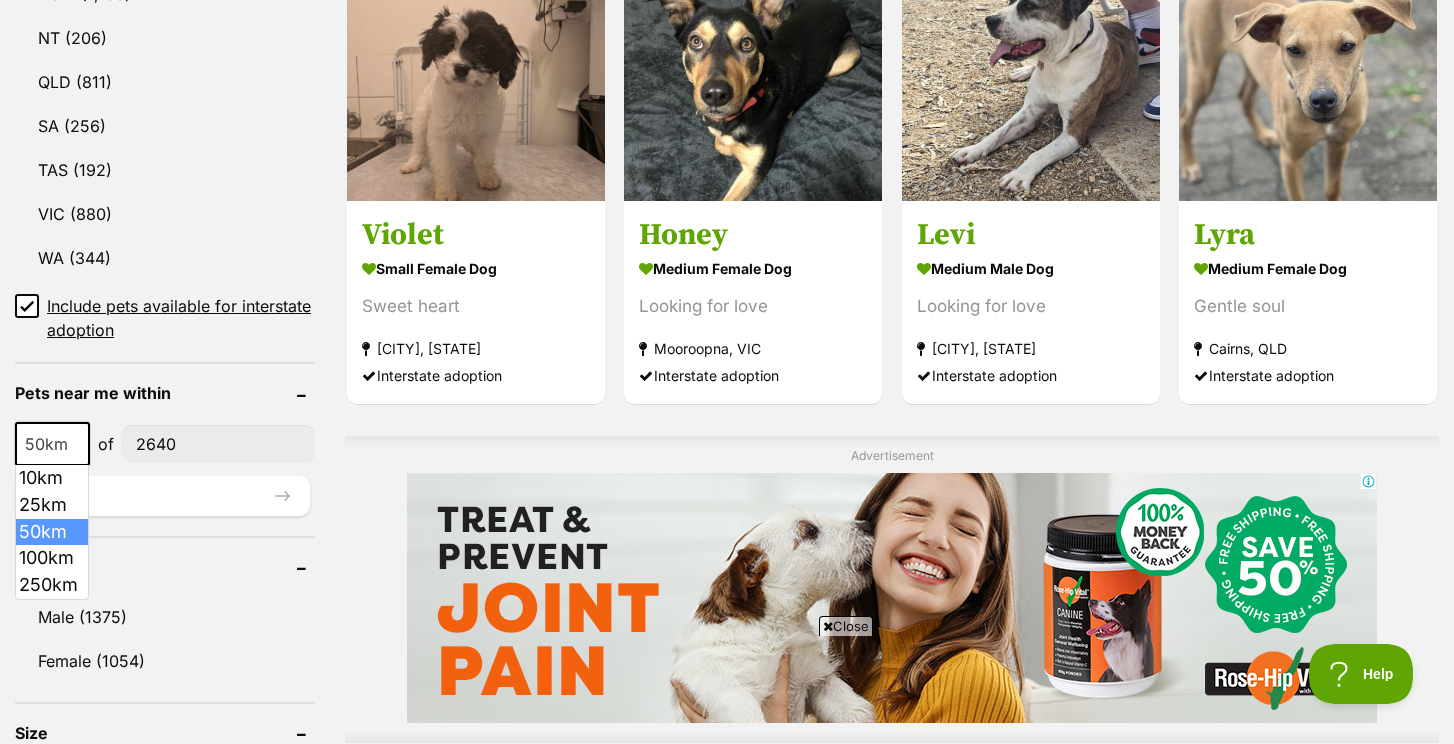 click on "50km" at bounding box center (52, 444) 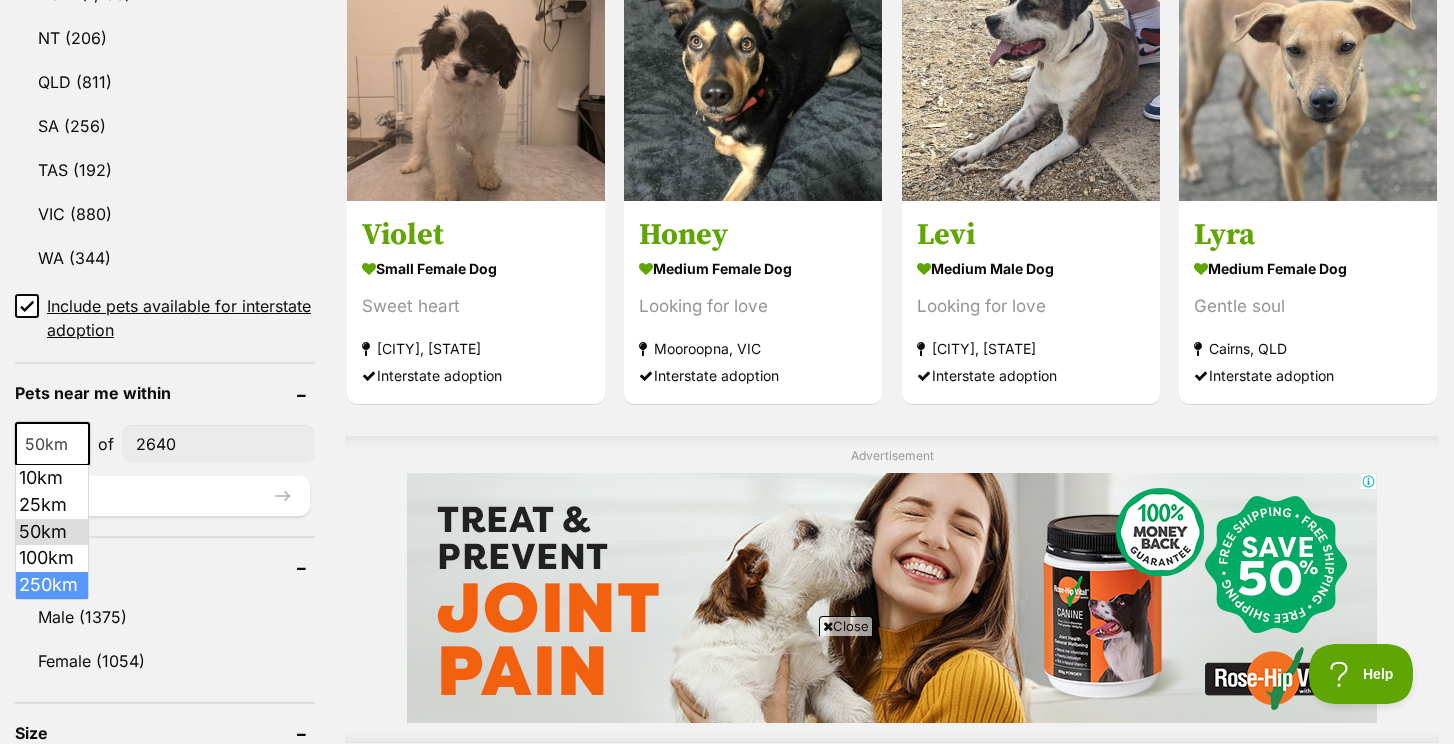 select on "250" 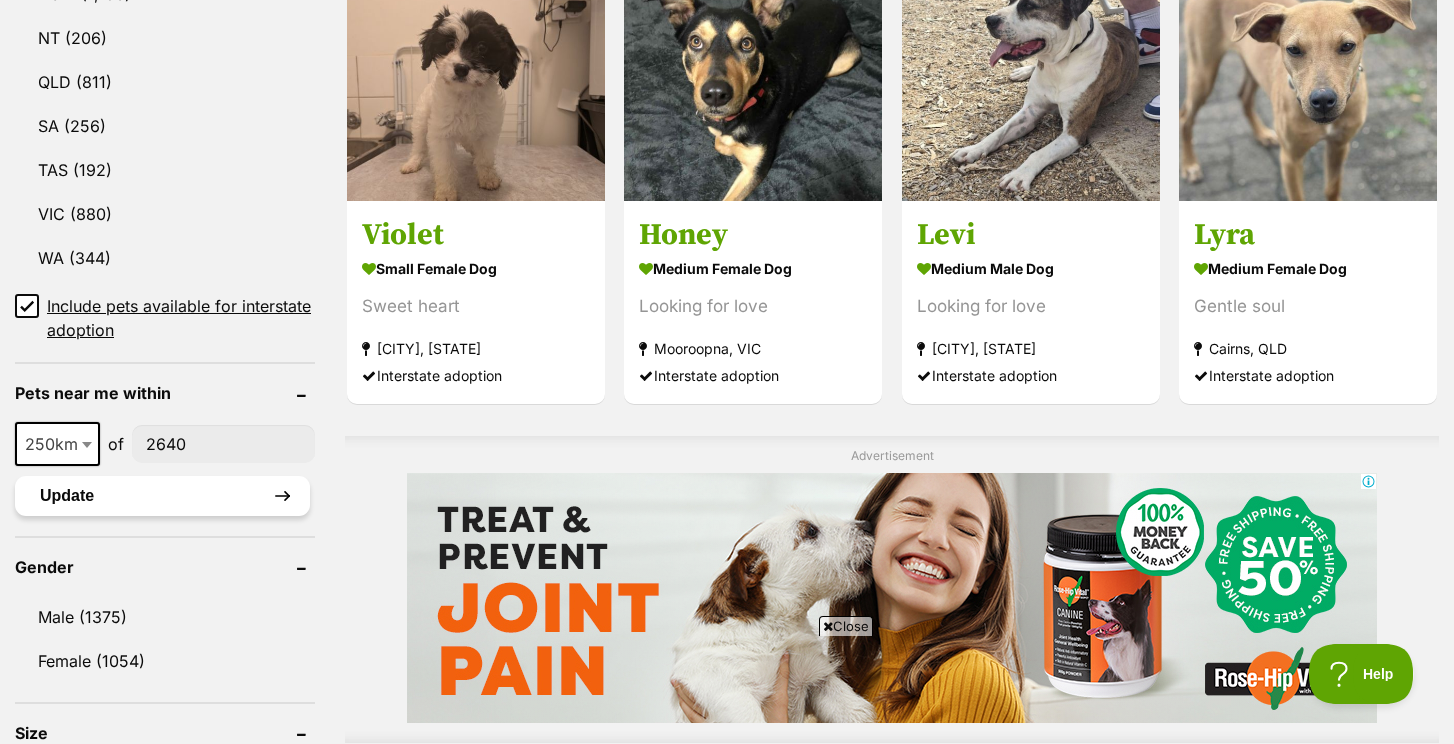 click on "Update" at bounding box center (162, 496) 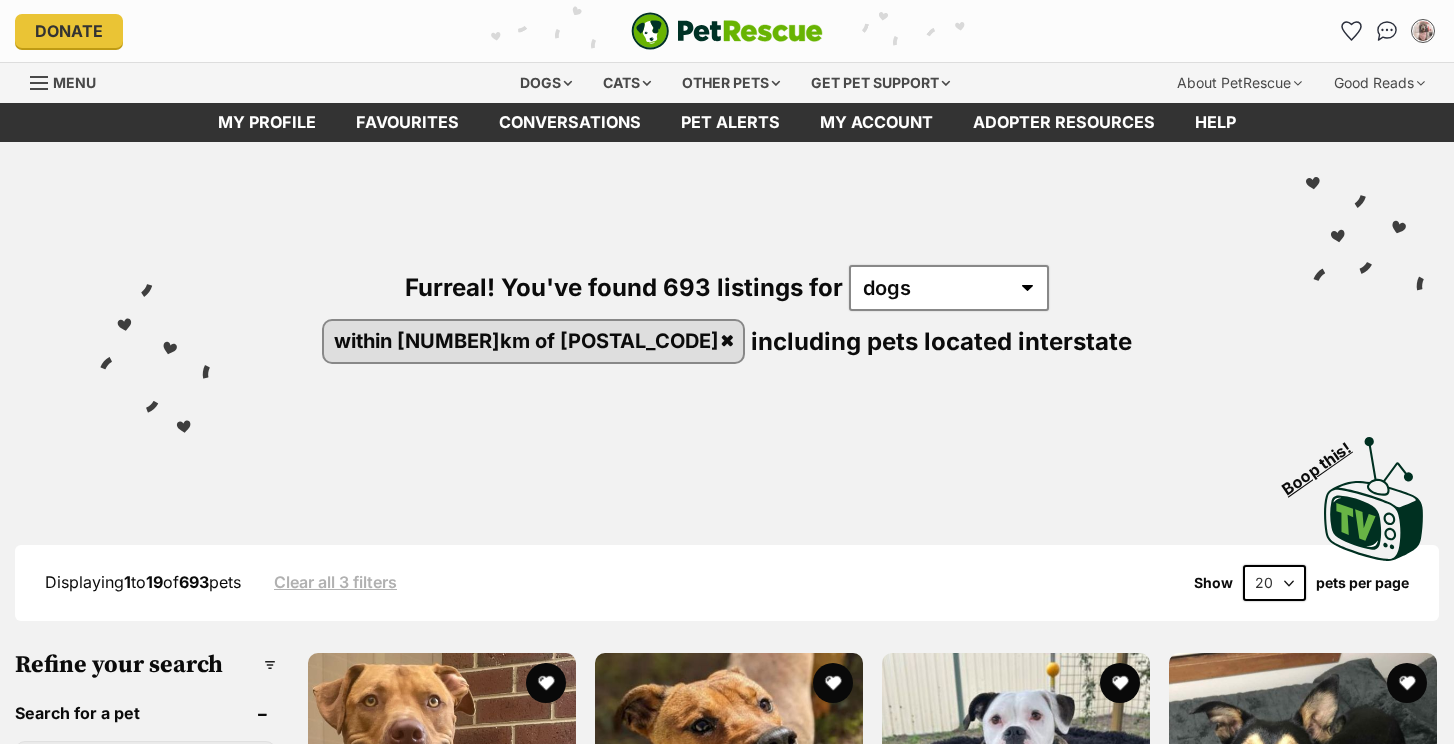 scroll, scrollTop: 0, scrollLeft: 0, axis: both 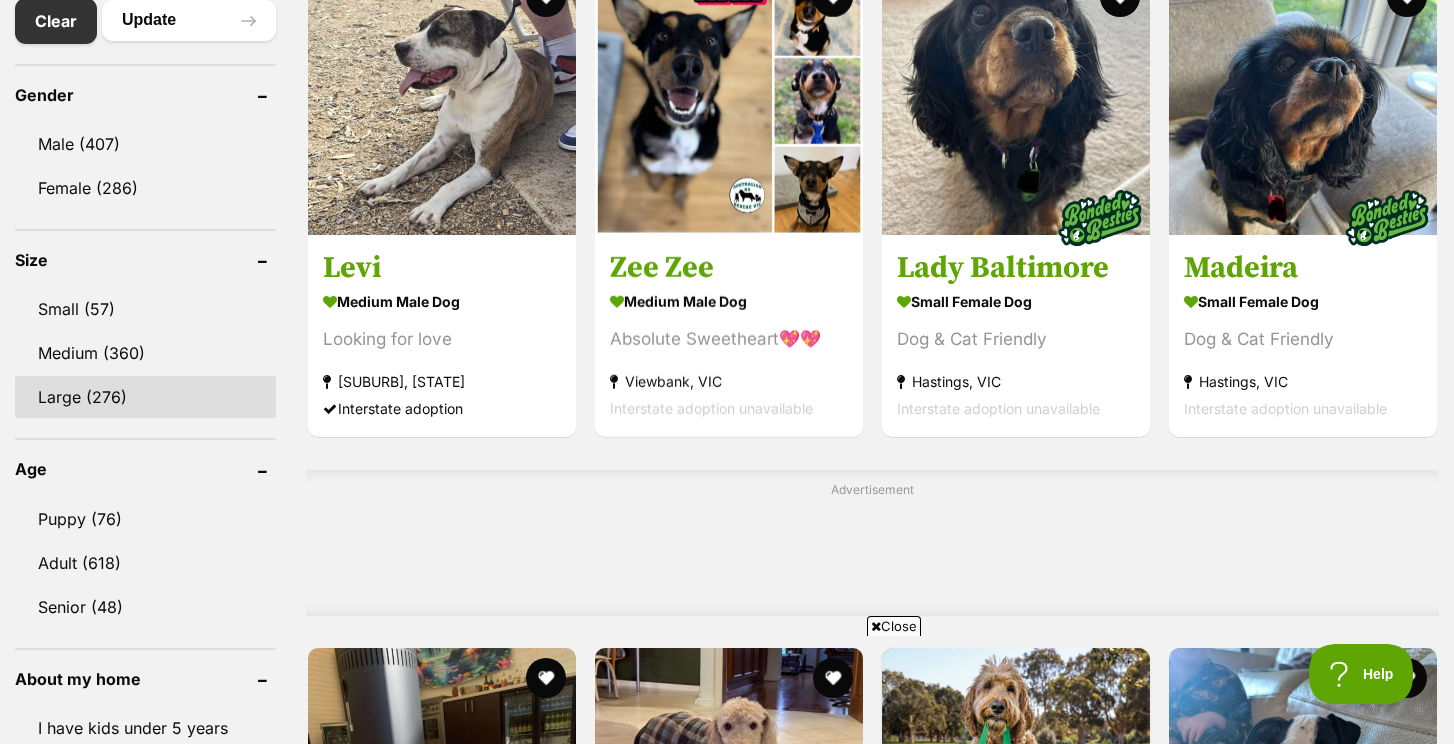 click on "Large (276)" at bounding box center [145, 397] 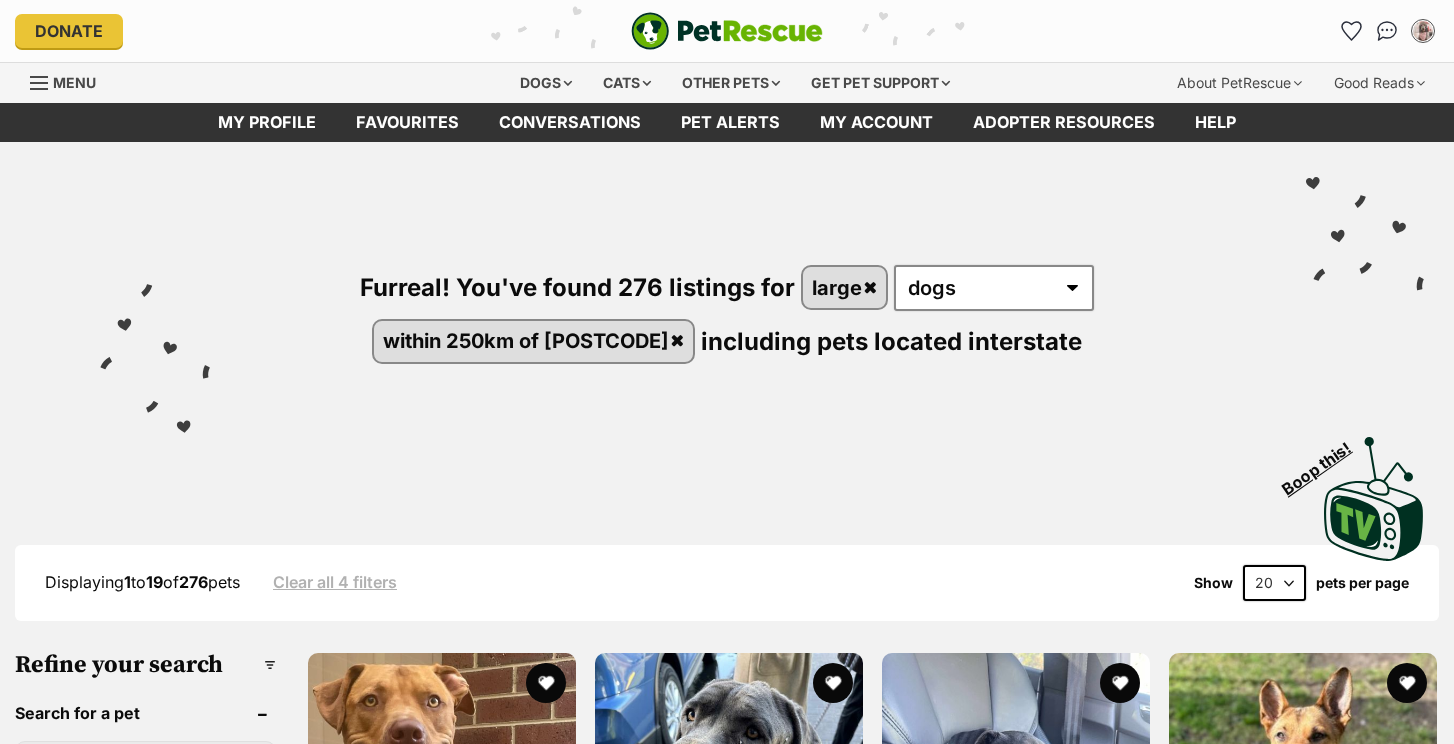 scroll, scrollTop: 0, scrollLeft: 0, axis: both 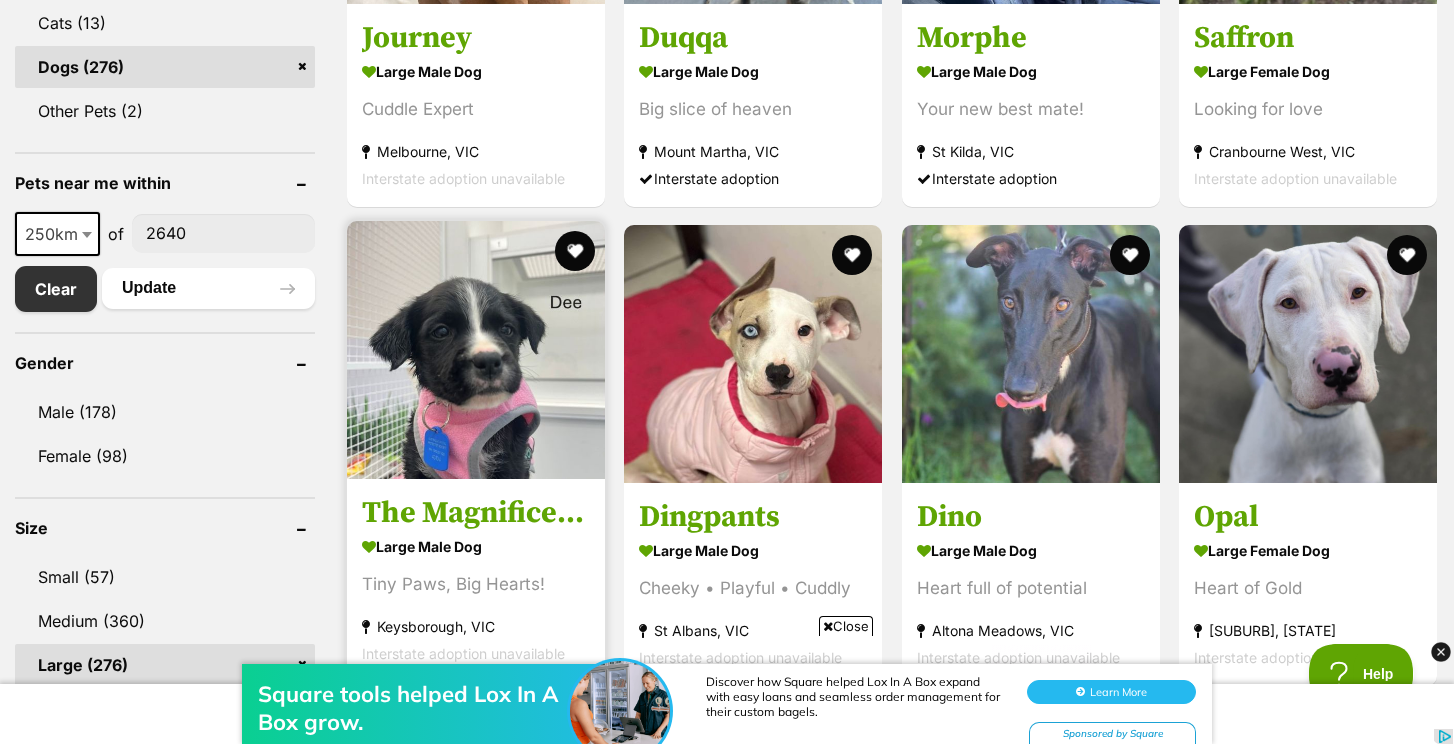 click at bounding box center (476, 350) 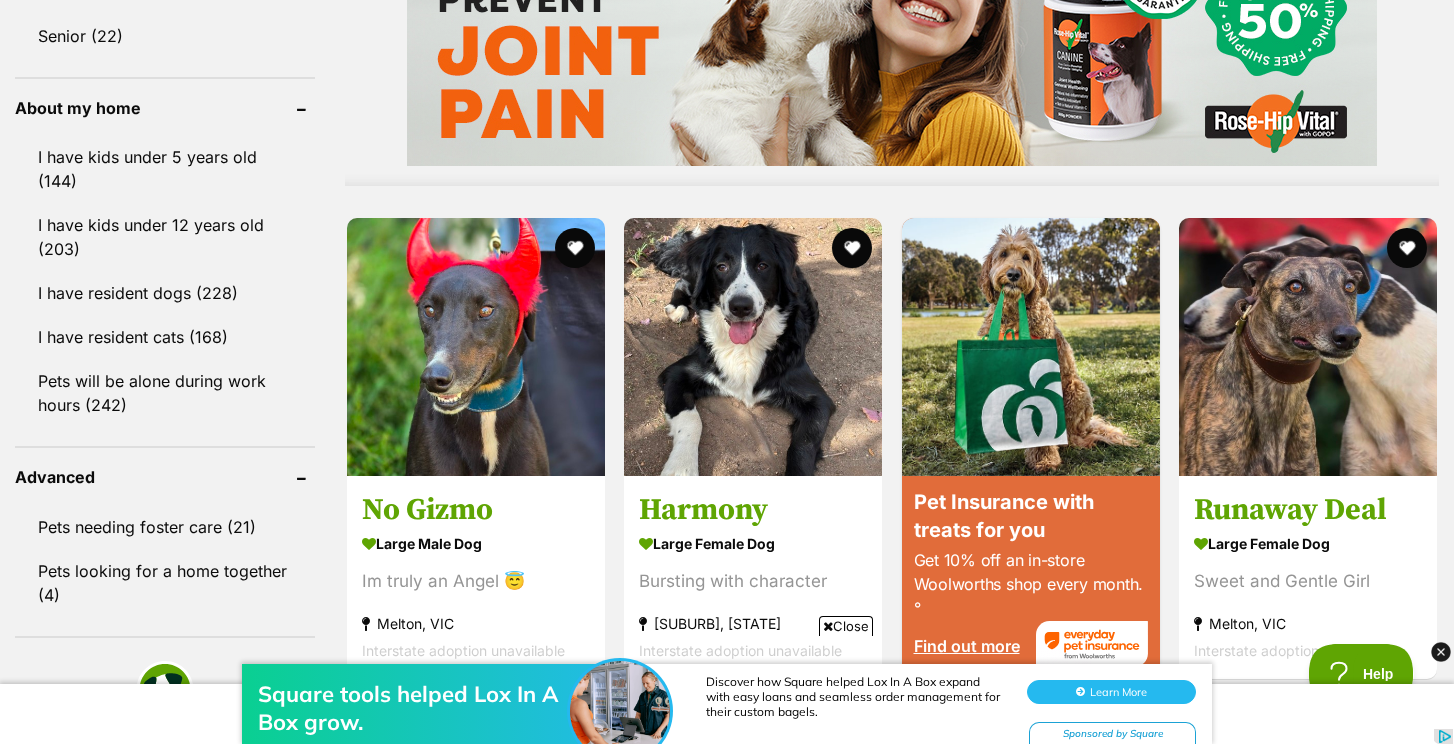 scroll, scrollTop: 1804, scrollLeft: 0, axis: vertical 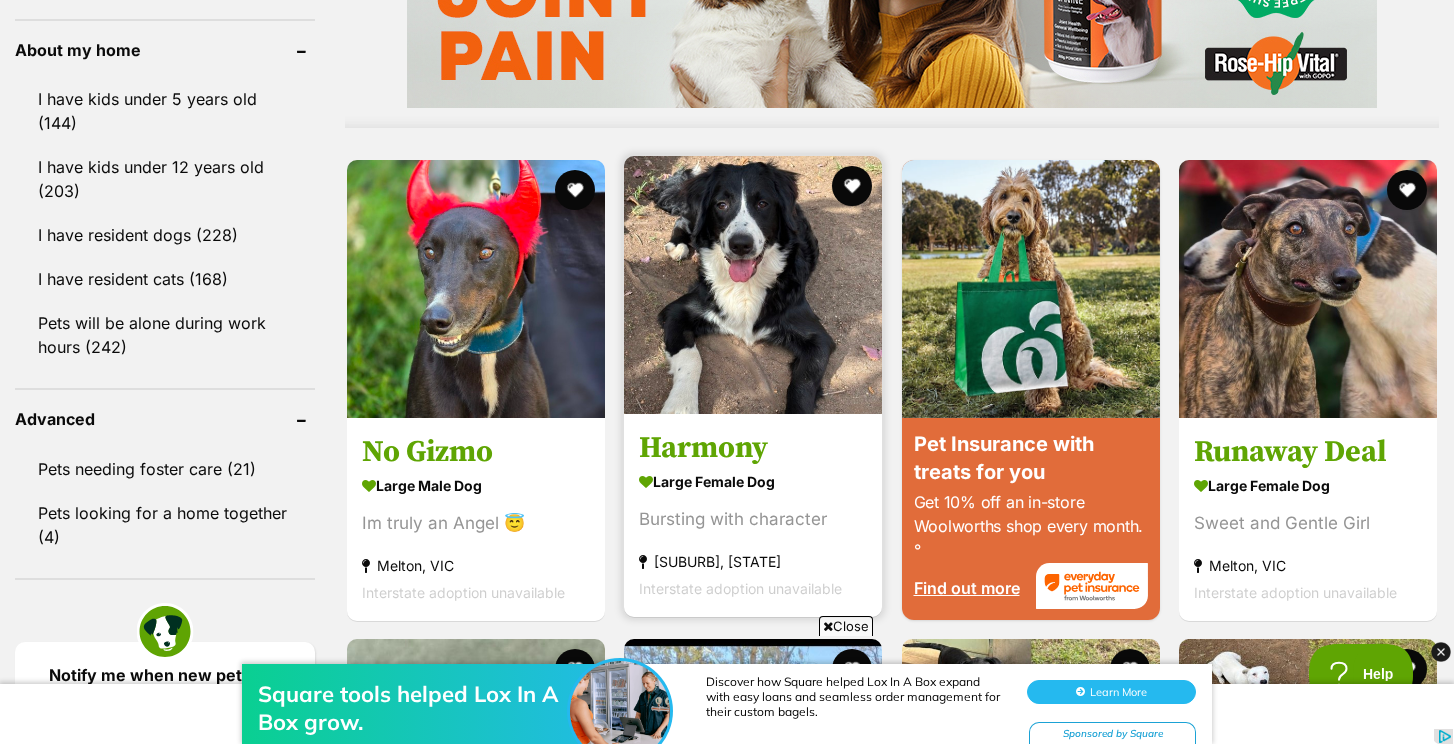 click at bounding box center [753, 285] 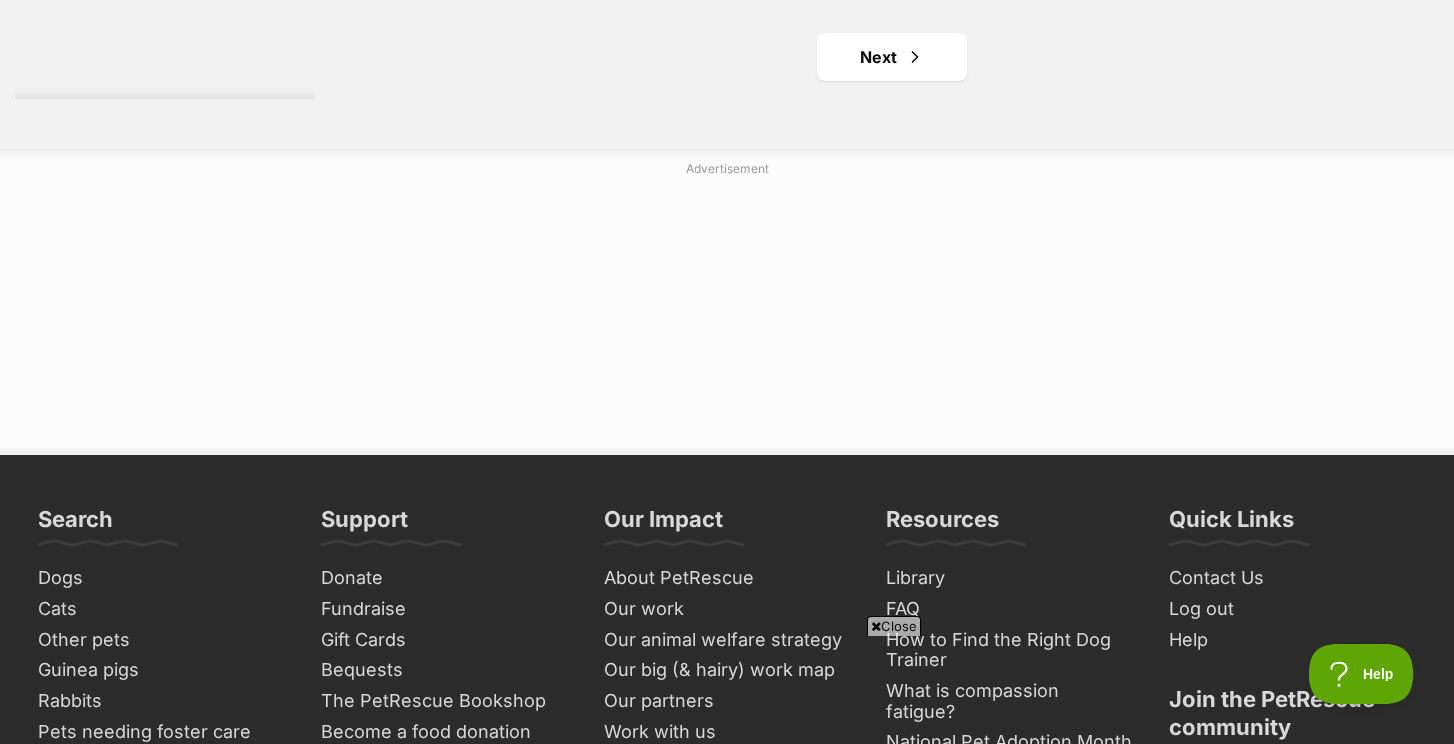scroll, scrollTop: 3809, scrollLeft: 0, axis: vertical 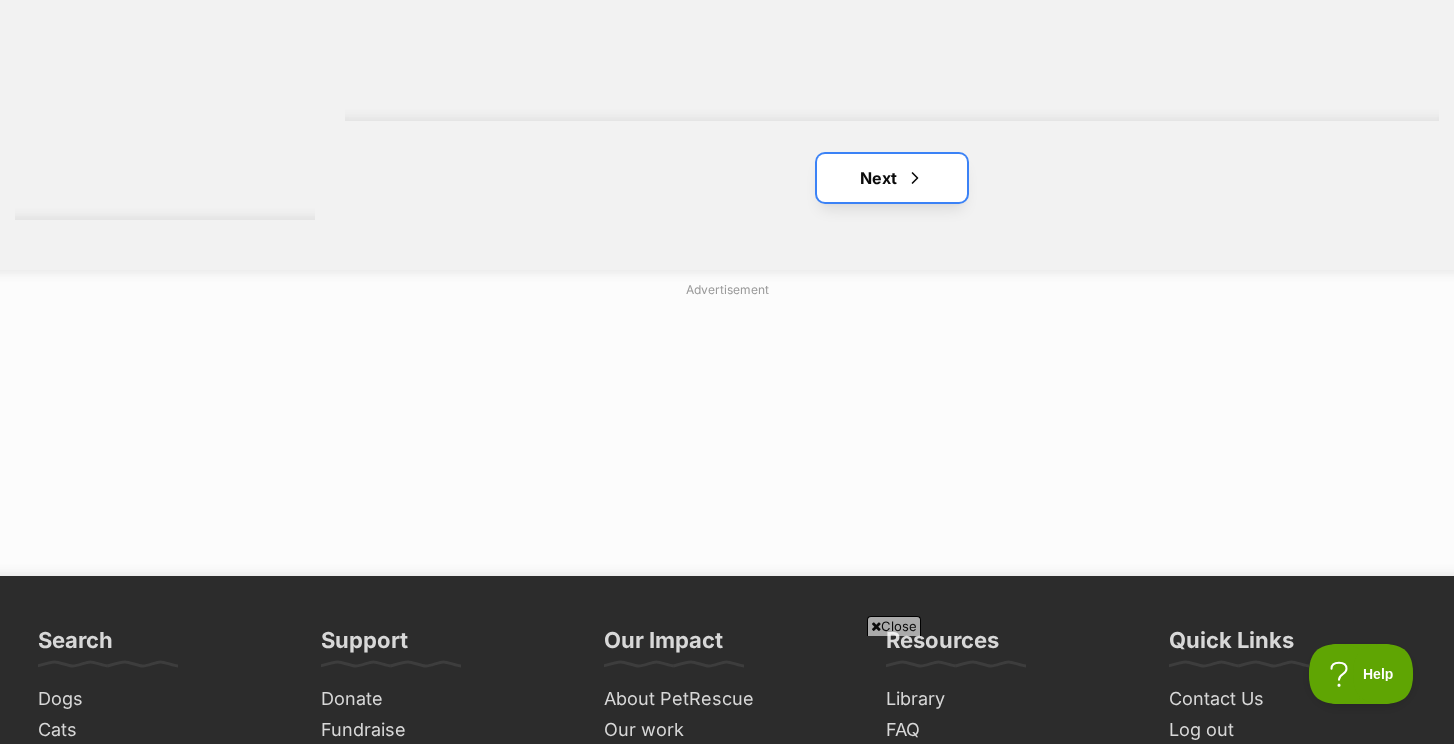 click on "Next" at bounding box center [892, 178] 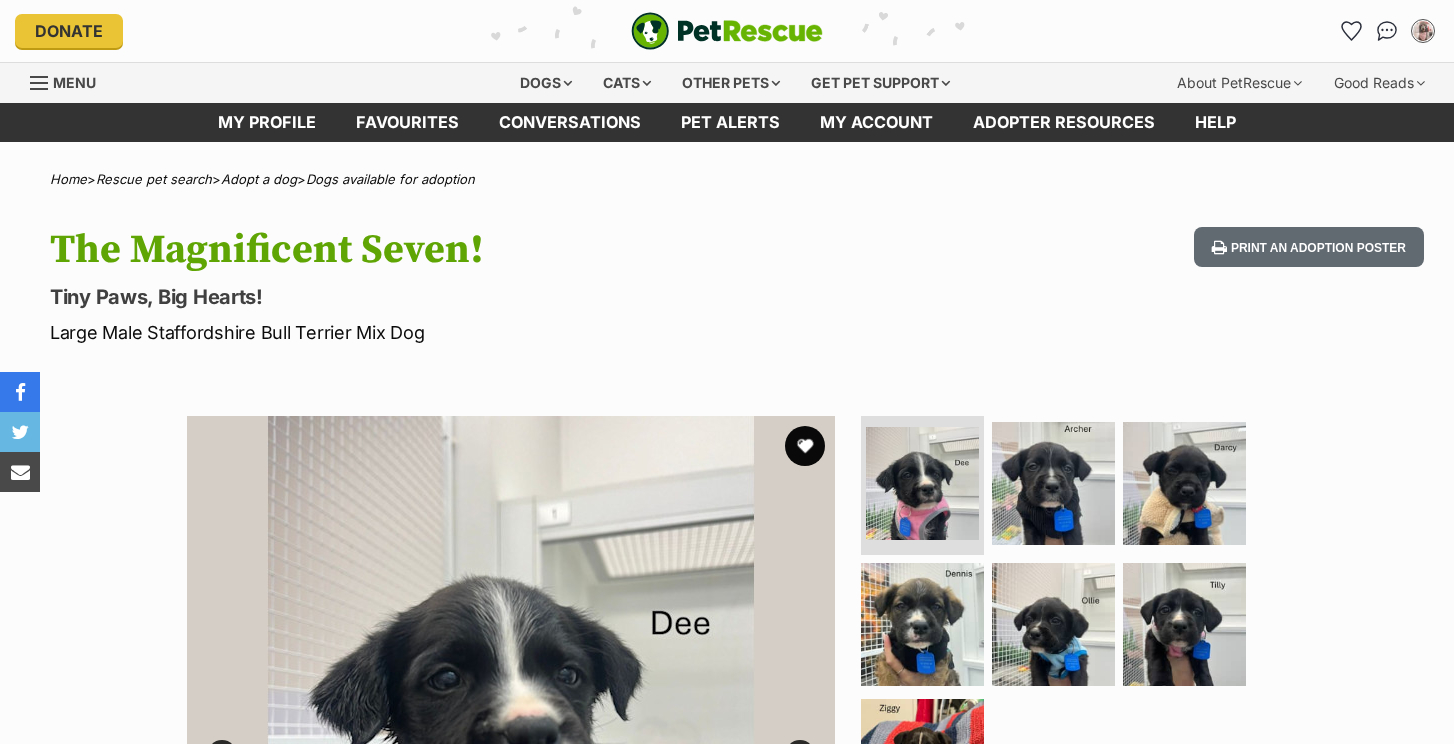 scroll, scrollTop: 0, scrollLeft: 0, axis: both 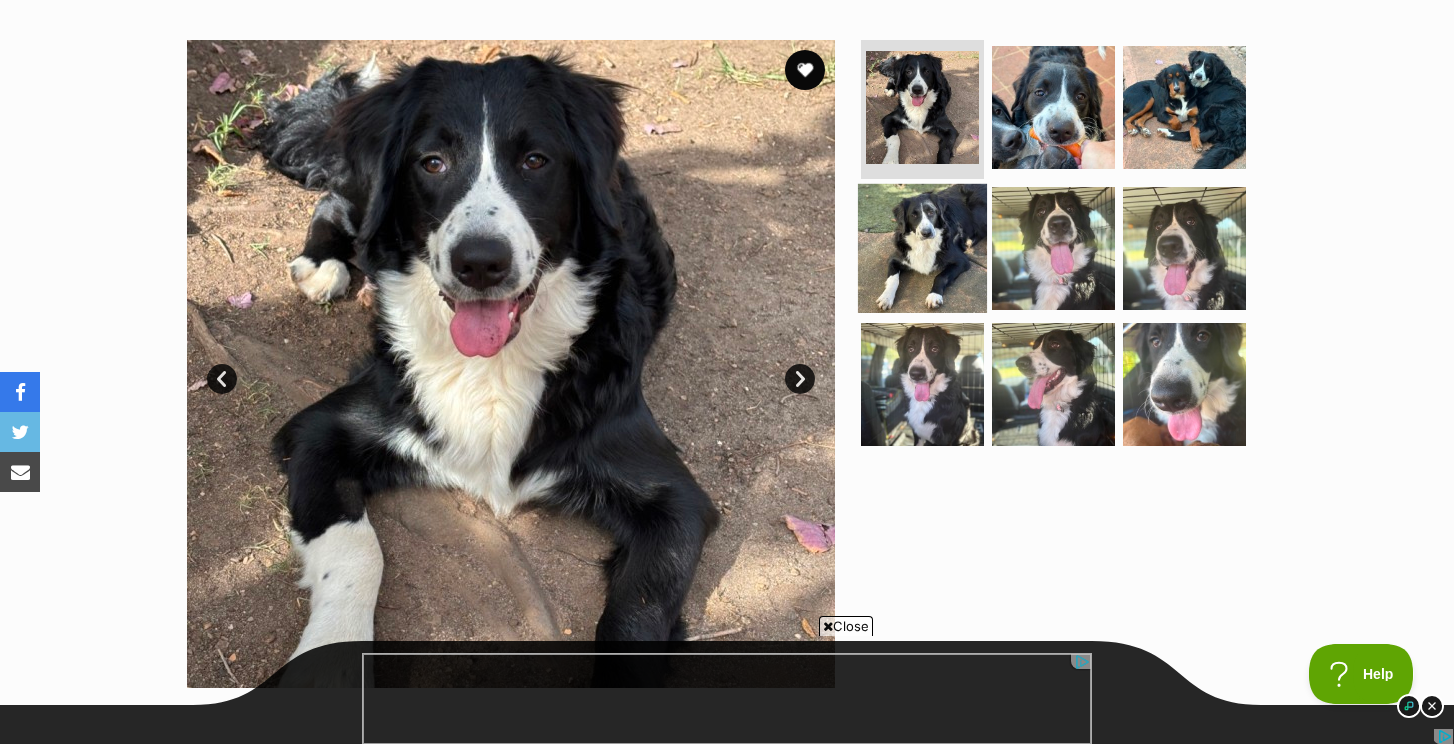 click at bounding box center [922, 248] 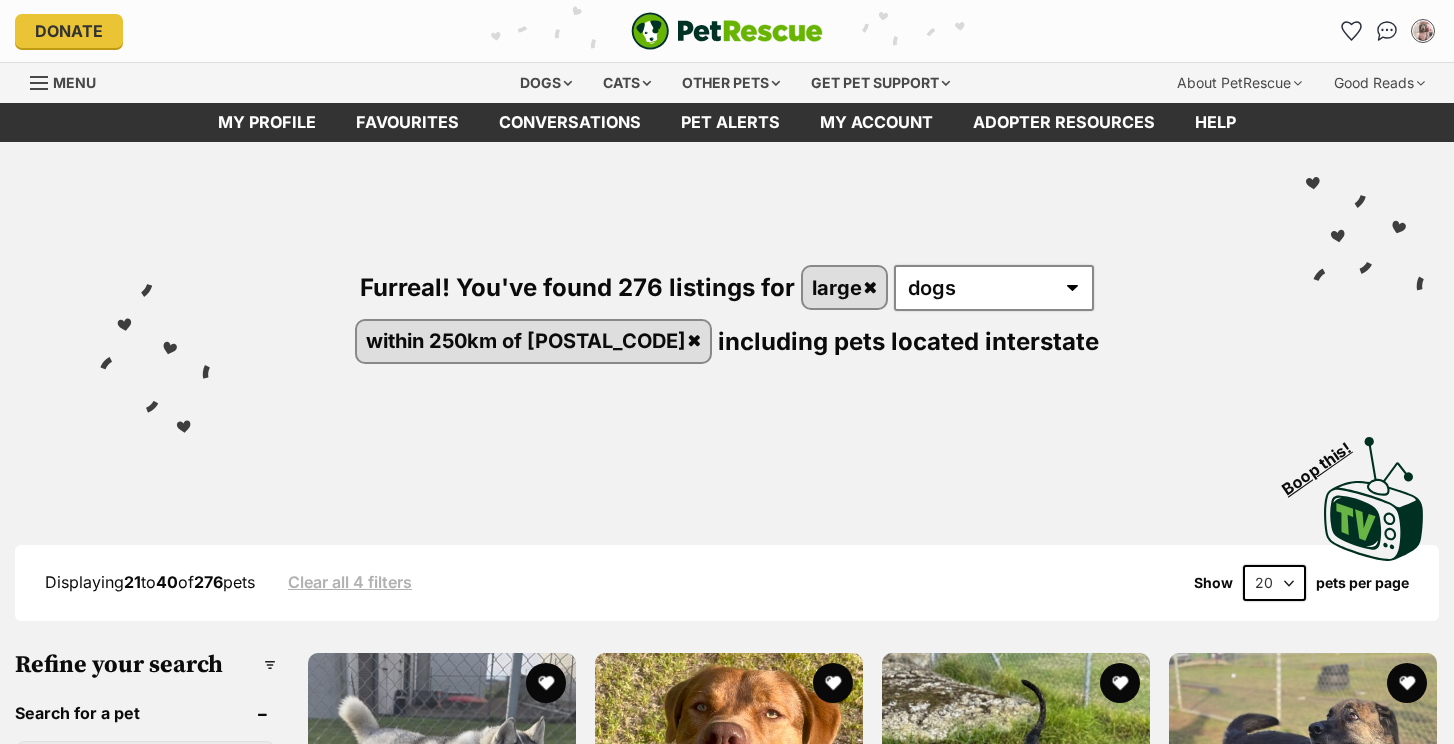 scroll, scrollTop: 0, scrollLeft: 0, axis: both 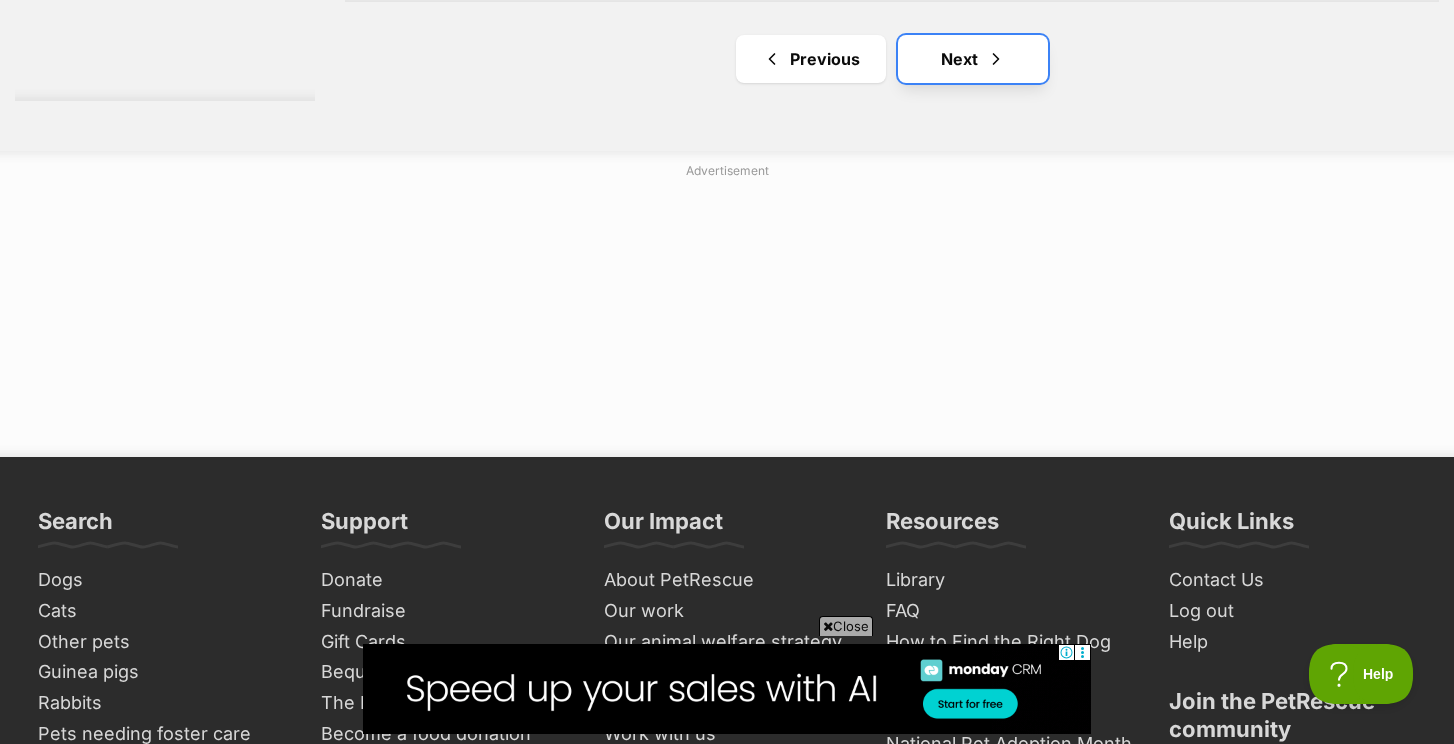 click on "Next" at bounding box center (973, 59) 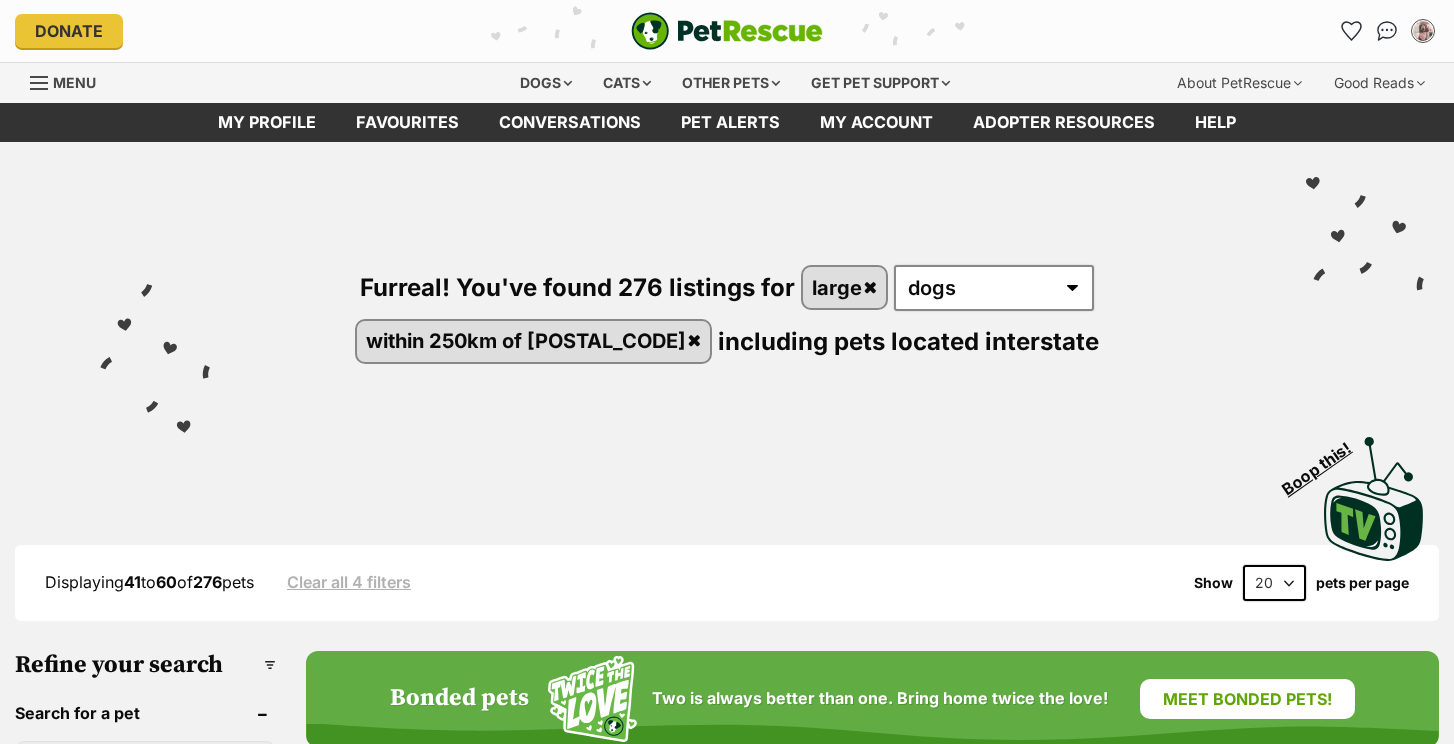 scroll, scrollTop: 0, scrollLeft: 0, axis: both 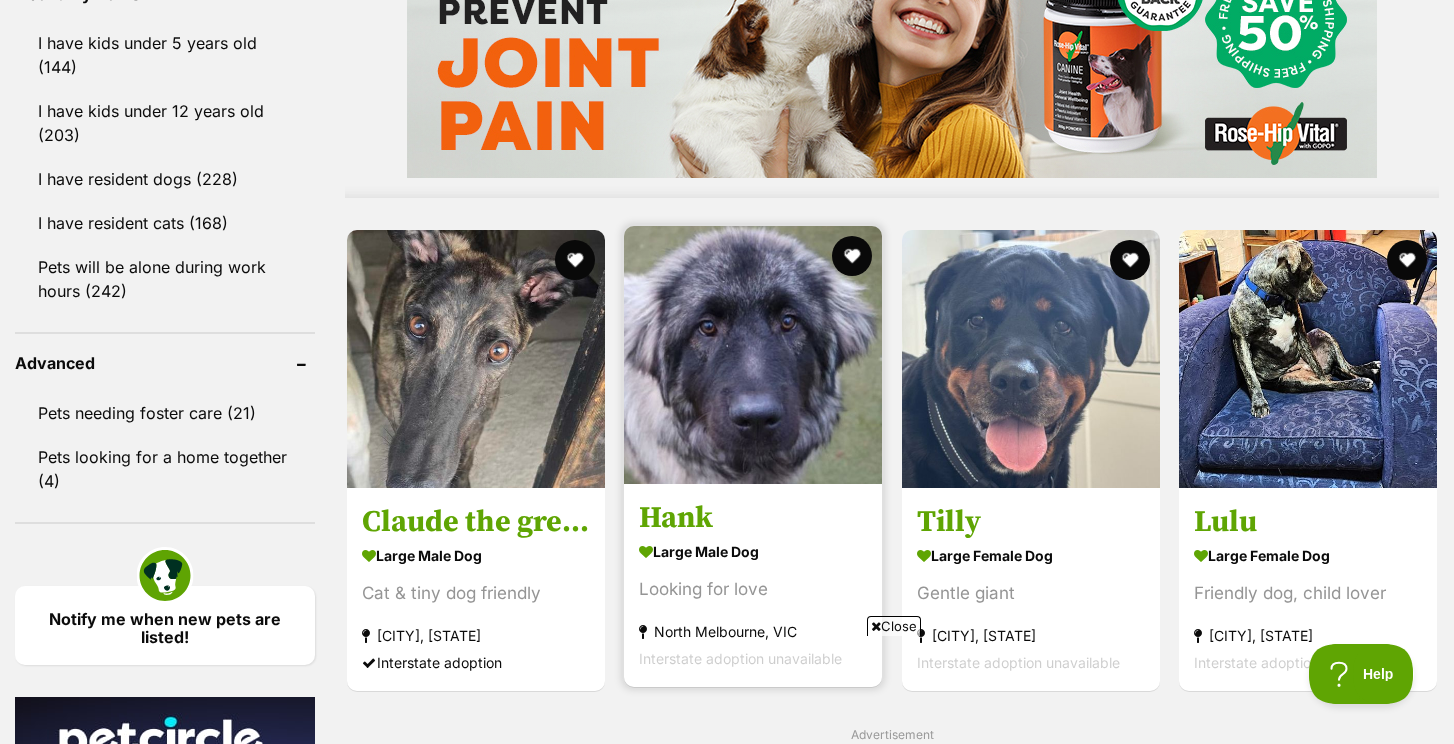 click at bounding box center [753, 355] 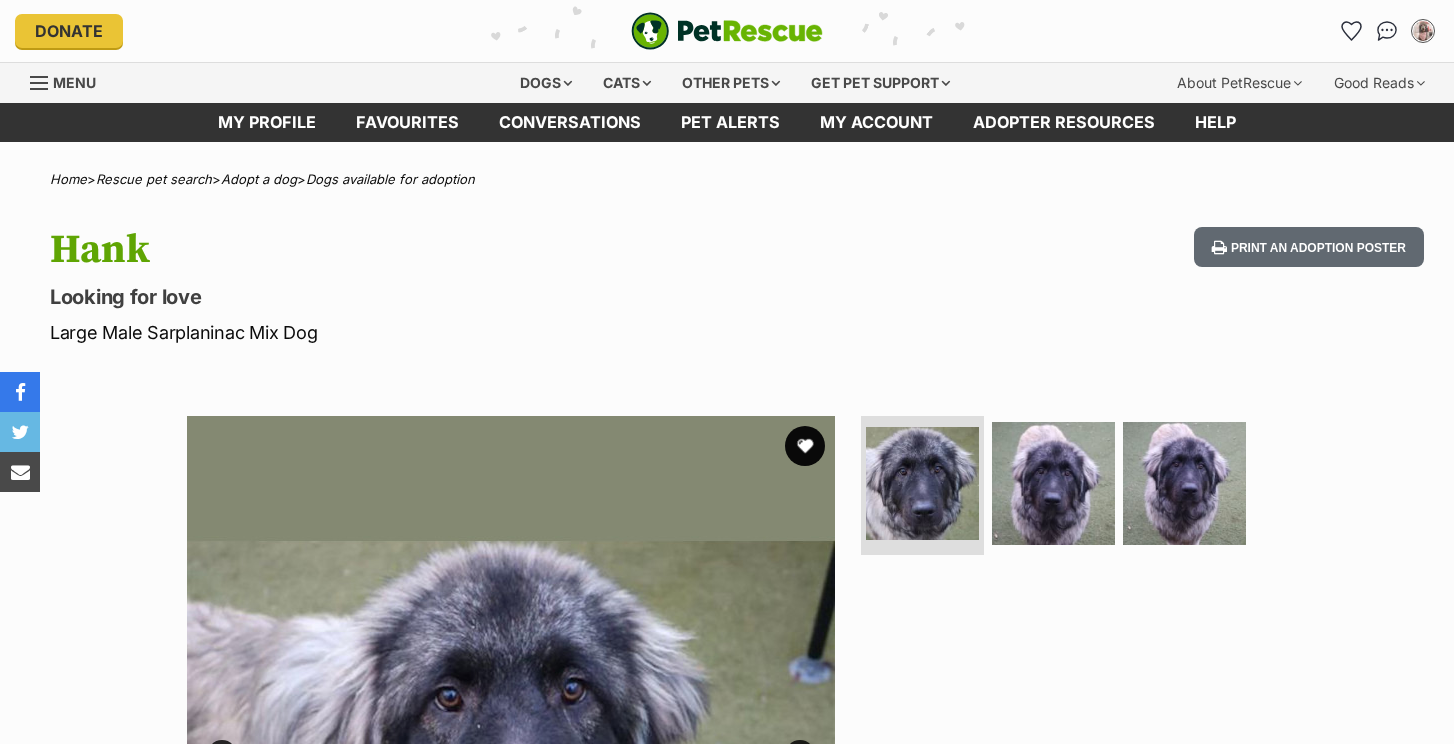 scroll, scrollTop: 60, scrollLeft: 0, axis: vertical 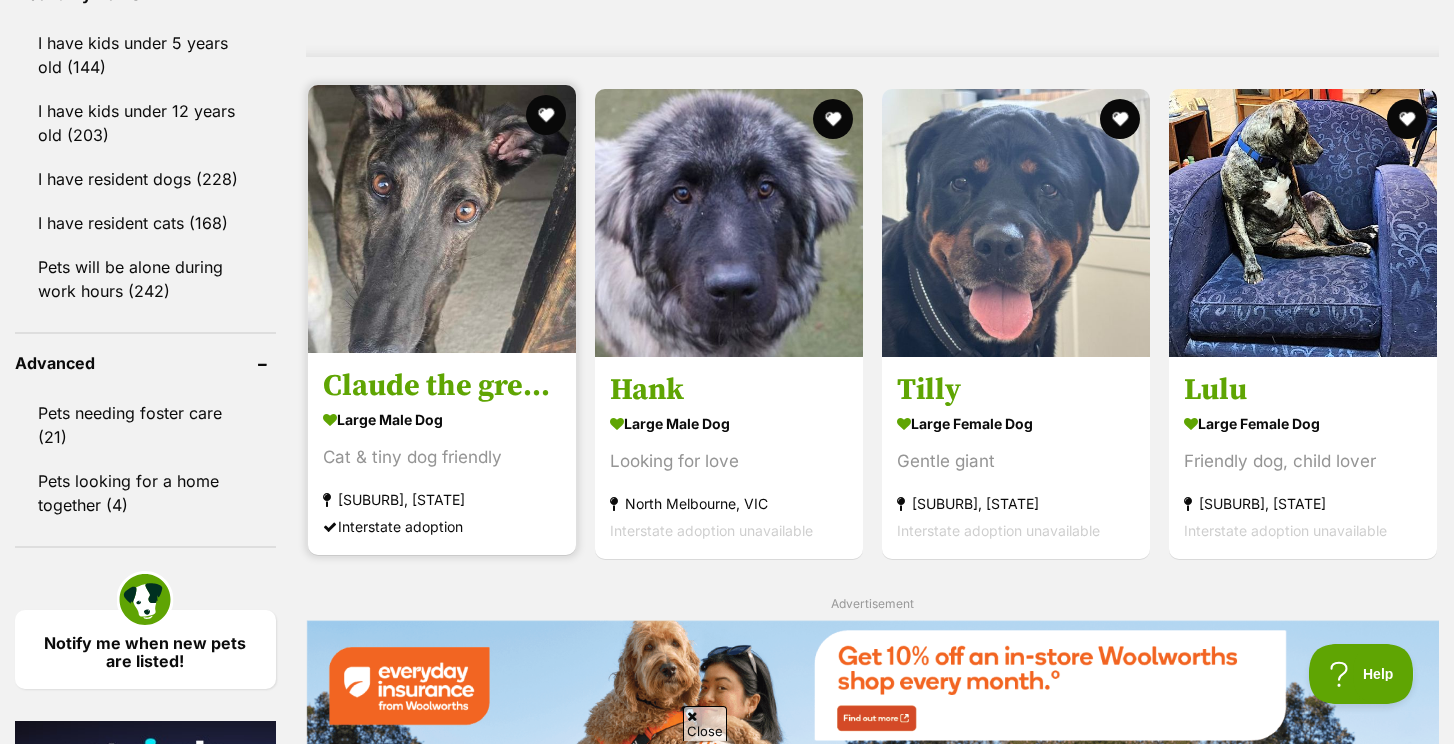 click at bounding box center (442, 219) 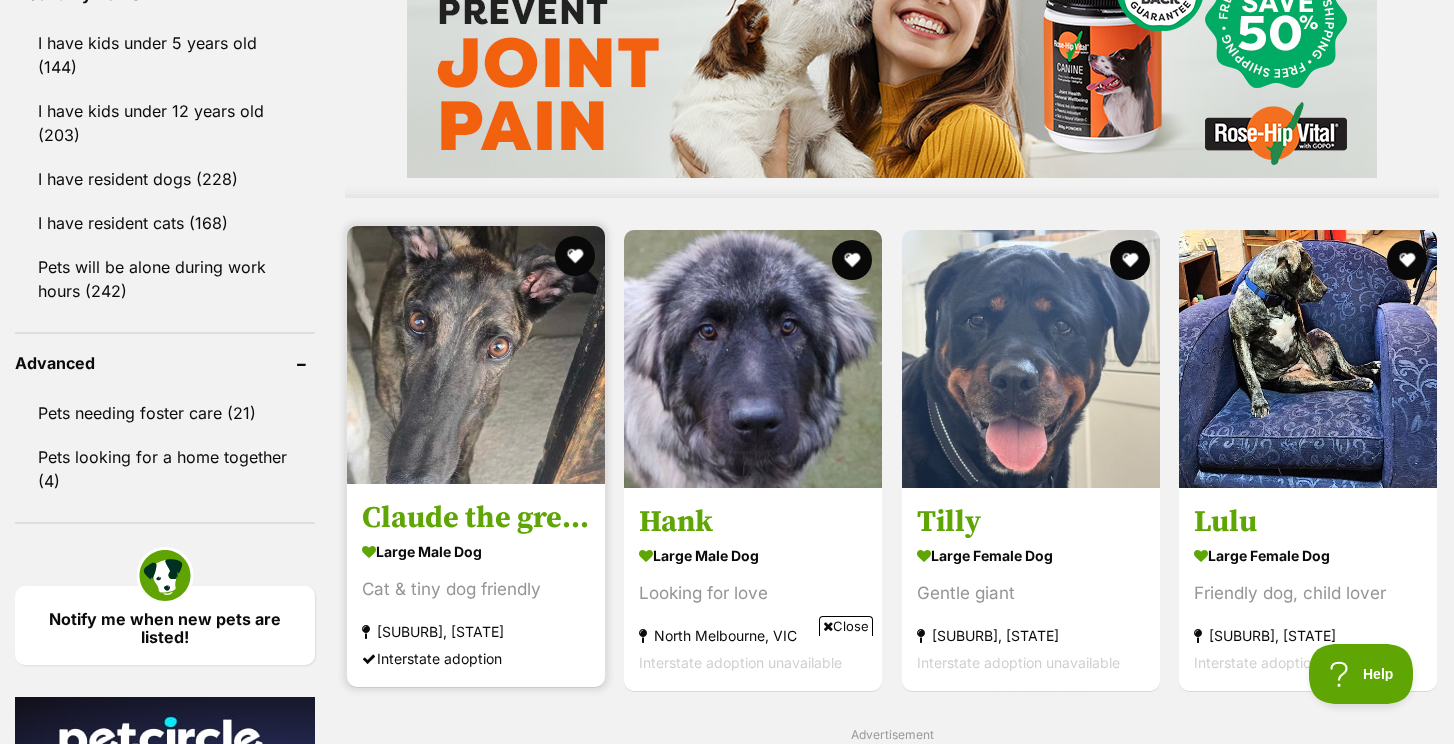 scroll, scrollTop: 0, scrollLeft: 0, axis: both 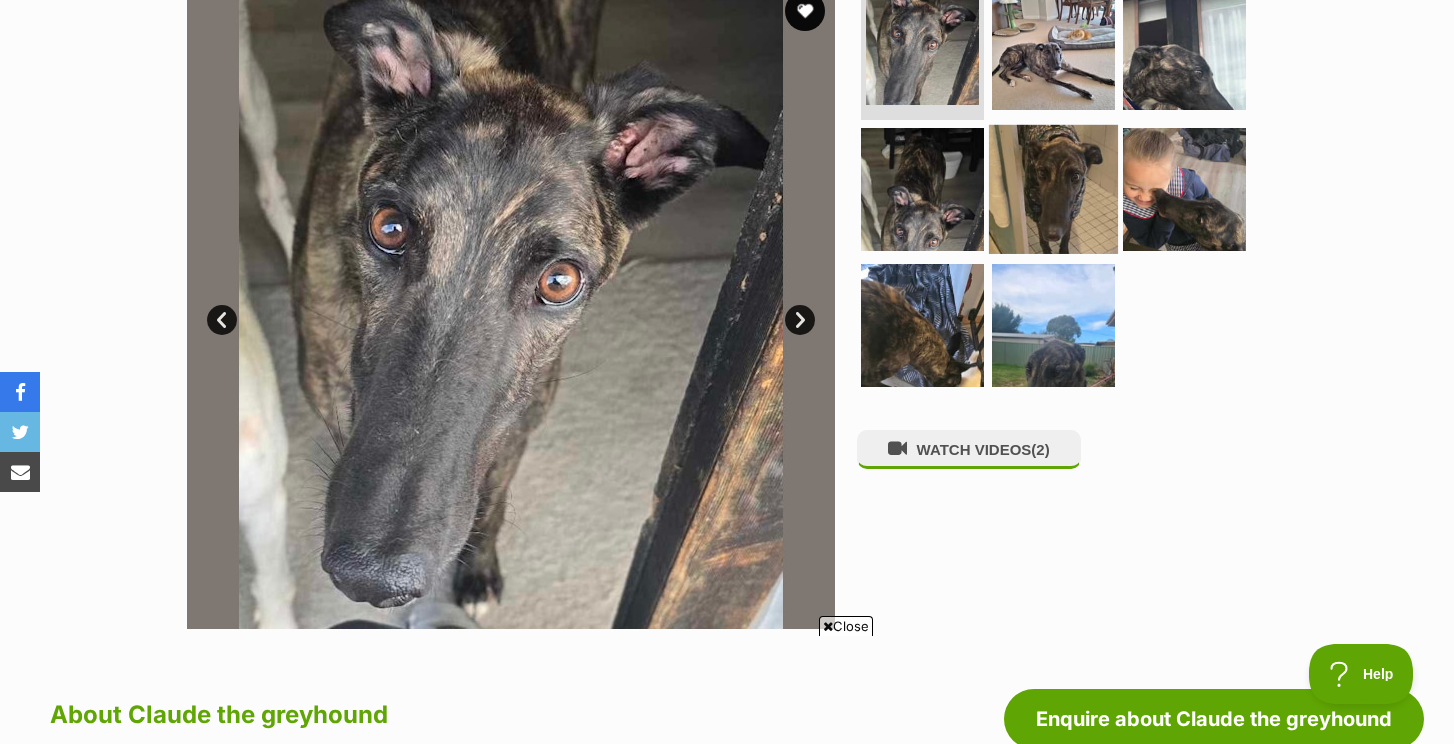 click at bounding box center [1053, 189] 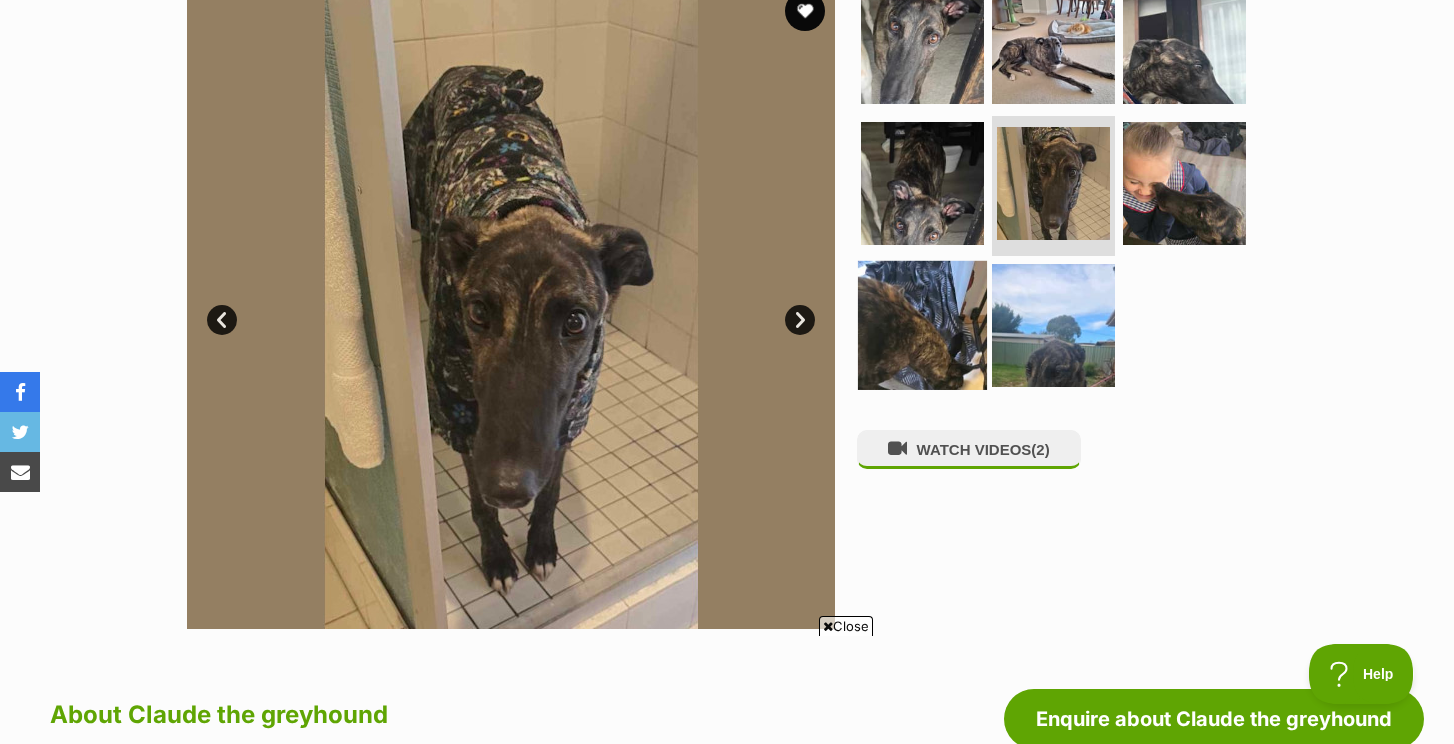 click at bounding box center (922, 325) 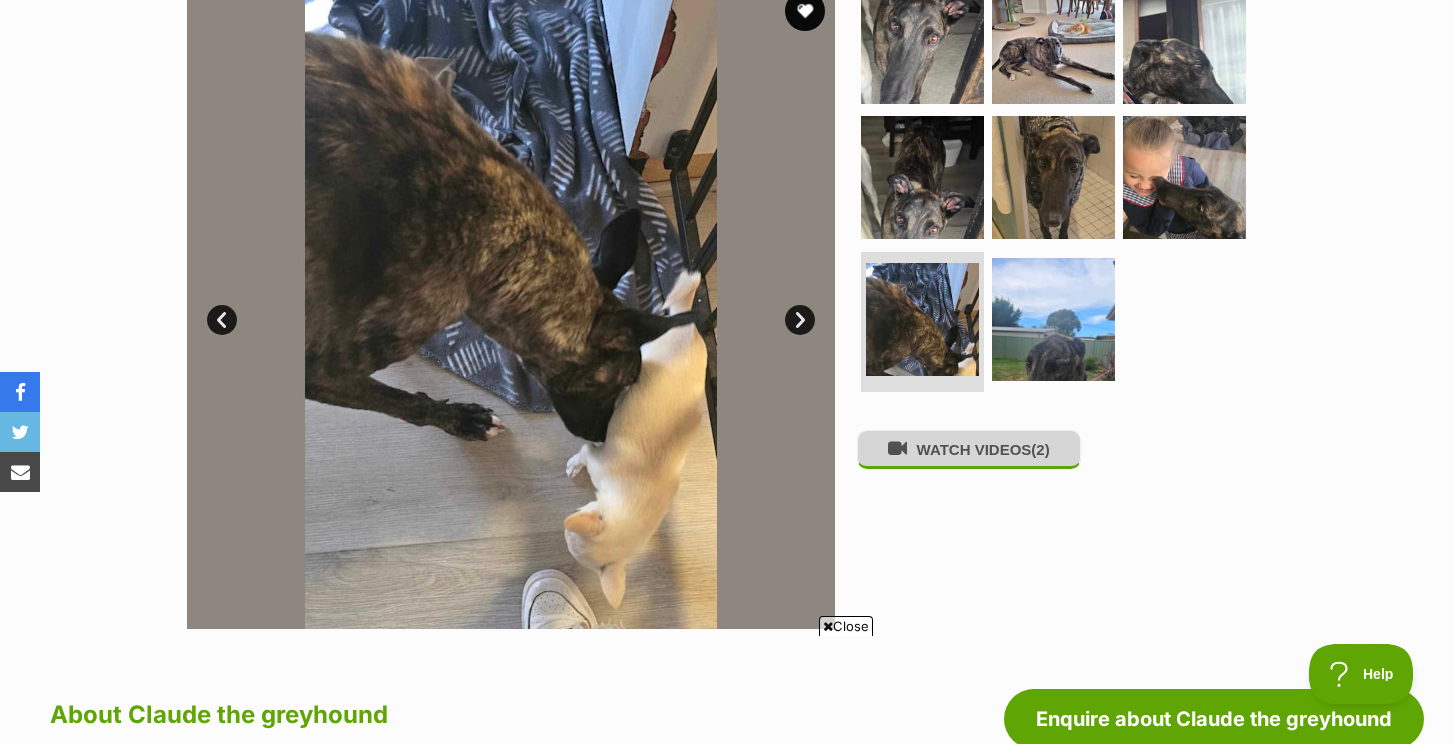 click on "WATCH VIDEOS
(2)" at bounding box center [969, 449] 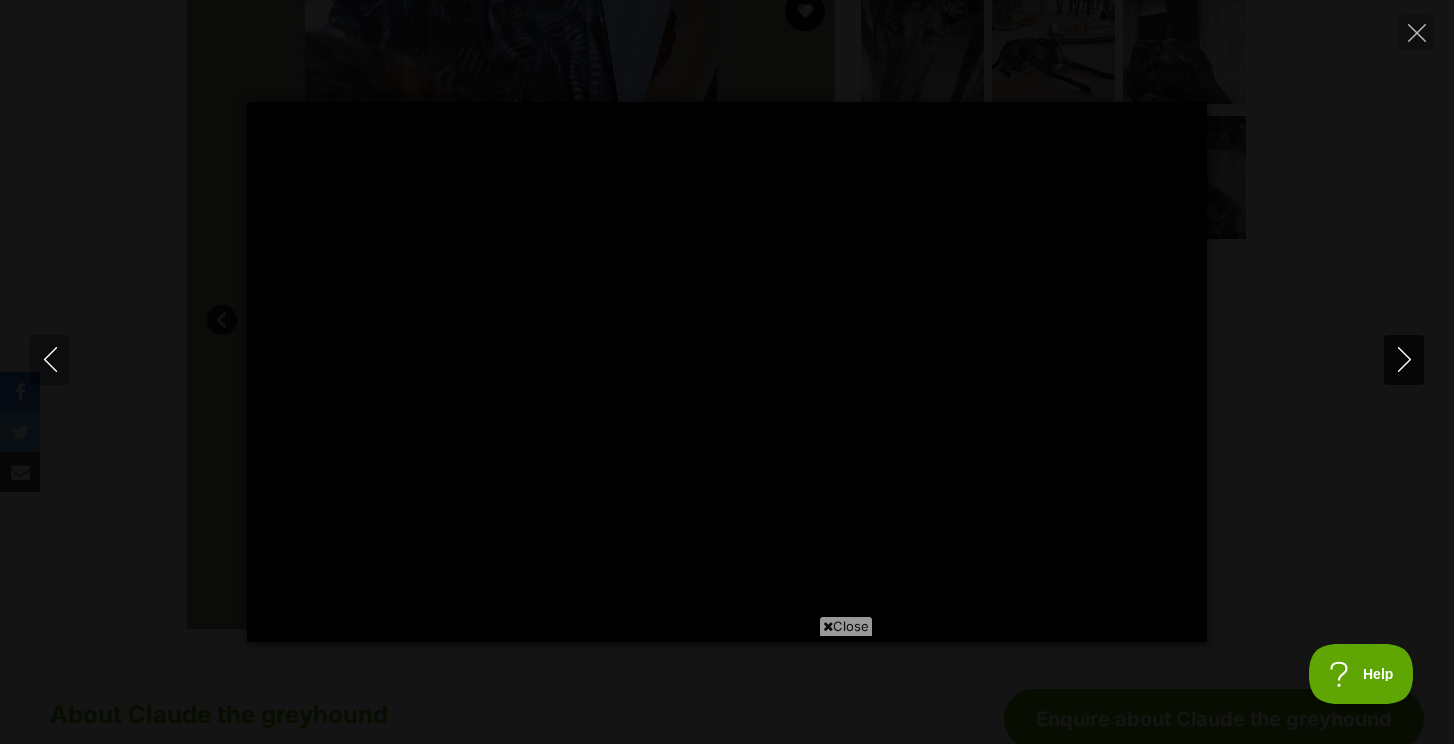click at bounding box center (1404, 360) 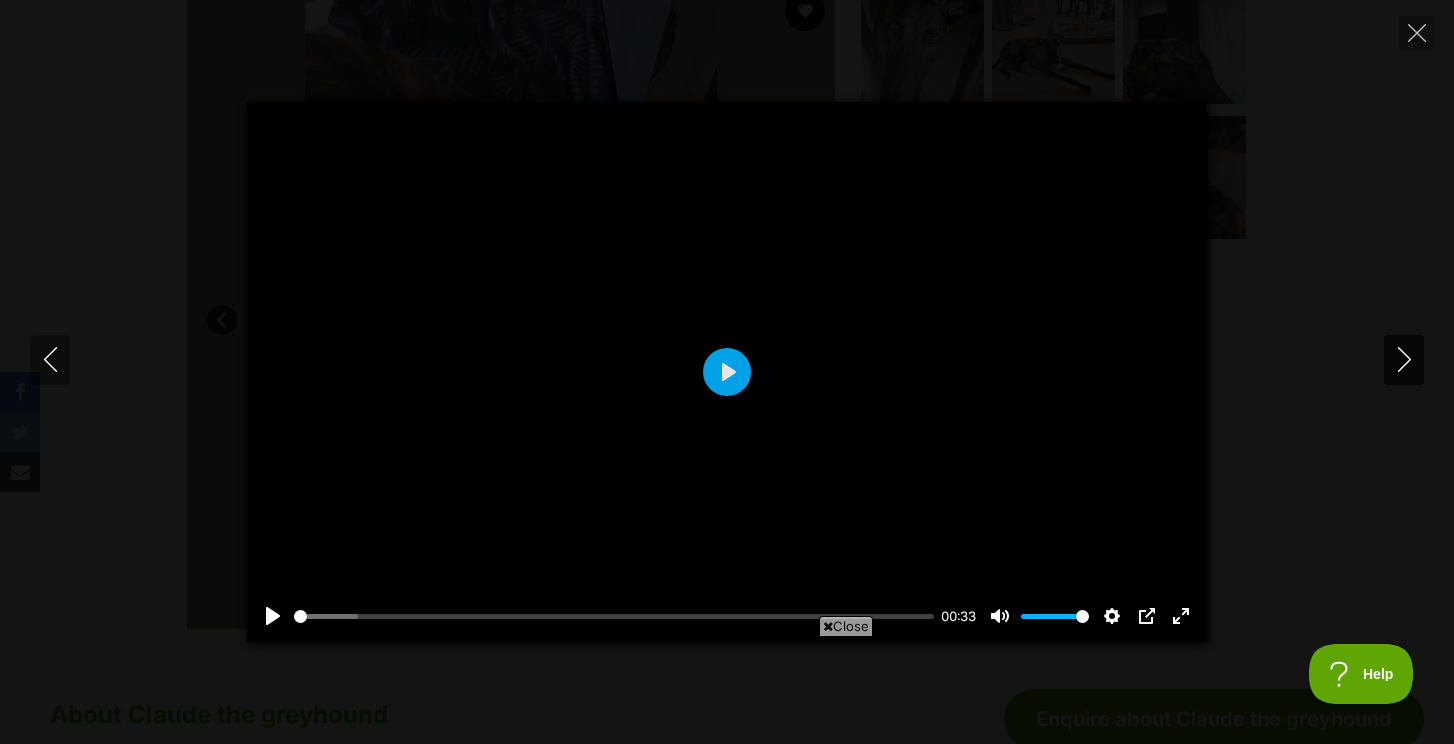 type on "5.09" 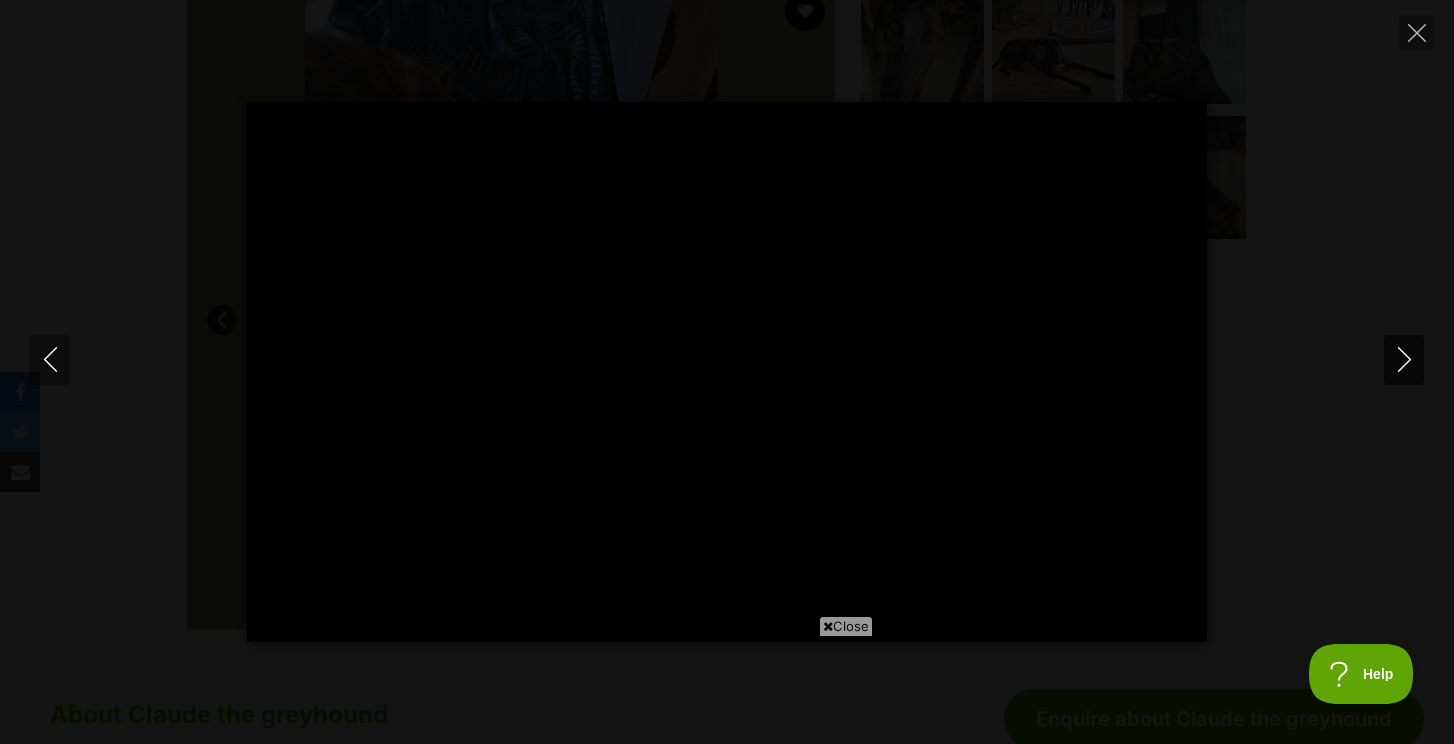 click at bounding box center [1404, 360] 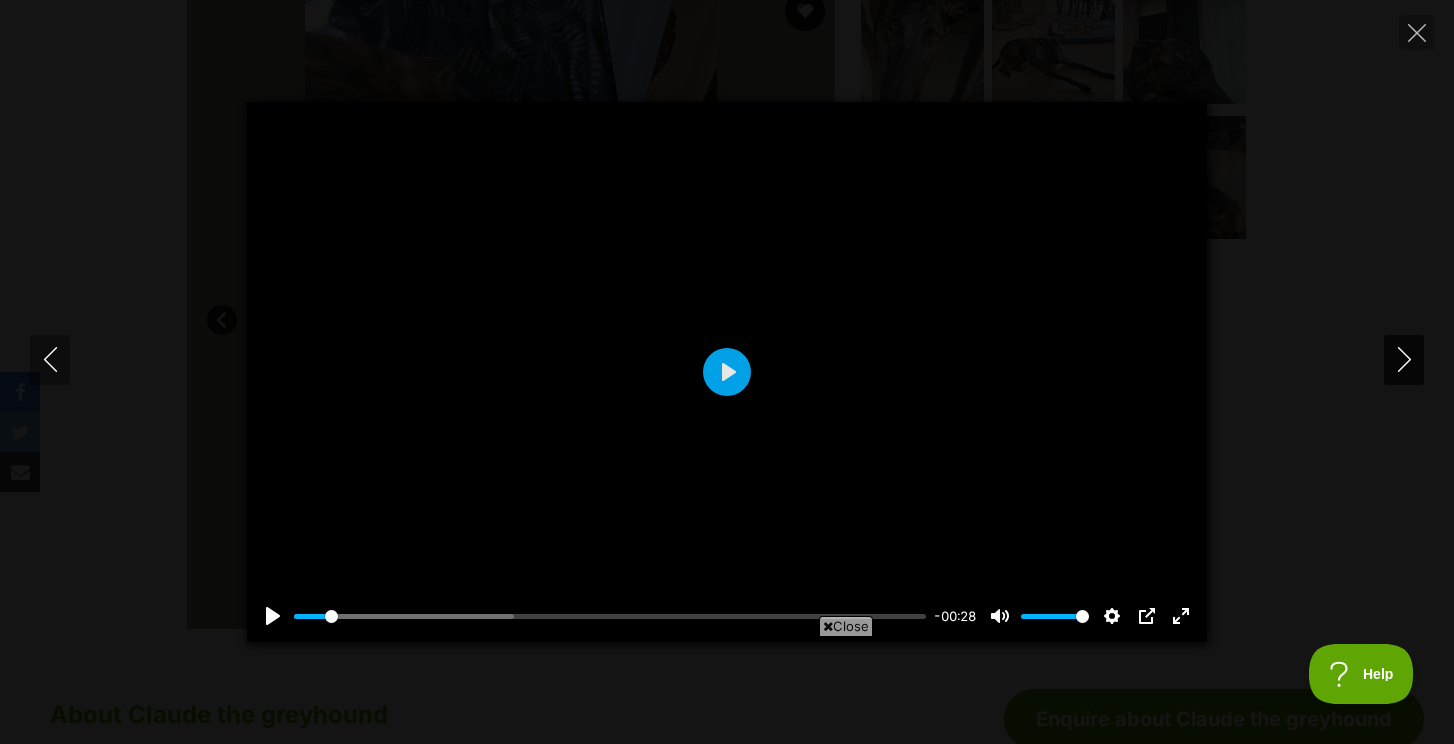 type on "2.65" 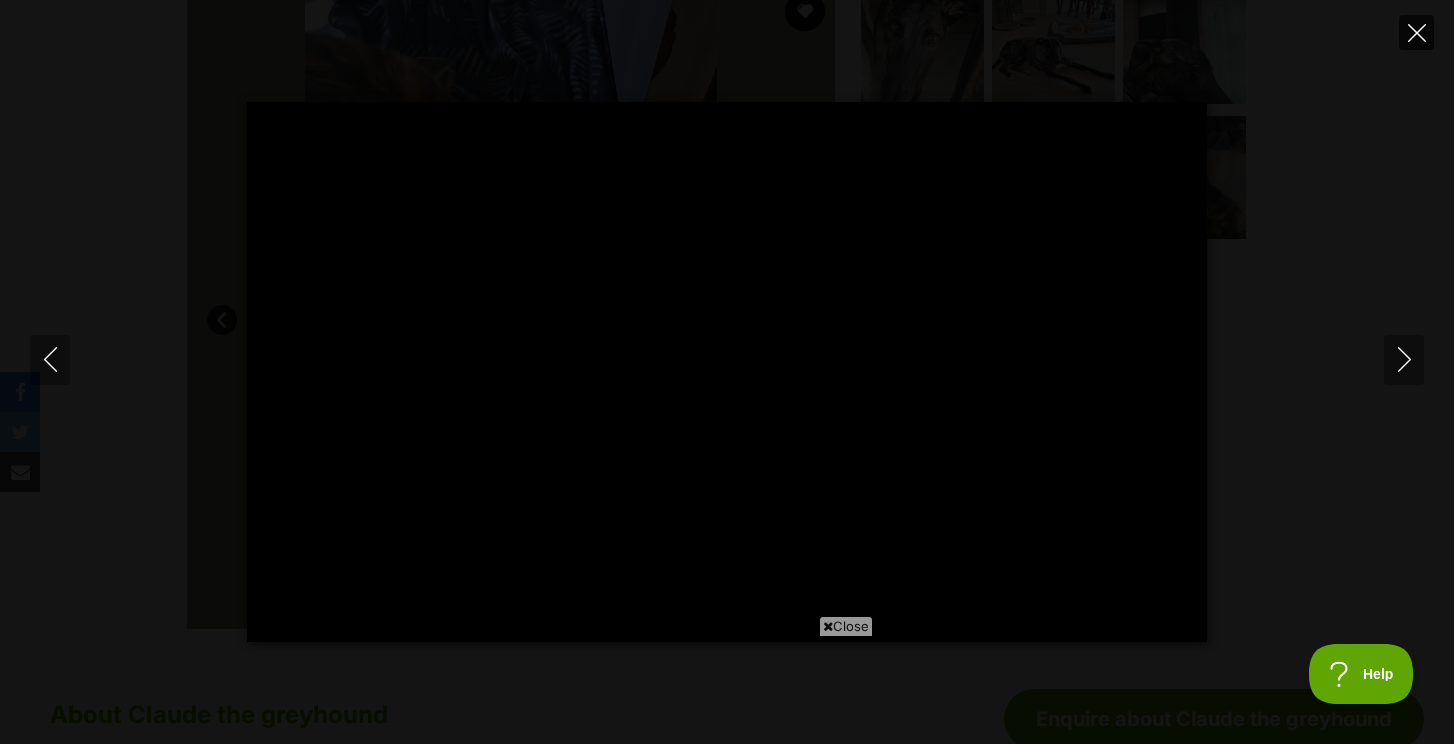 click 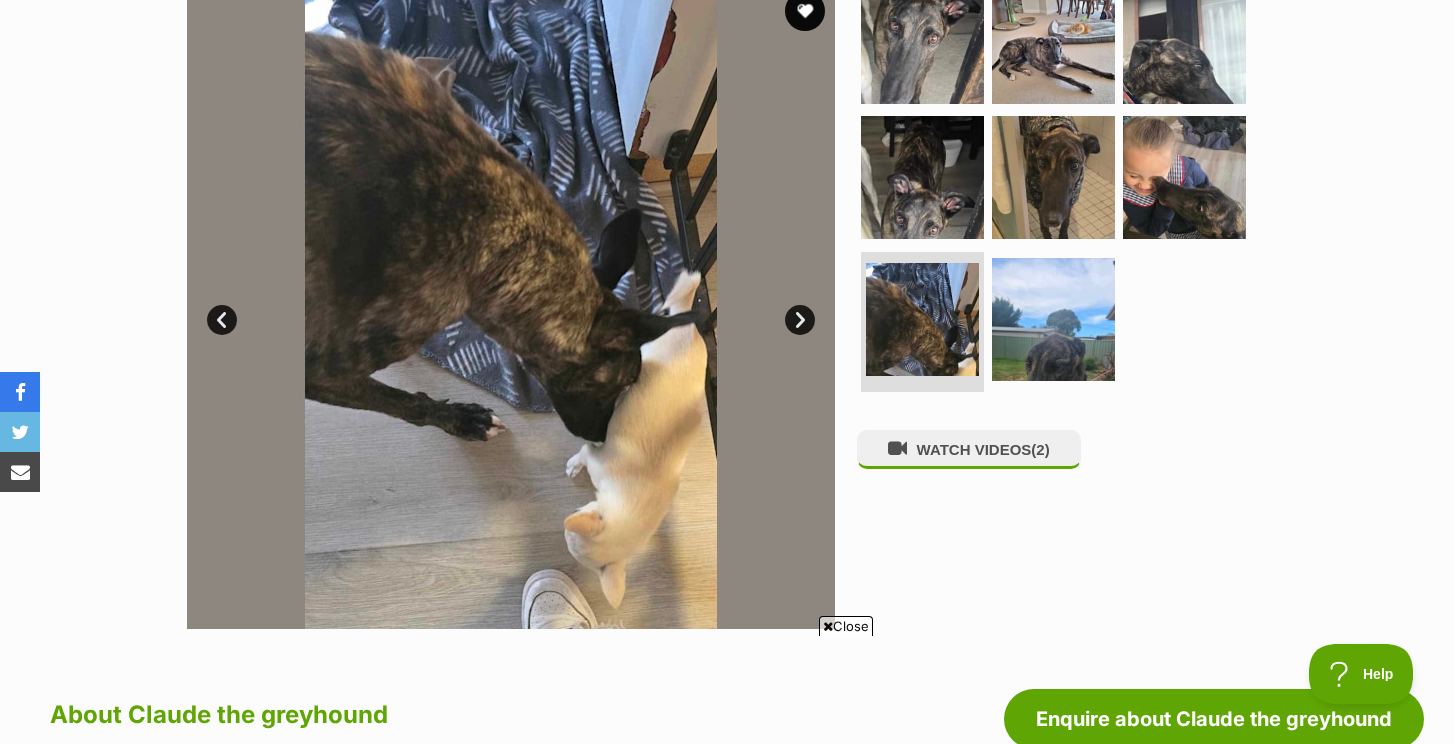 scroll, scrollTop: 309, scrollLeft: 0, axis: vertical 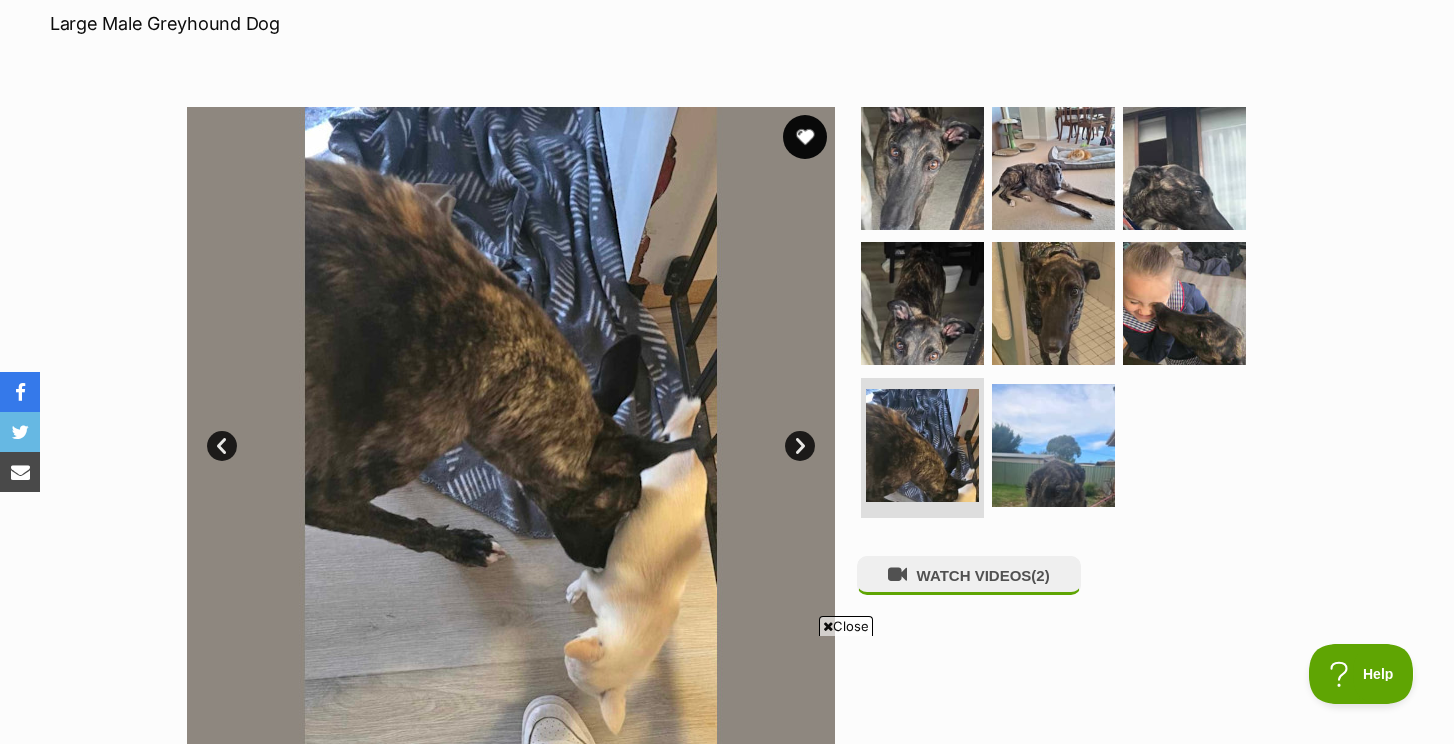 click at bounding box center (805, 137) 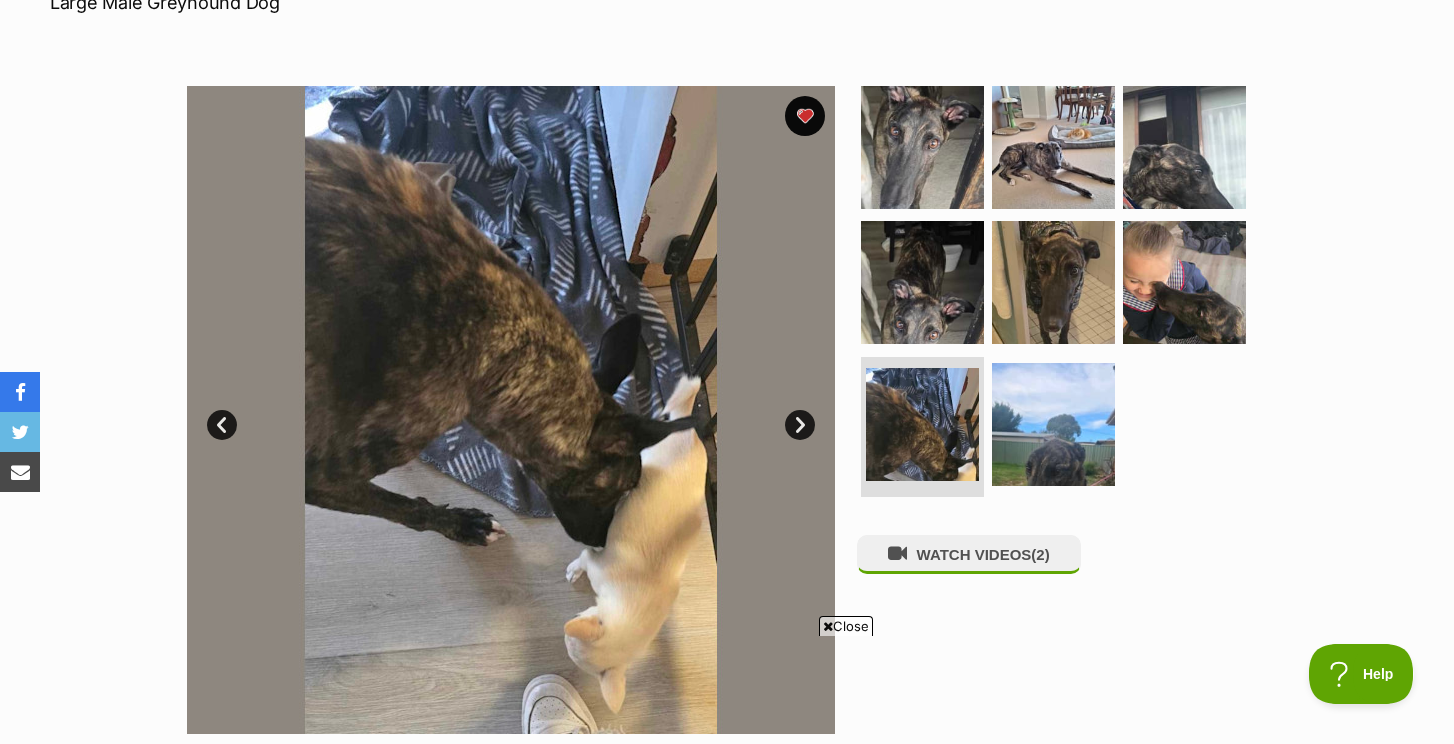 scroll, scrollTop: 323, scrollLeft: 0, axis: vertical 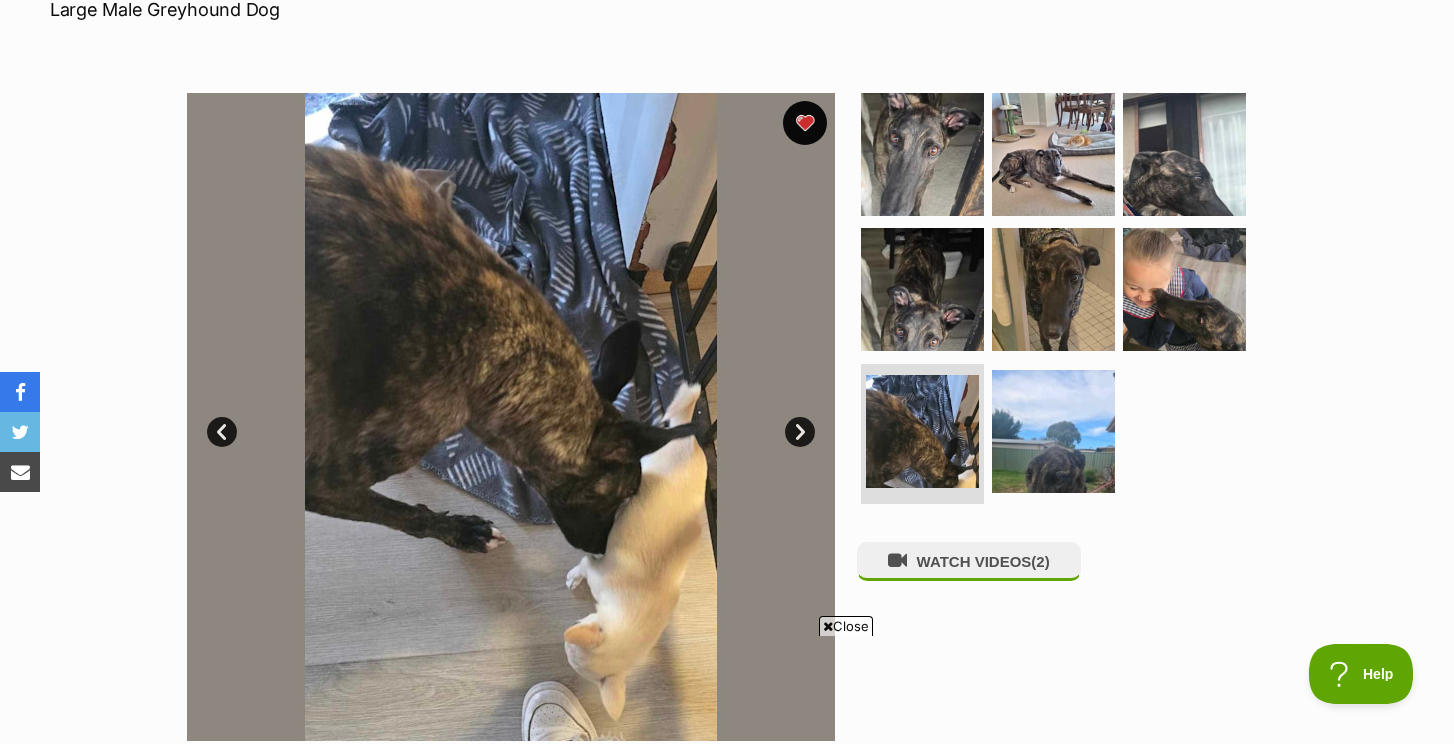 click at bounding box center [805, 123] 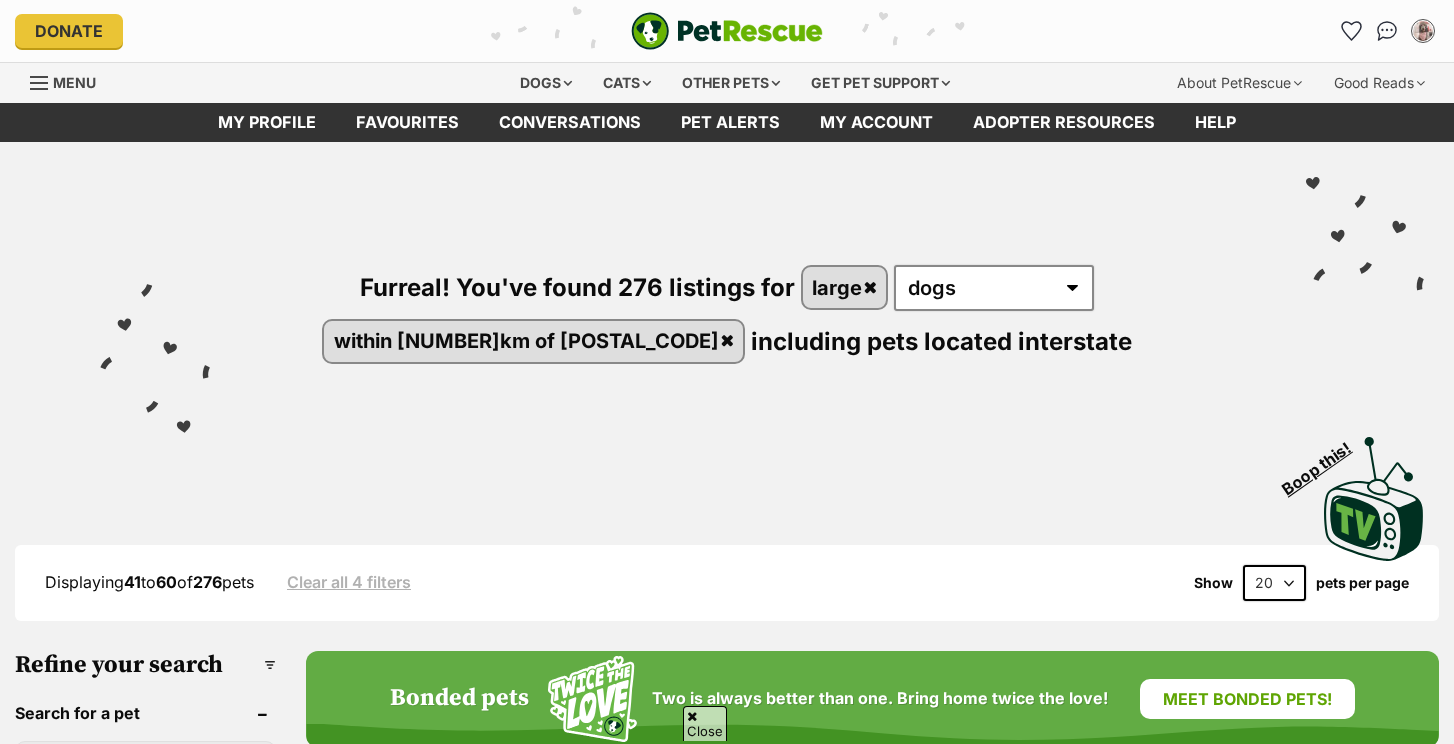 scroll, scrollTop: 1544, scrollLeft: 0, axis: vertical 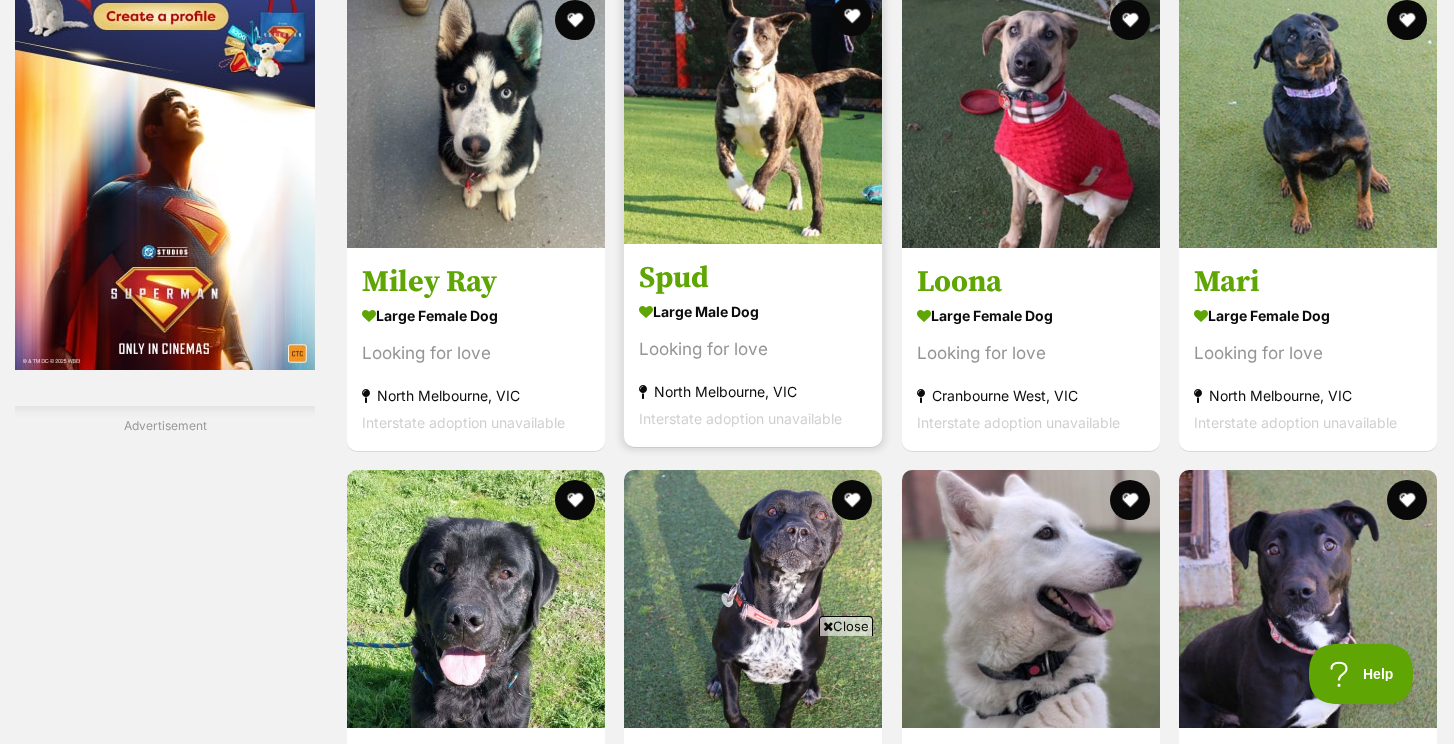 click at bounding box center [753, 115] 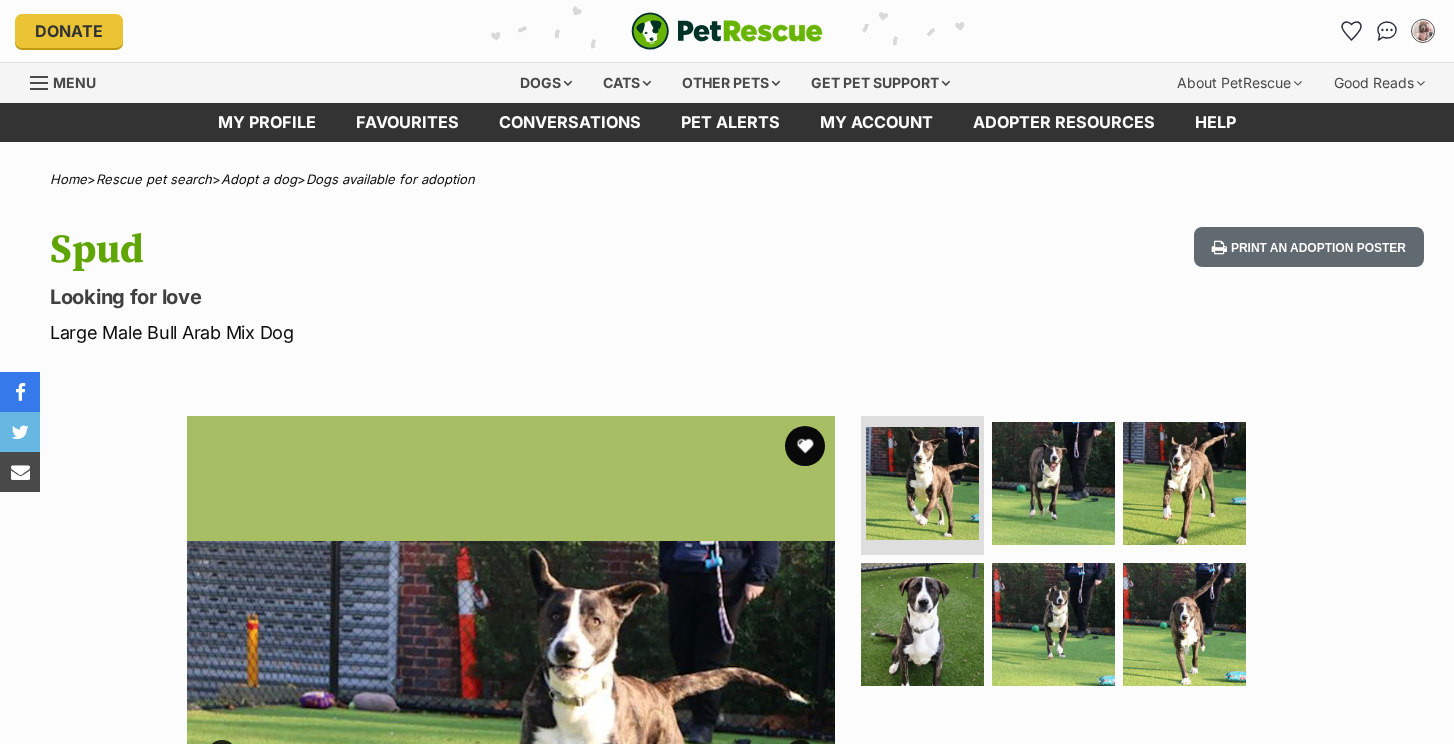 scroll, scrollTop: 0, scrollLeft: 0, axis: both 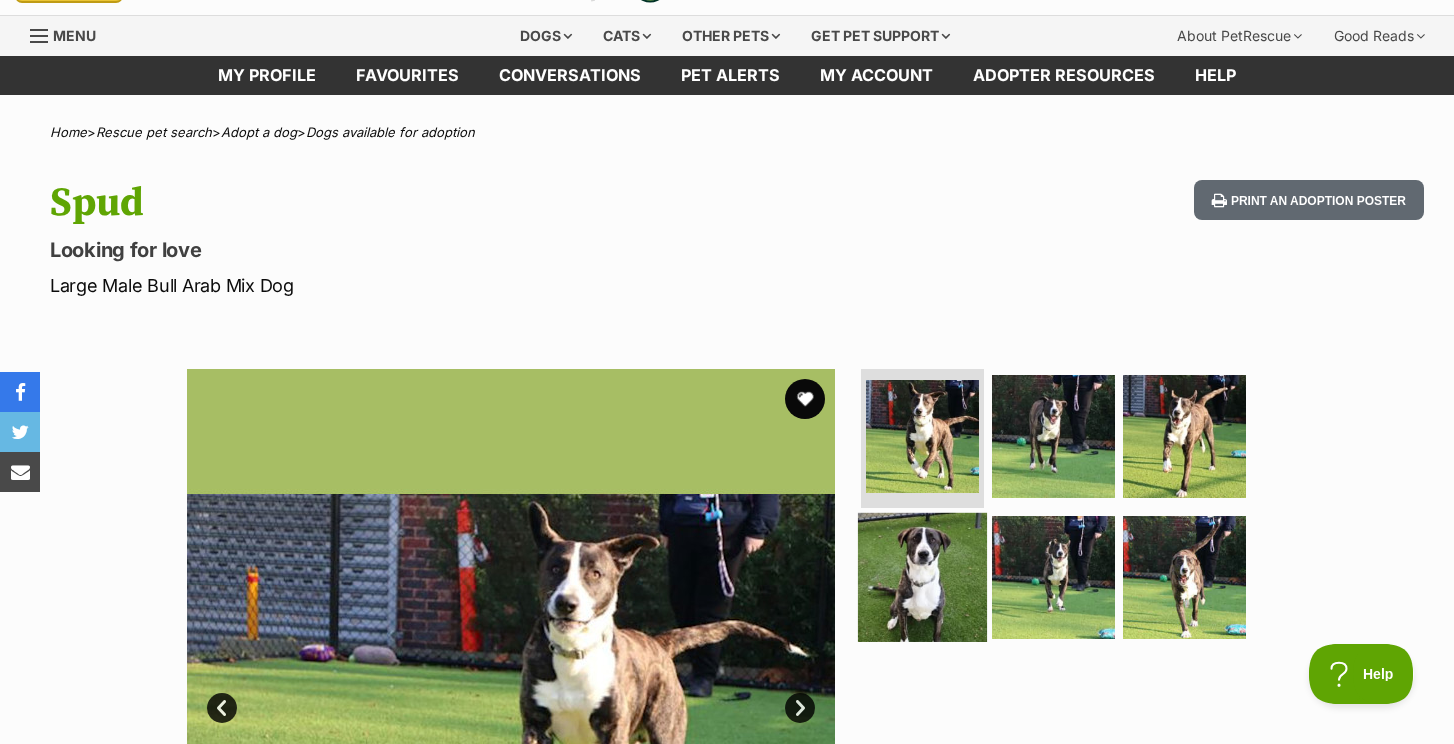 click at bounding box center [922, 577] 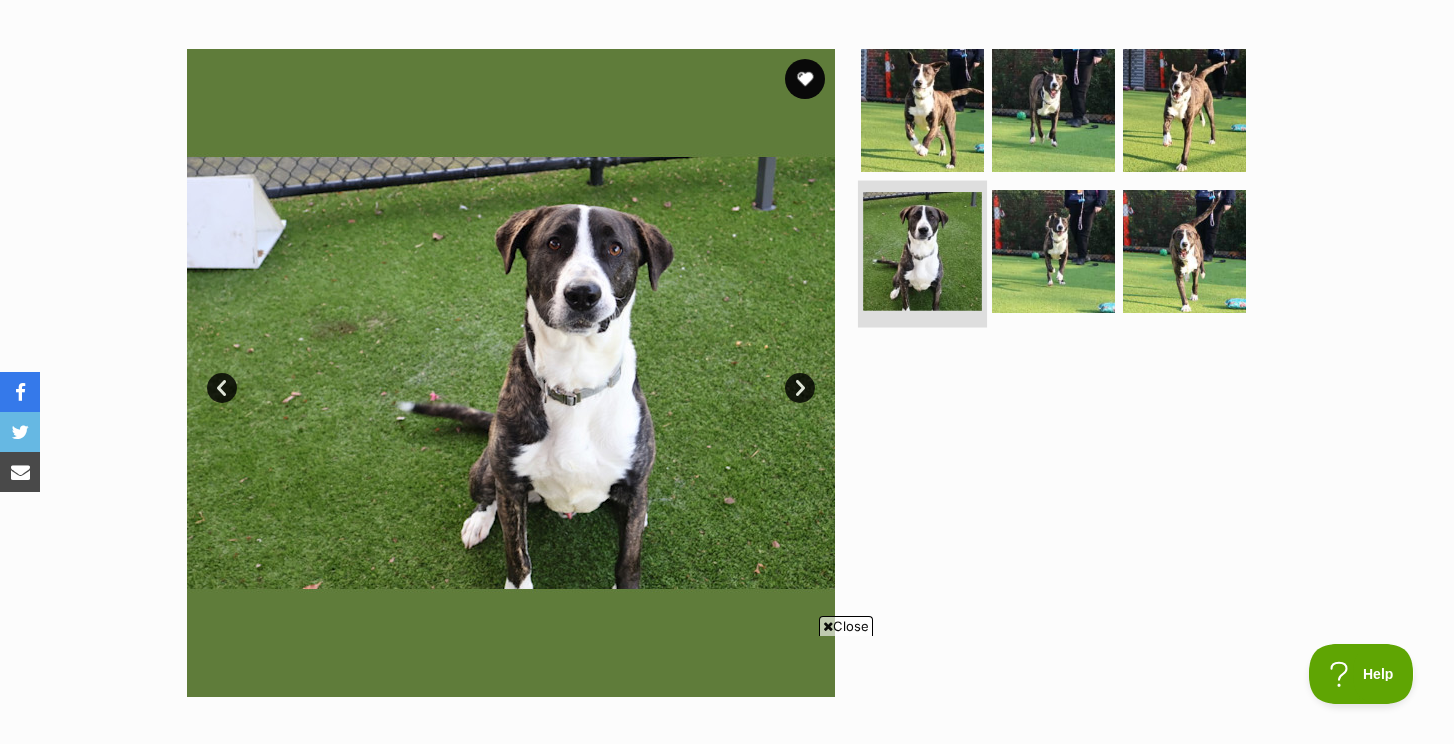 scroll, scrollTop: 370, scrollLeft: 0, axis: vertical 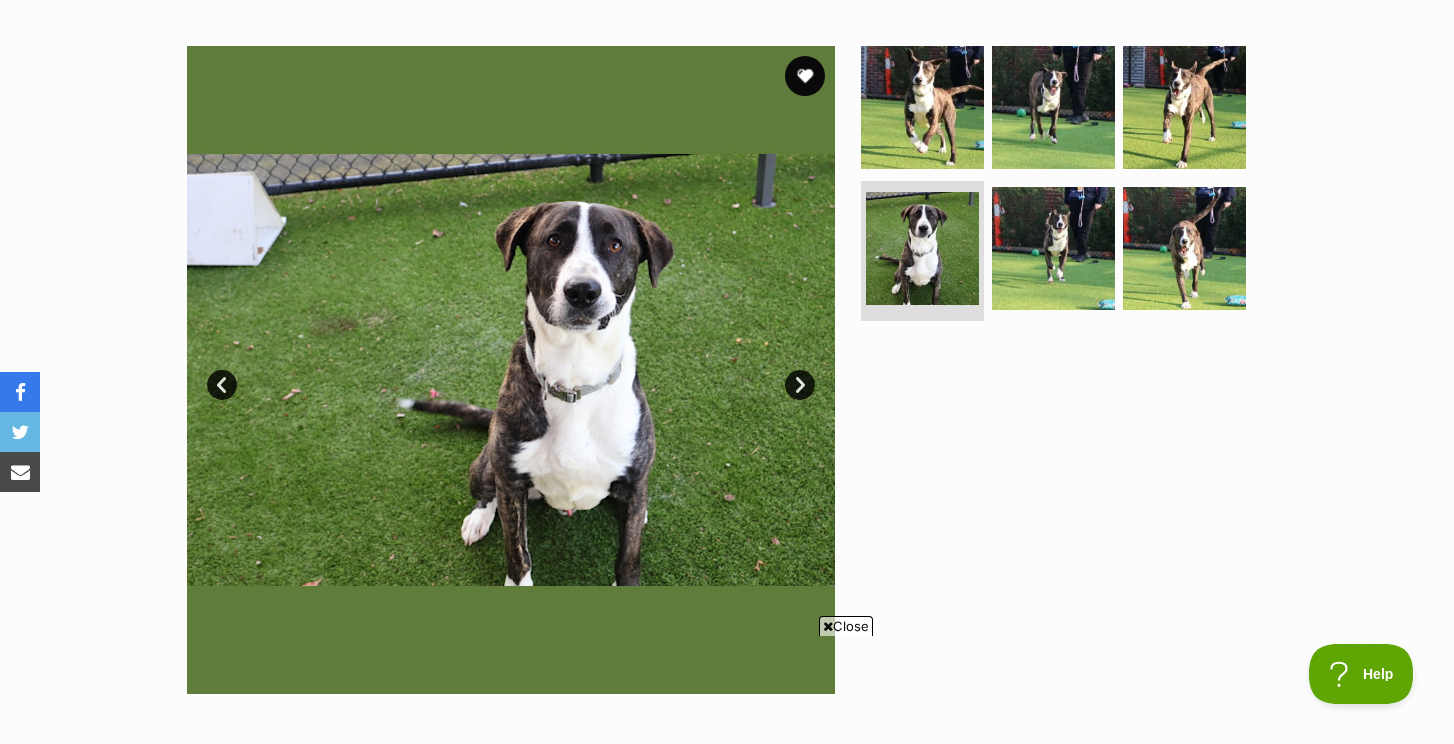 click on "Next" at bounding box center [800, 385] 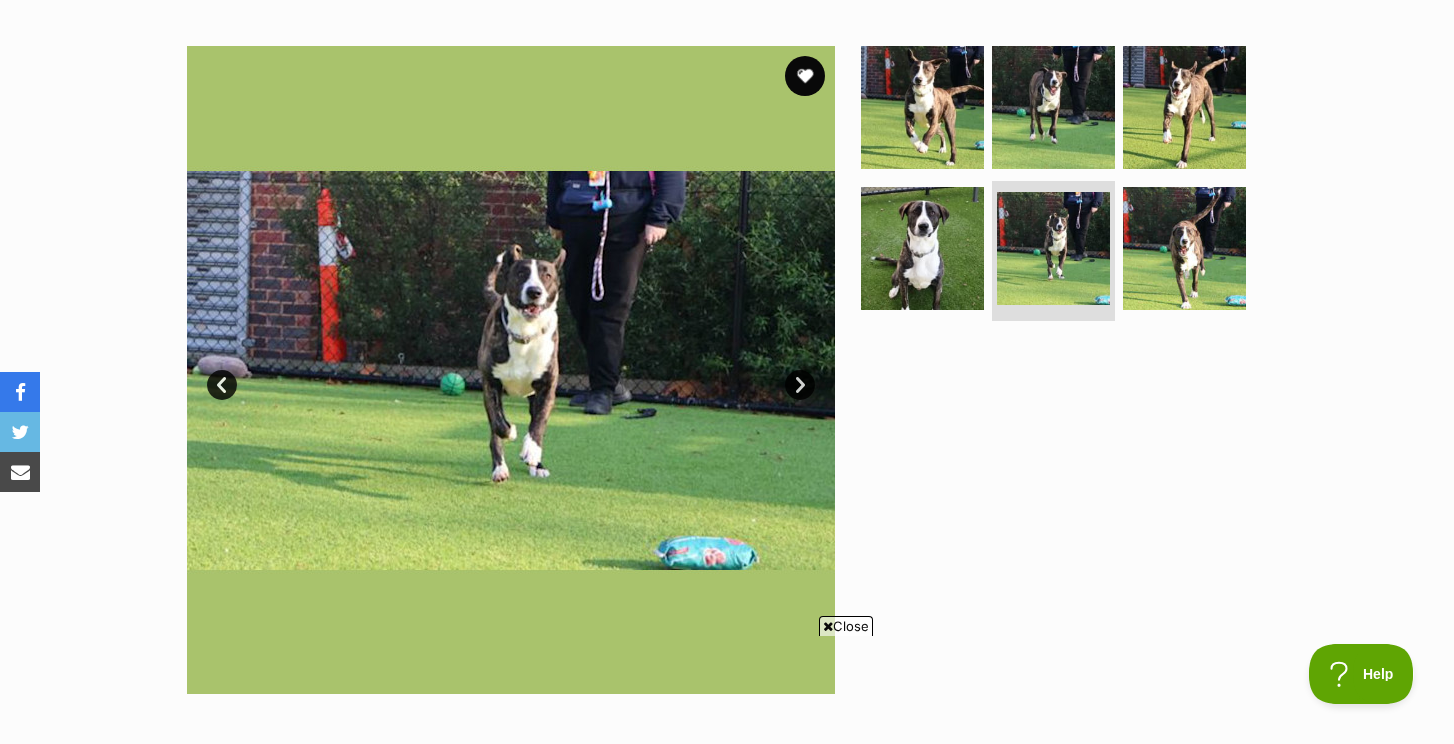 click on "Next" at bounding box center (800, 385) 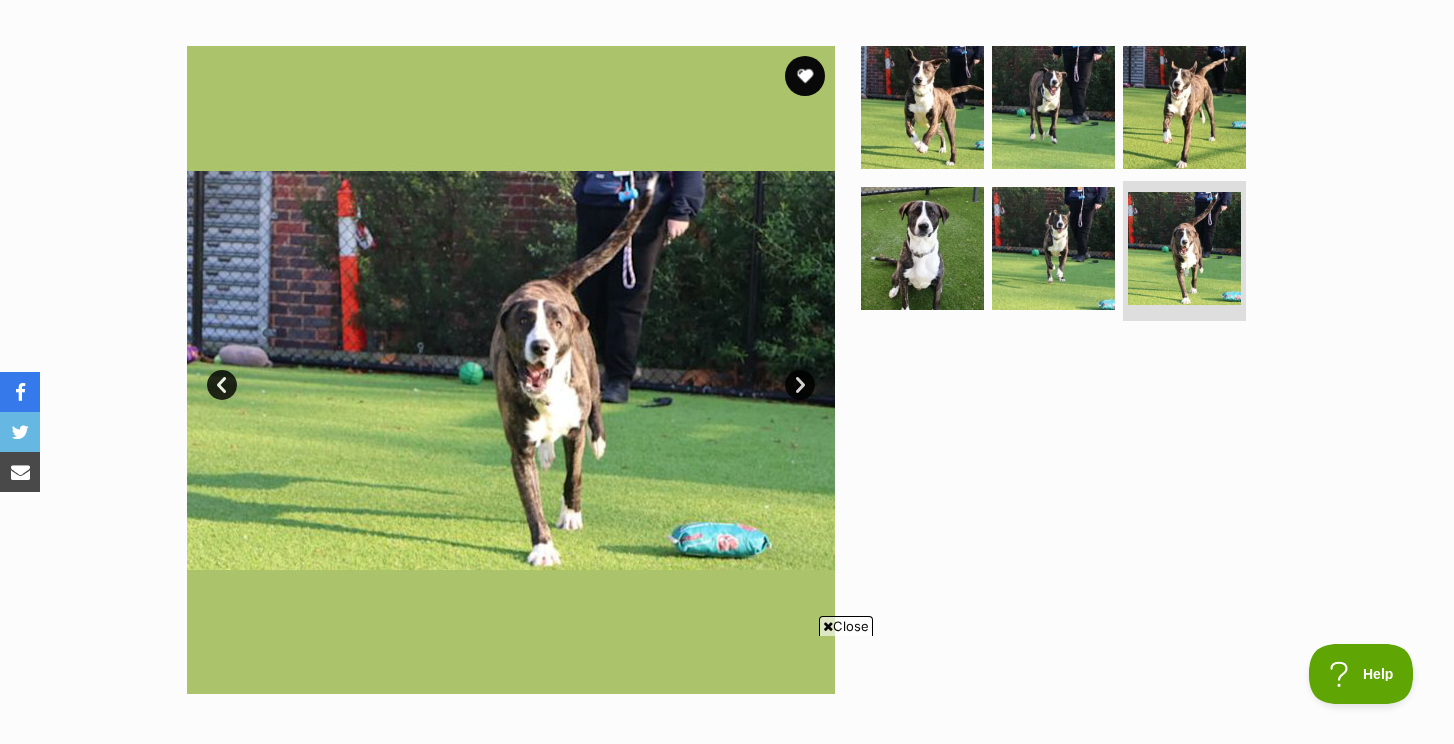 click on "Next" at bounding box center [800, 385] 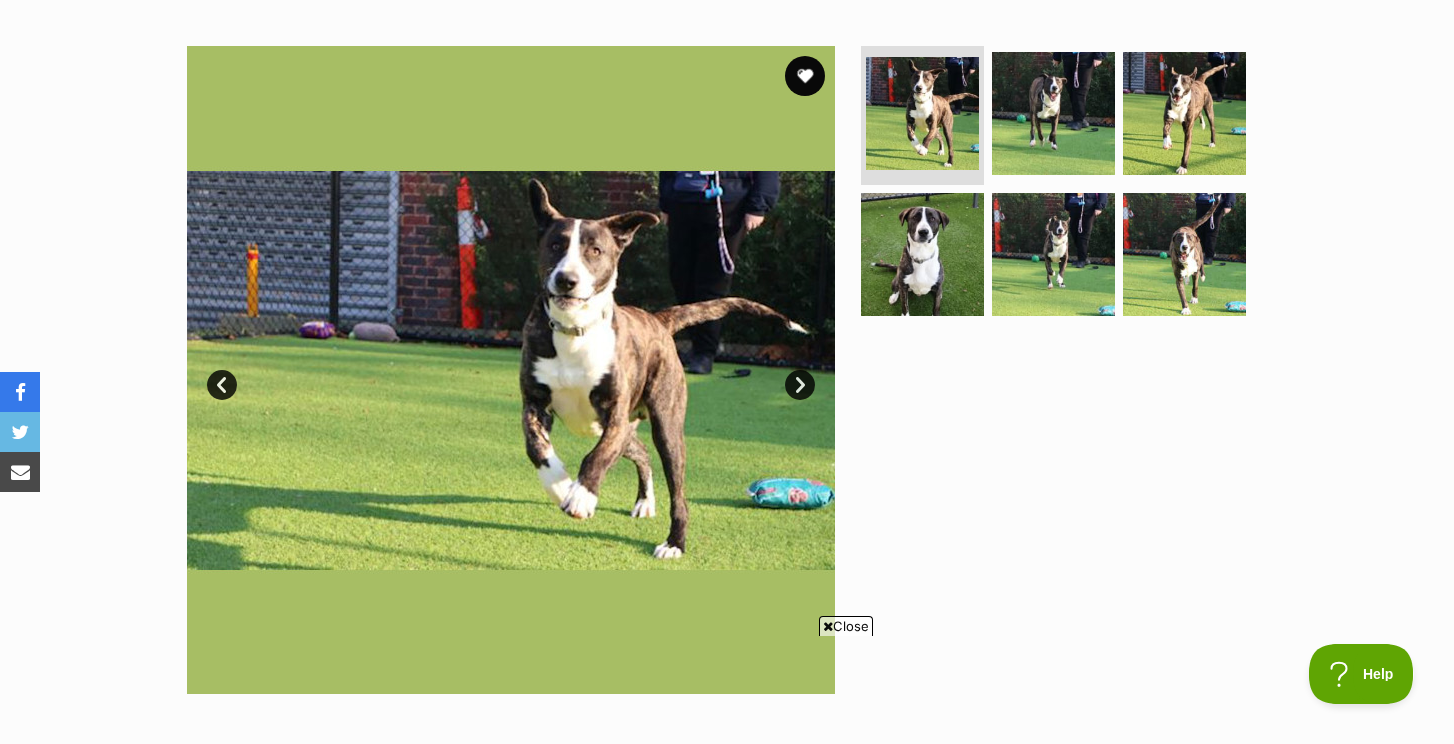 click on "Next" at bounding box center [800, 385] 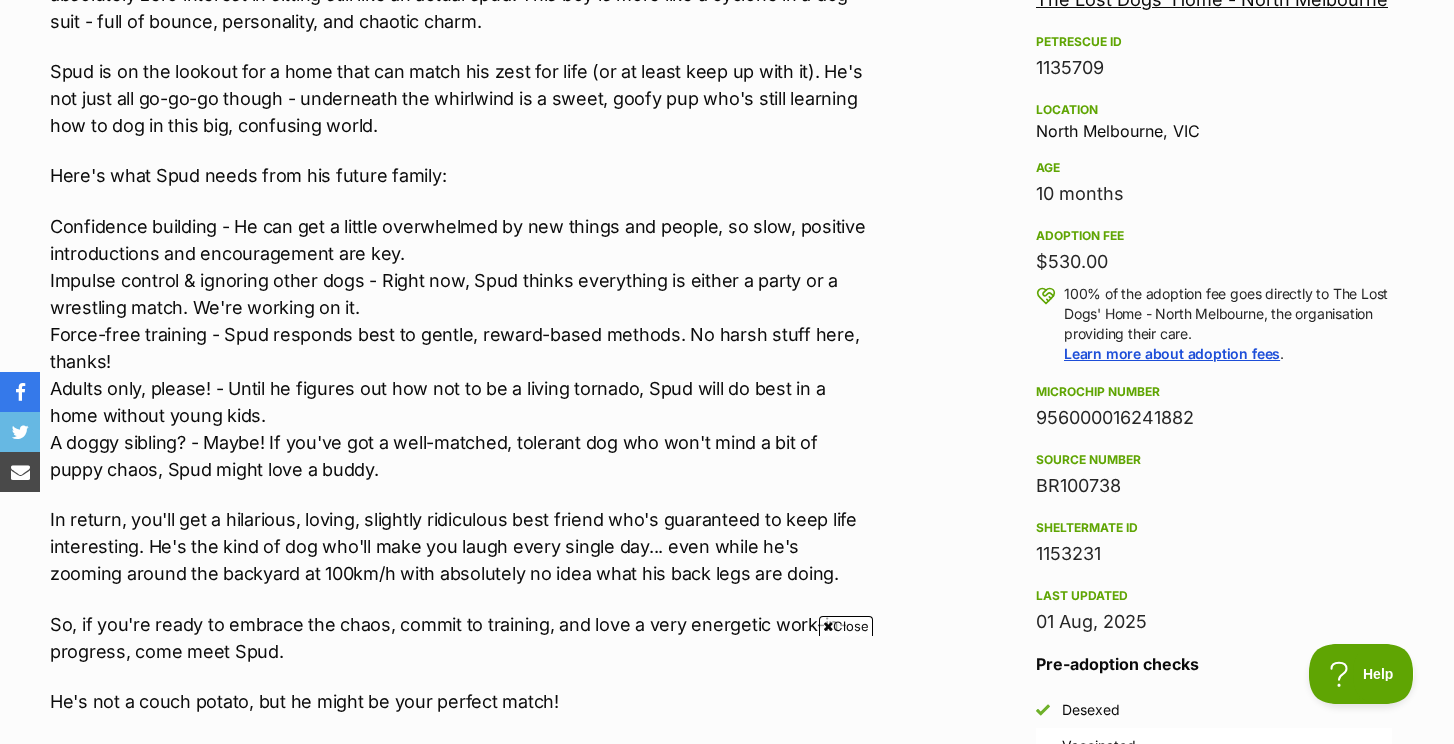scroll, scrollTop: 1244, scrollLeft: 0, axis: vertical 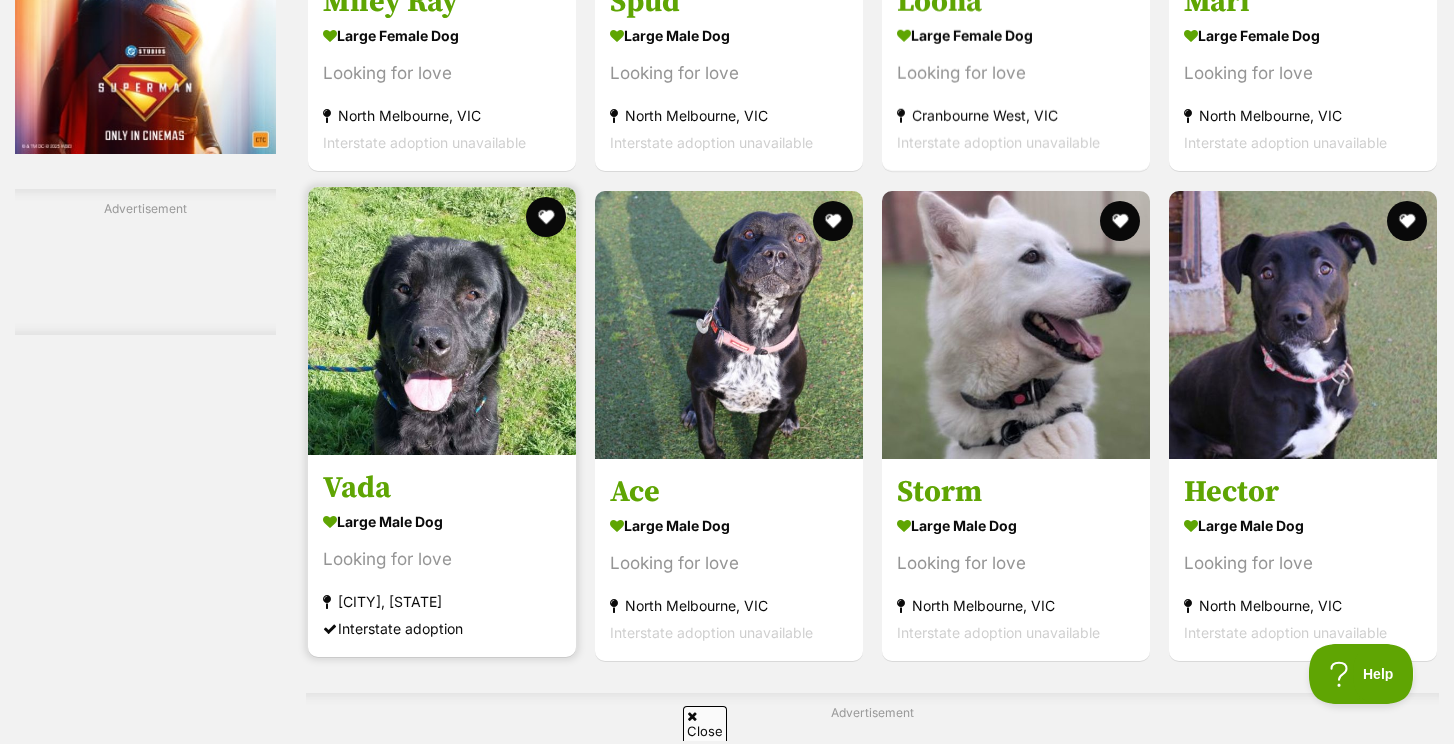 click at bounding box center [442, 321] 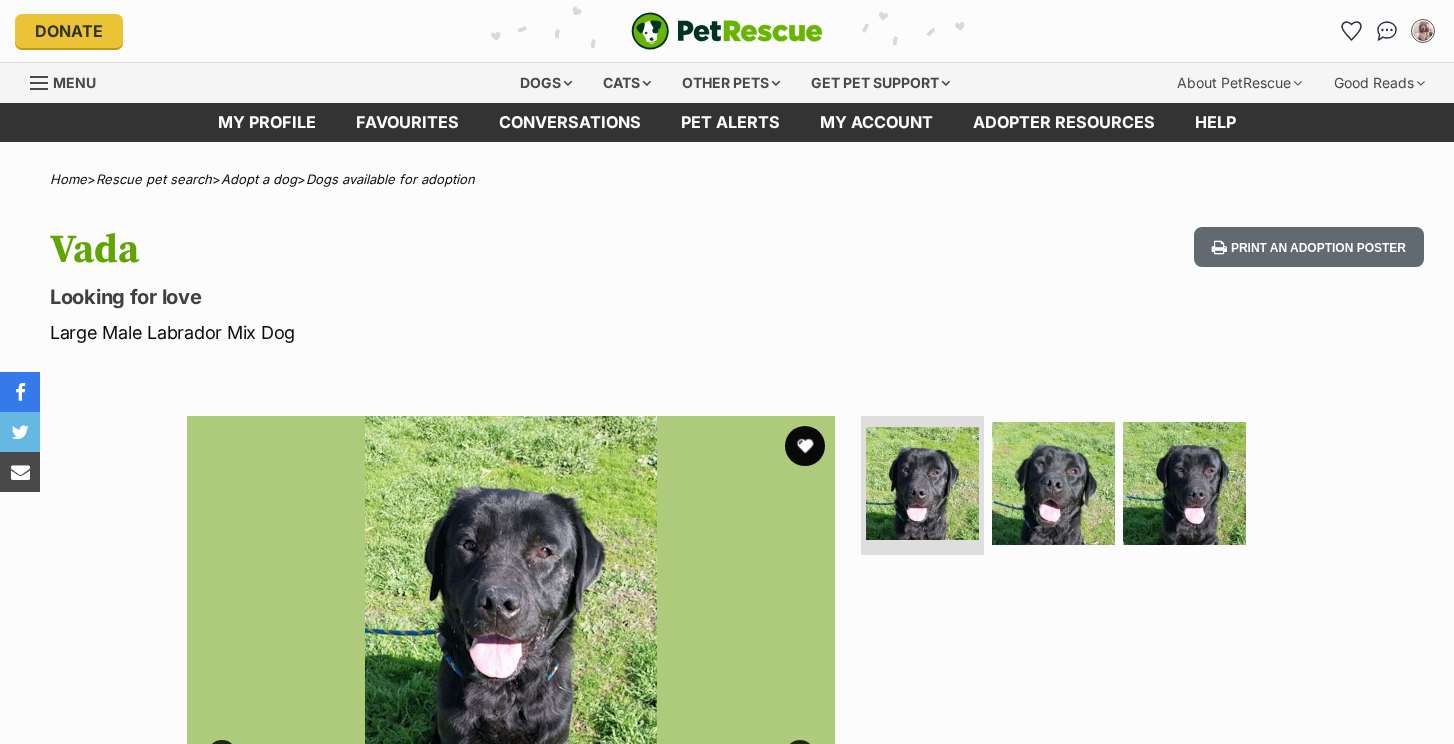 scroll, scrollTop: 0, scrollLeft: 0, axis: both 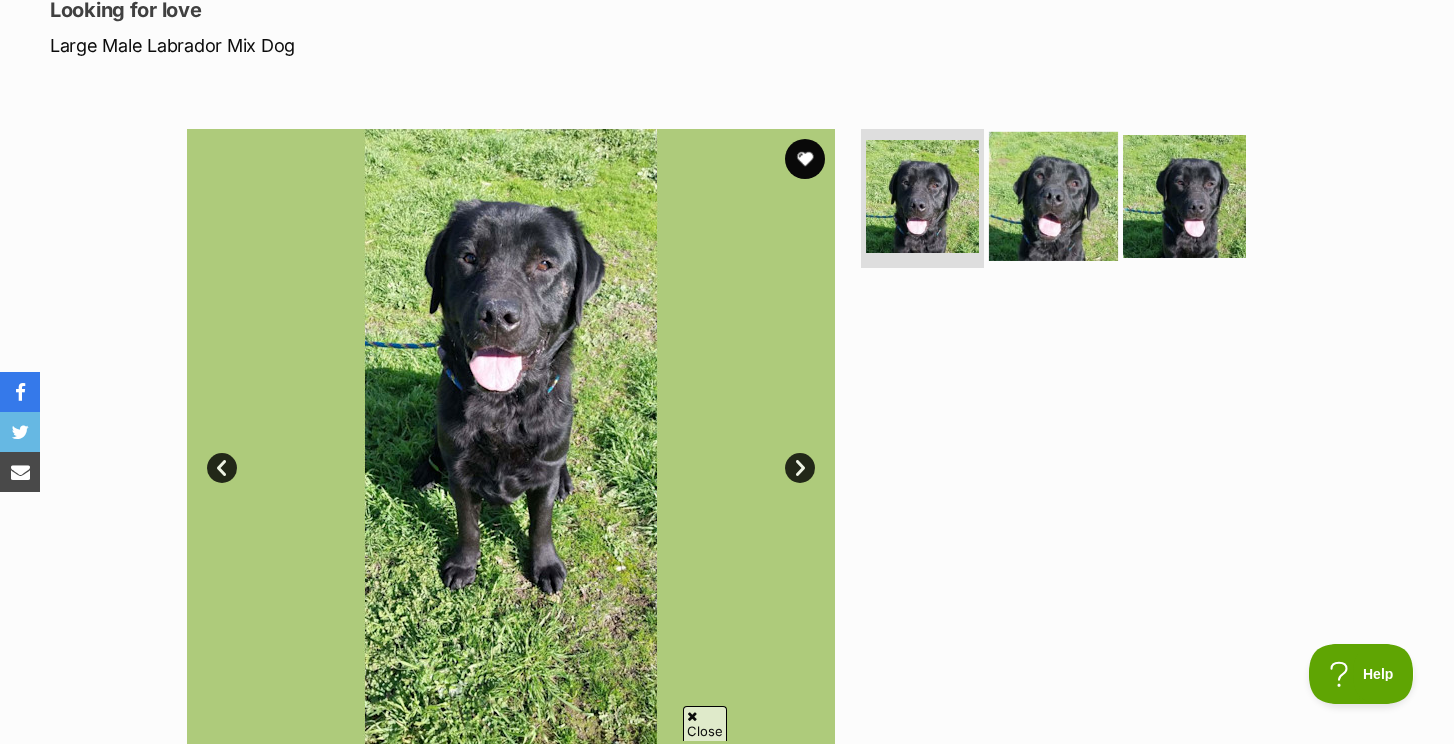 click at bounding box center [1053, 195] 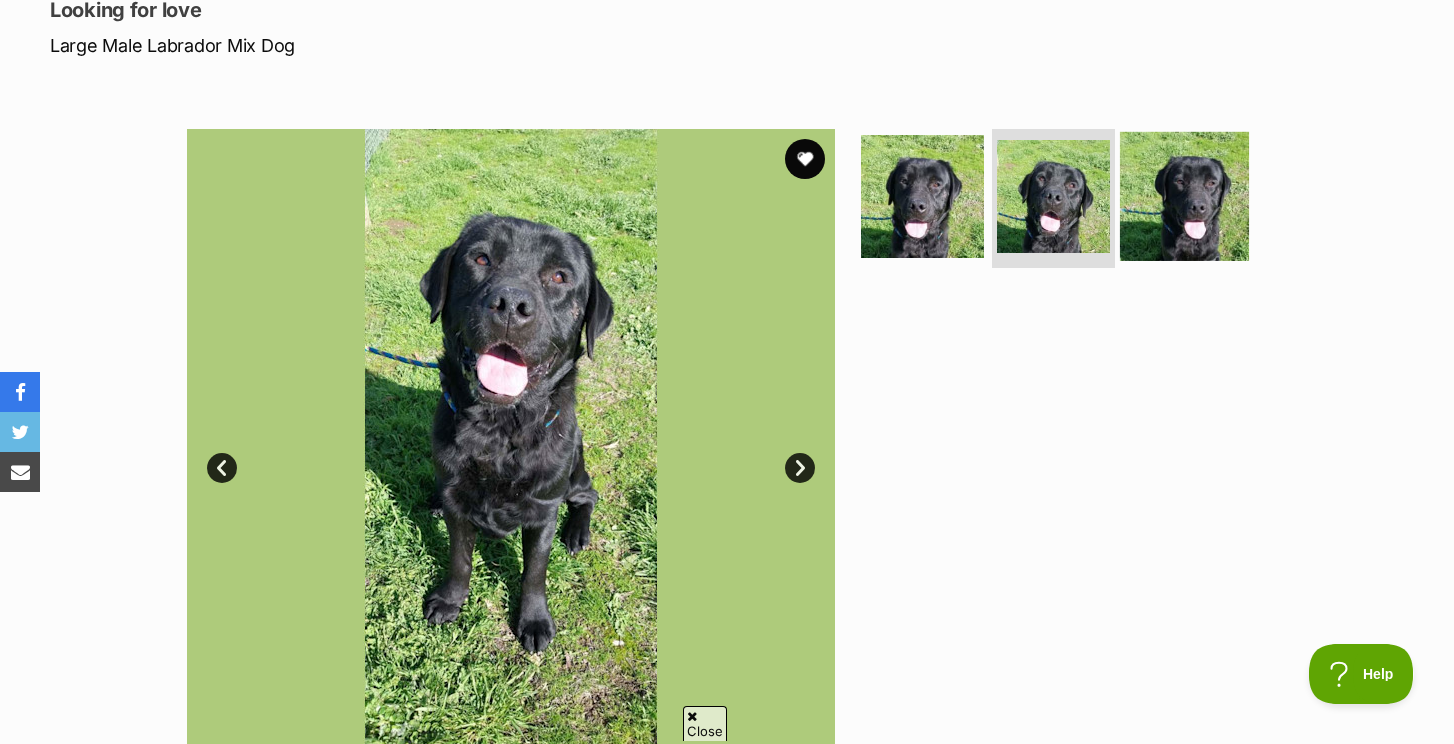 click at bounding box center (1184, 195) 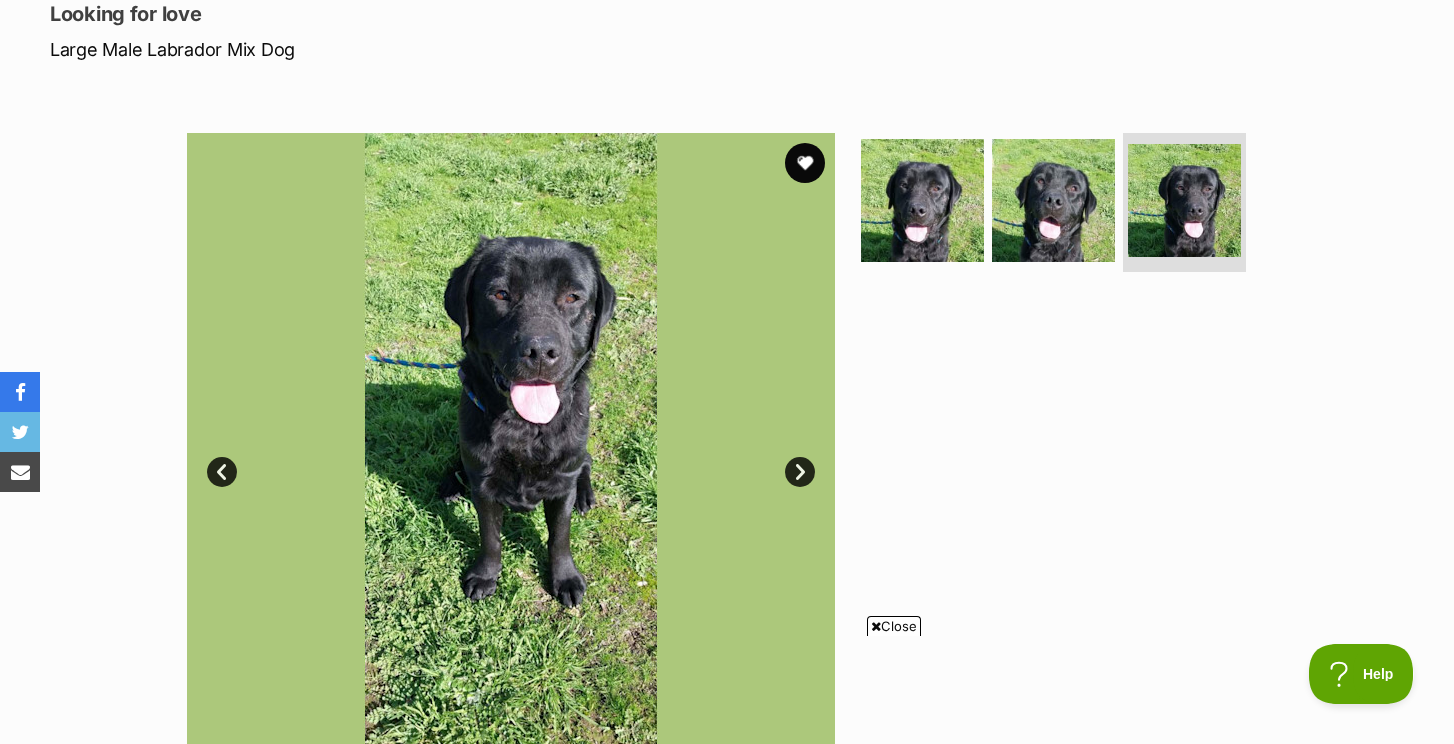 scroll, scrollTop: 278, scrollLeft: 0, axis: vertical 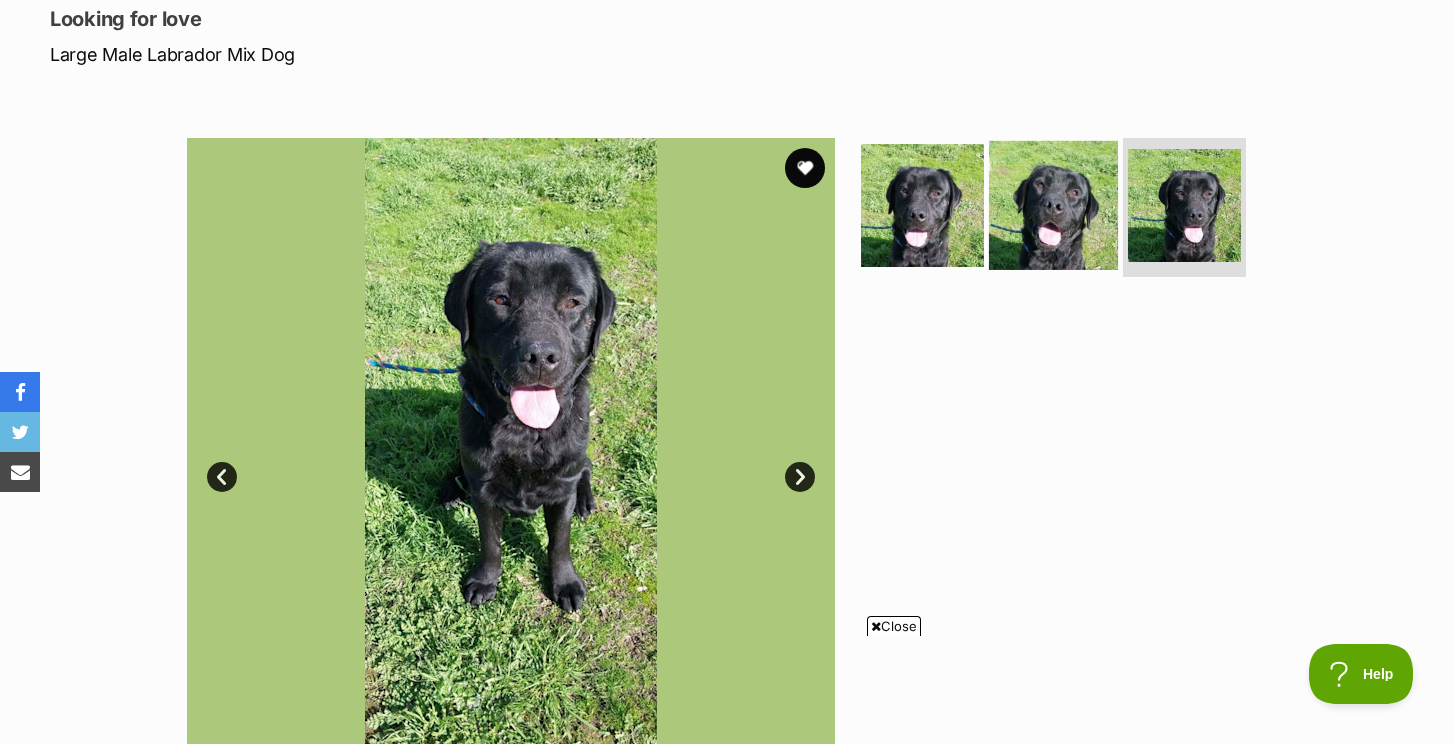 click at bounding box center [1053, 204] 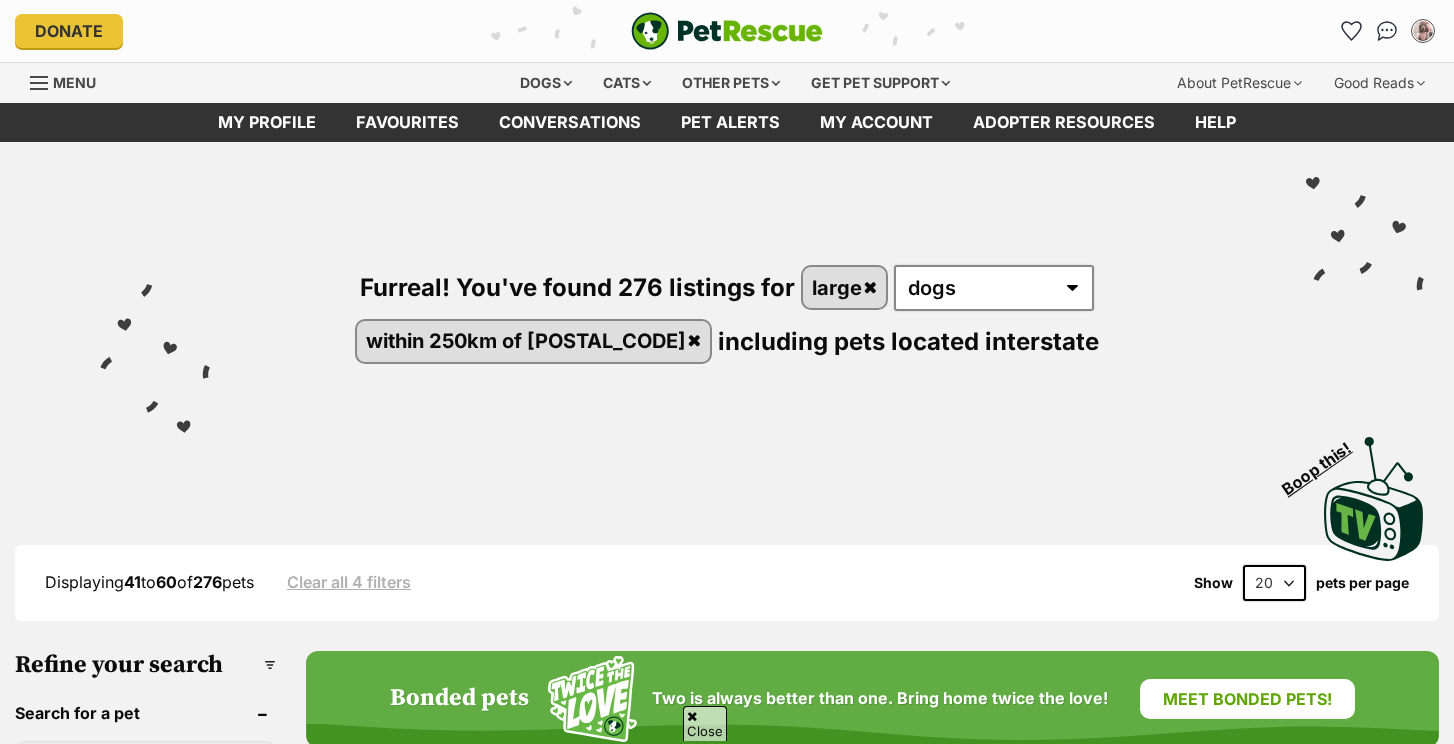 scroll, scrollTop: 2058, scrollLeft: 0, axis: vertical 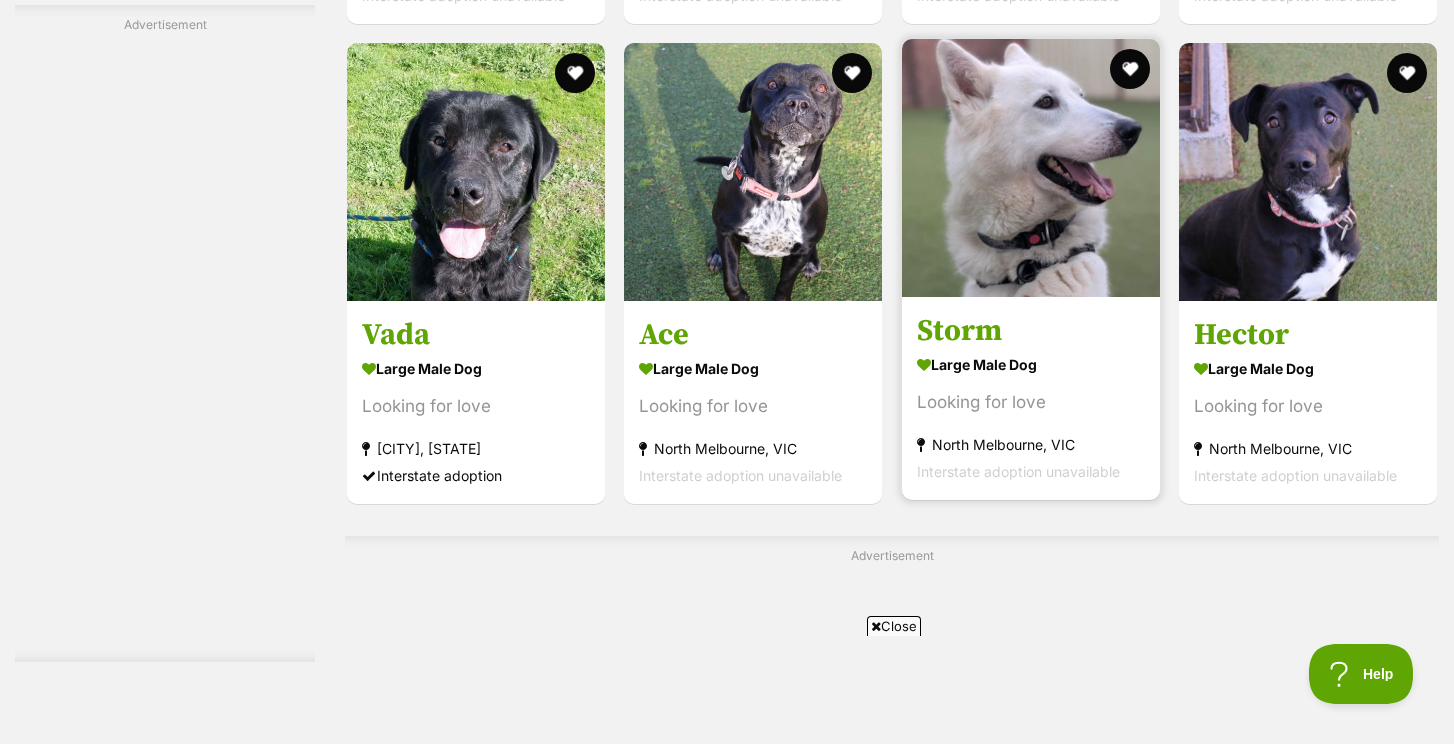 click at bounding box center [1031, 168] 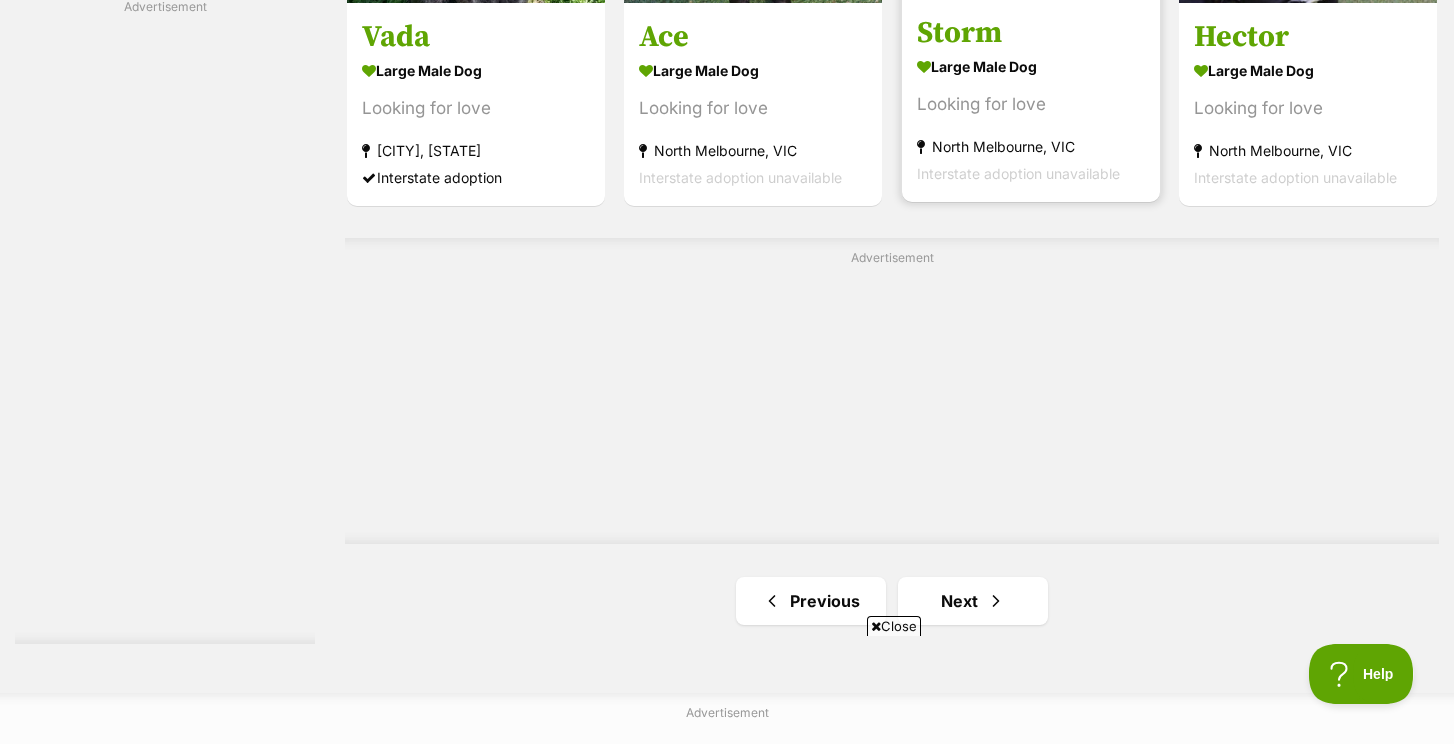 scroll, scrollTop: 4053, scrollLeft: 0, axis: vertical 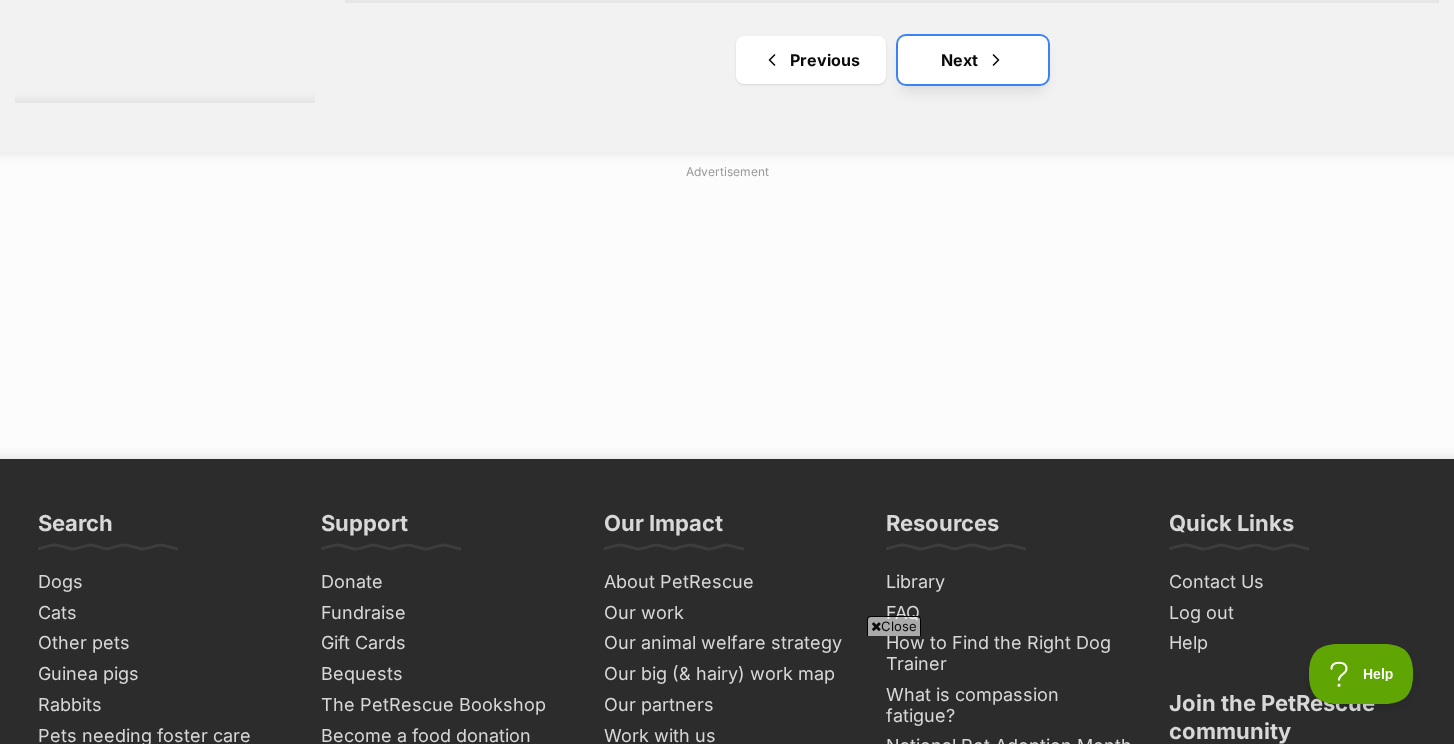 click on "Next" at bounding box center [973, 60] 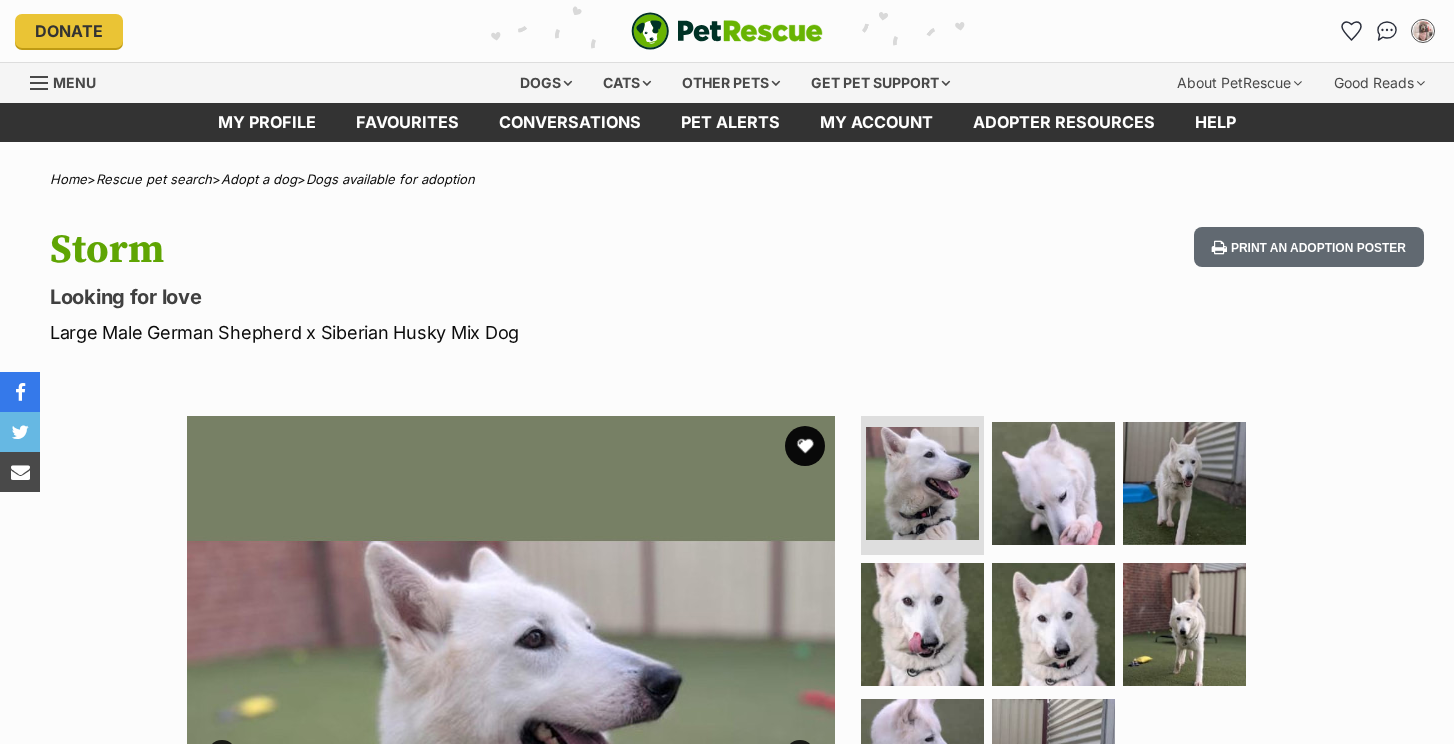 scroll, scrollTop: 0, scrollLeft: 0, axis: both 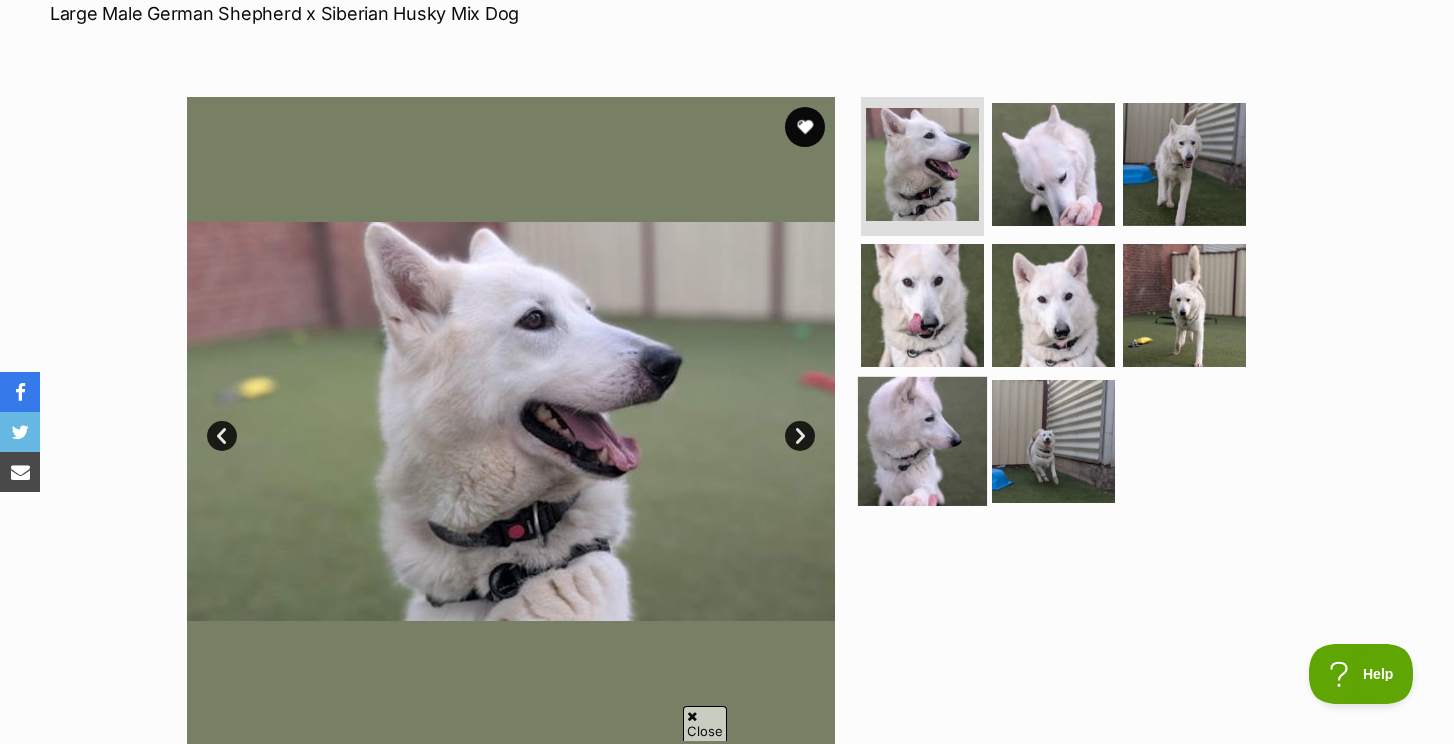 click at bounding box center [922, 441] 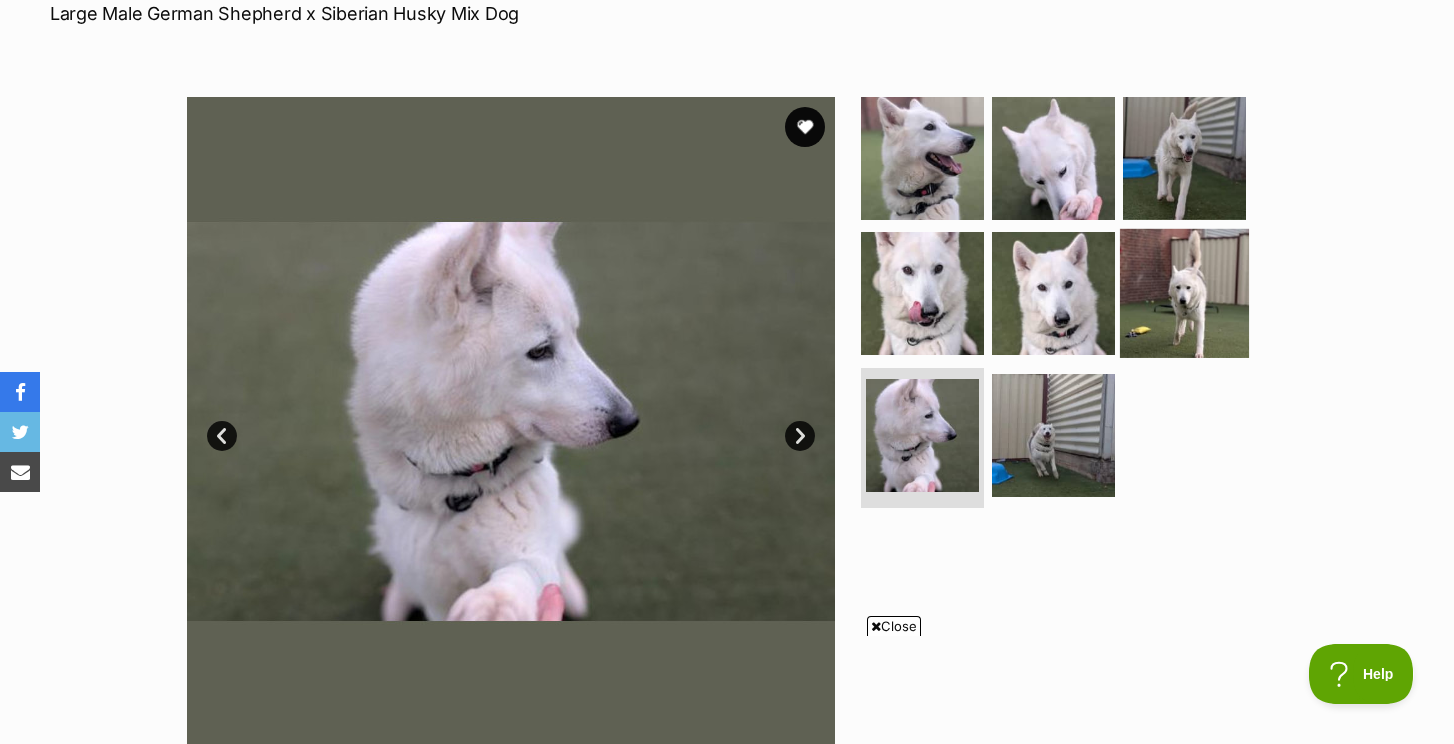 scroll, scrollTop: 0, scrollLeft: 0, axis: both 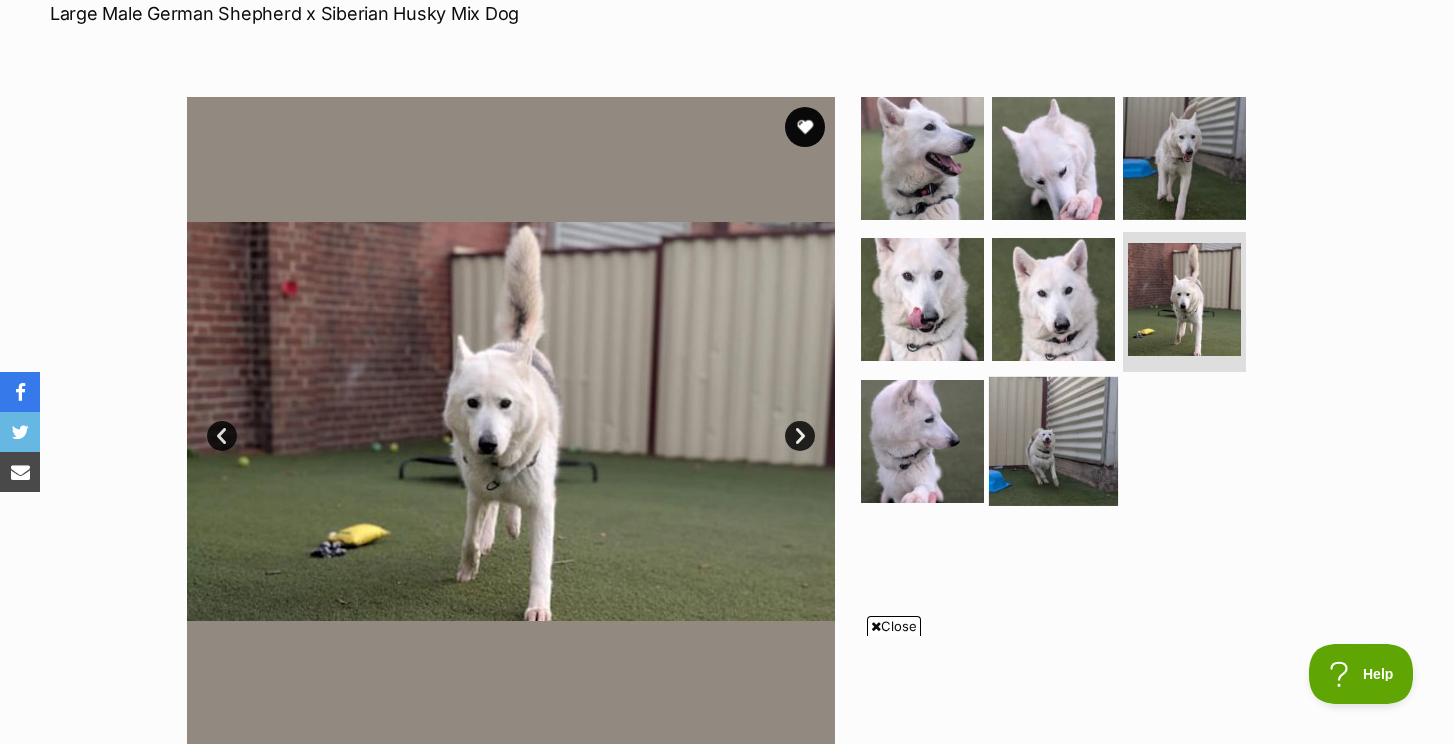 click at bounding box center [1053, 441] 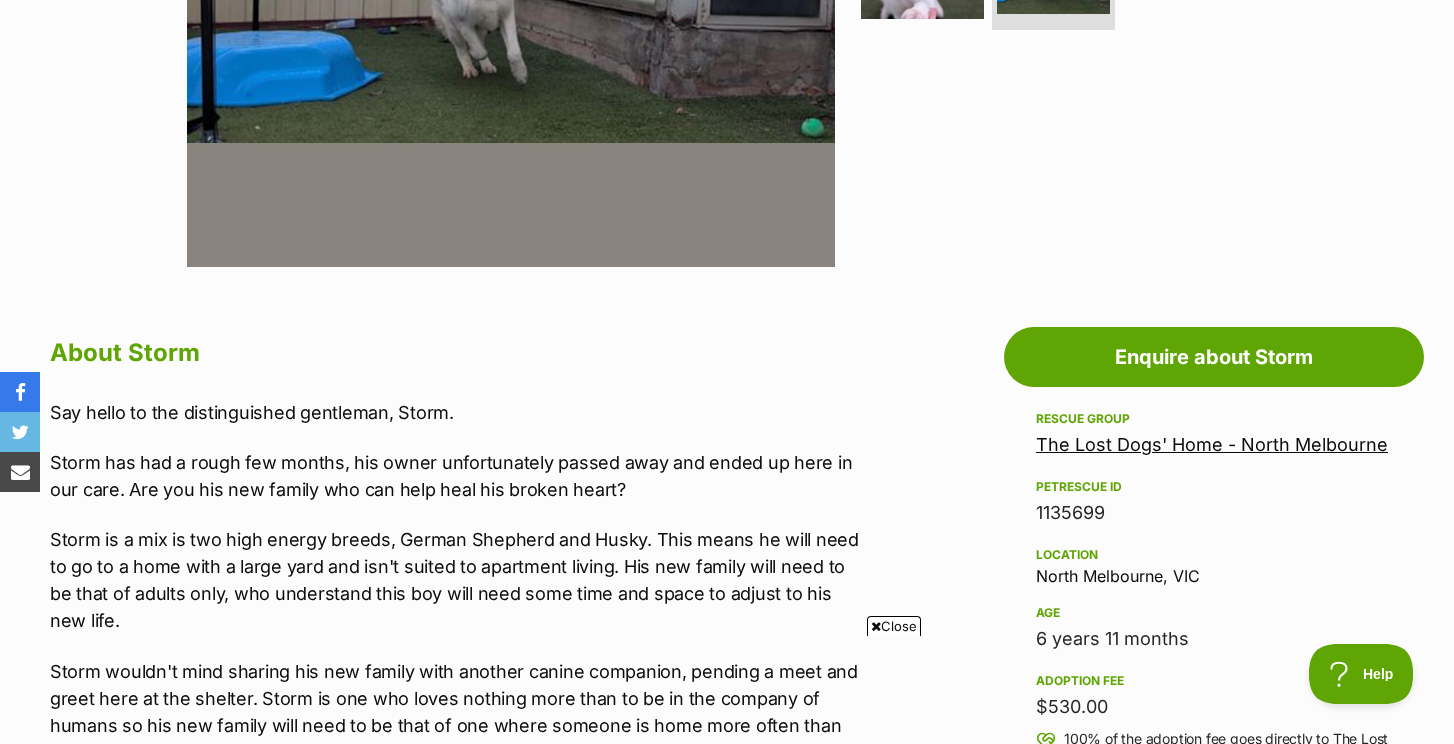 scroll, scrollTop: 798, scrollLeft: 0, axis: vertical 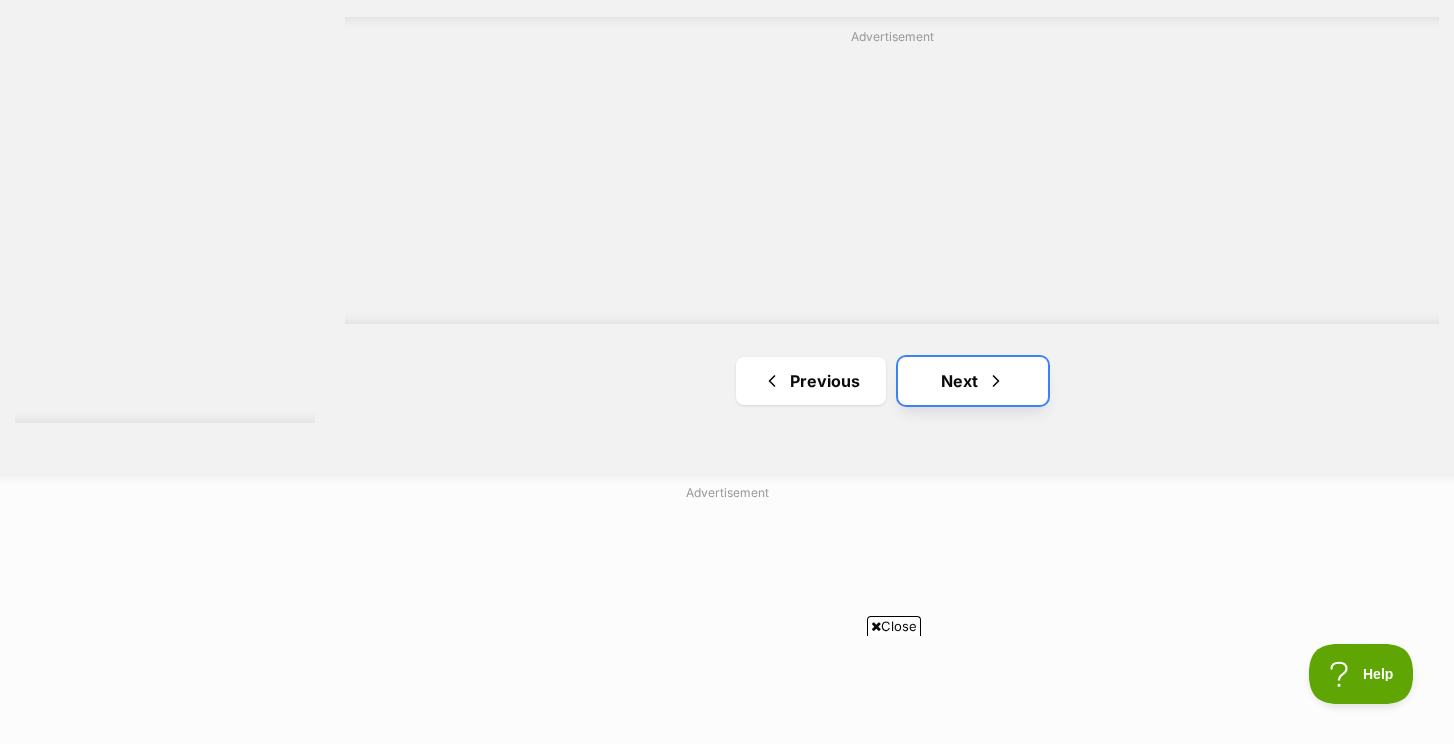click on "Next" at bounding box center [973, 381] 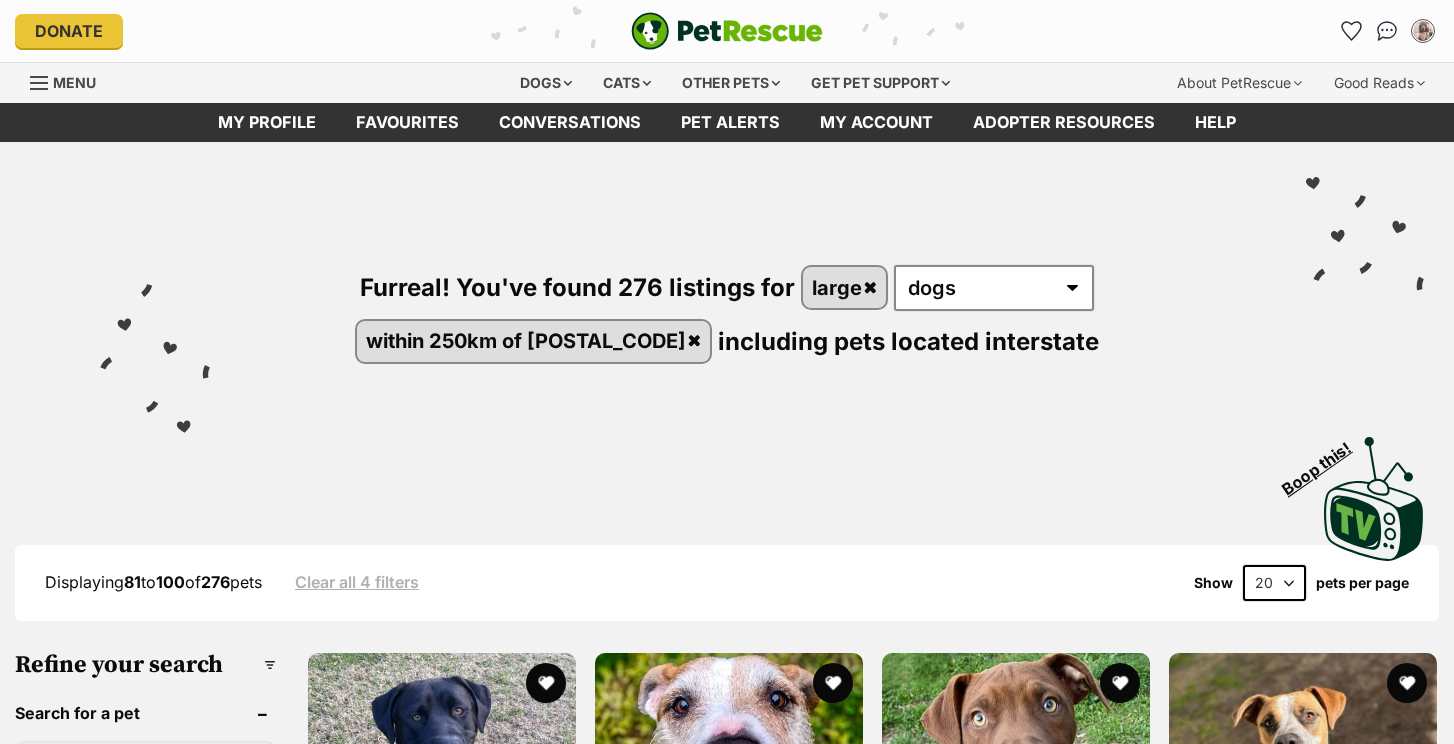 scroll, scrollTop: 0, scrollLeft: 0, axis: both 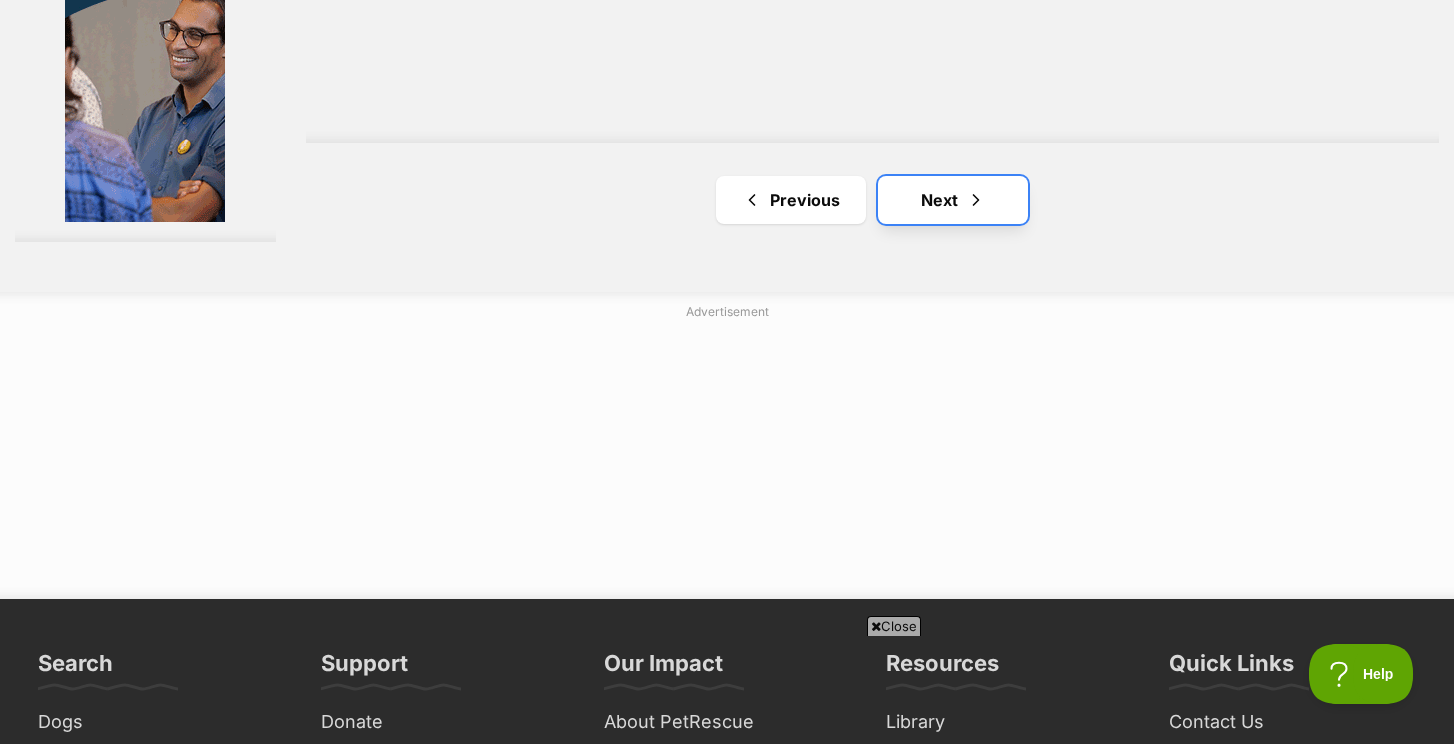 click on "Next" at bounding box center [953, 200] 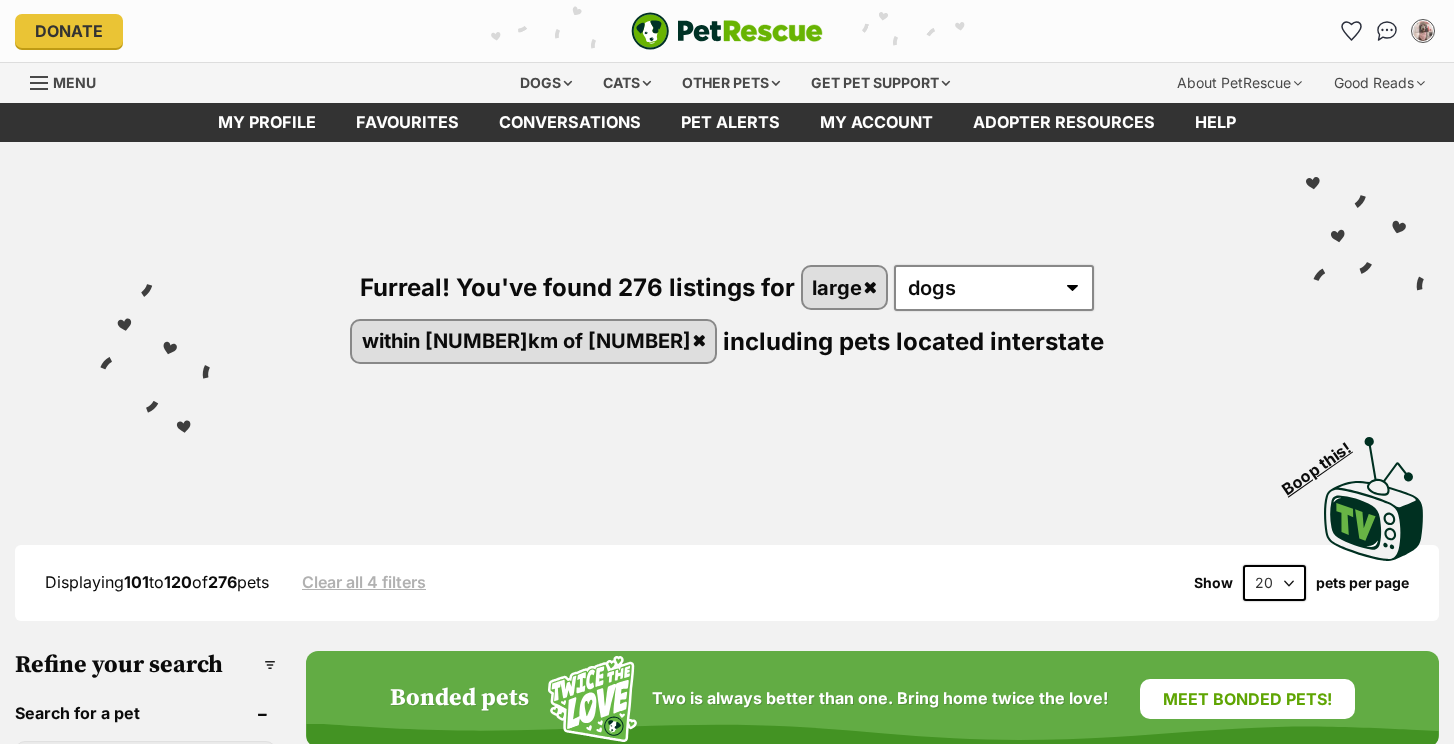scroll, scrollTop: 0, scrollLeft: 0, axis: both 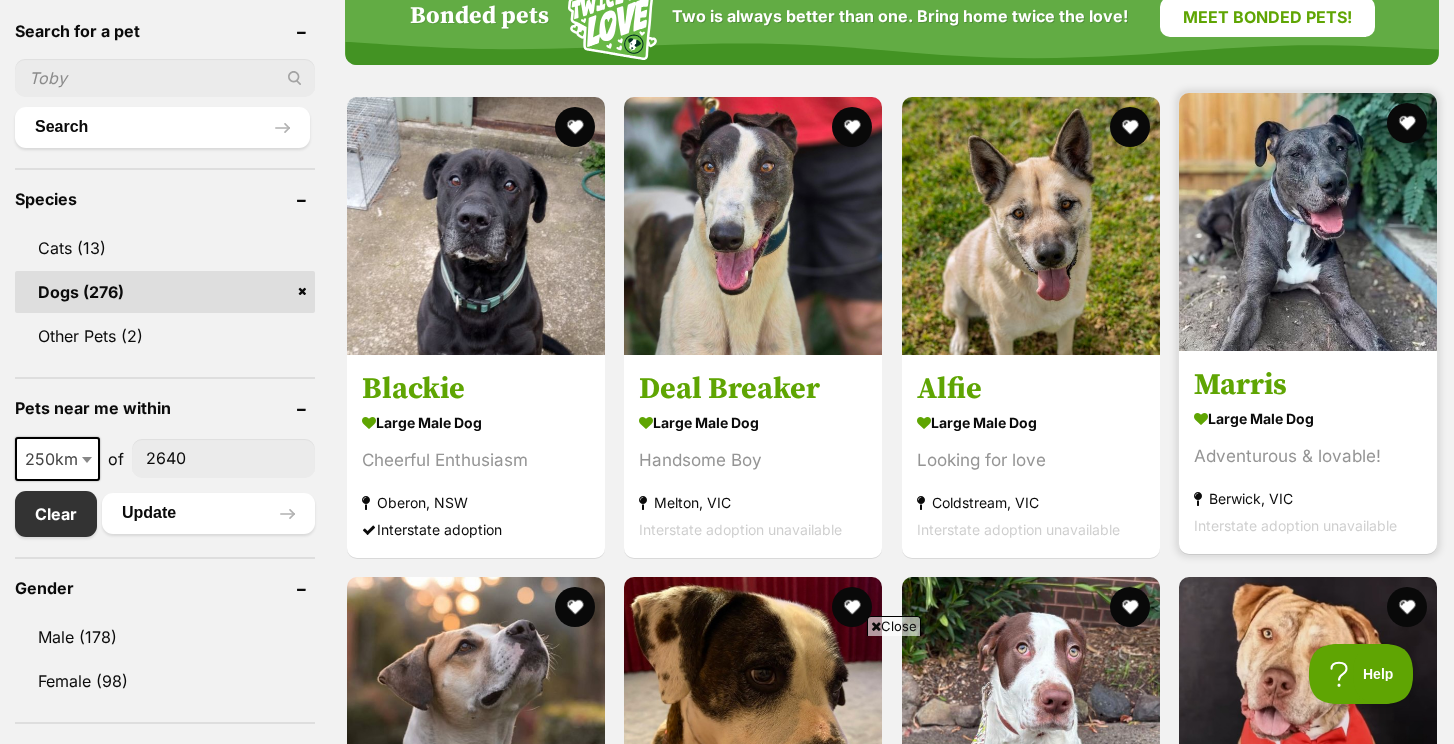 click at bounding box center (1308, 222) 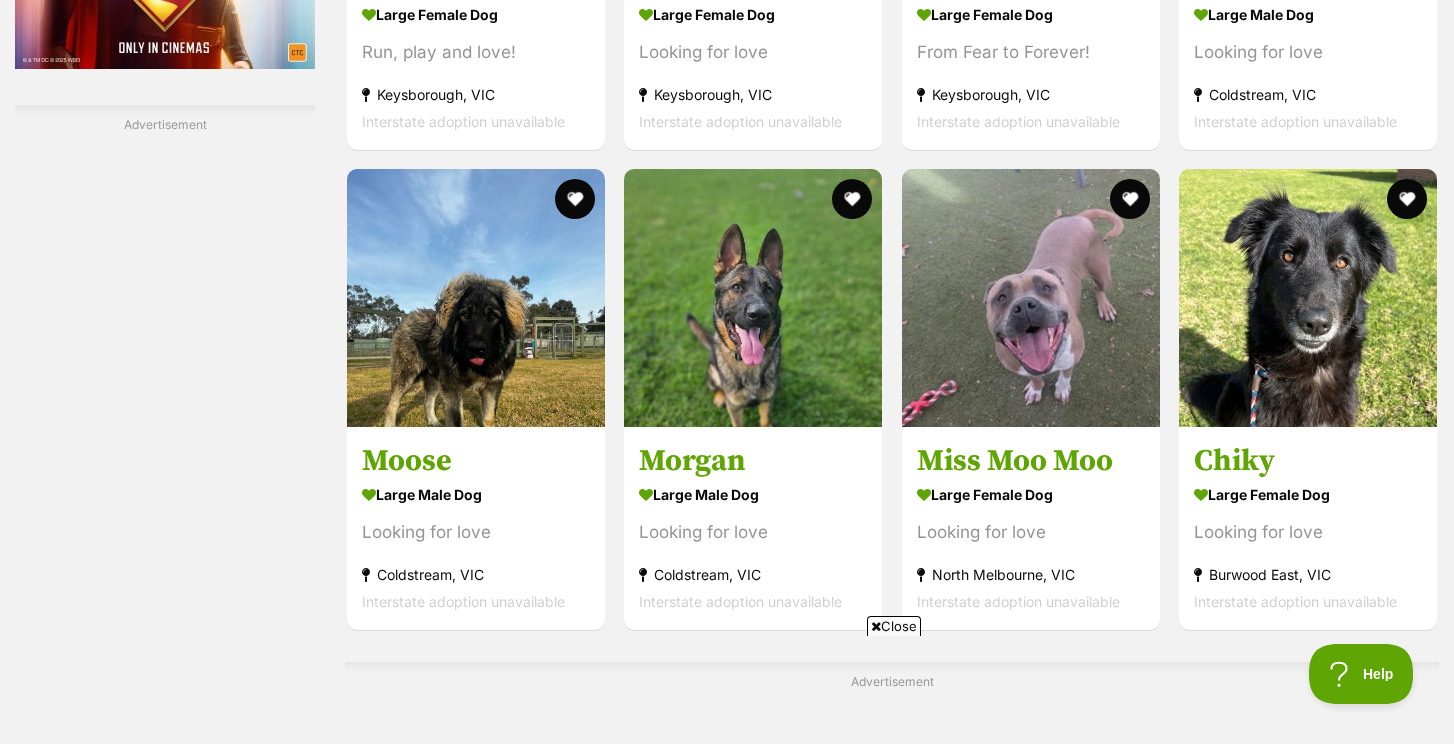 scroll, scrollTop: 3087, scrollLeft: 0, axis: vertical 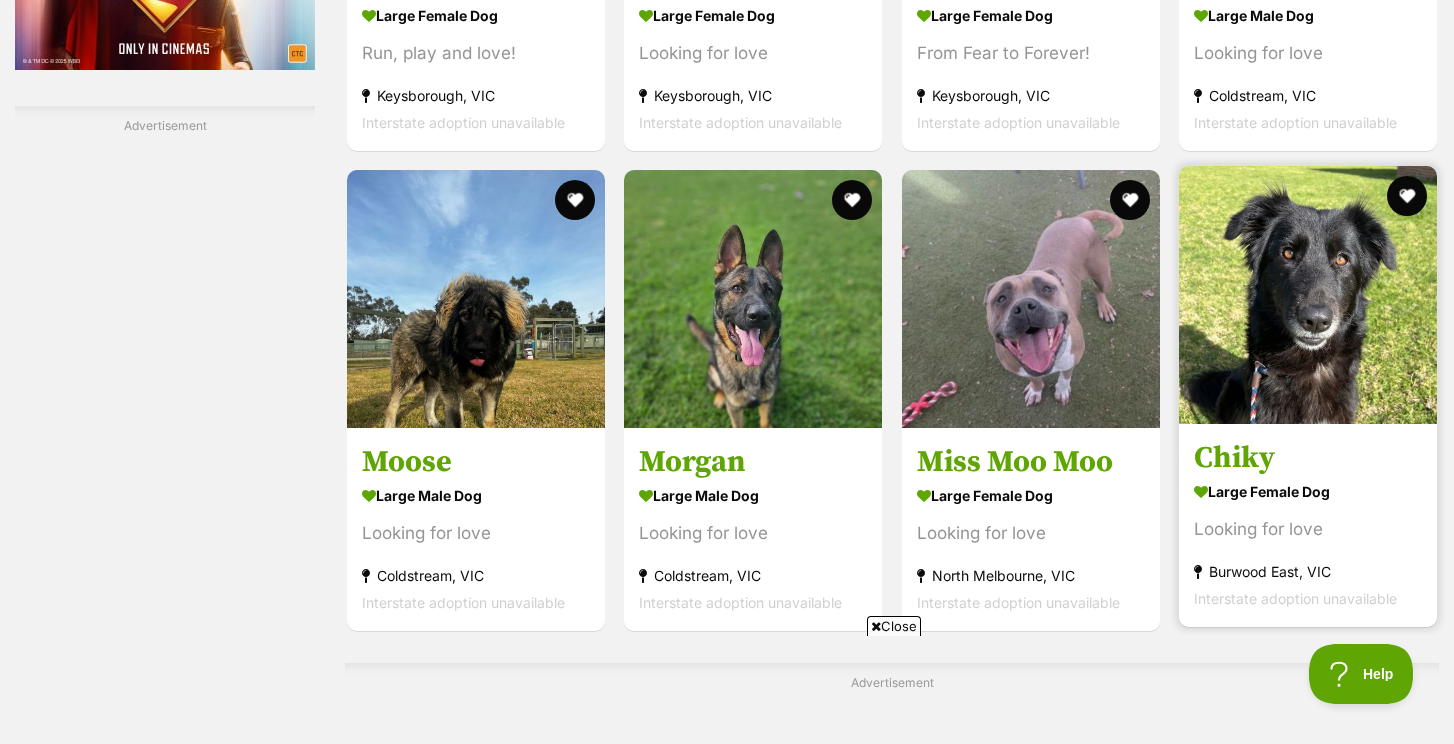 click at bounding box center (1308, 295) 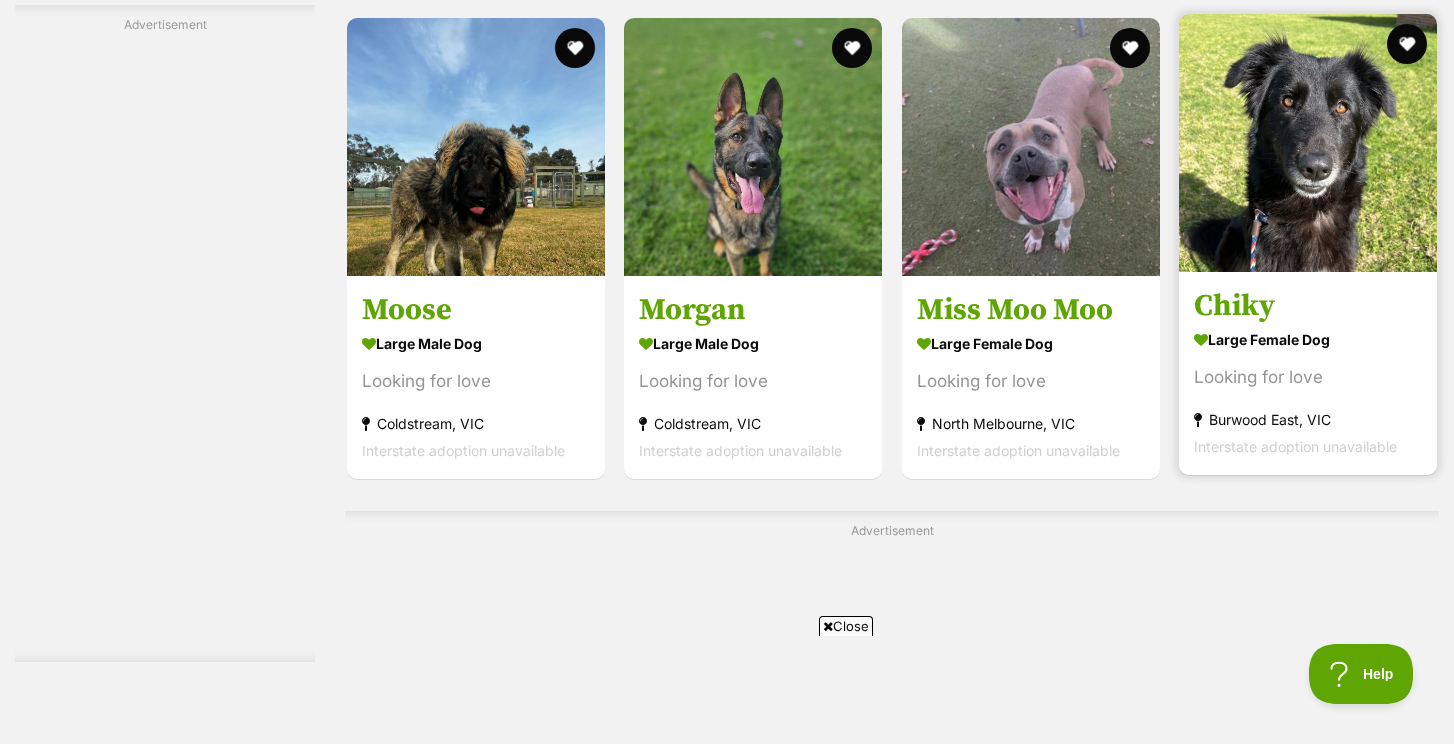 scroll, scrollTop: 0, scrollLeft: 0, axis: both 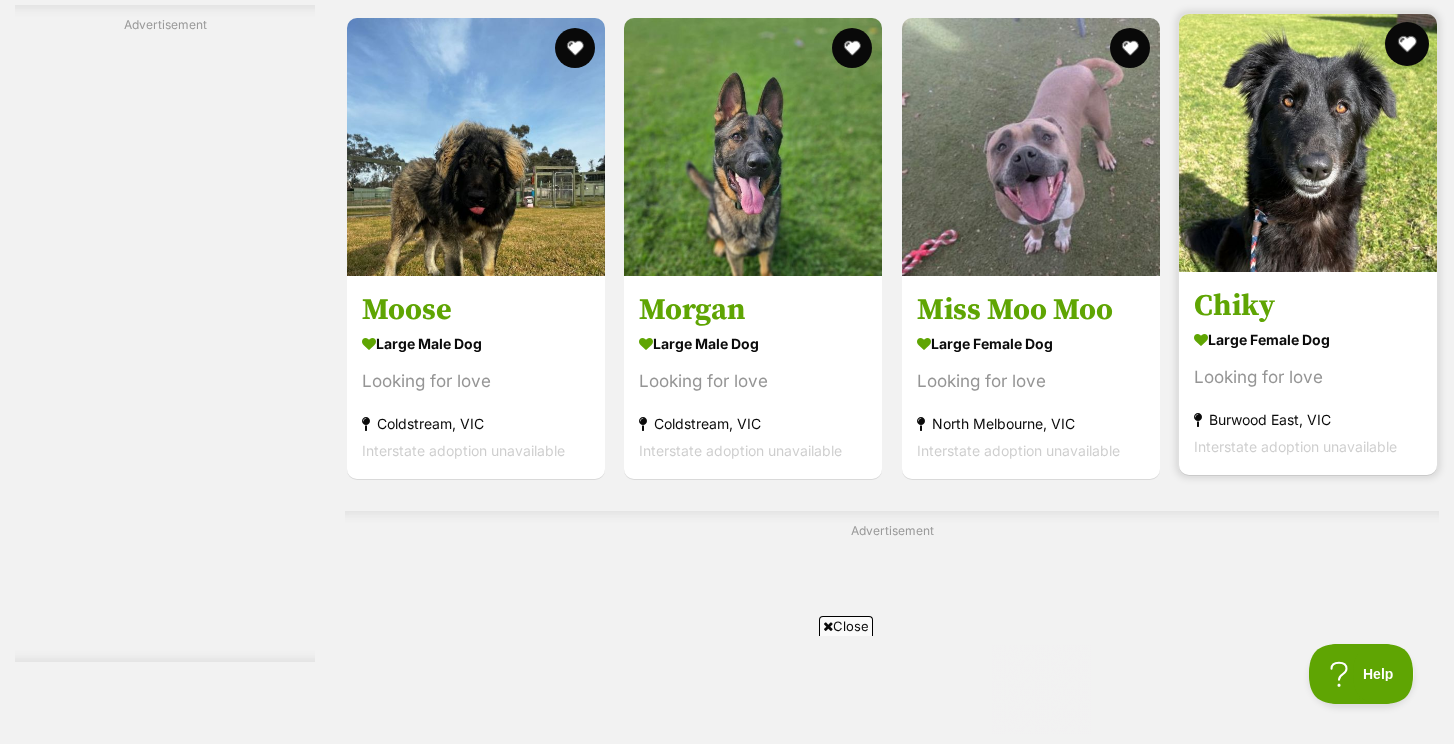 click at bounding box center (1407, 44) 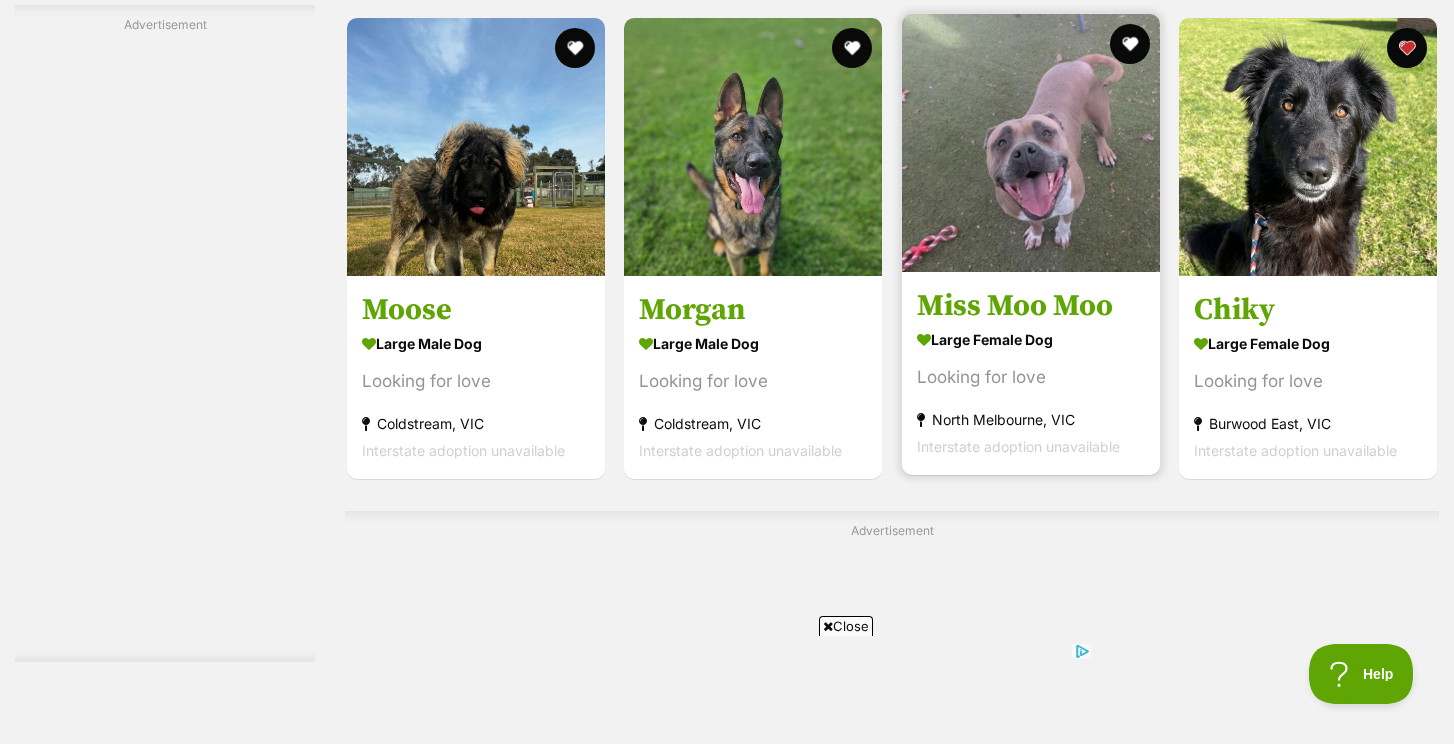 scroll, scrollTop: 0, scrollLeft: 0, axis: both 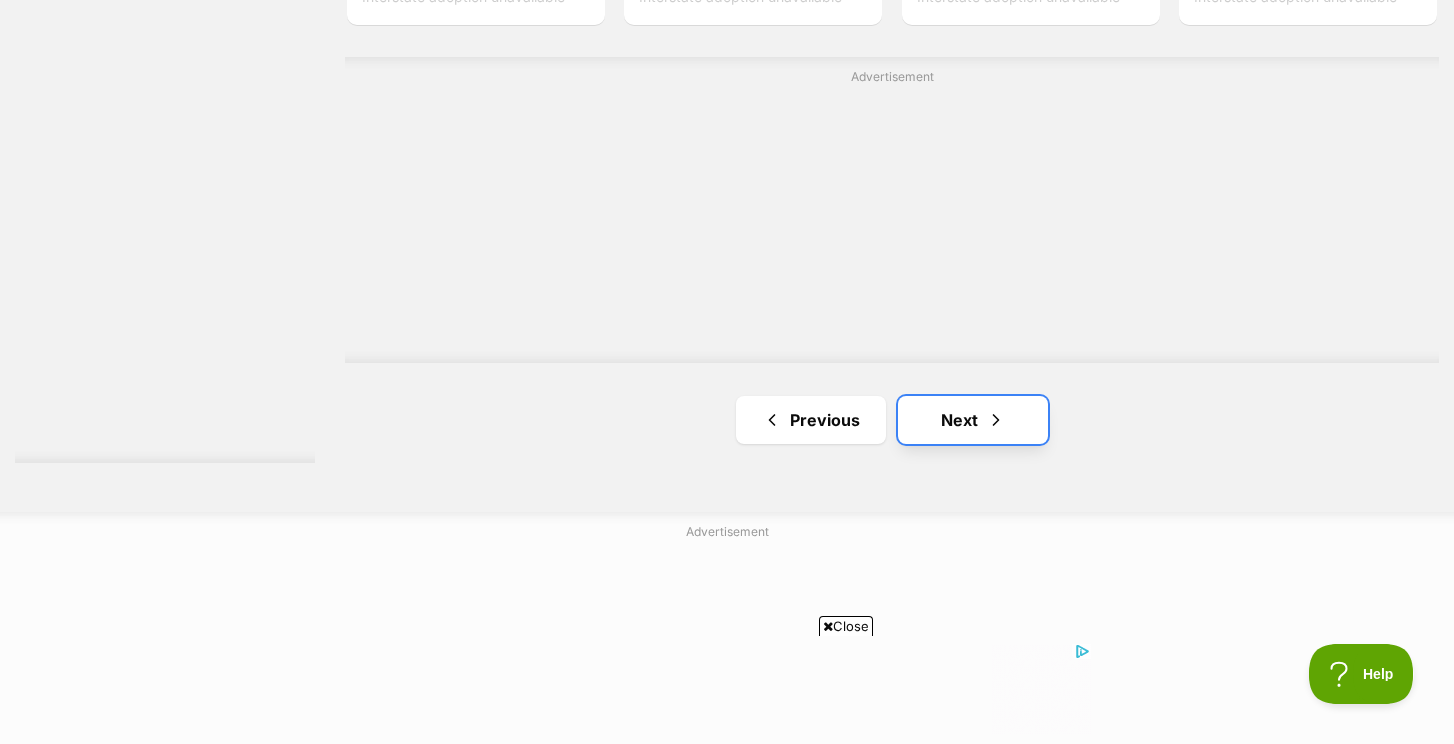 click on "Next" at bounding box center (973, 420) 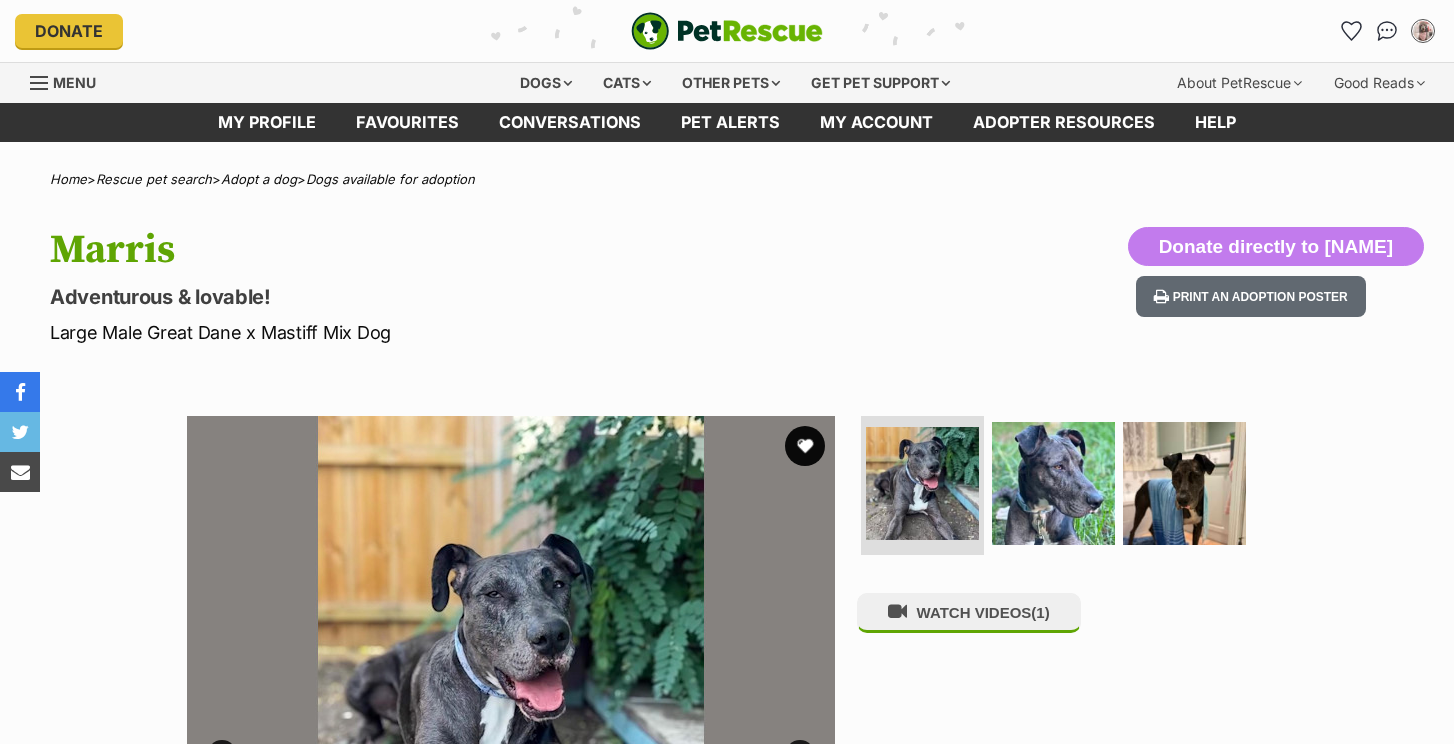 scroll, scrollTop: 0, scrollLeft: 0, axis: both 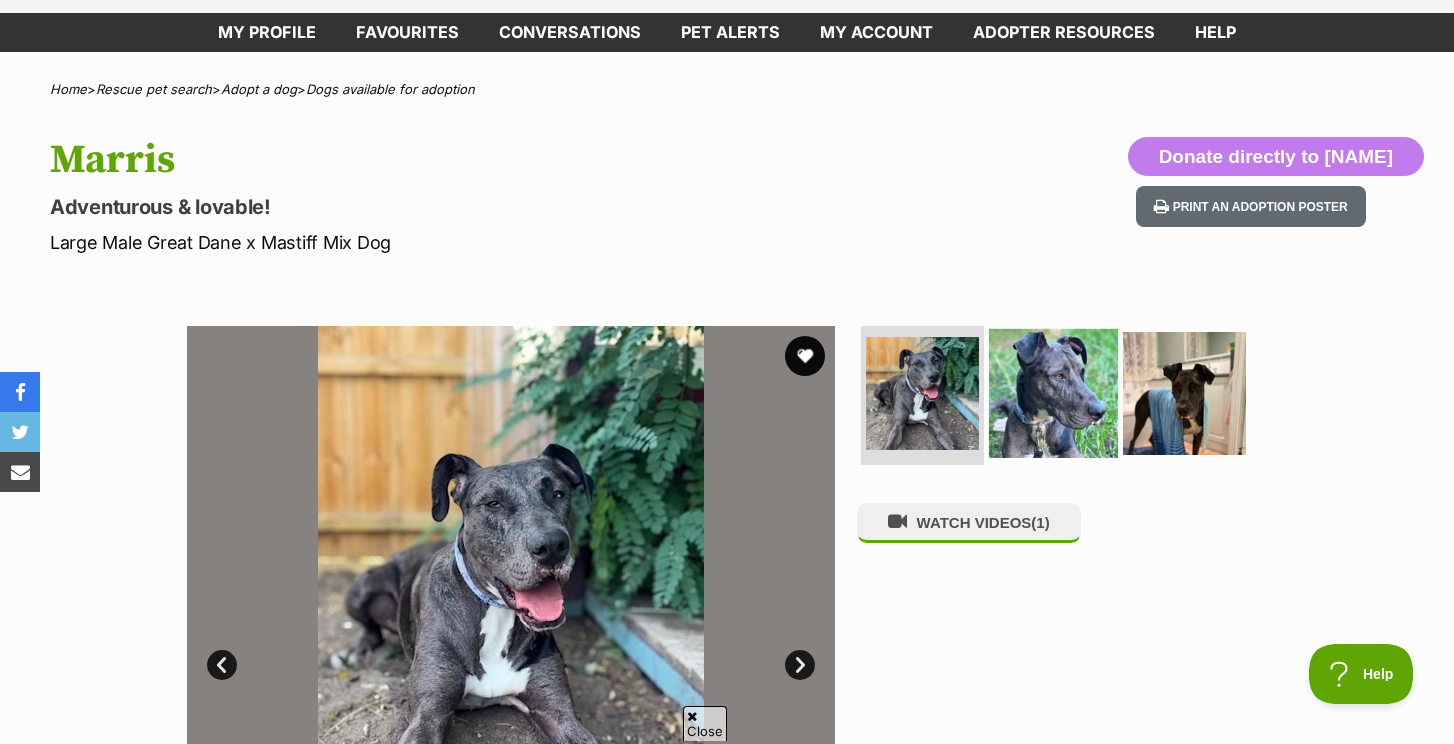 click at bounding box center (1053, 392) 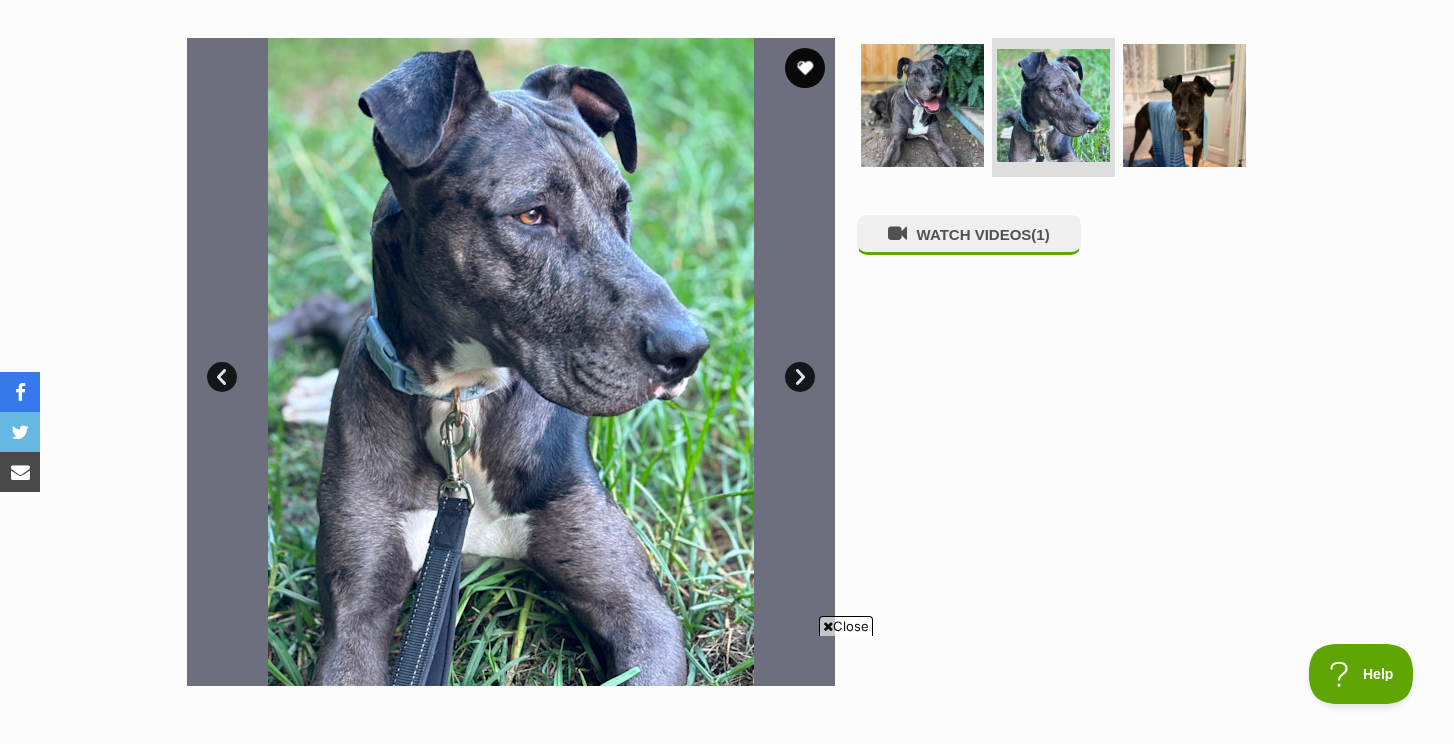 scroll, scrollTop: 0, scrollLeft: 0, axis: both 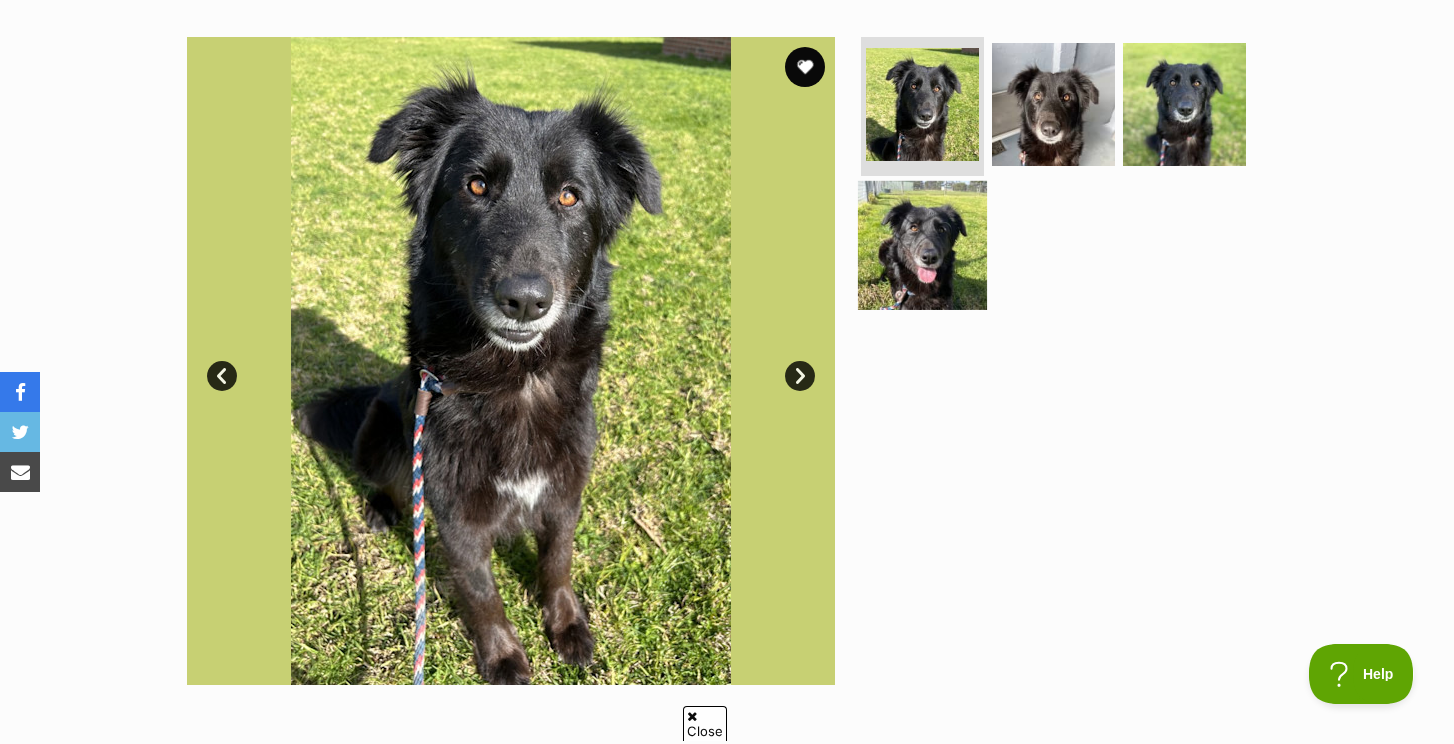 click at bounding box center [922, 245] 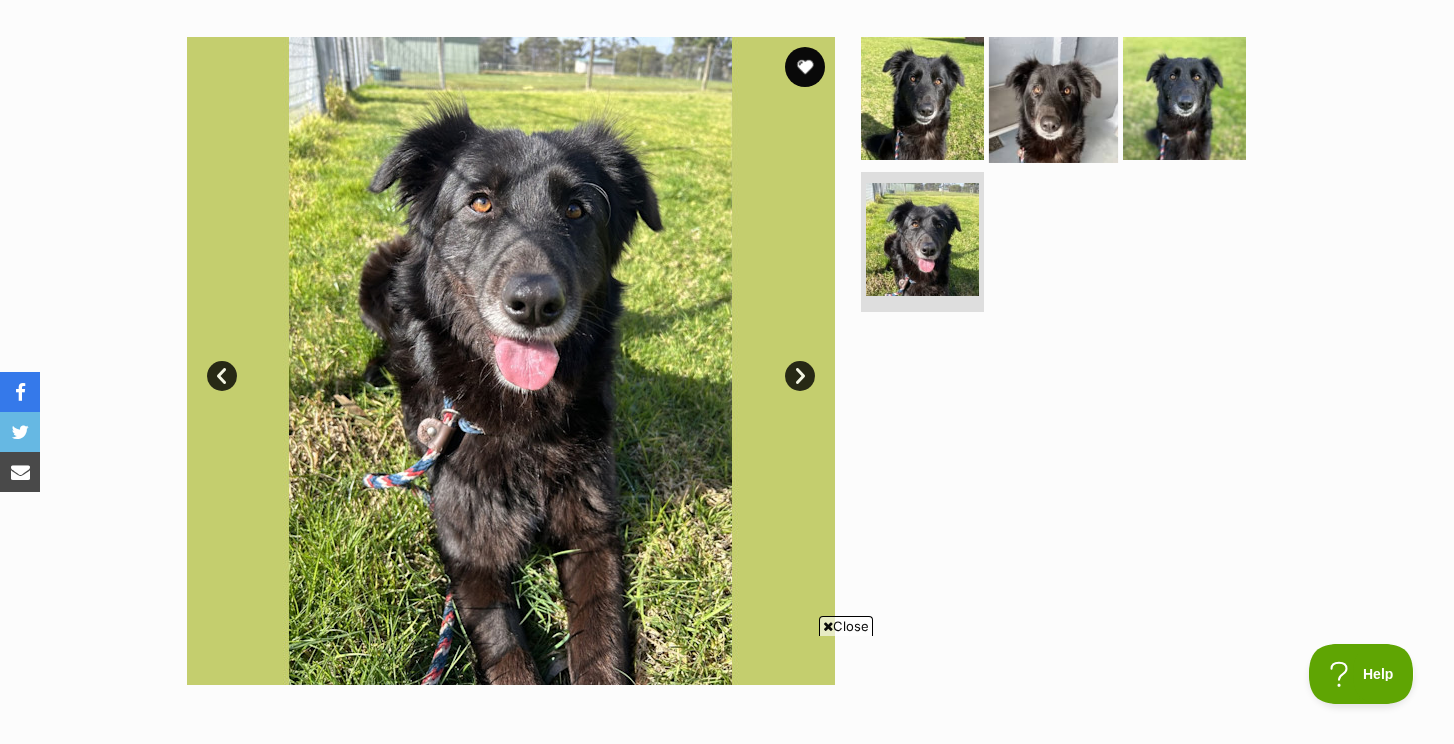 scroll, scrollTop: 0, scrollLeft: 0, axis: both 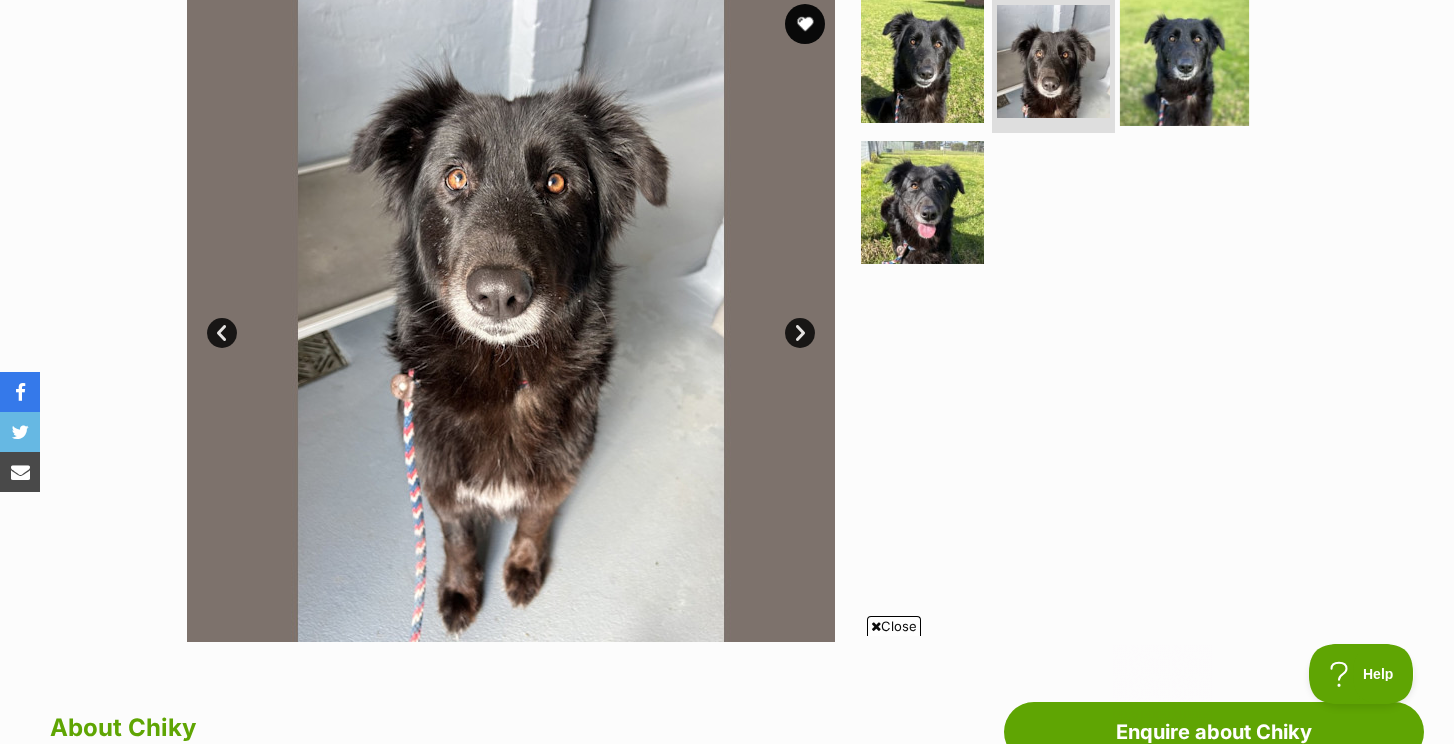 click at bounding box center (1184, 60) 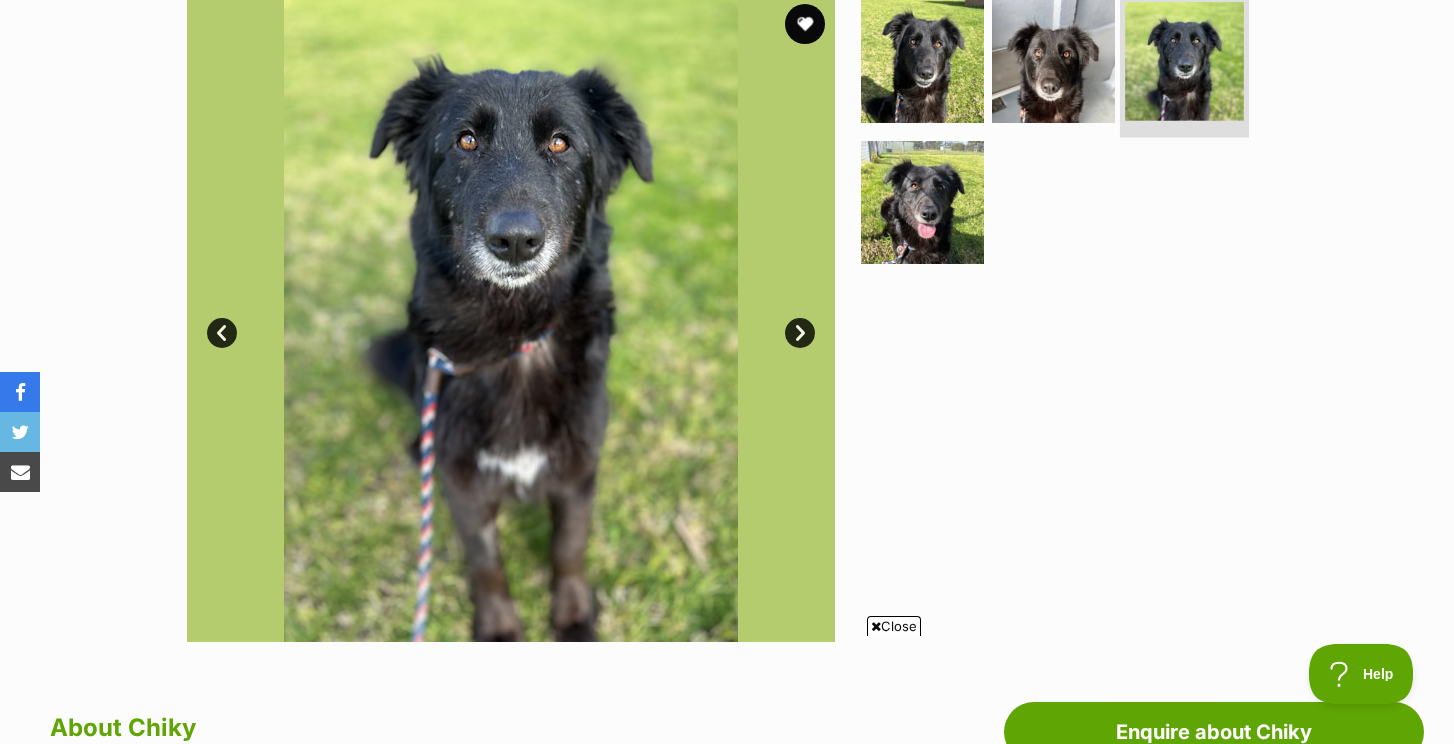 scroll, scrollTop: 0, scrollLeft: 0, axis: both 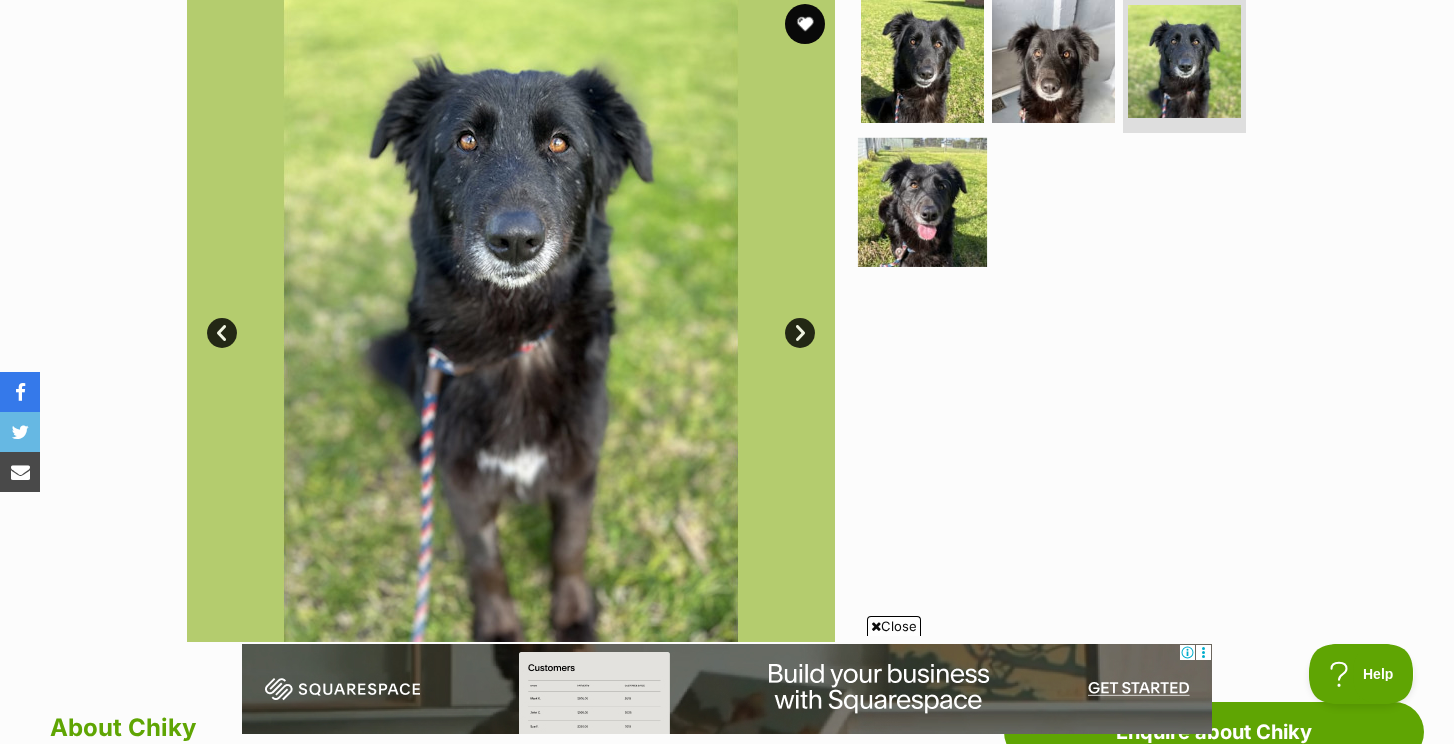 click at bounding box center [922, 202] 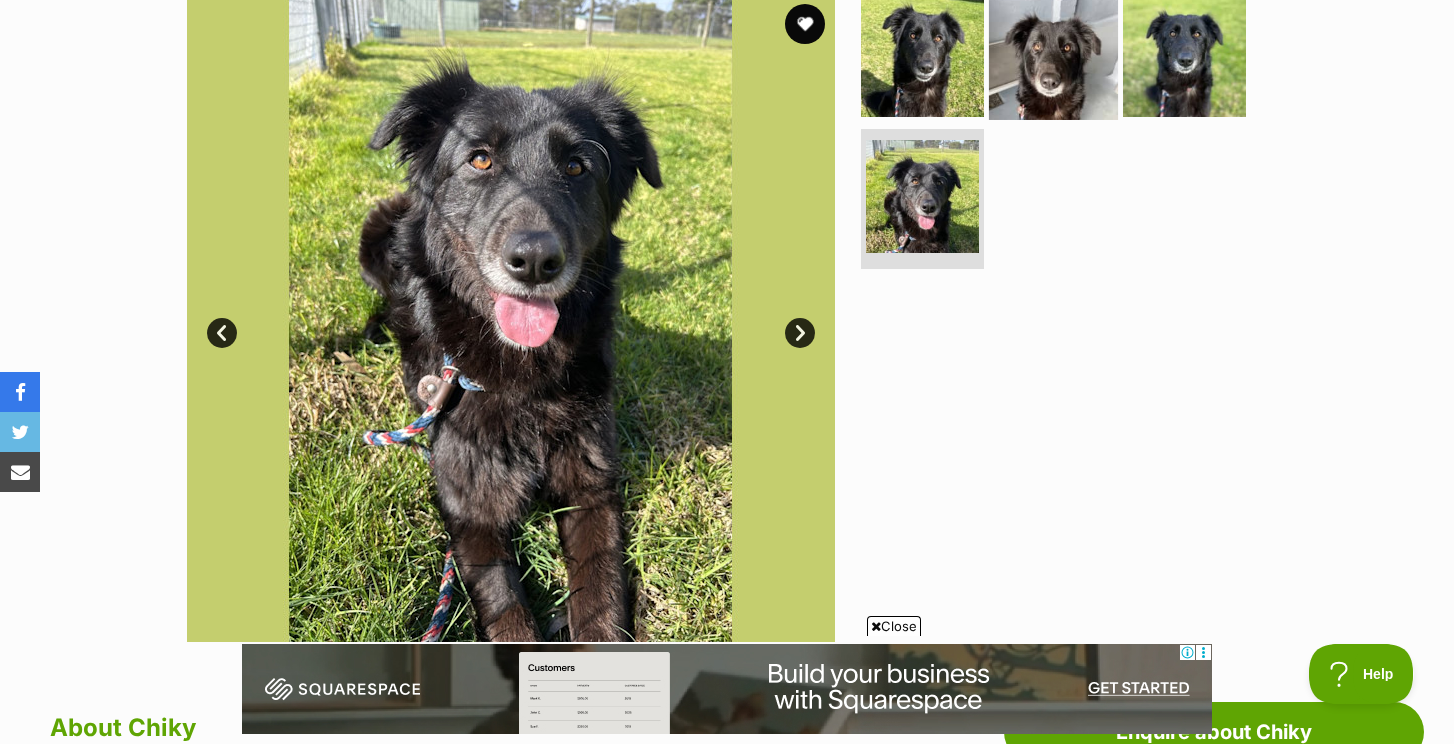 click at bounding box center [1053, 54] 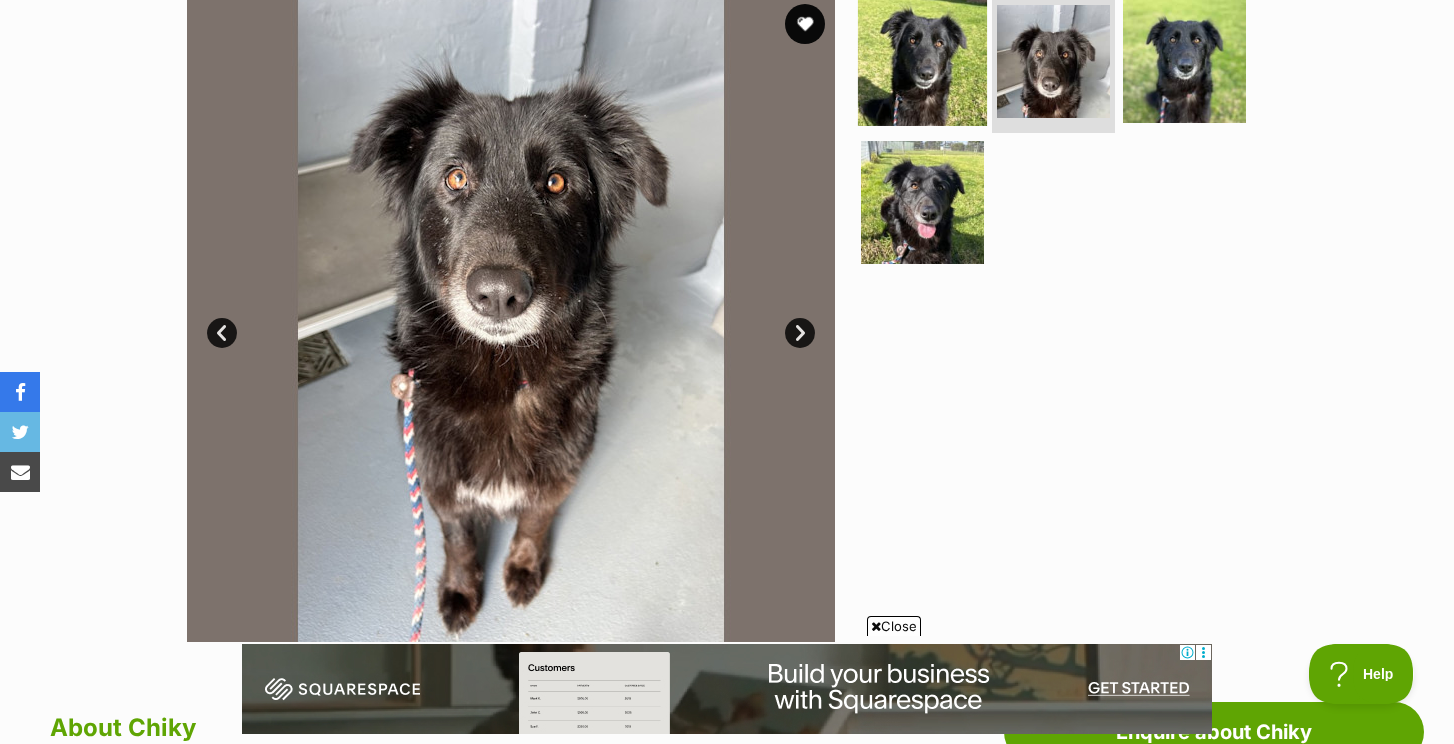 click at bounding box center [922, 60] 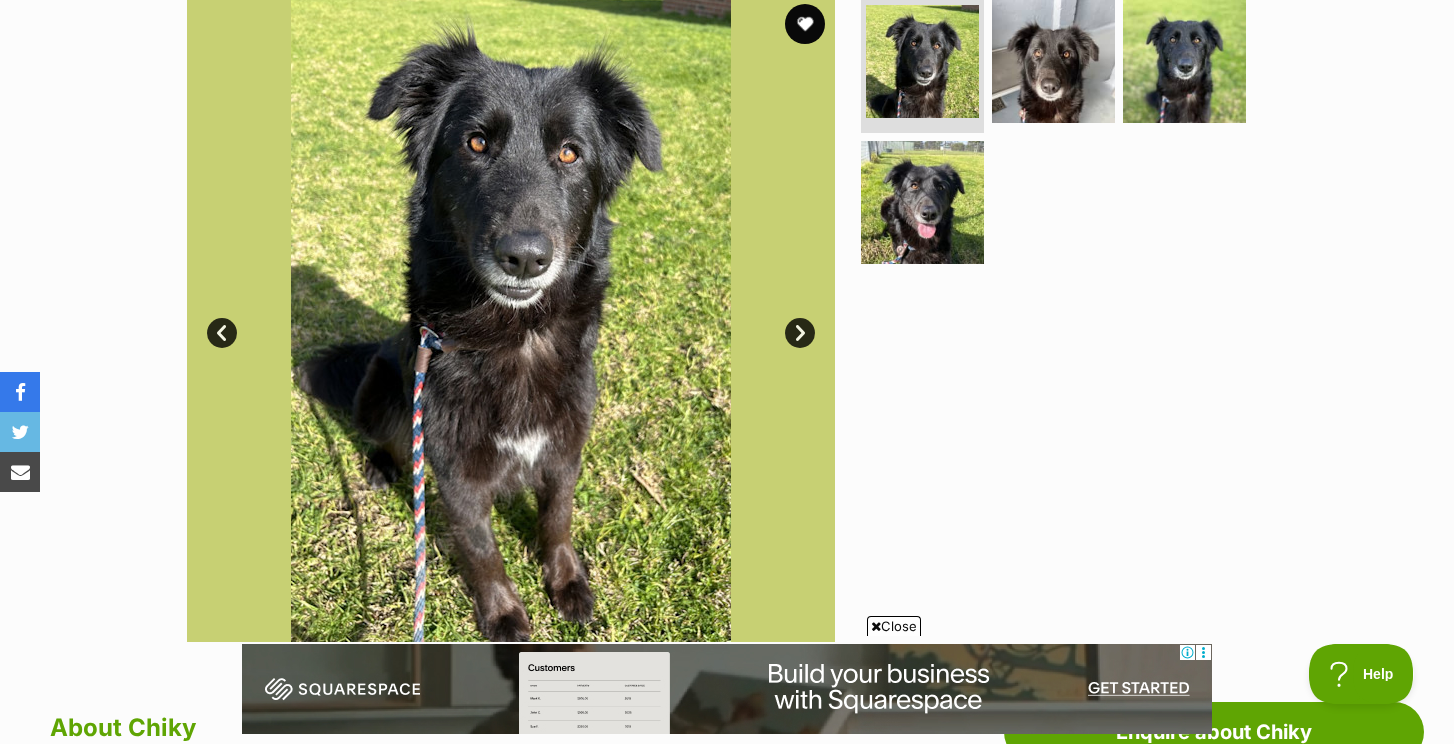 click on "Next" at bounding box center [800, 333] 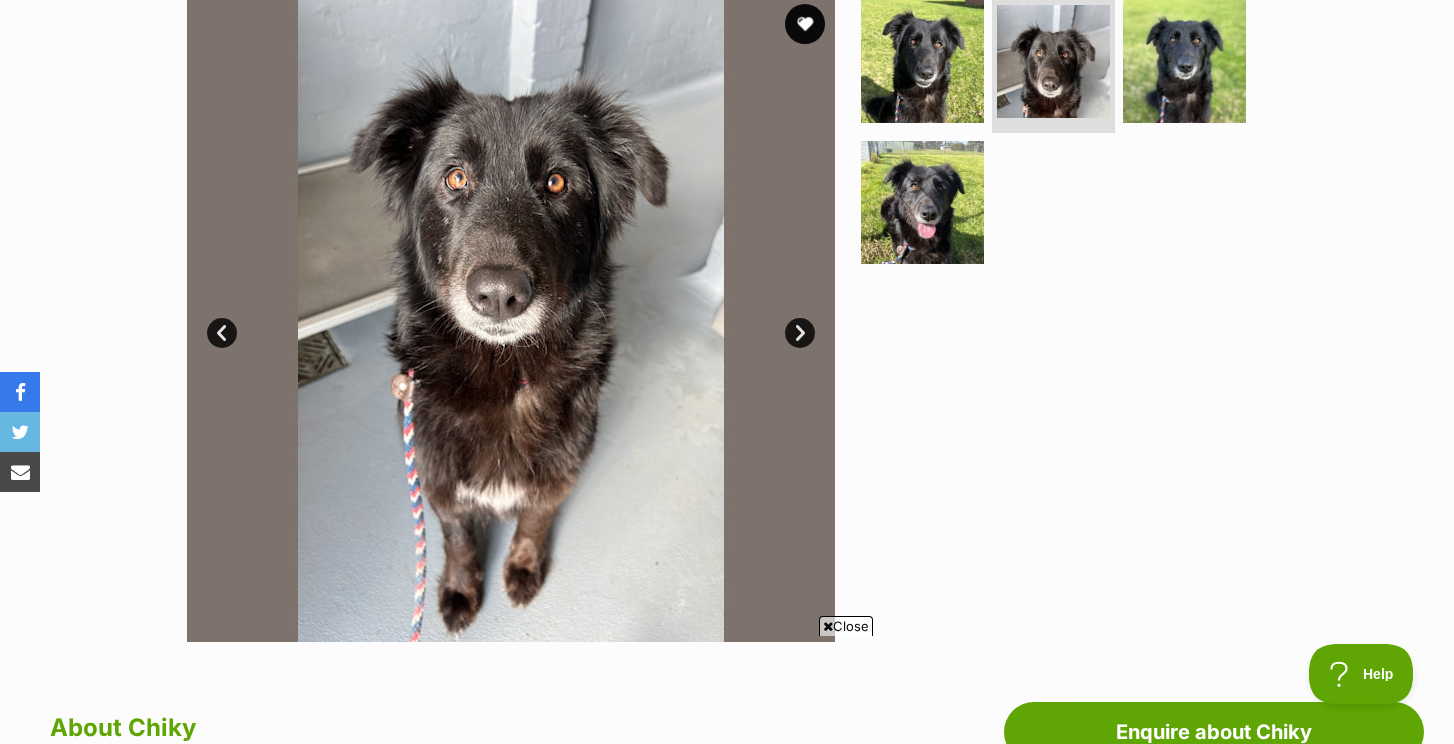 scroll, scrollTop: 0, scrollLeft: 0, axis: both 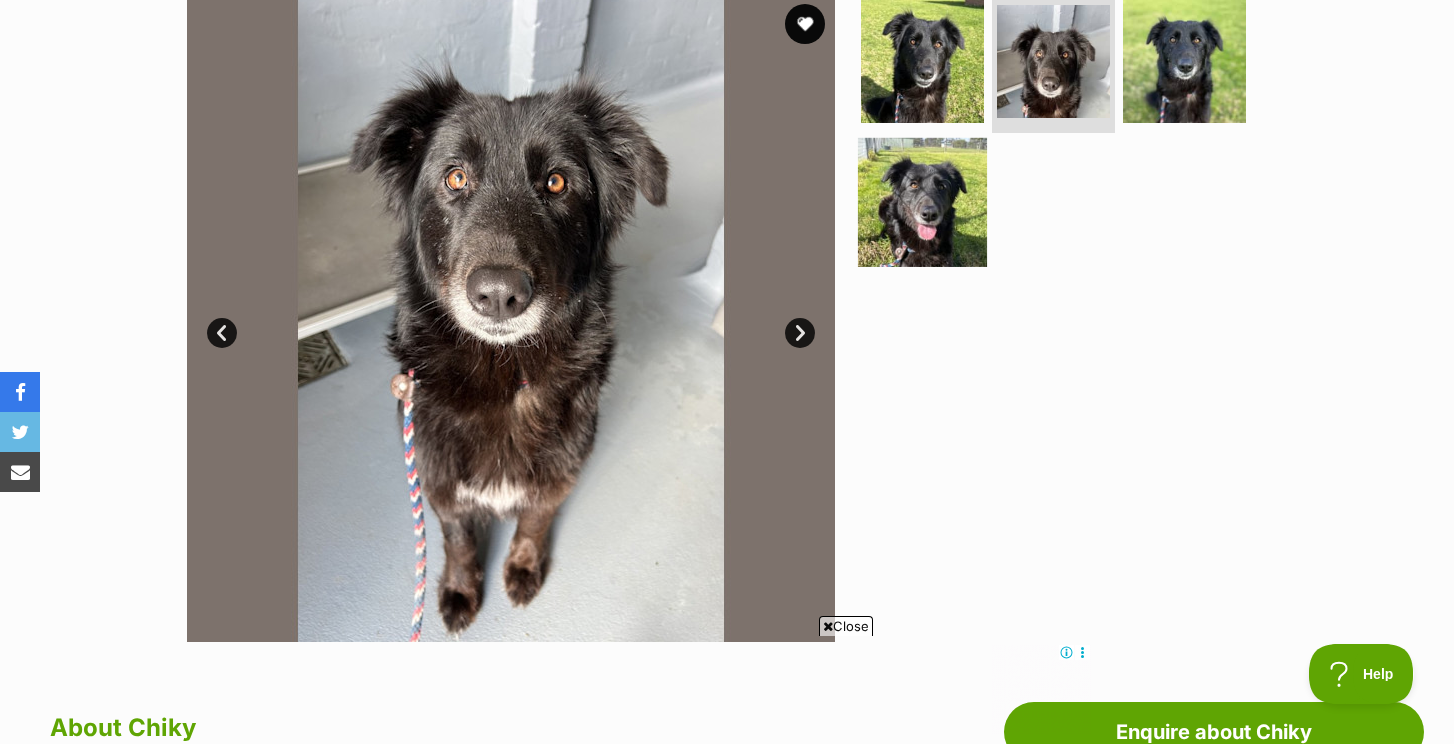 click at bounding box center (922, 202) 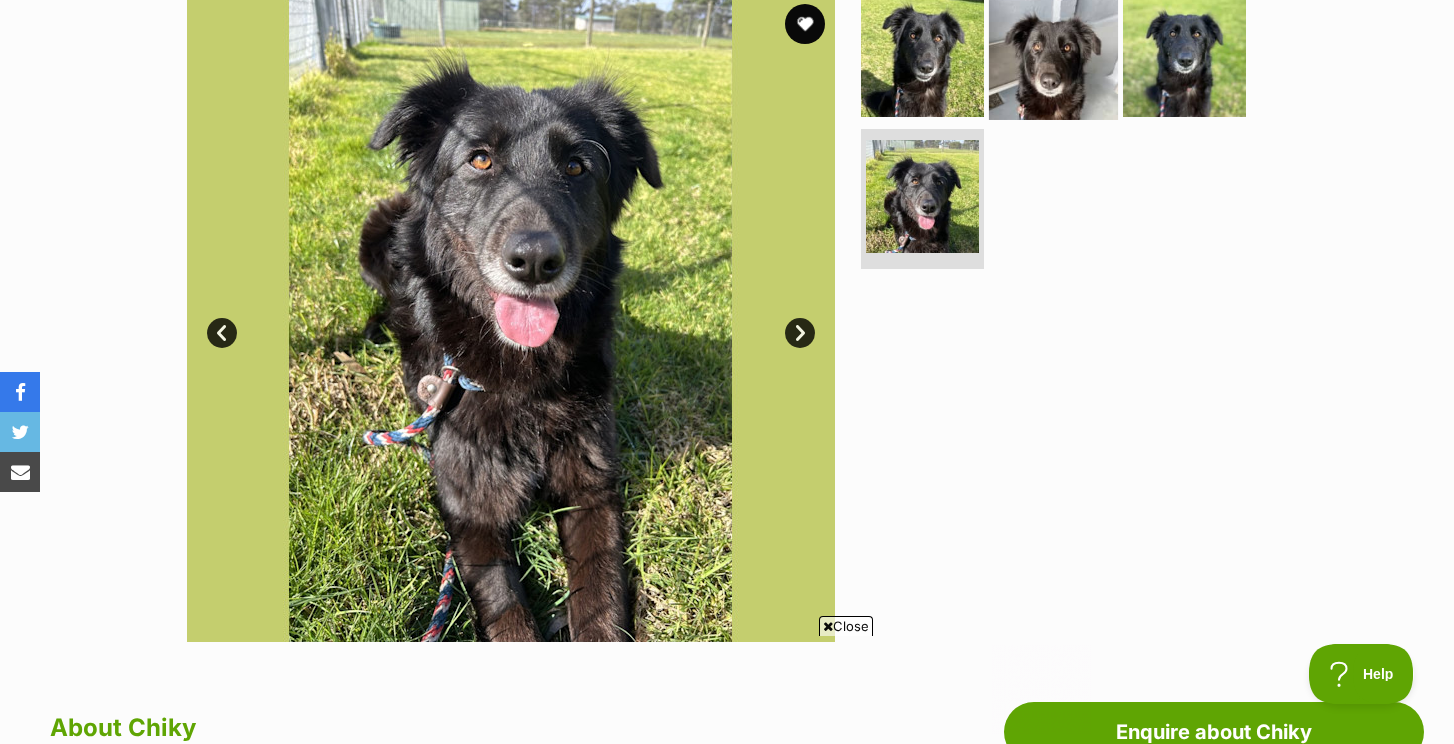 scroll, scrollTop: 0, scrollLeft: 0, axis: both 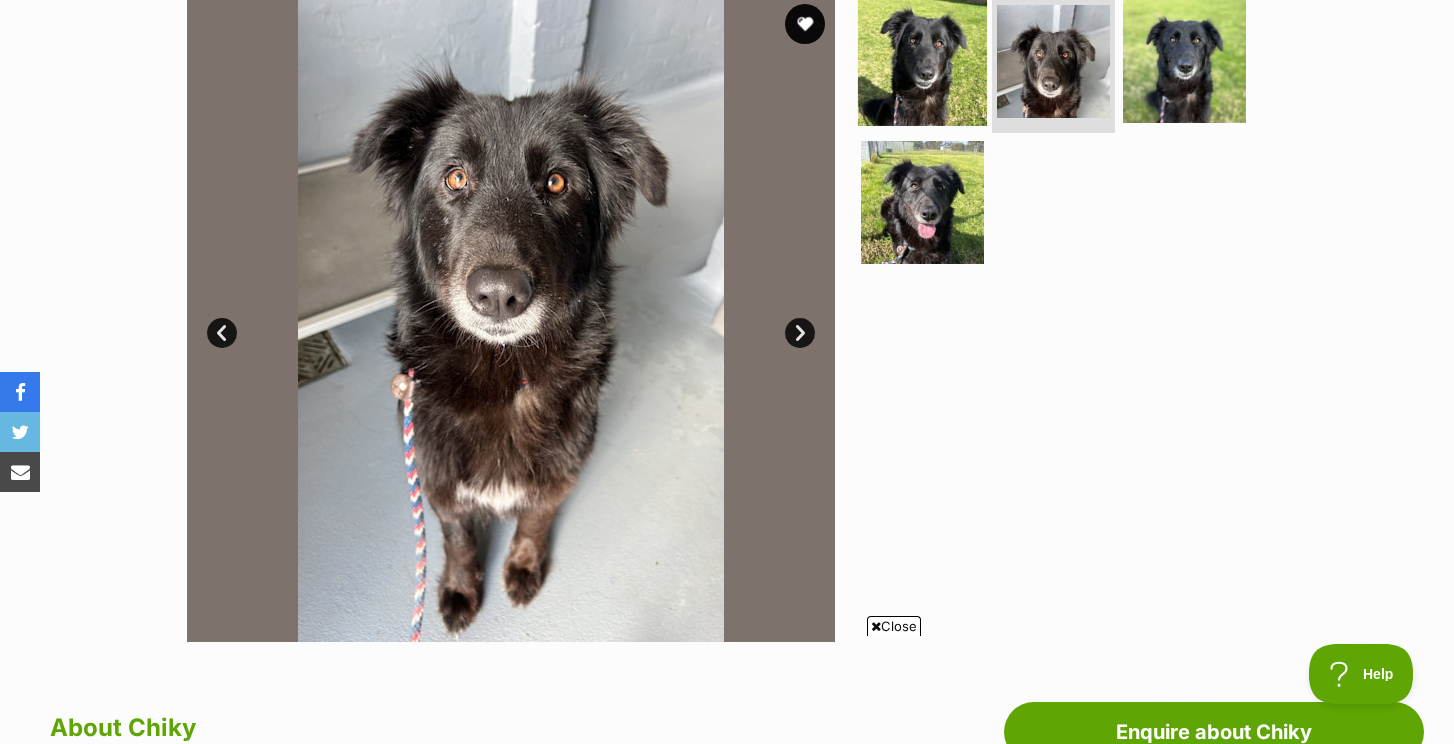 click at bounding box center [922, 60] 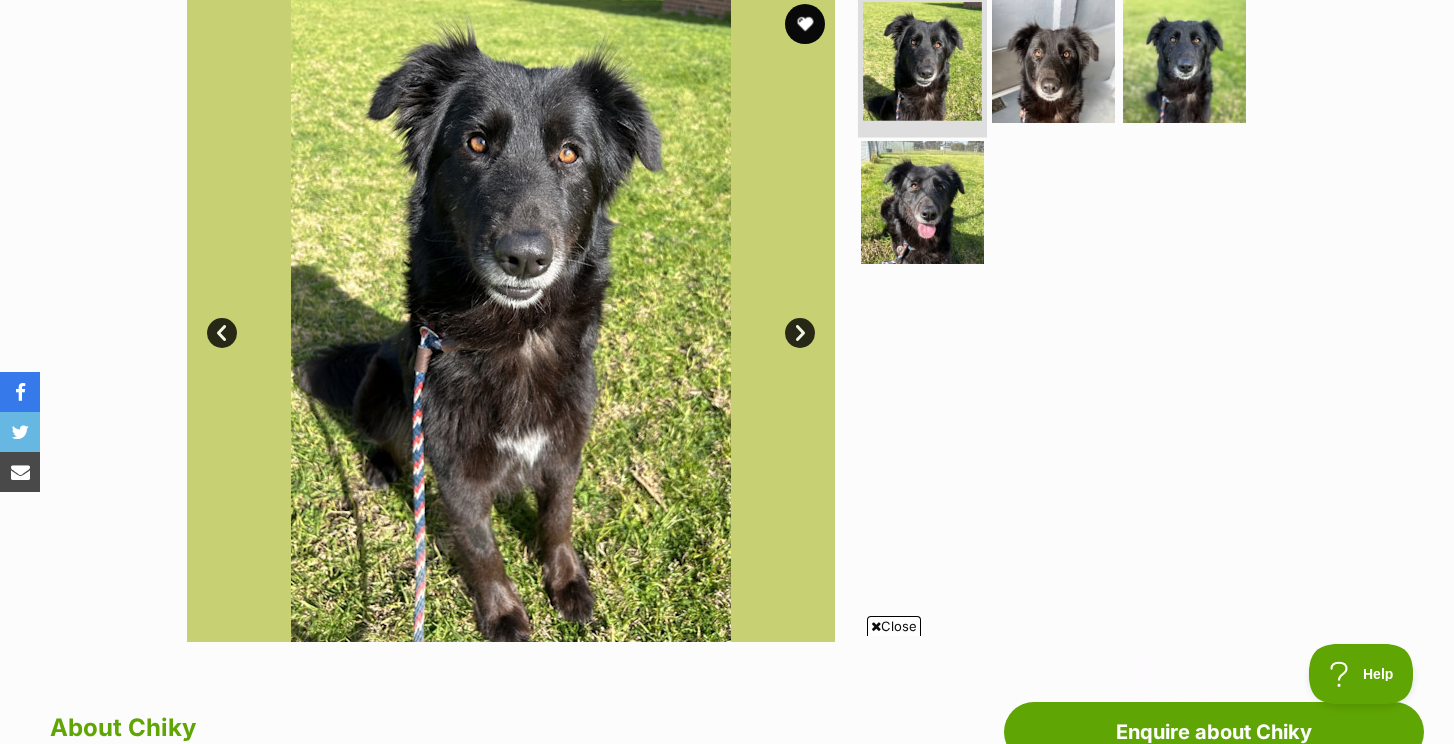 scroll, scrollTop: 0, scrollLeft: 0, axis: both 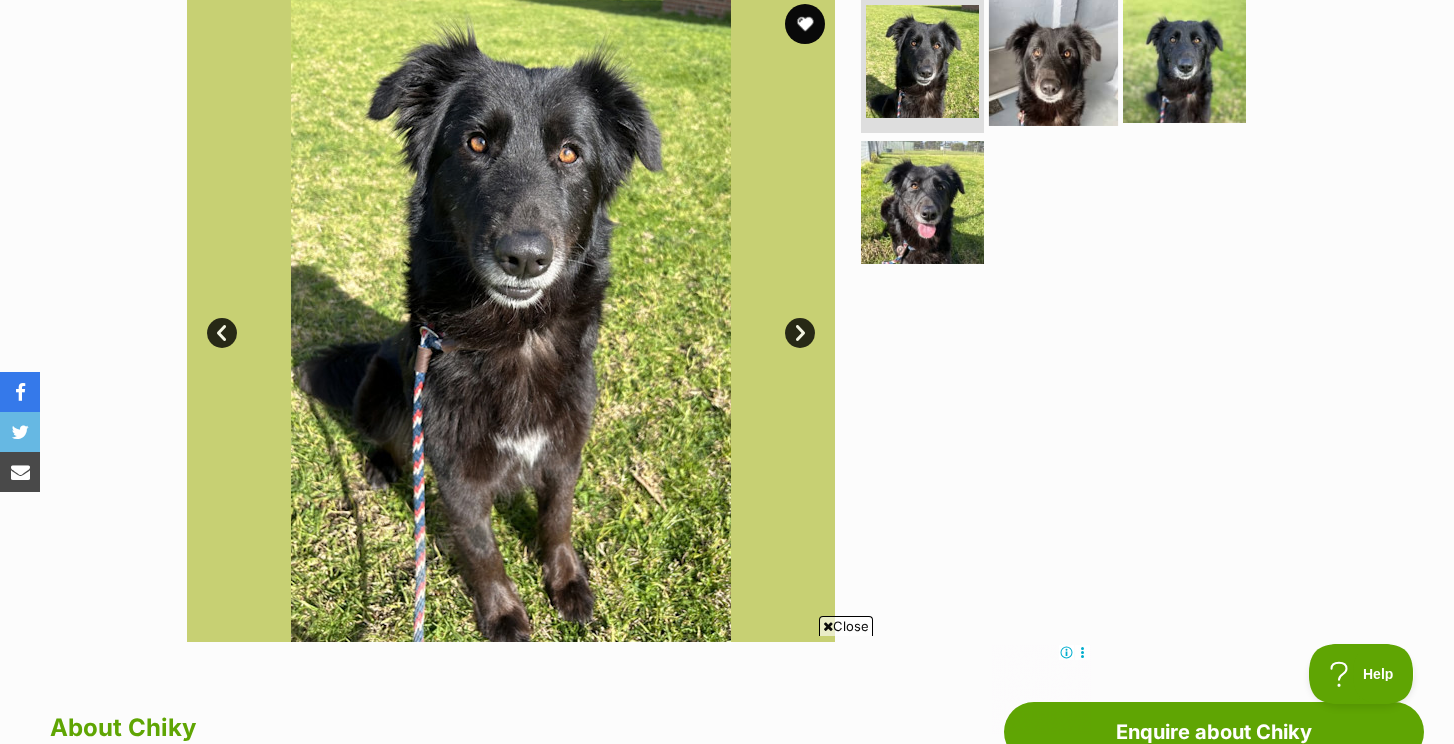 click at bounding box center [1053, 60] 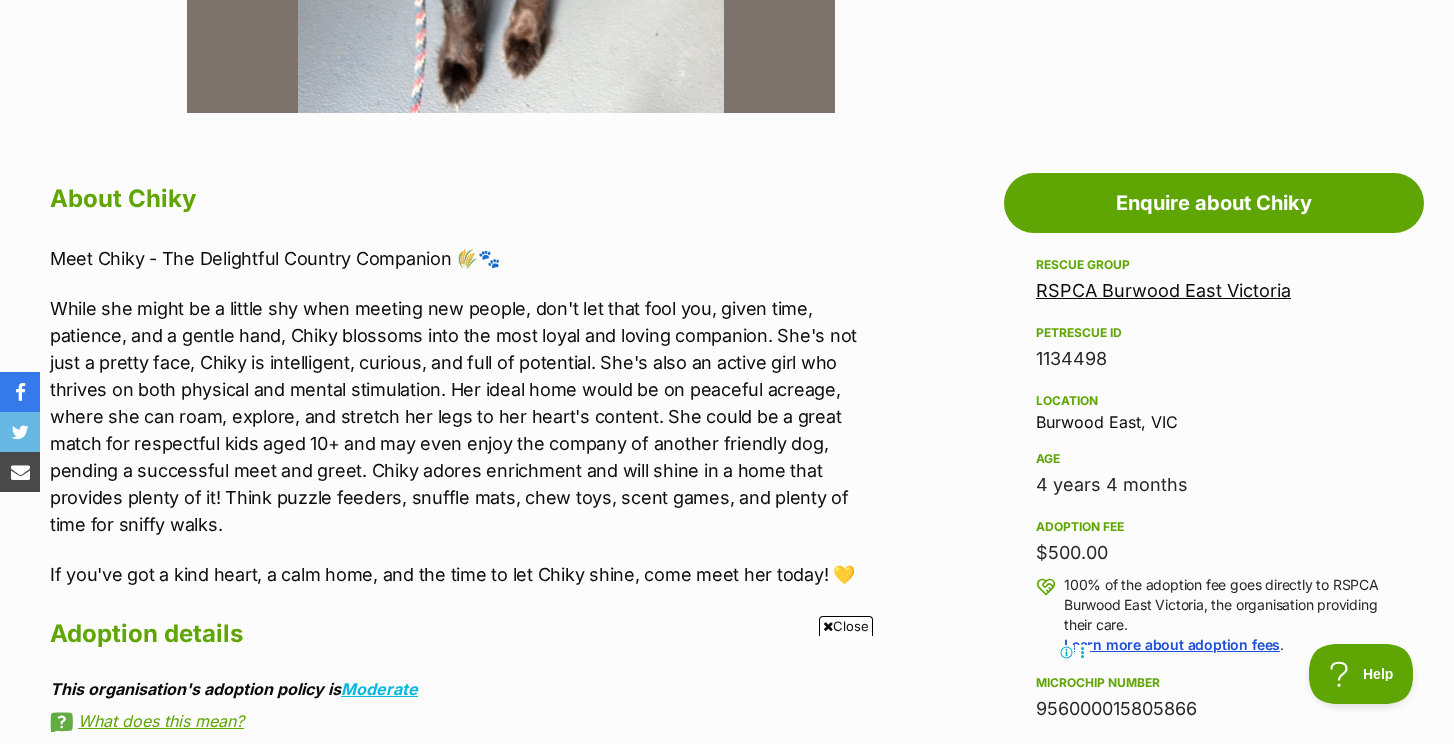 scroll, scrollTop: 954, scrollLeft: 0, axis: vertical 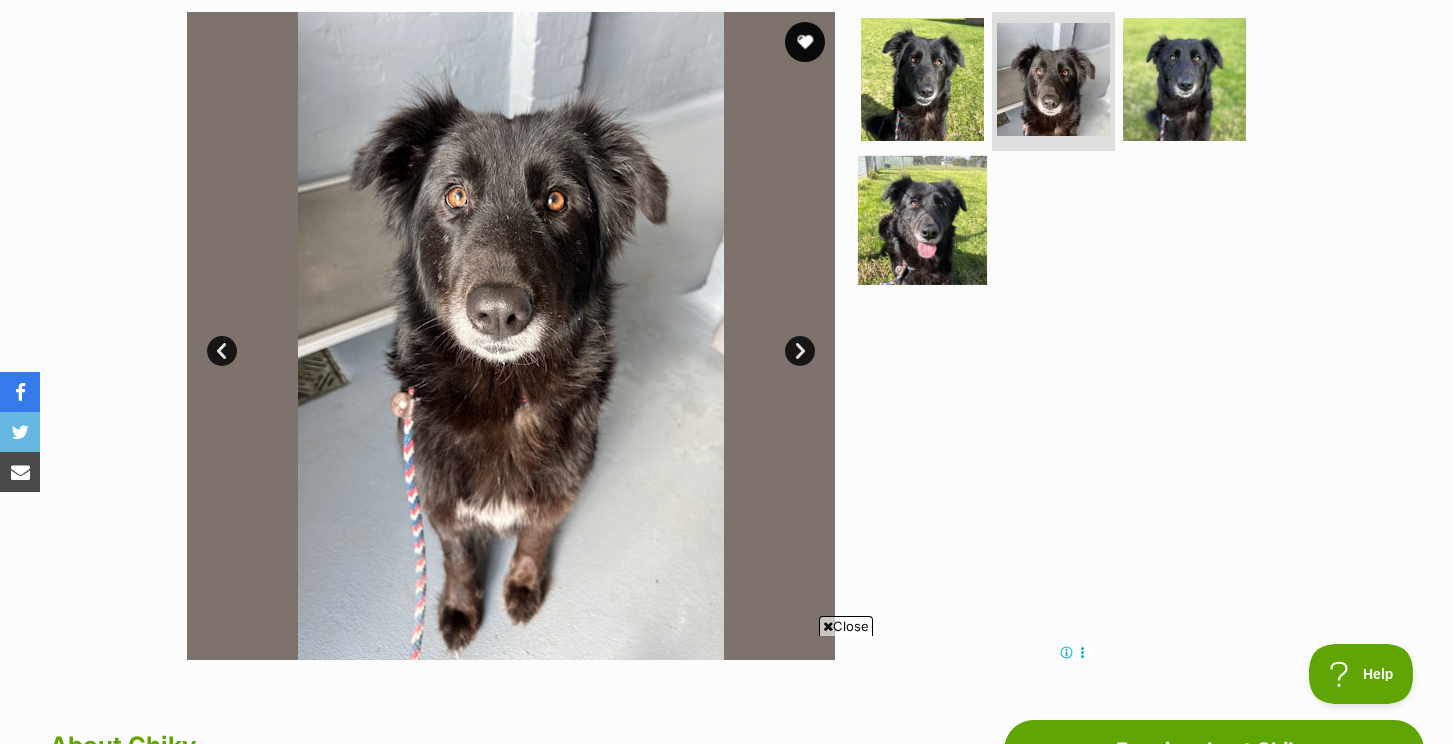 click at bounding box center [922, 220] 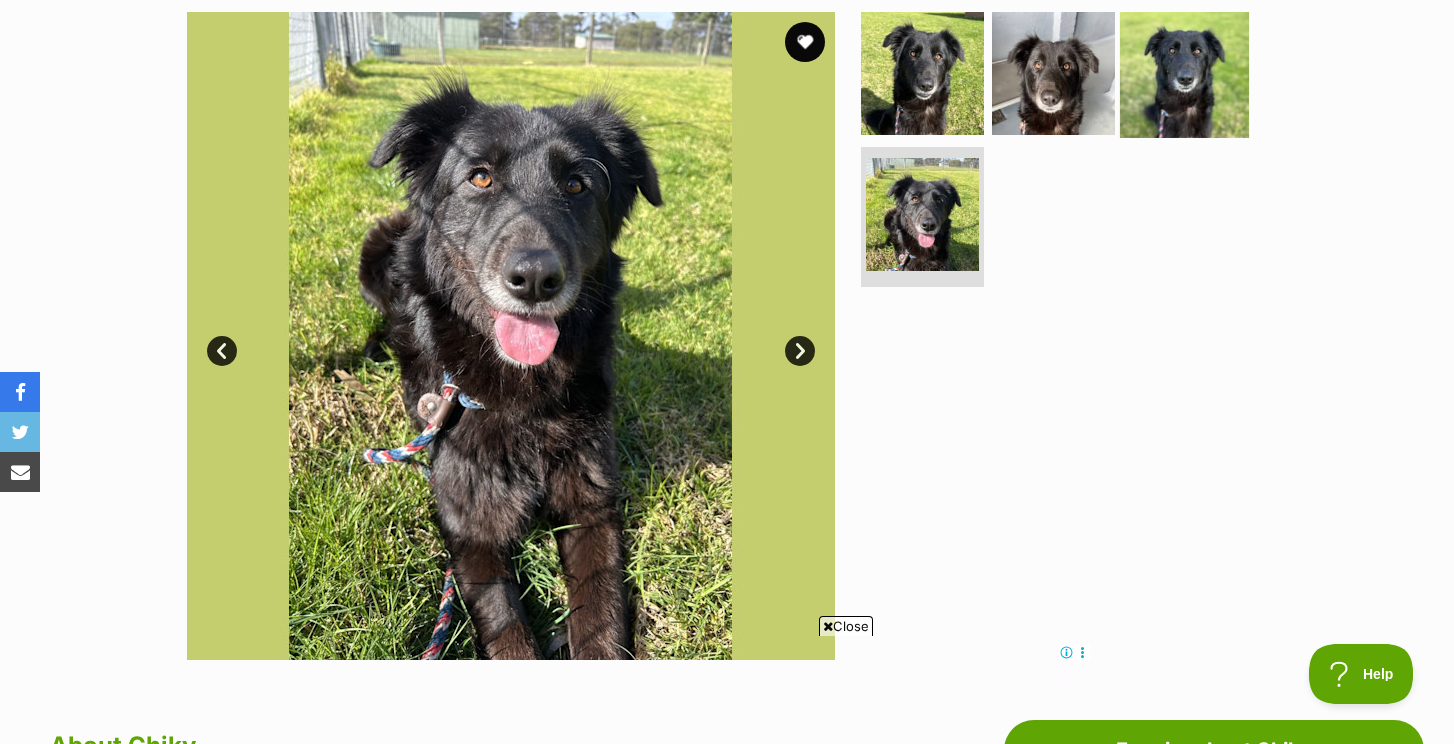 click at bounding box center (1184, 72) 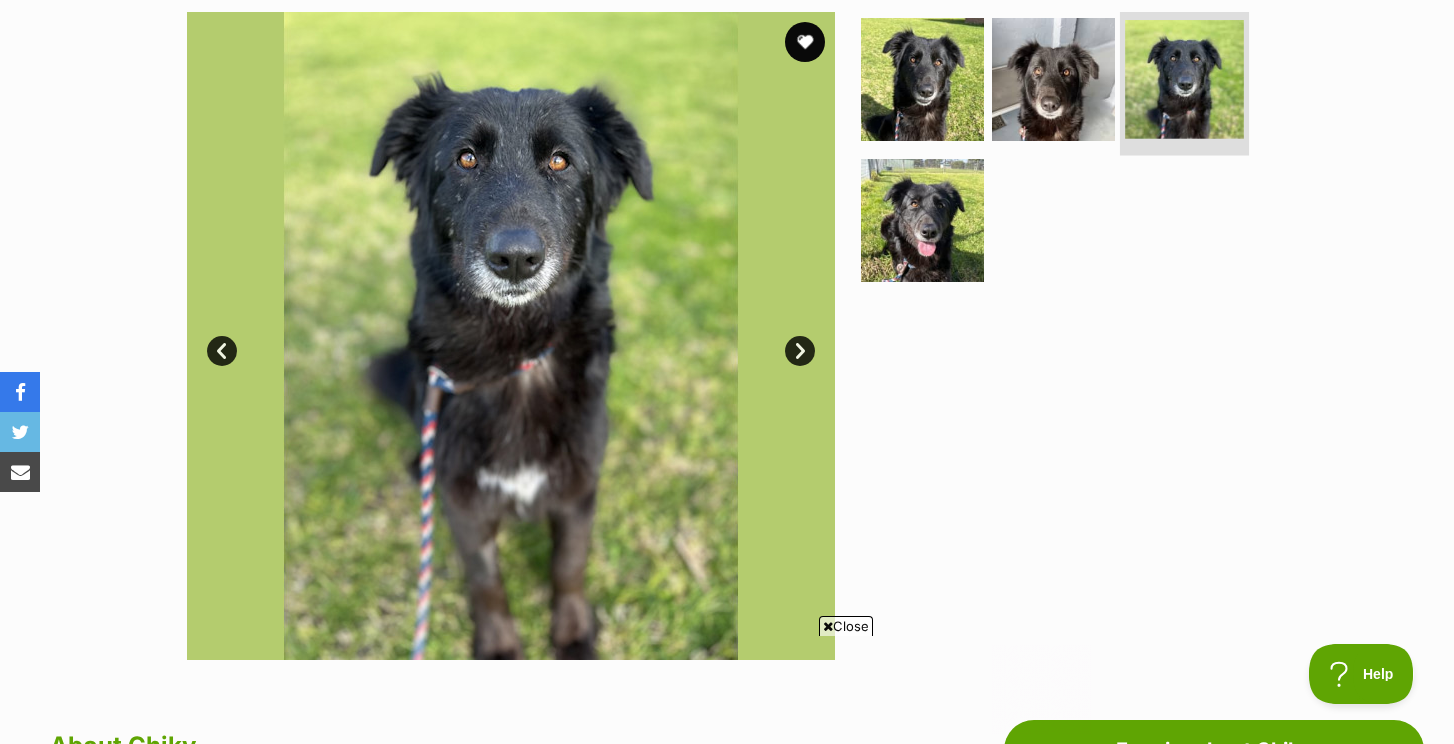 scroll, scrollTop: 0, scrollLeft: 0, axis: both 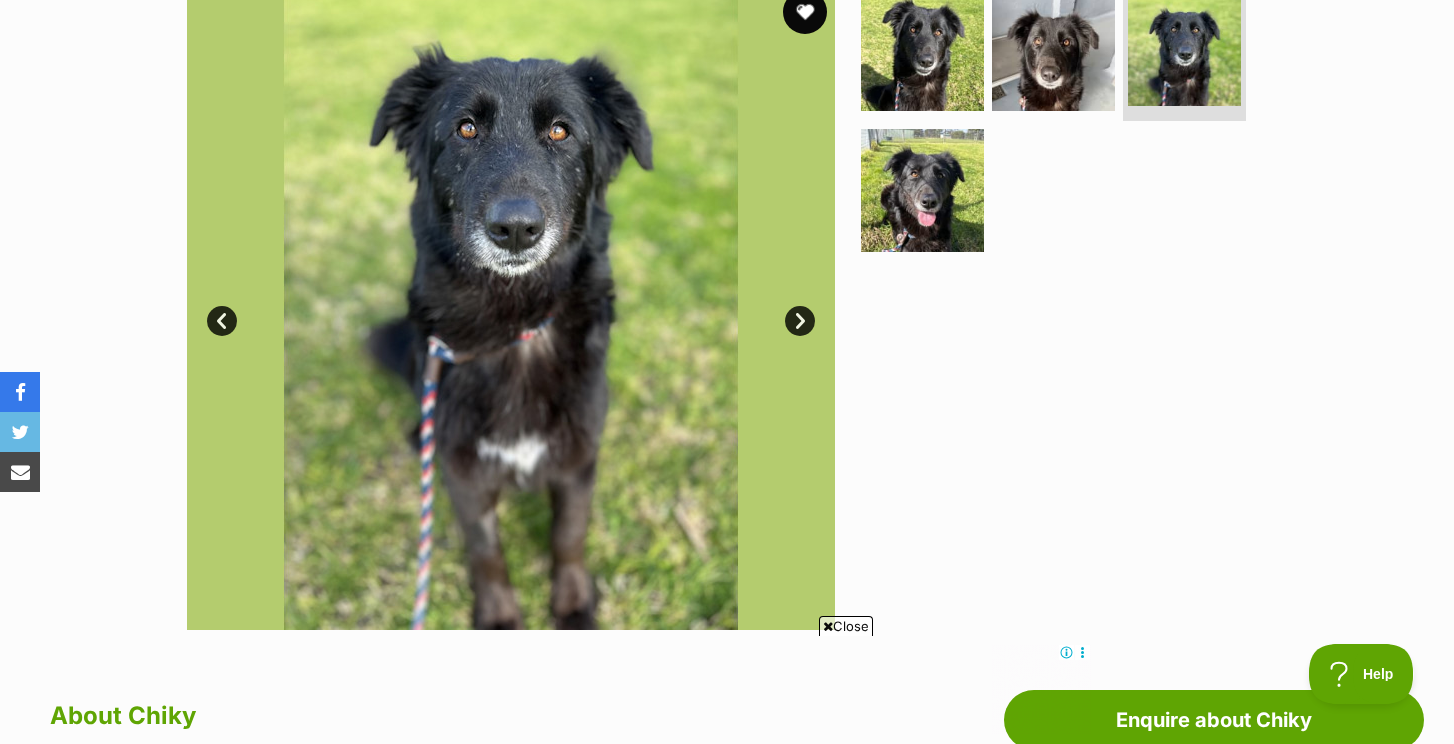 click at bounding box center (805, 12) 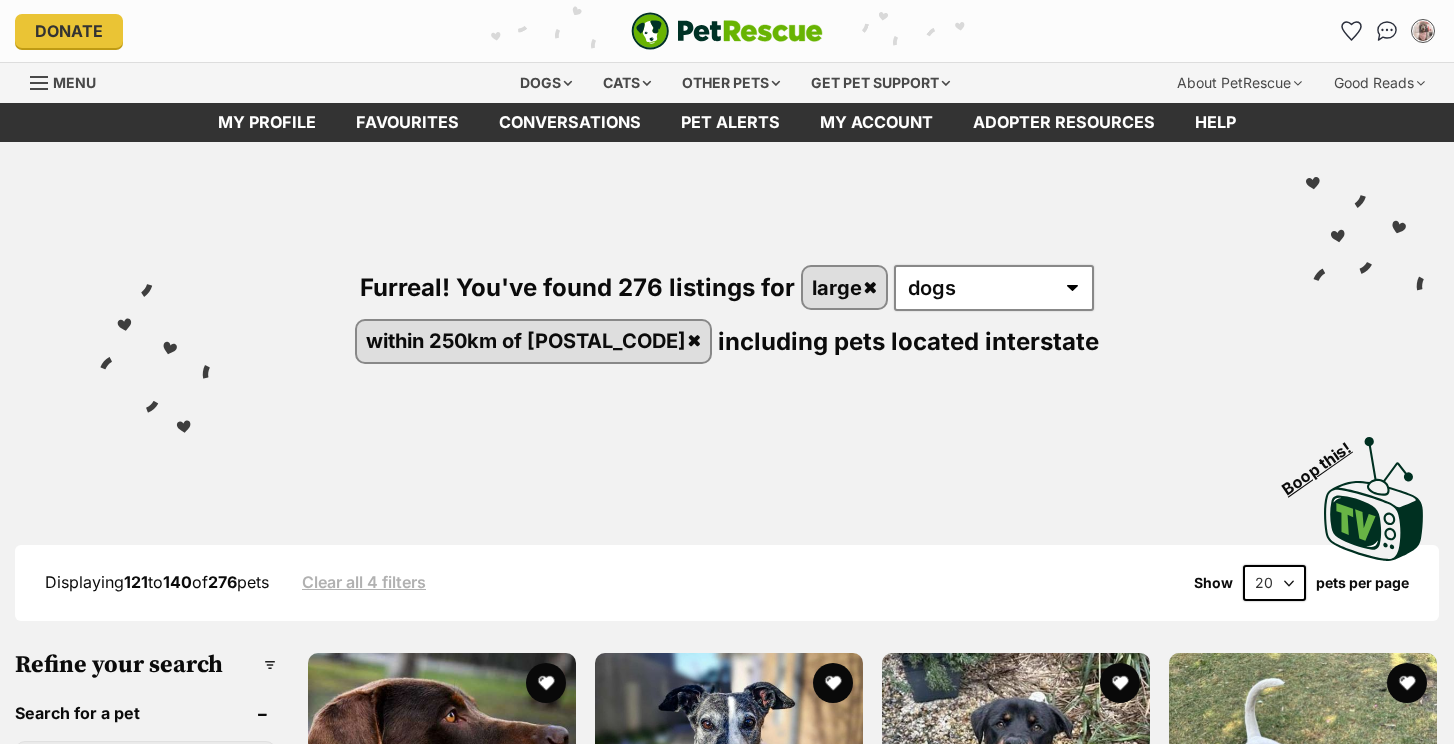 scroll, scrollTop: 257, scrollLeft: 0, axis: vertical 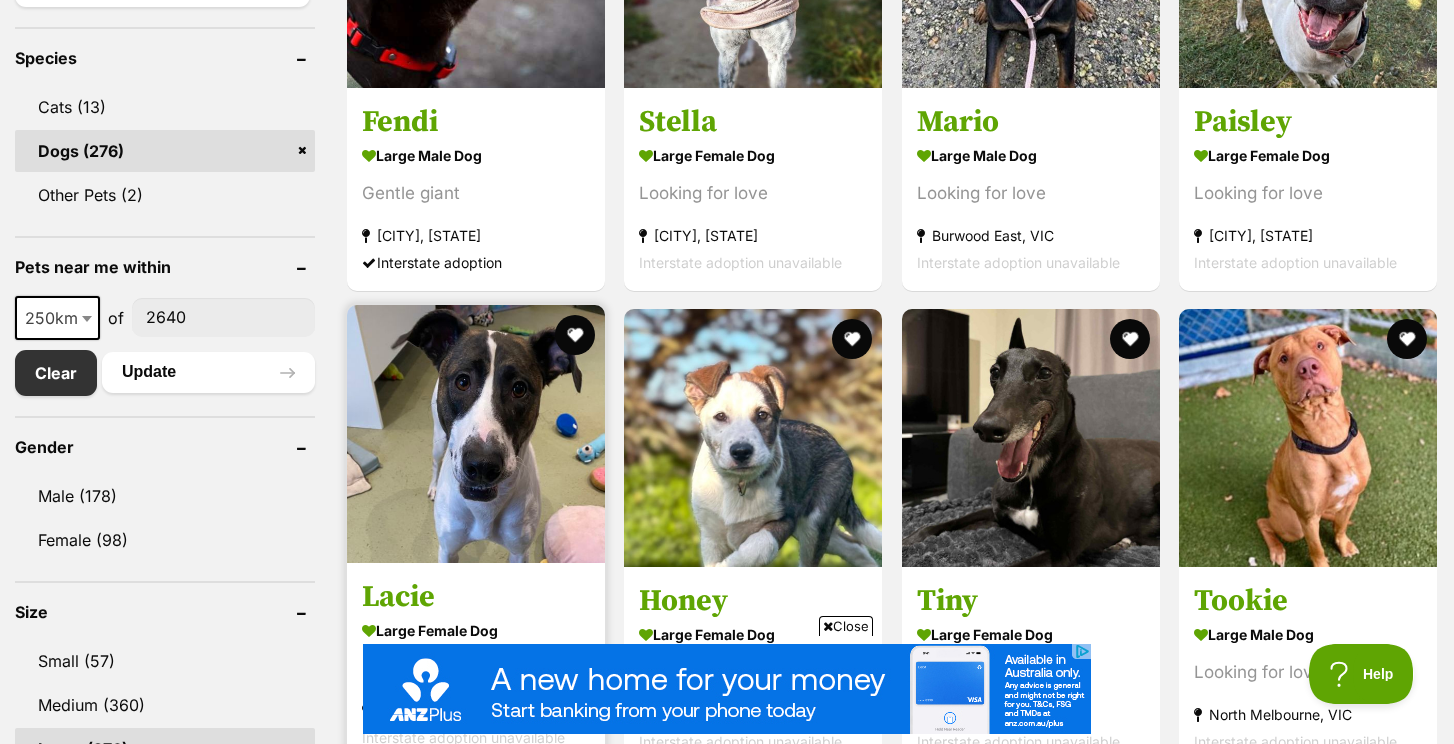 click at bounding box center [476, 434] 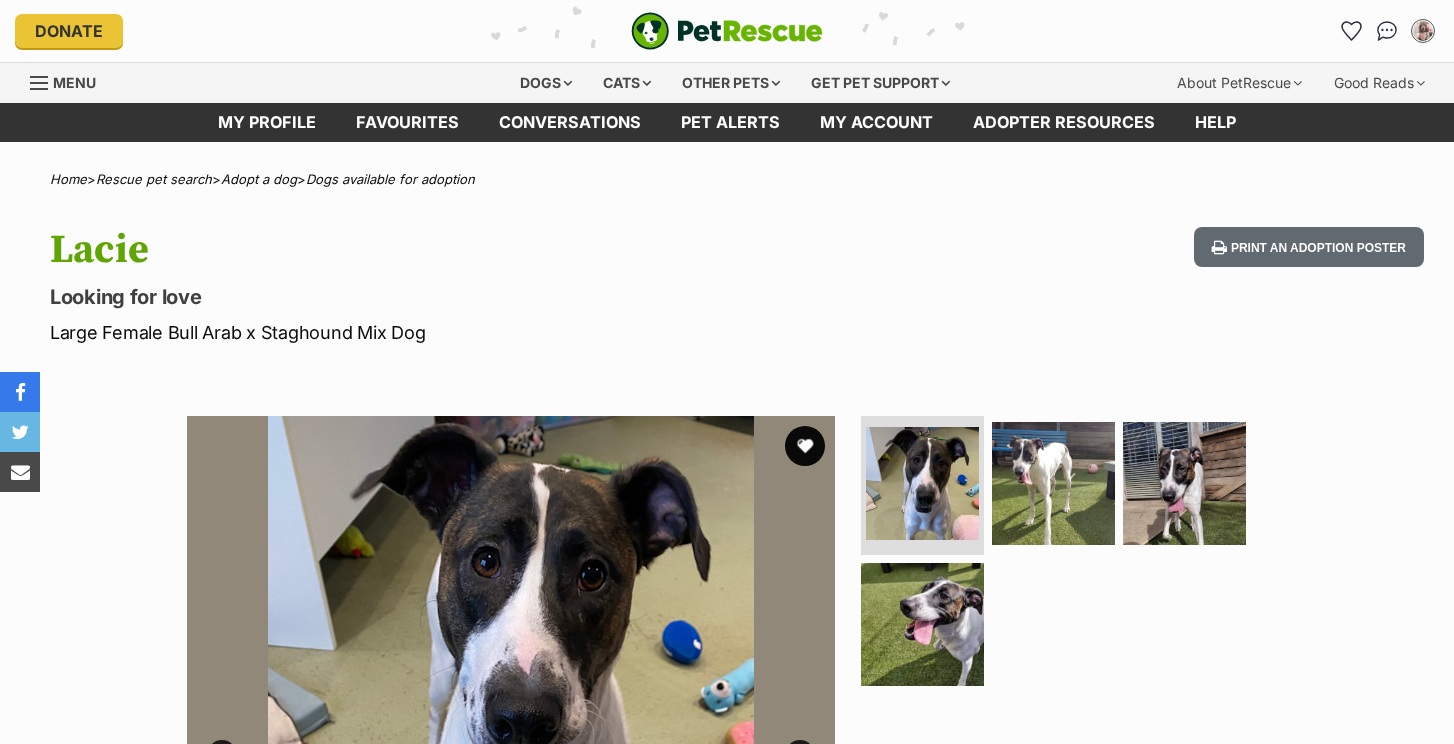 scroll, scrollTop: 0, scrollLeft: 0, axis: both 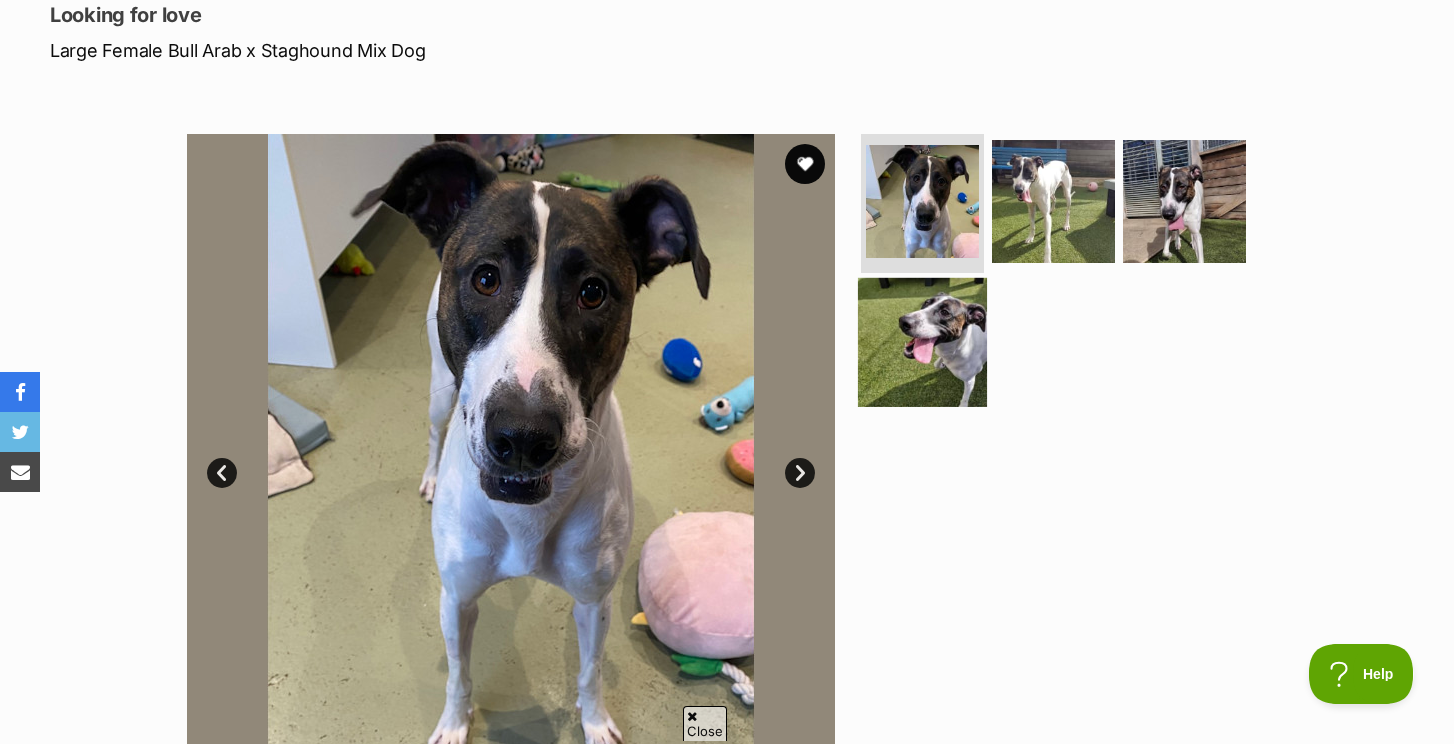 click at bounding box center (922, 342) 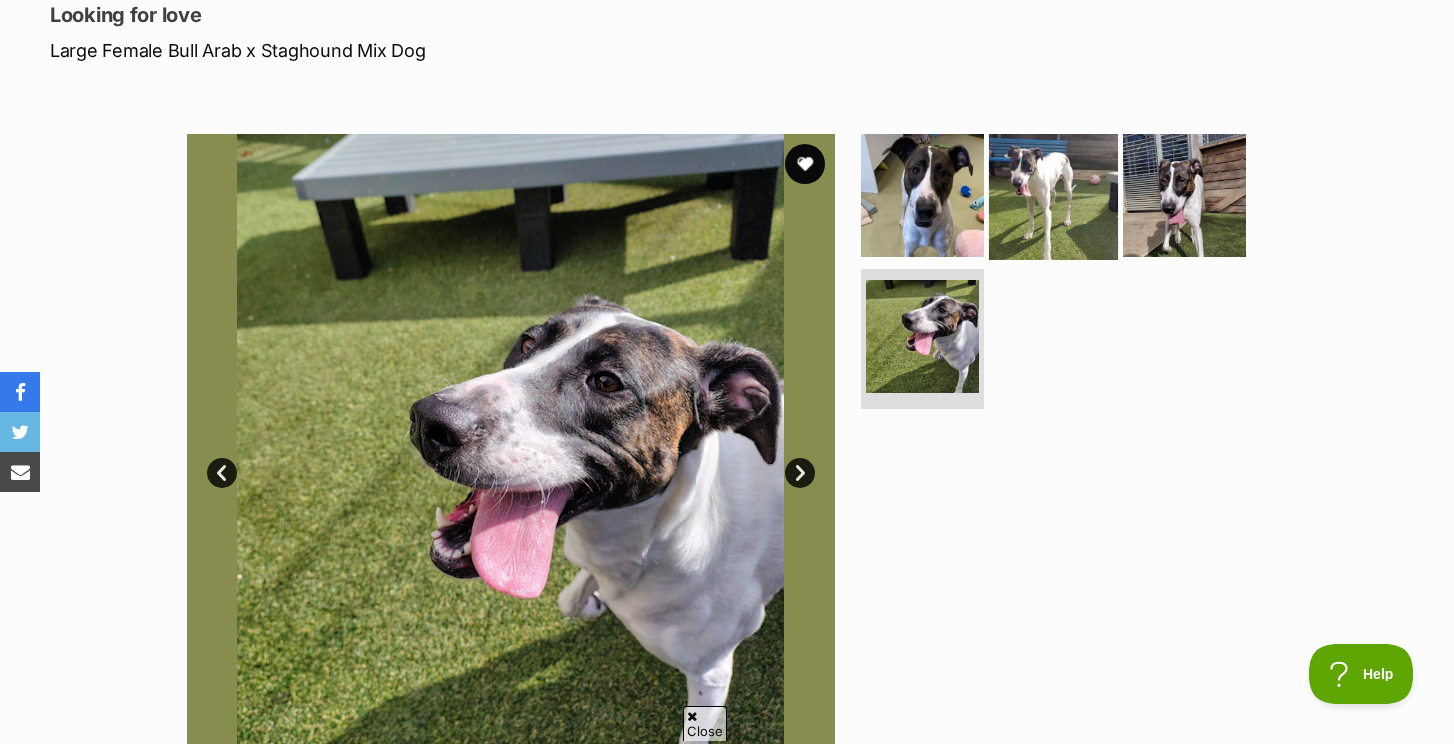 click at bounding box center [1053, 194] 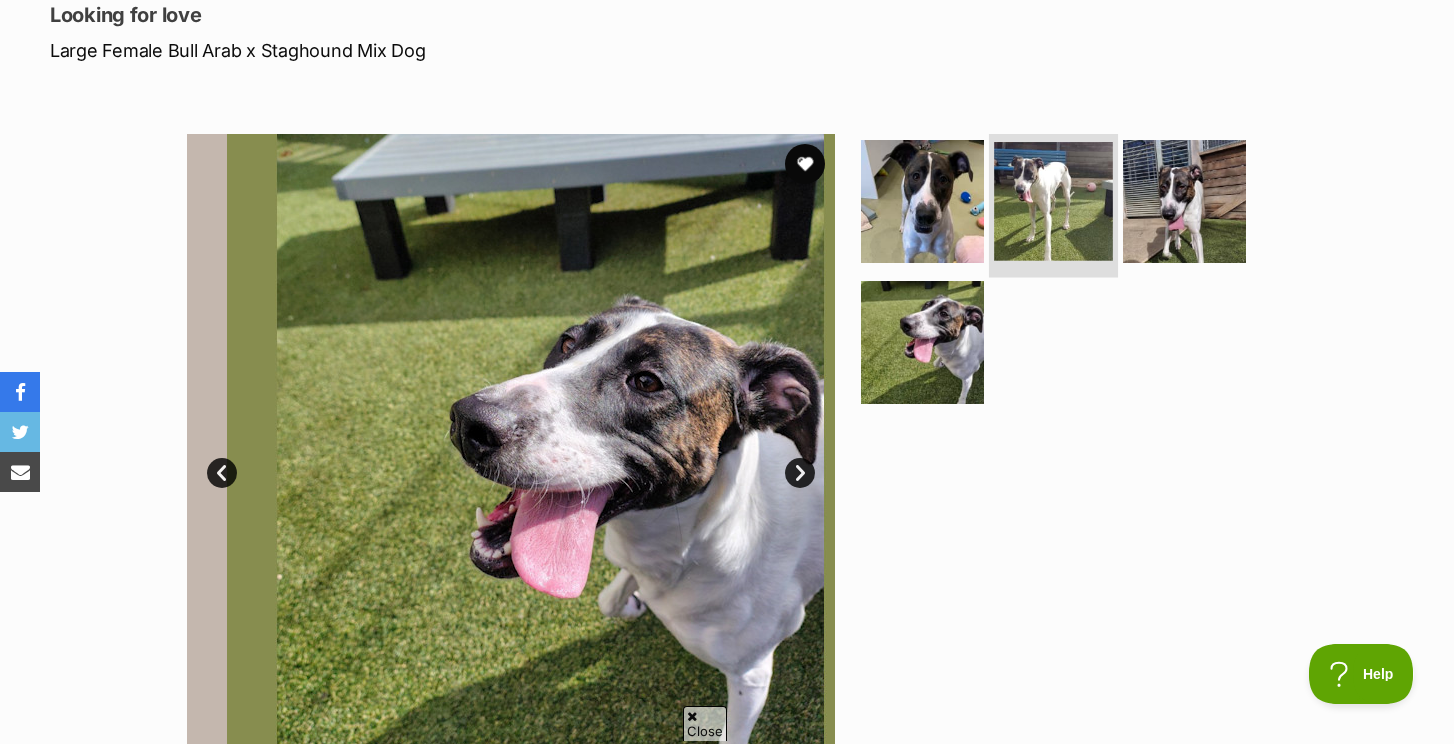 scroll, scrollTop: 0, scrollLeft: 0, axis: both 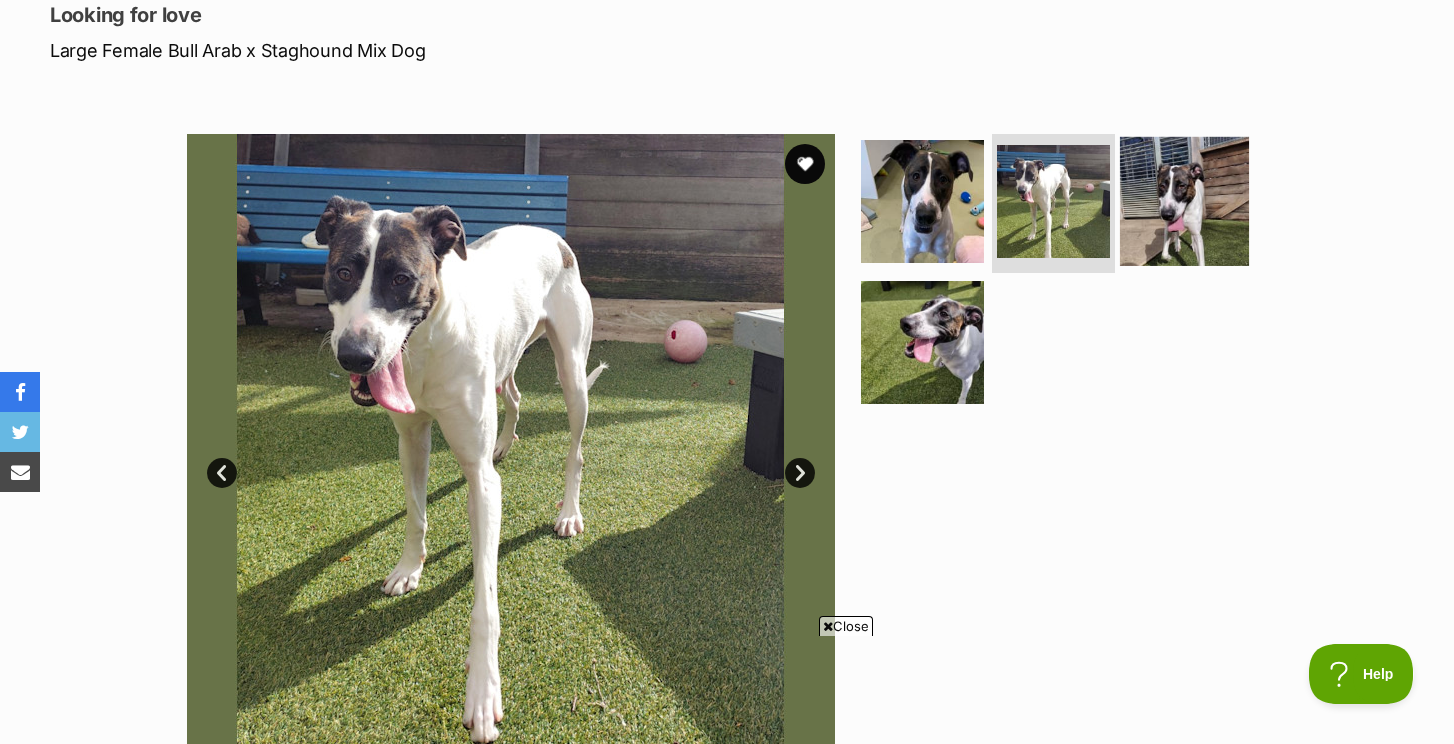 click at bounding box center (1184, 200) 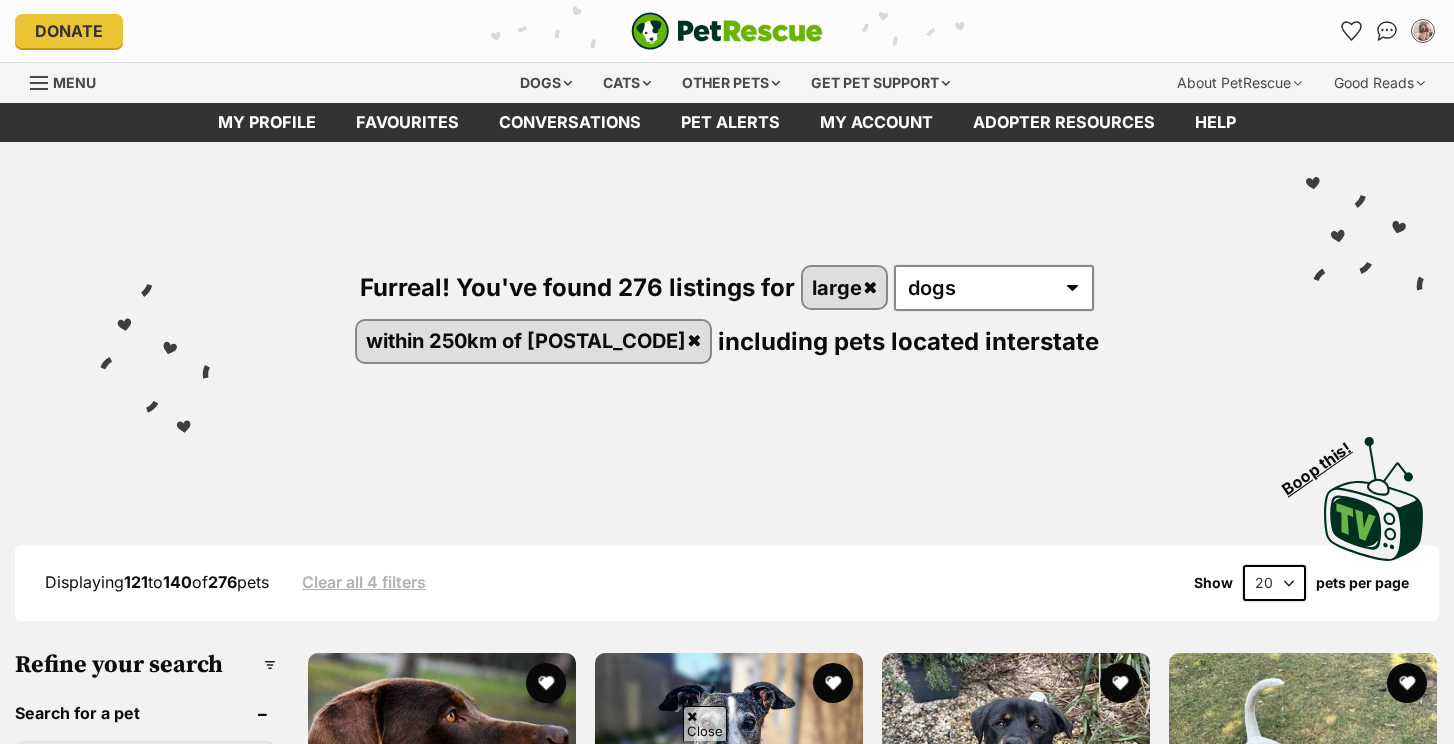 scroll, scrollTop: 823, scrollLeft: 0, axis: vertical 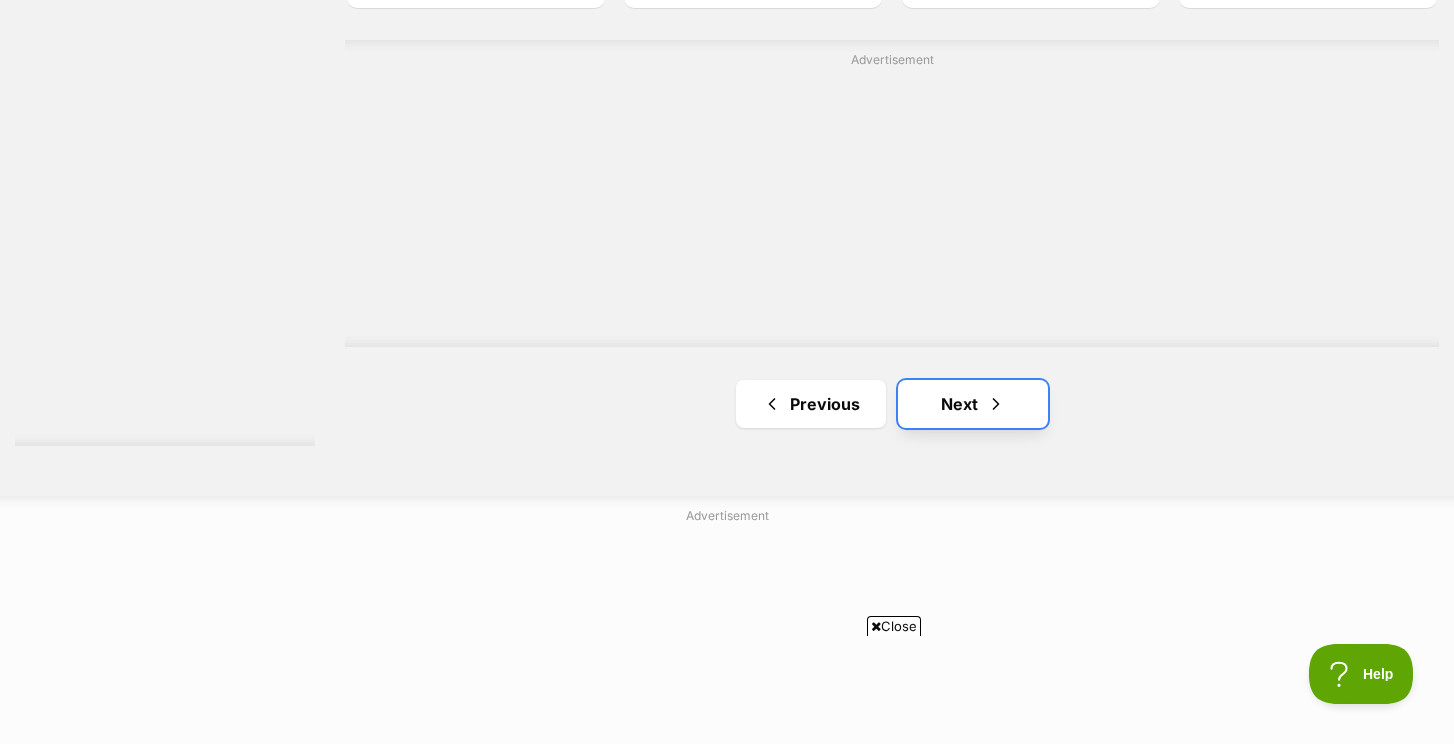 click on "Next" at bounding box center [973, 404] 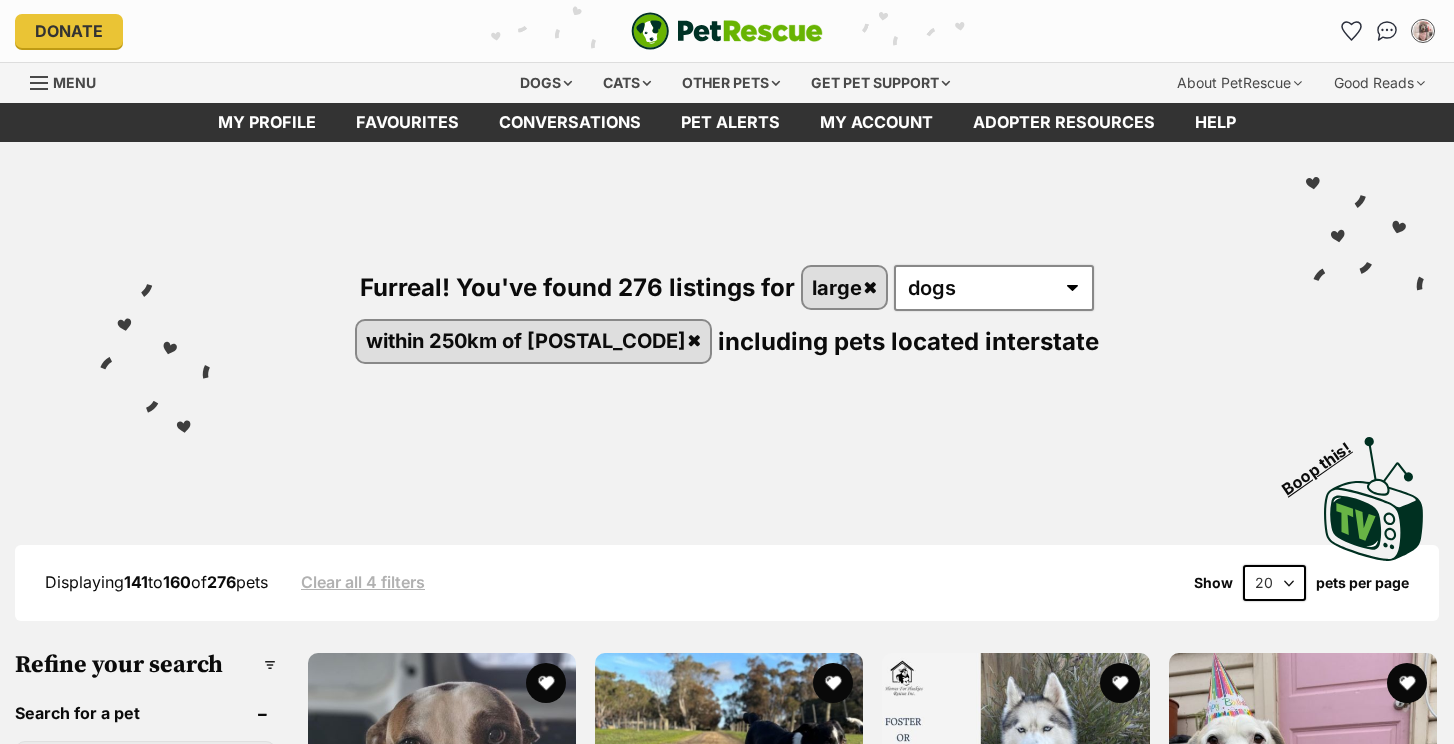 scroll, scrollTop: 344, scrollLeft: 0, axis: vertical 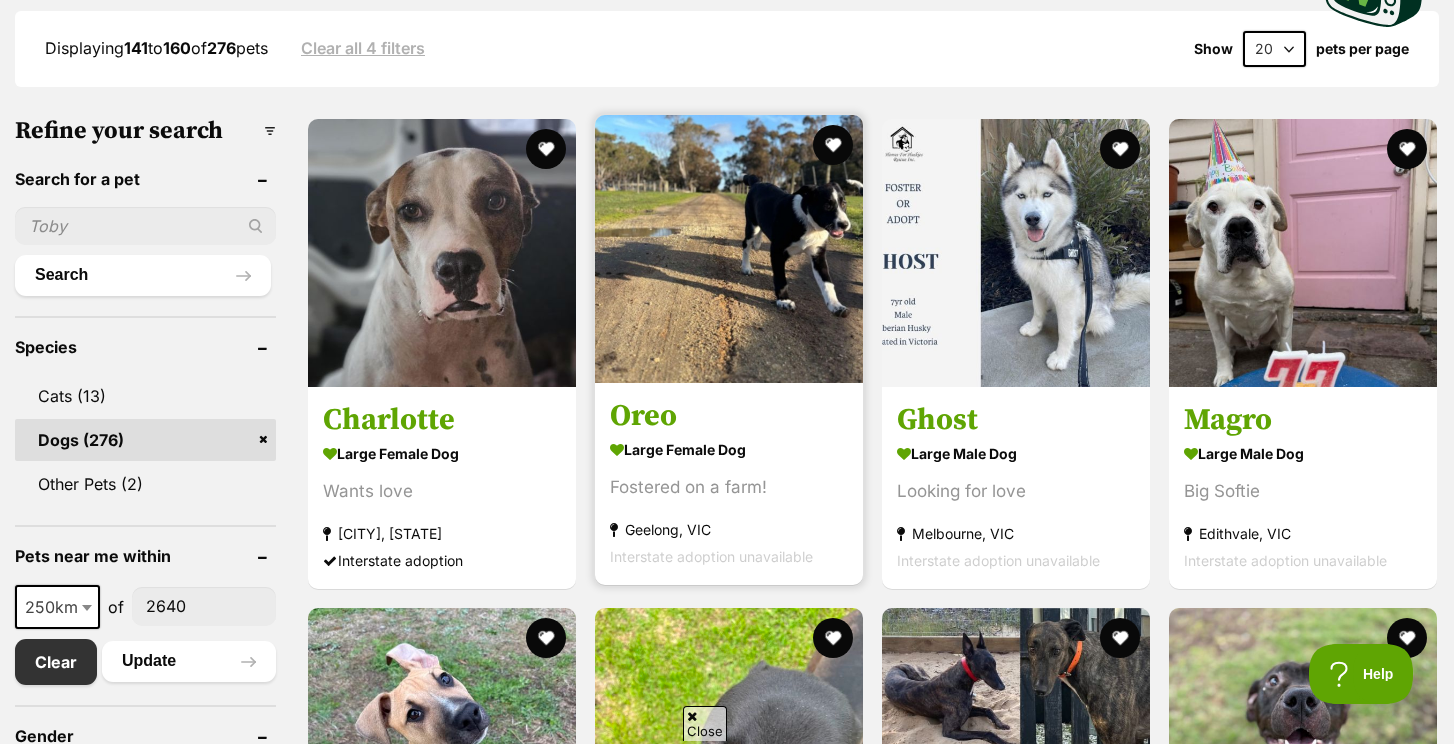 click at bounding box center [729, 249] 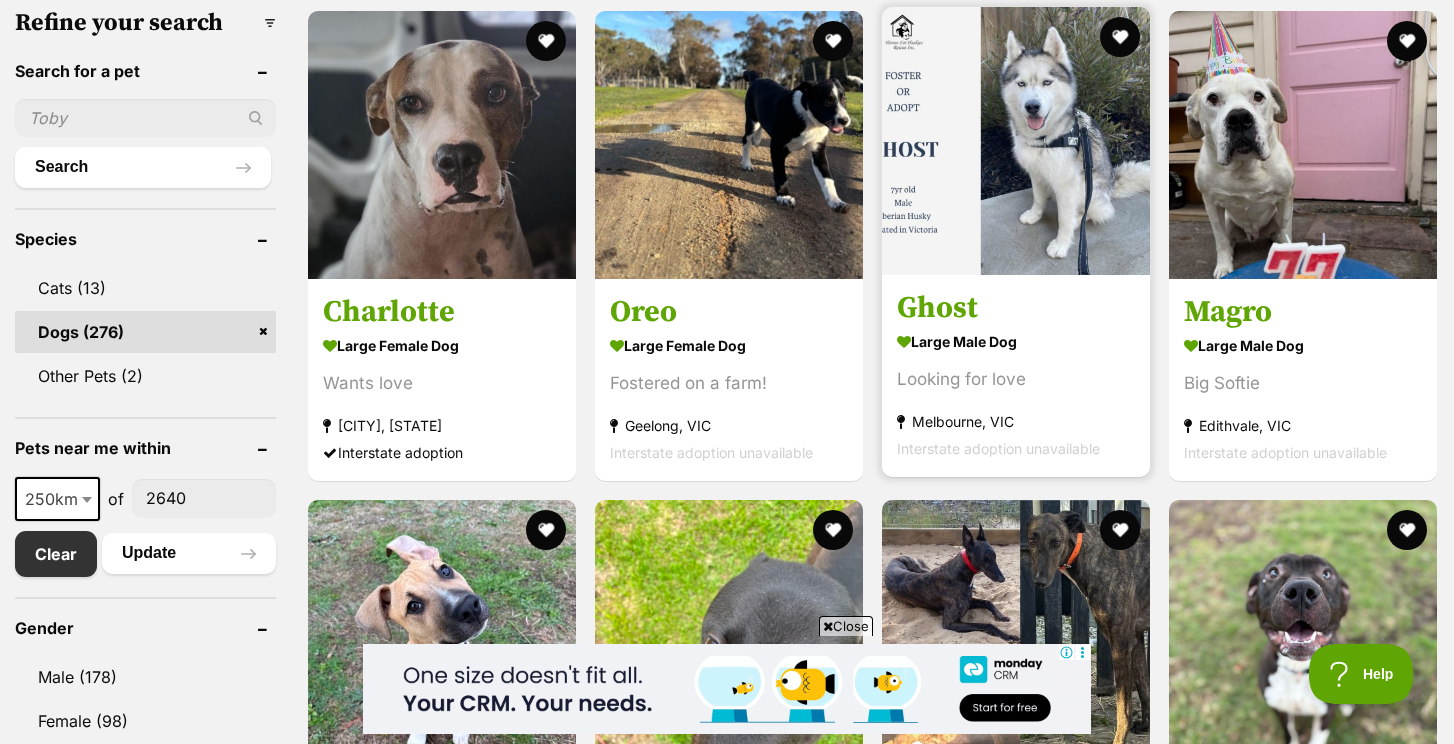 scroll, scrollTop: 641, scrollLeft: 0, axis: vertical 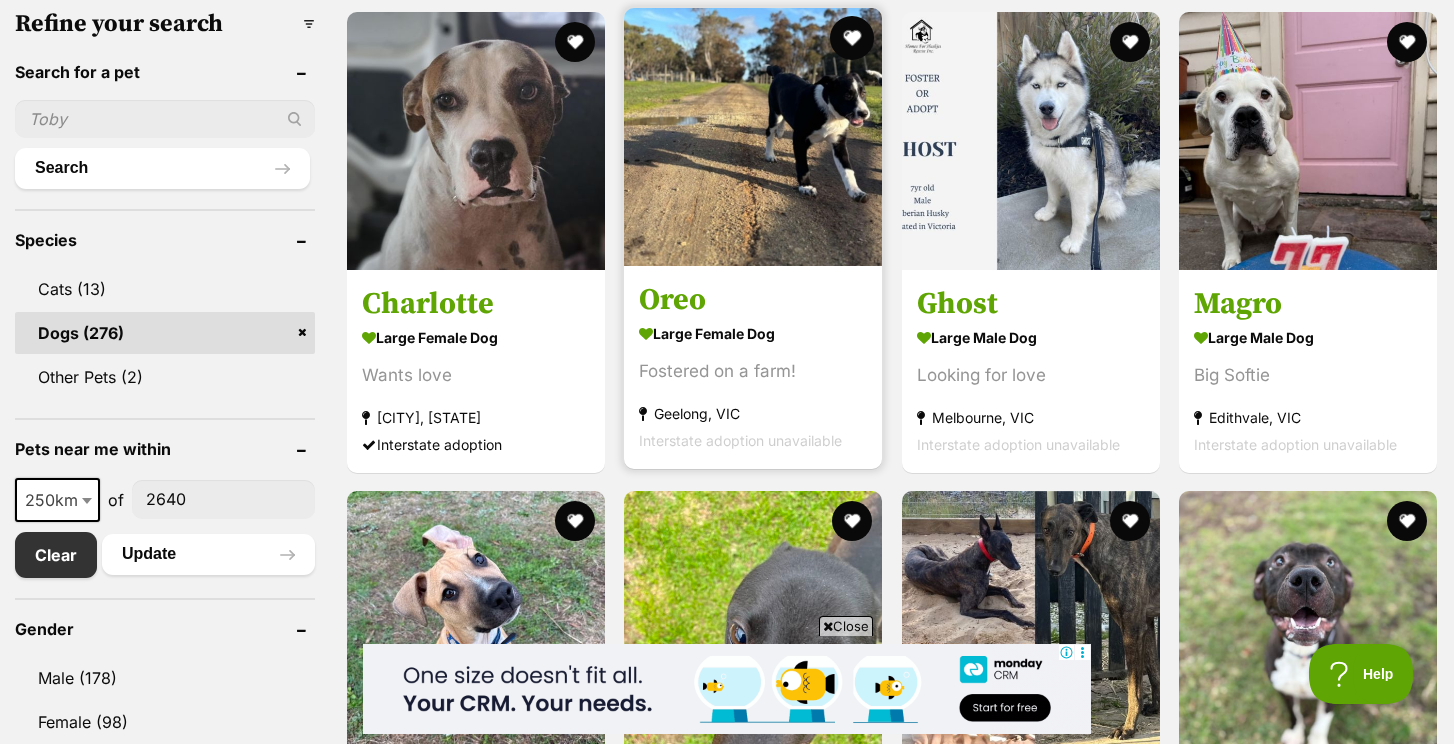 click at bounding box center (853, 38) 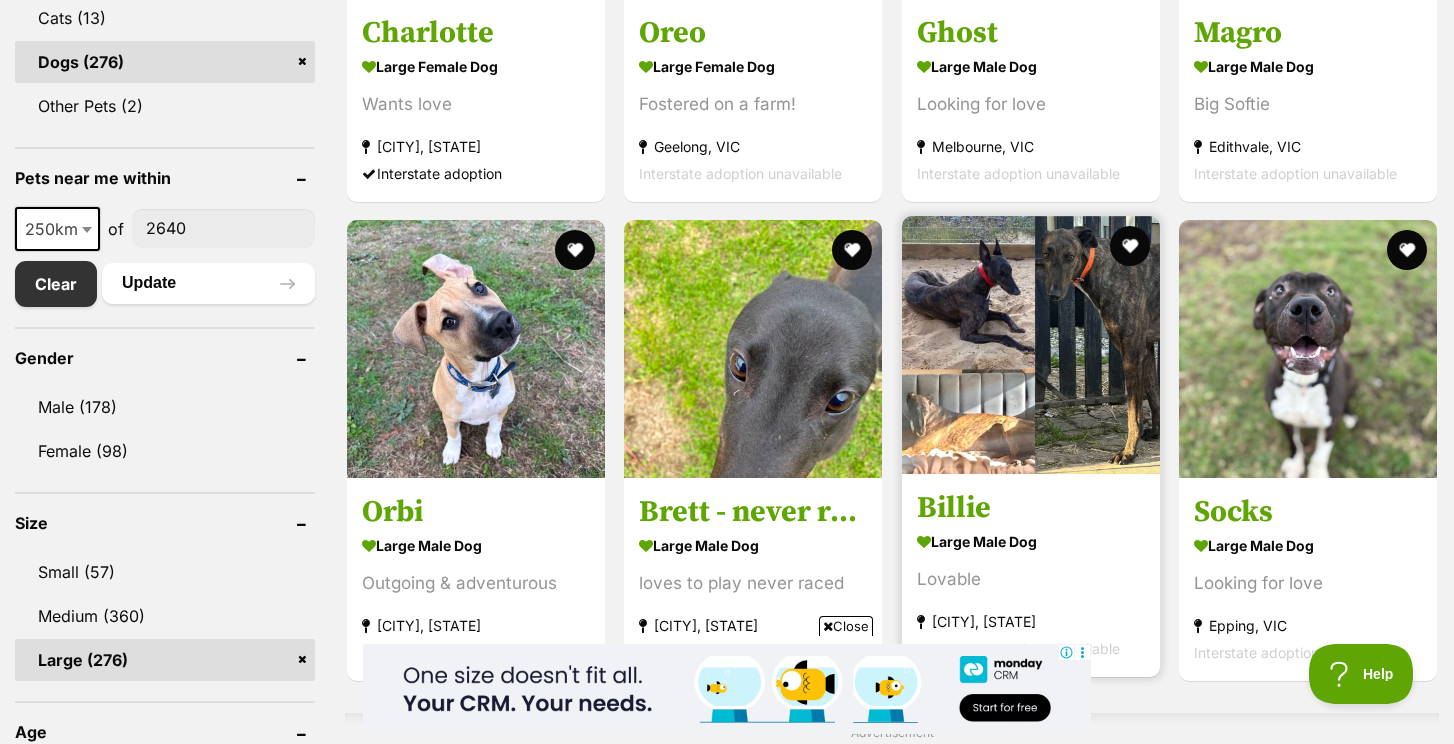 scroll, scrollTop: 911, scrollLeft: 0, axis: vertical 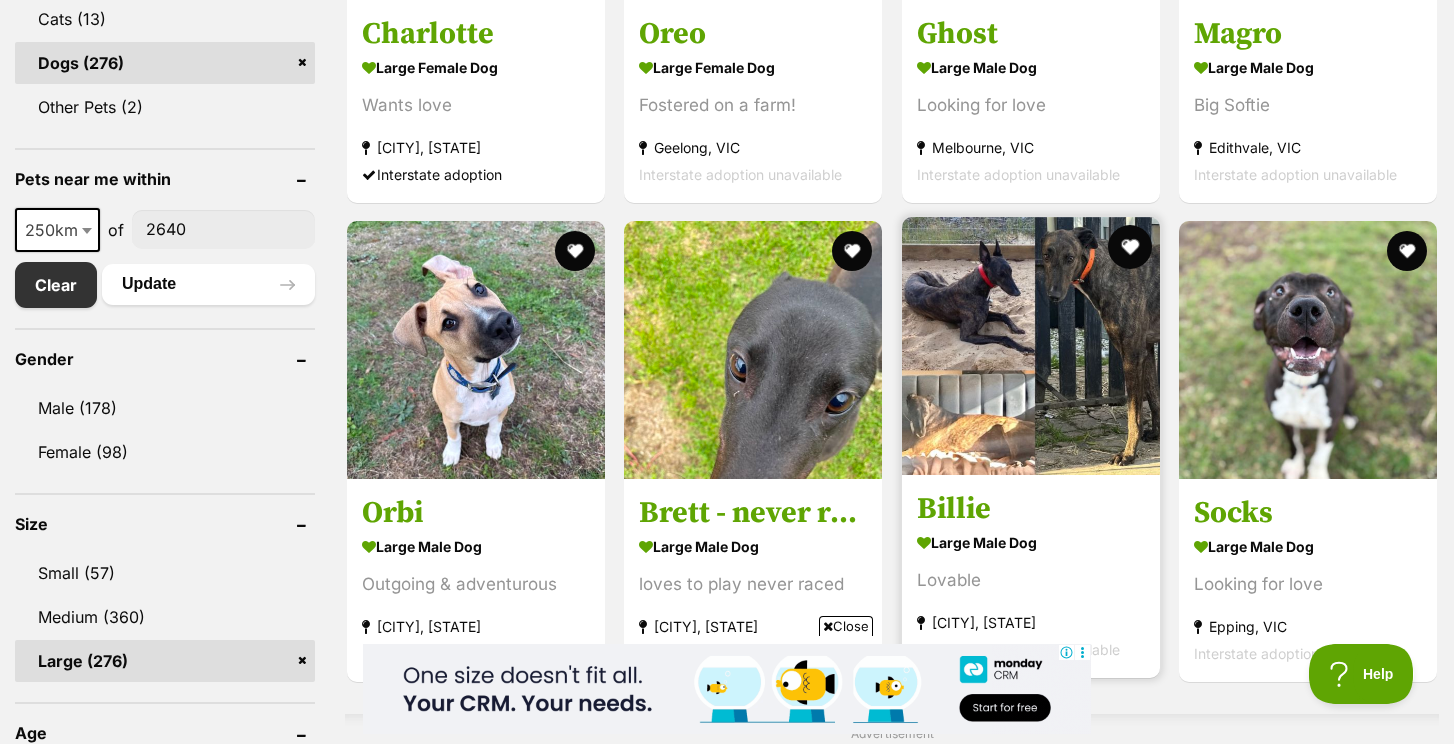 click at bounding box center [1130, 247] 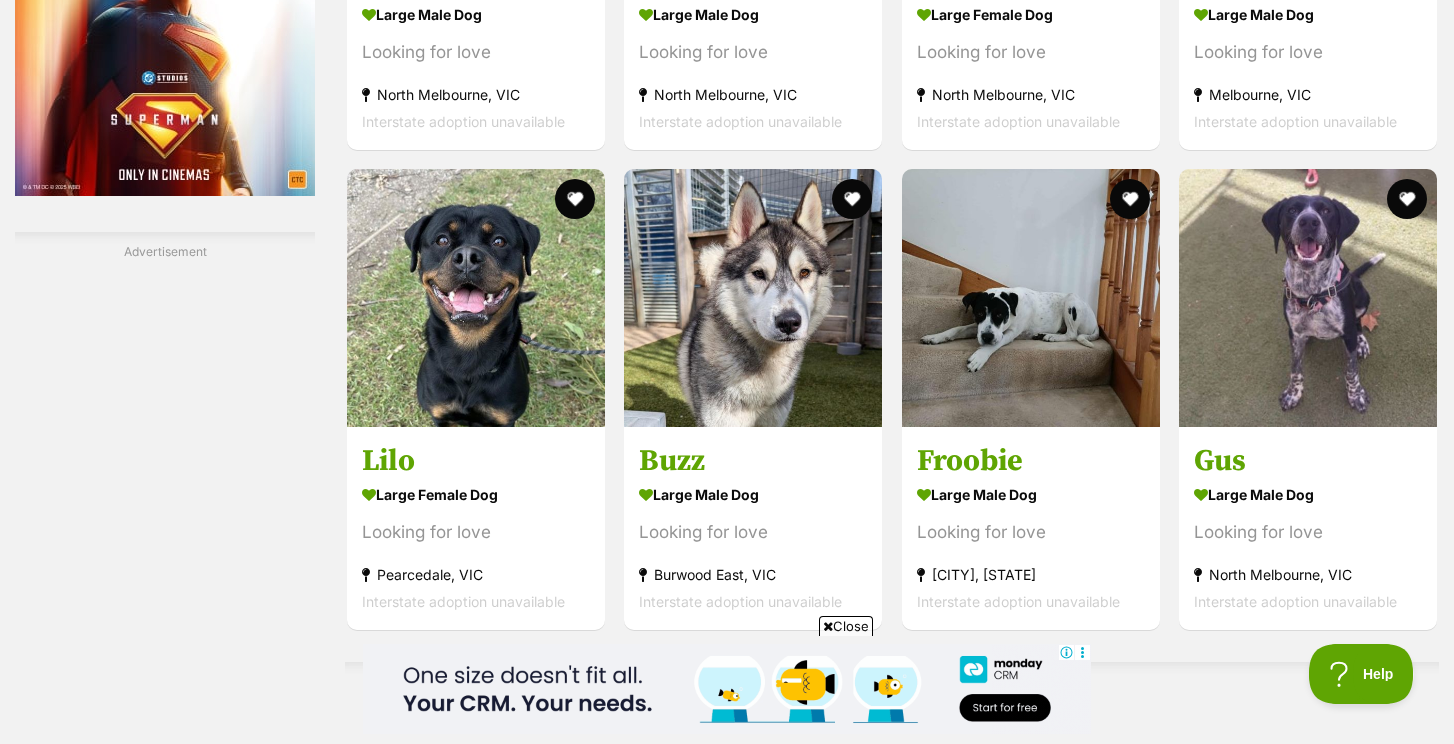 scroll, scrollTop: 2962, scrollLeft: 0, axis: vertical 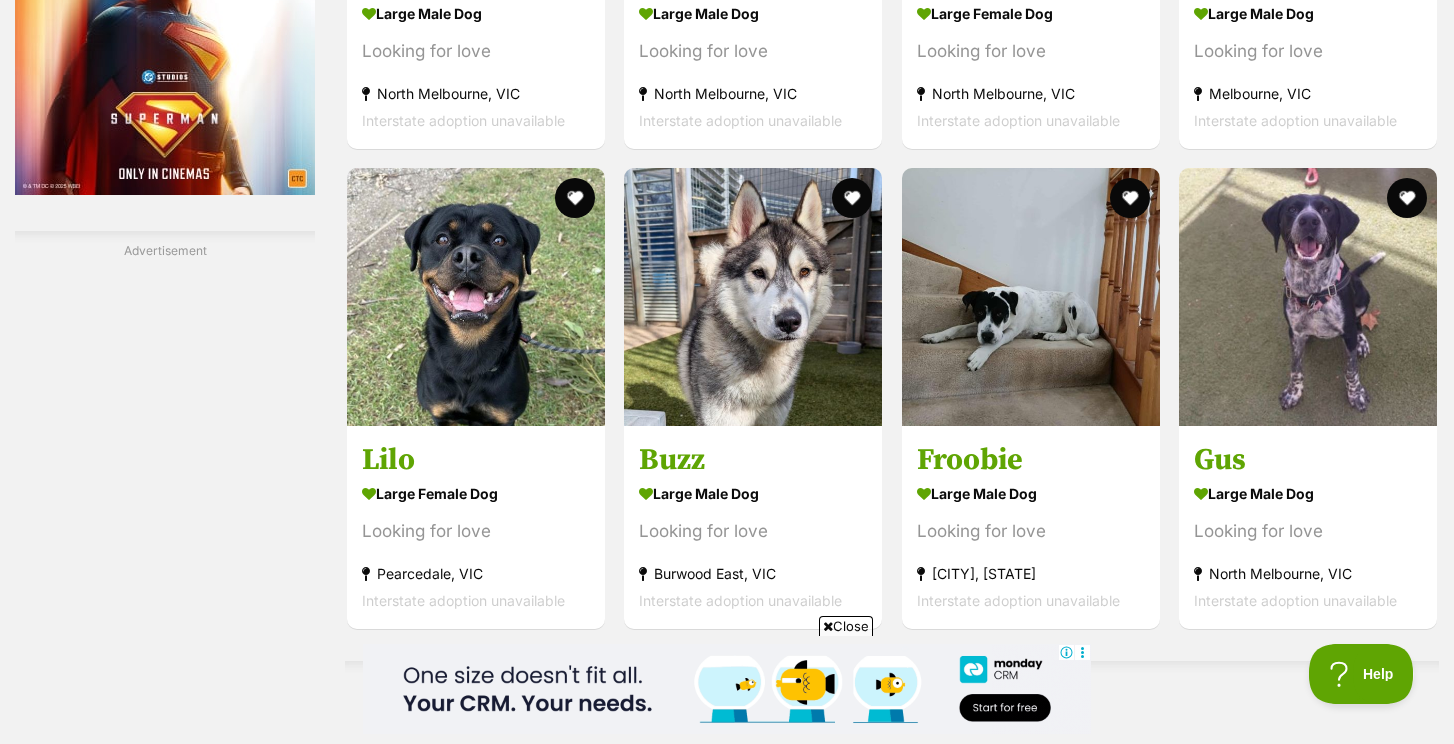 click on "Froobie
large male Dog
Looking for love
Patterson Lakes, VIC
Interstate adoption unavailable" at bounding box center [1031, 398] 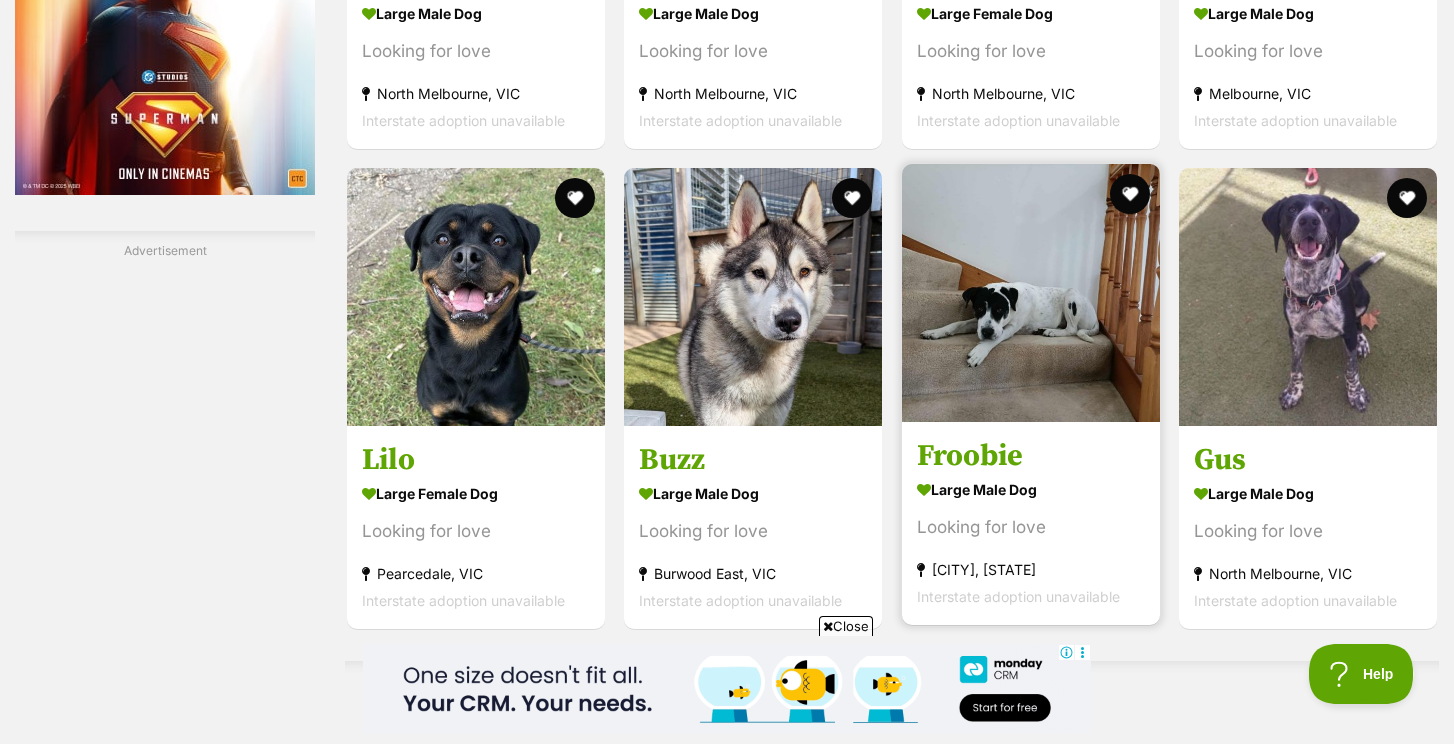 click at bounding box center [1031, 293] 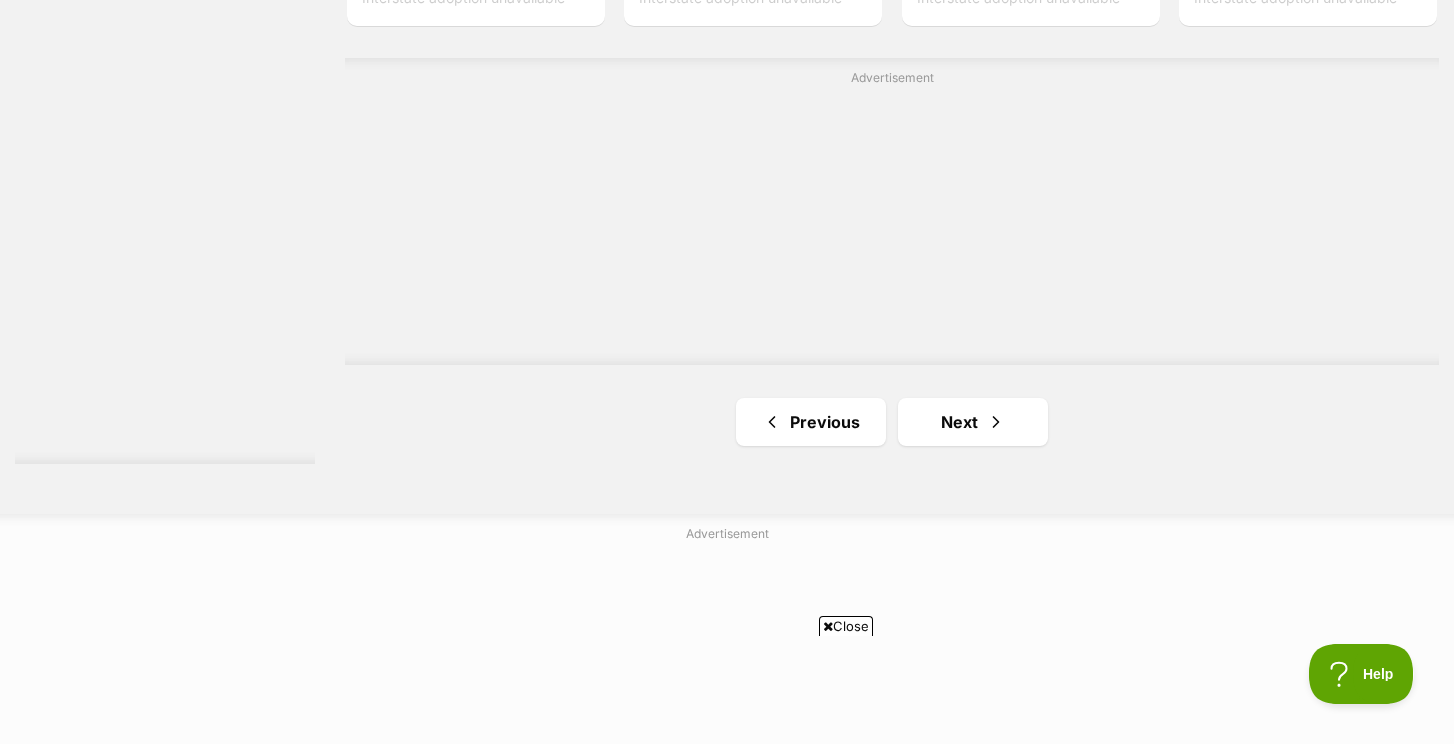 scroll, scrollTop: 0, scrollLeft: 0, axis: both 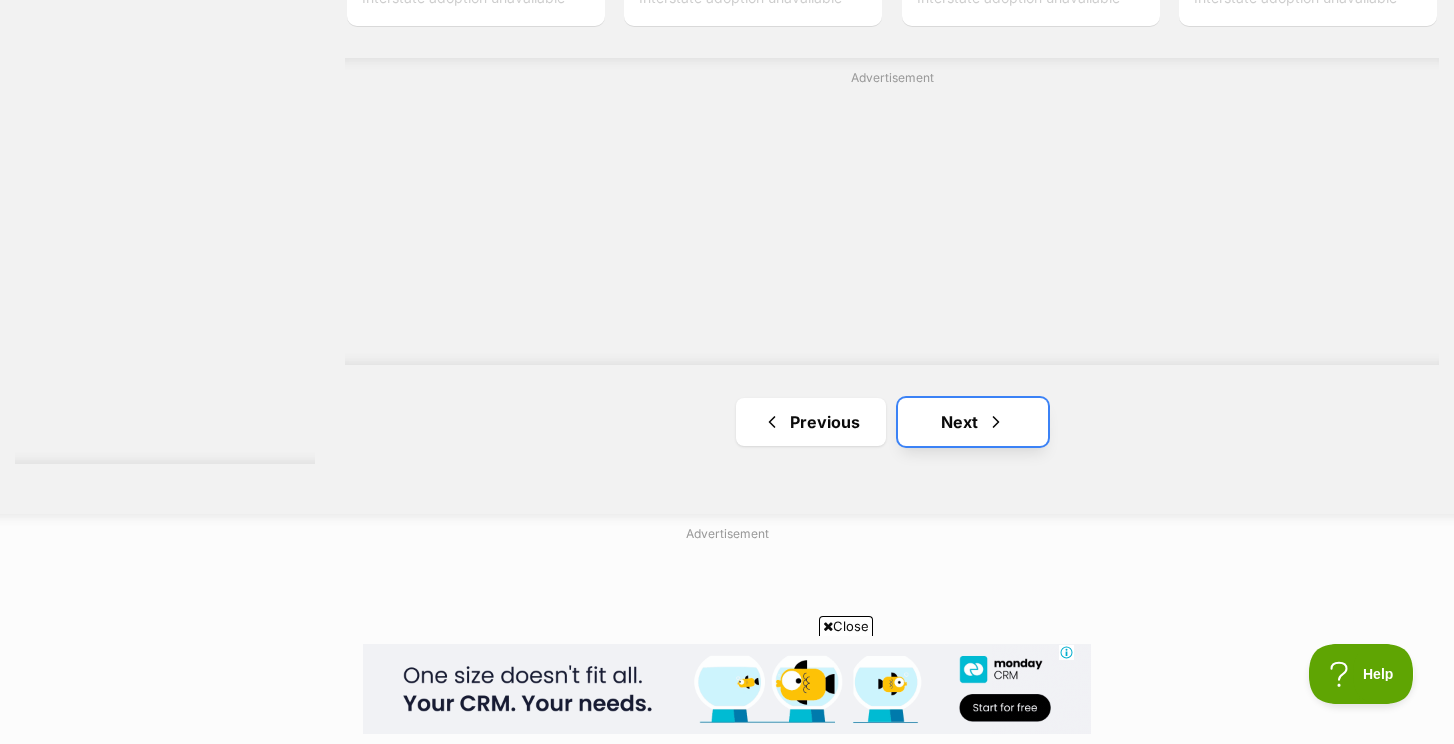 click at bounding box center (996, 422) 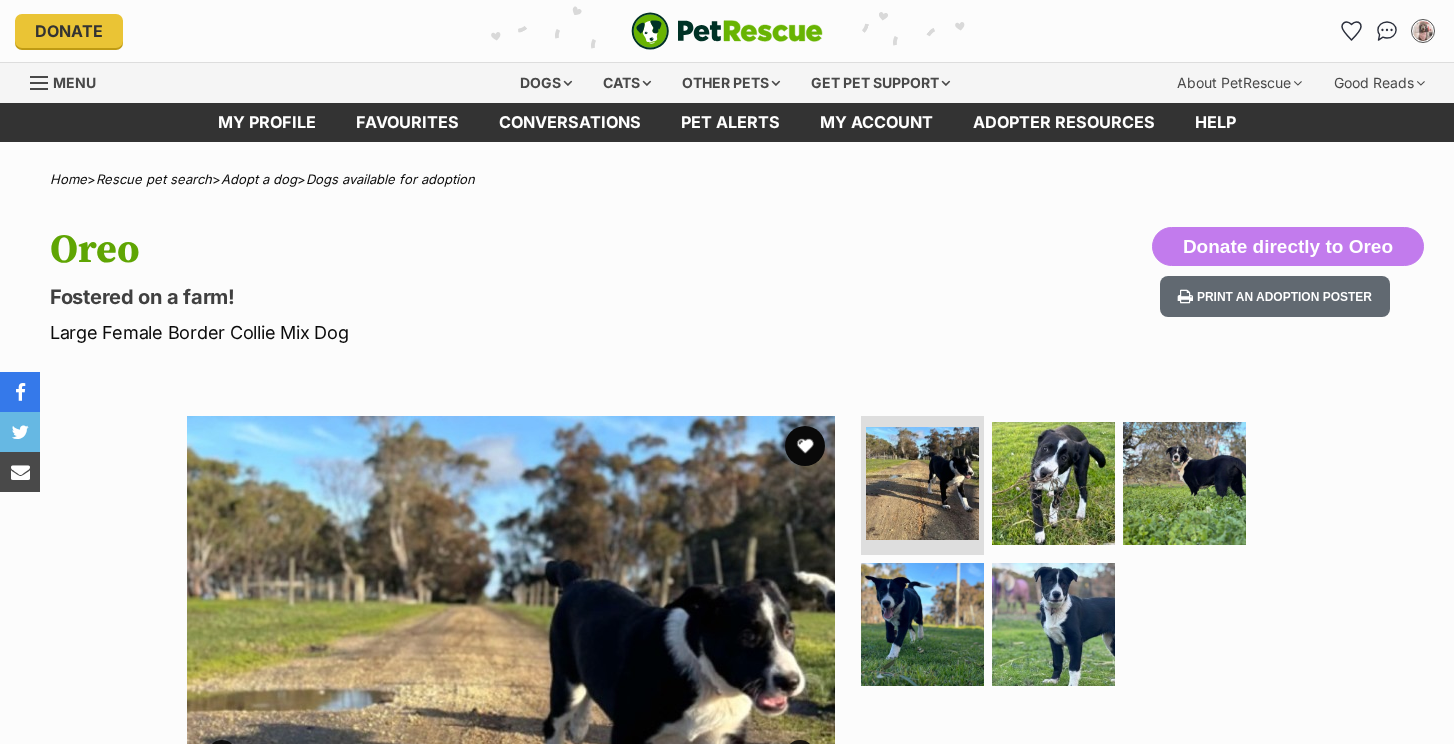 scroll, scrollTop: 0, scrollLeft: 0, axis: both 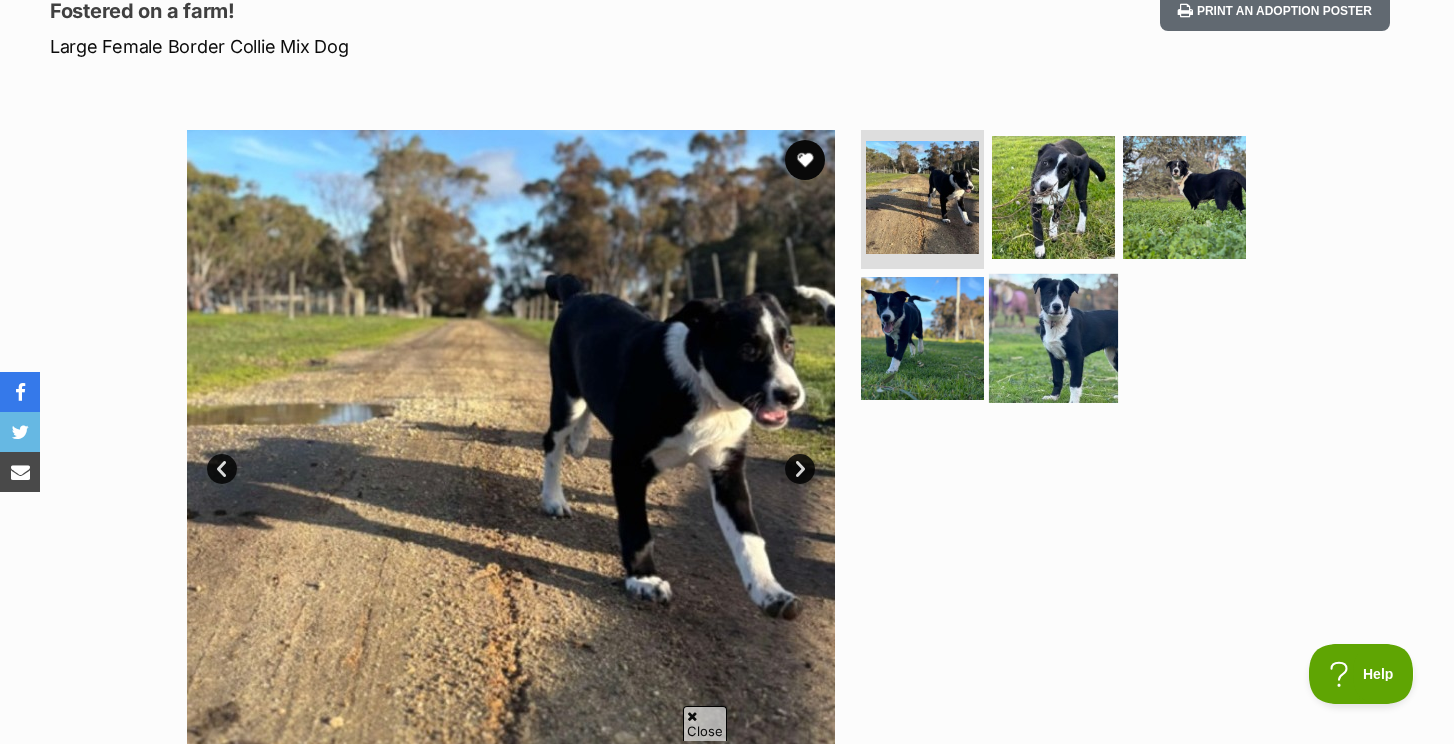click at bounding box center [1053, 338] 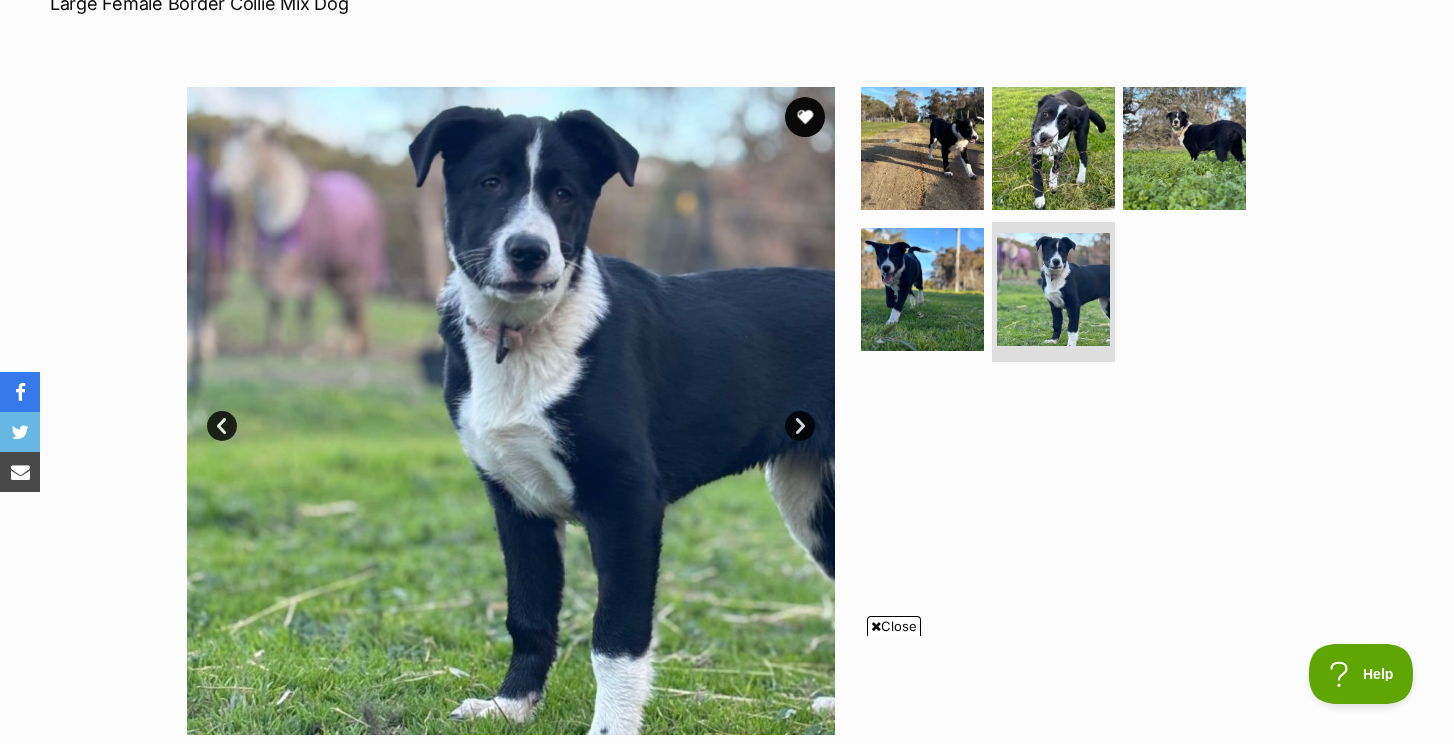 scroll, scrollTop: 0, scrollLeft: 0, axis: both 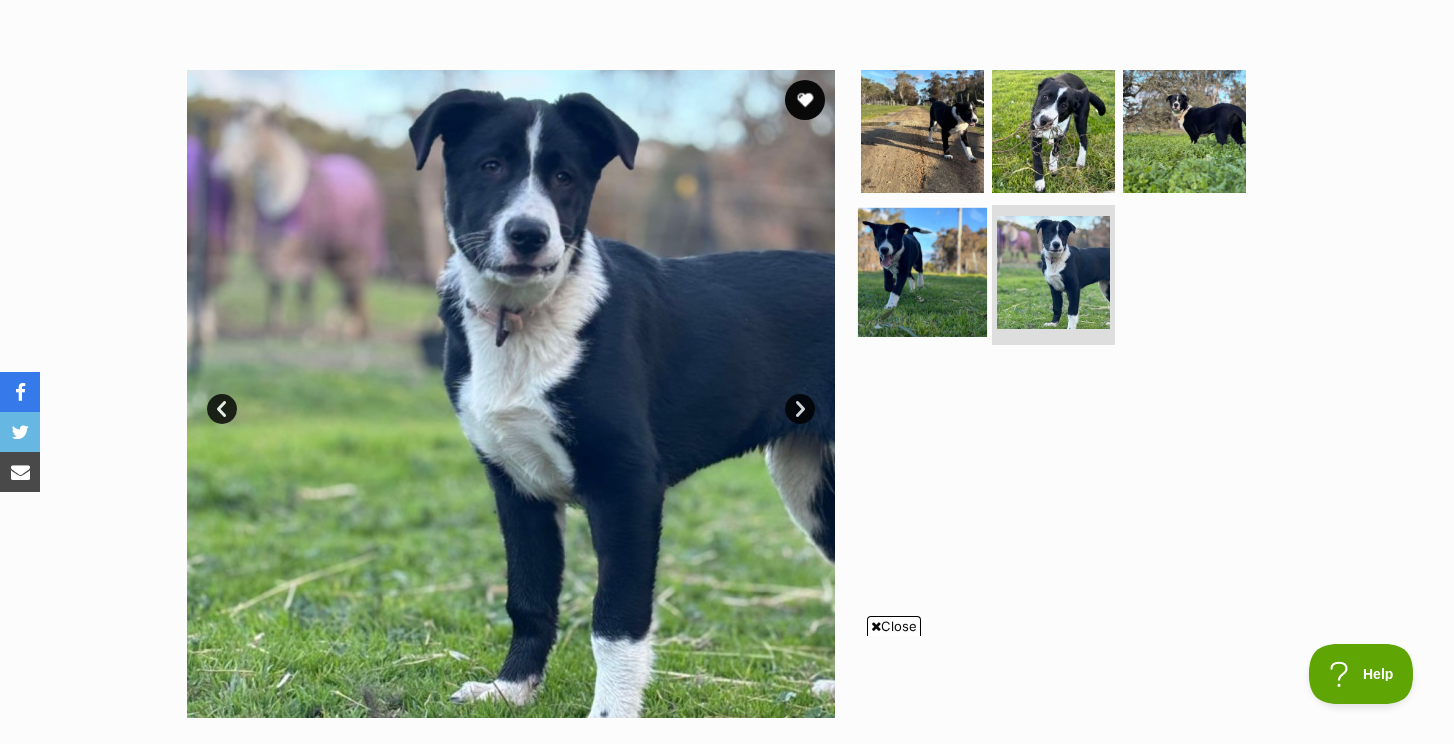 click at bounding box center (922, 272) 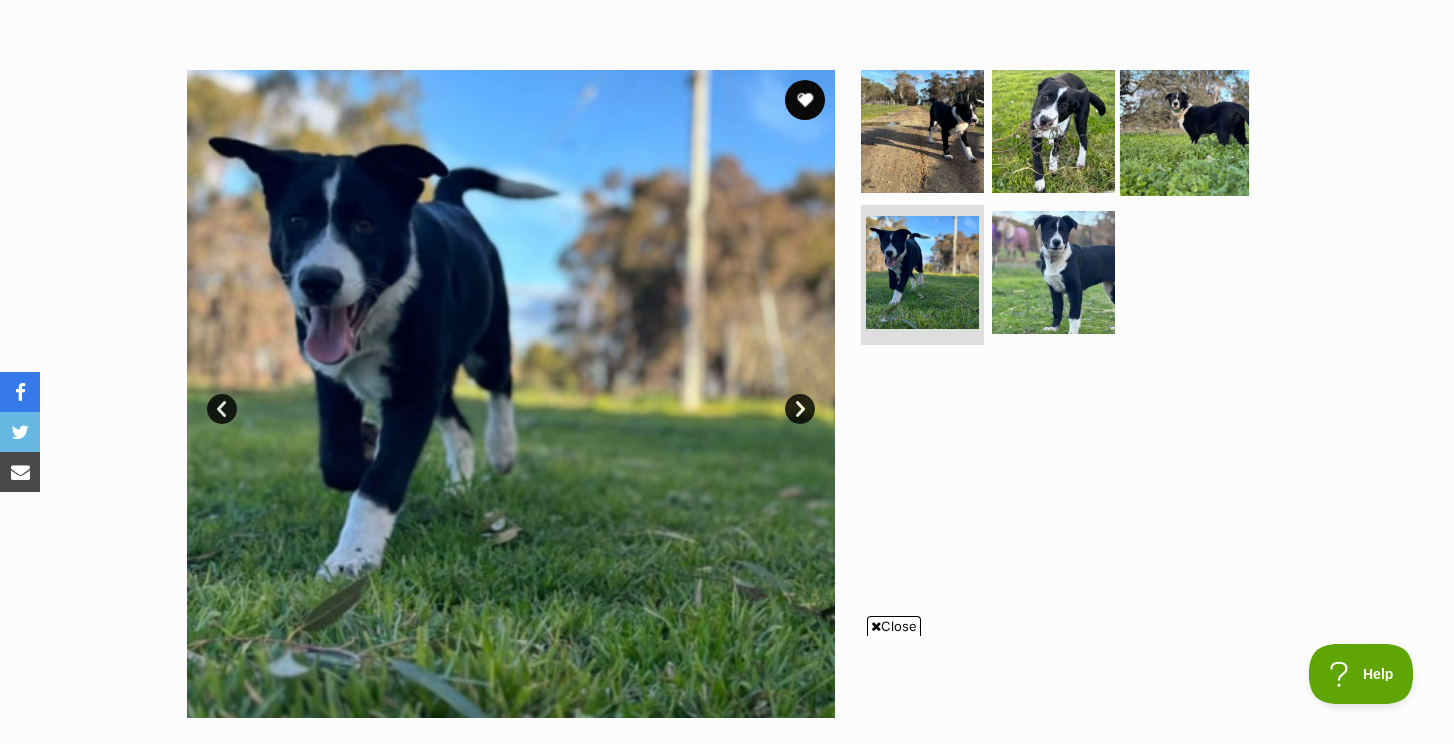 click at bounding box center [1184, 130] 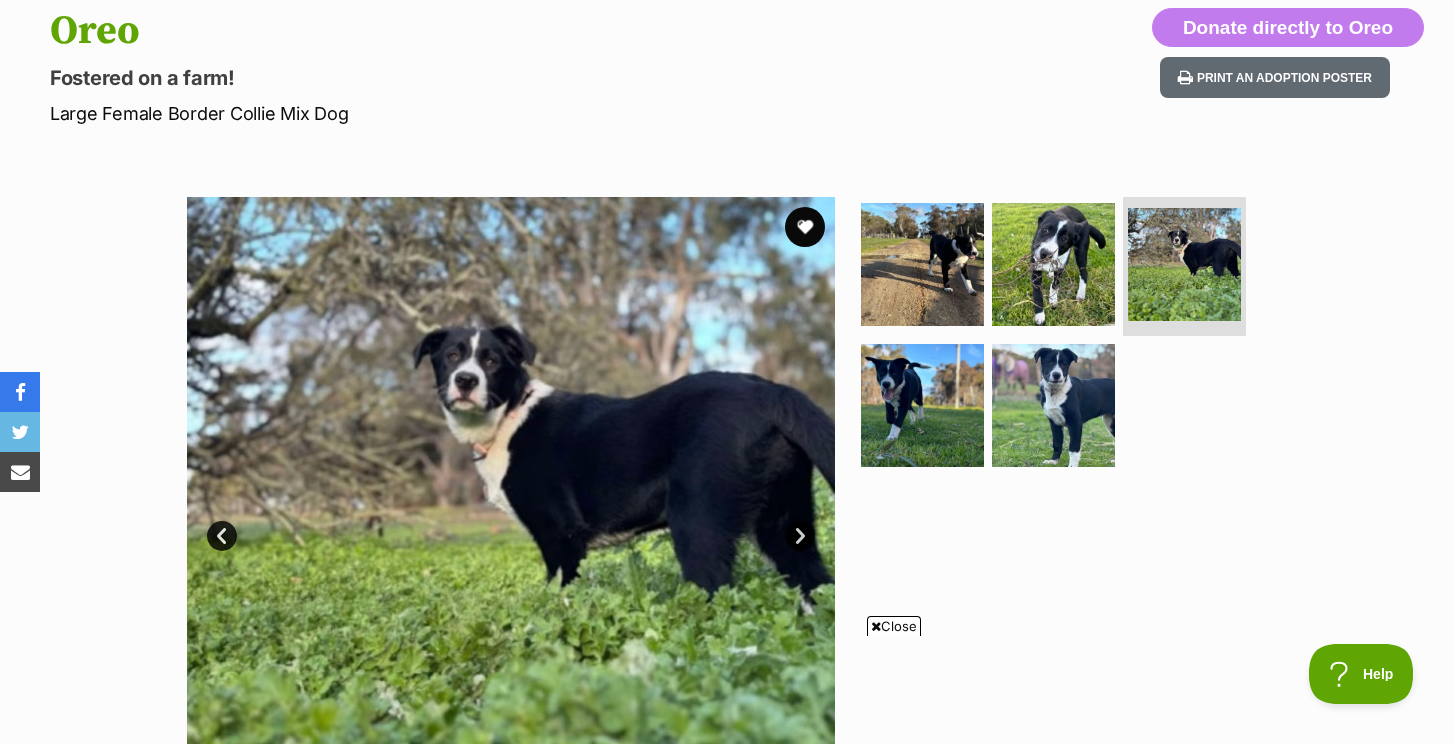 scroll, scrollTop: 249, scrollLeft: 0, axis: vertical 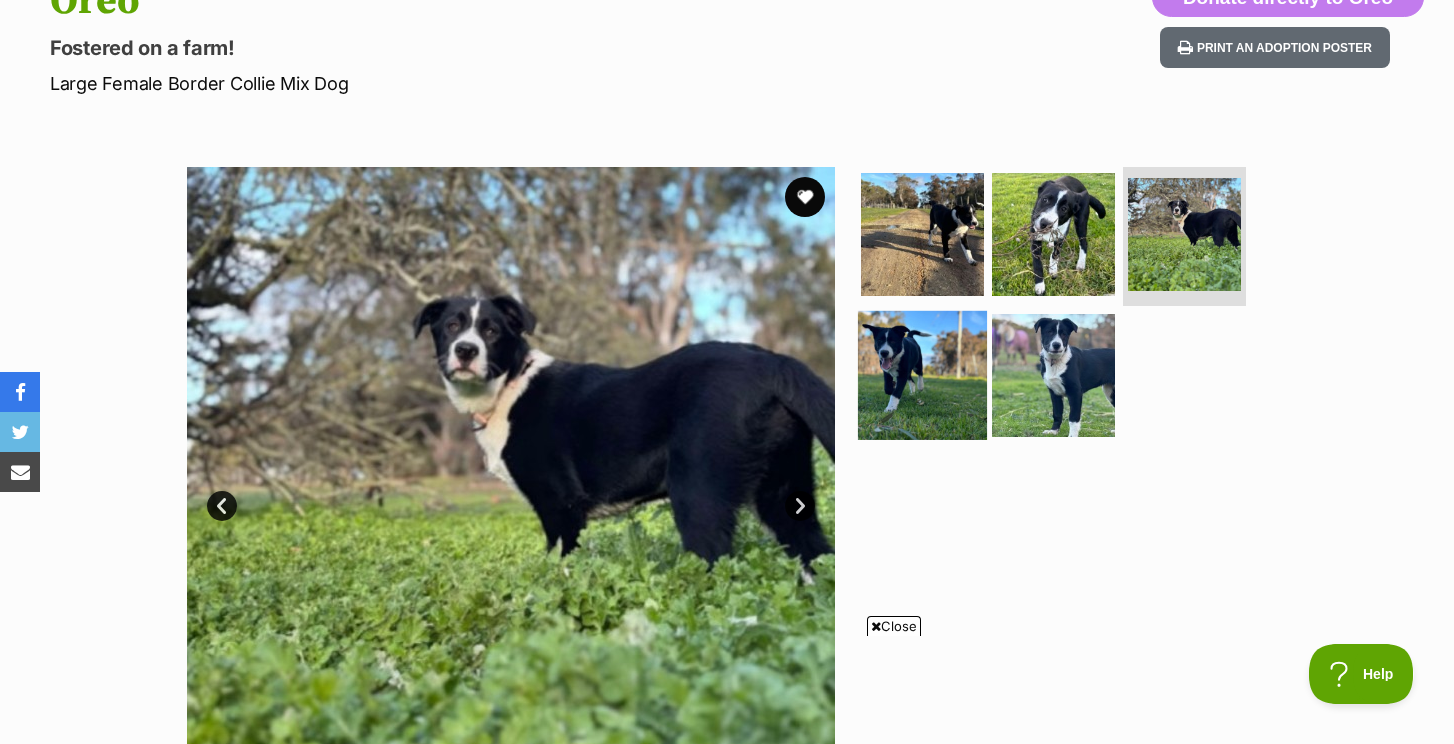 click at bounding box center (922, 375) 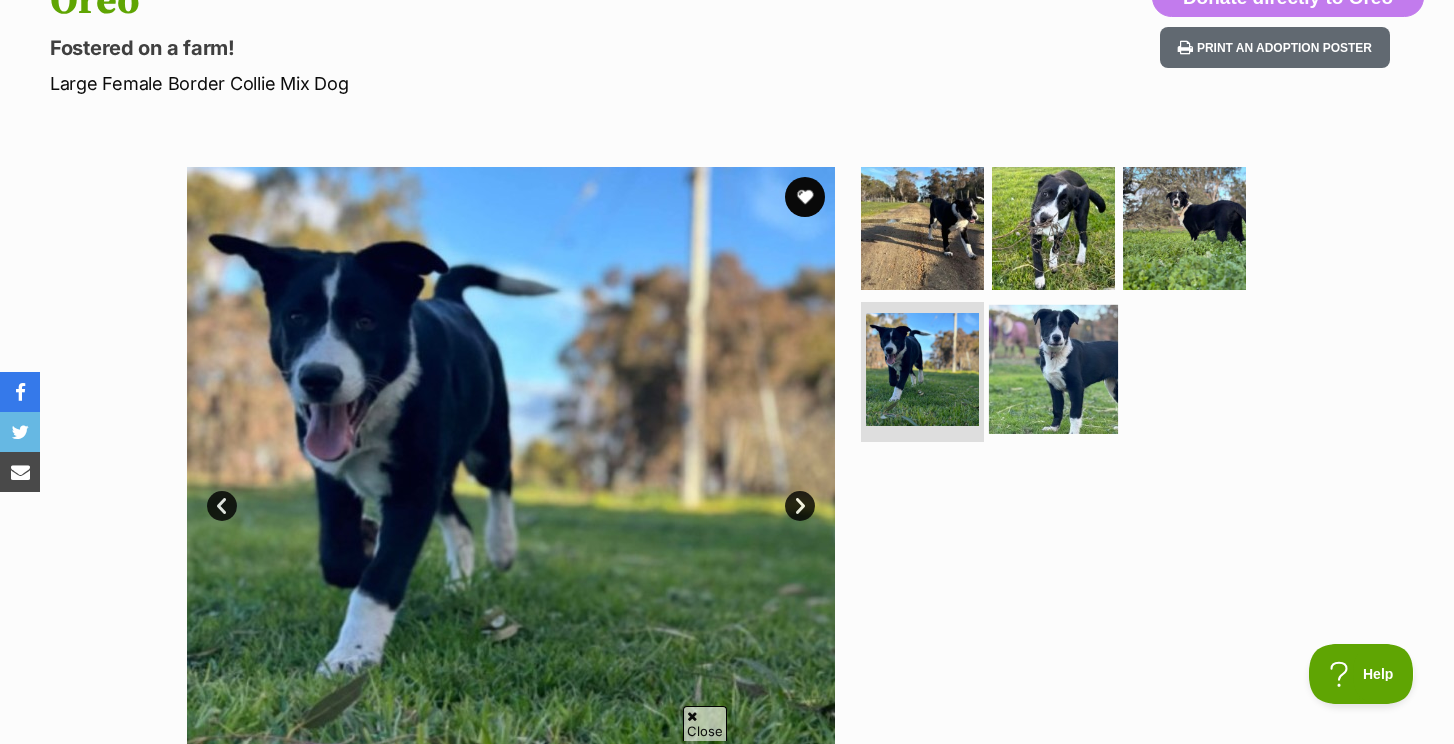 click at bounding box center (1053, 369) 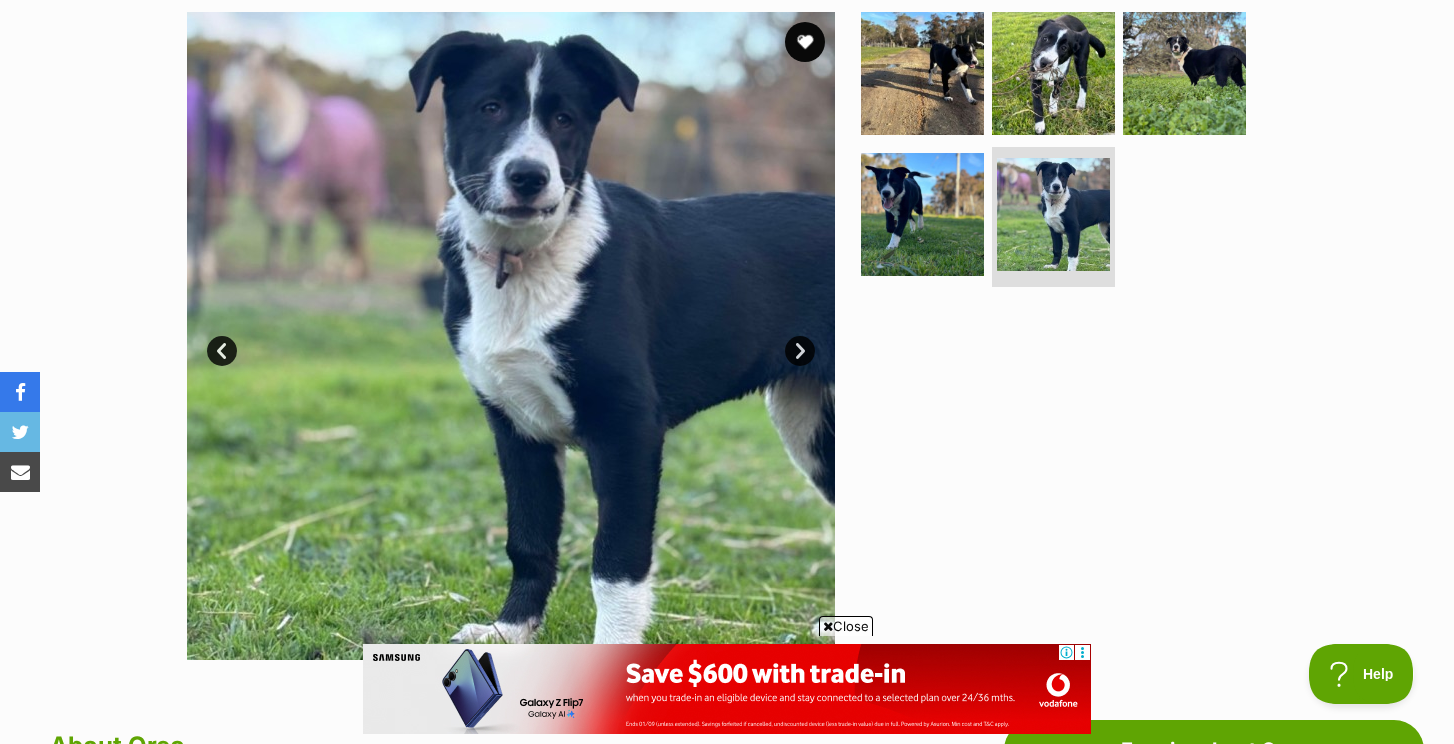 scroll, scrollTop: 413, scrollLeft: 0, axis: vertical 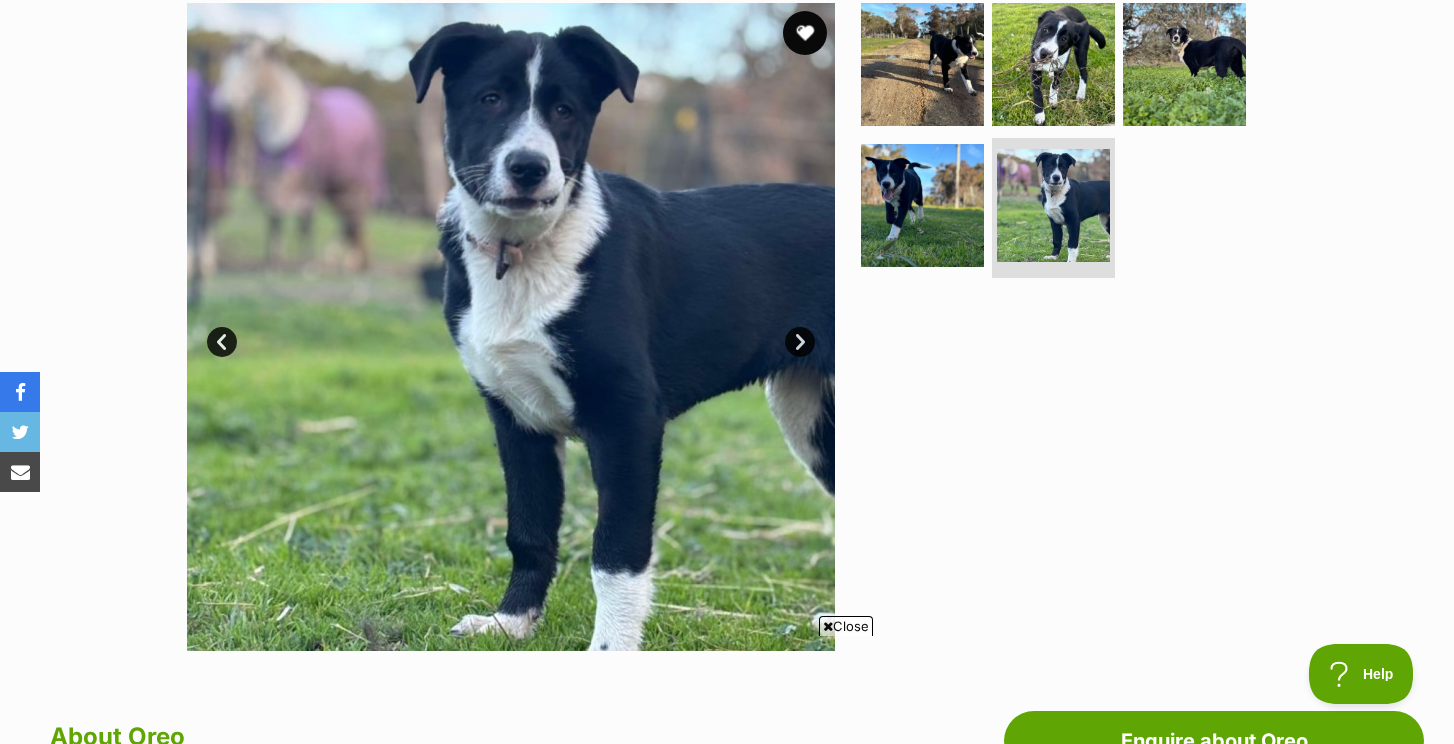 click at bounding box center [805, 33] 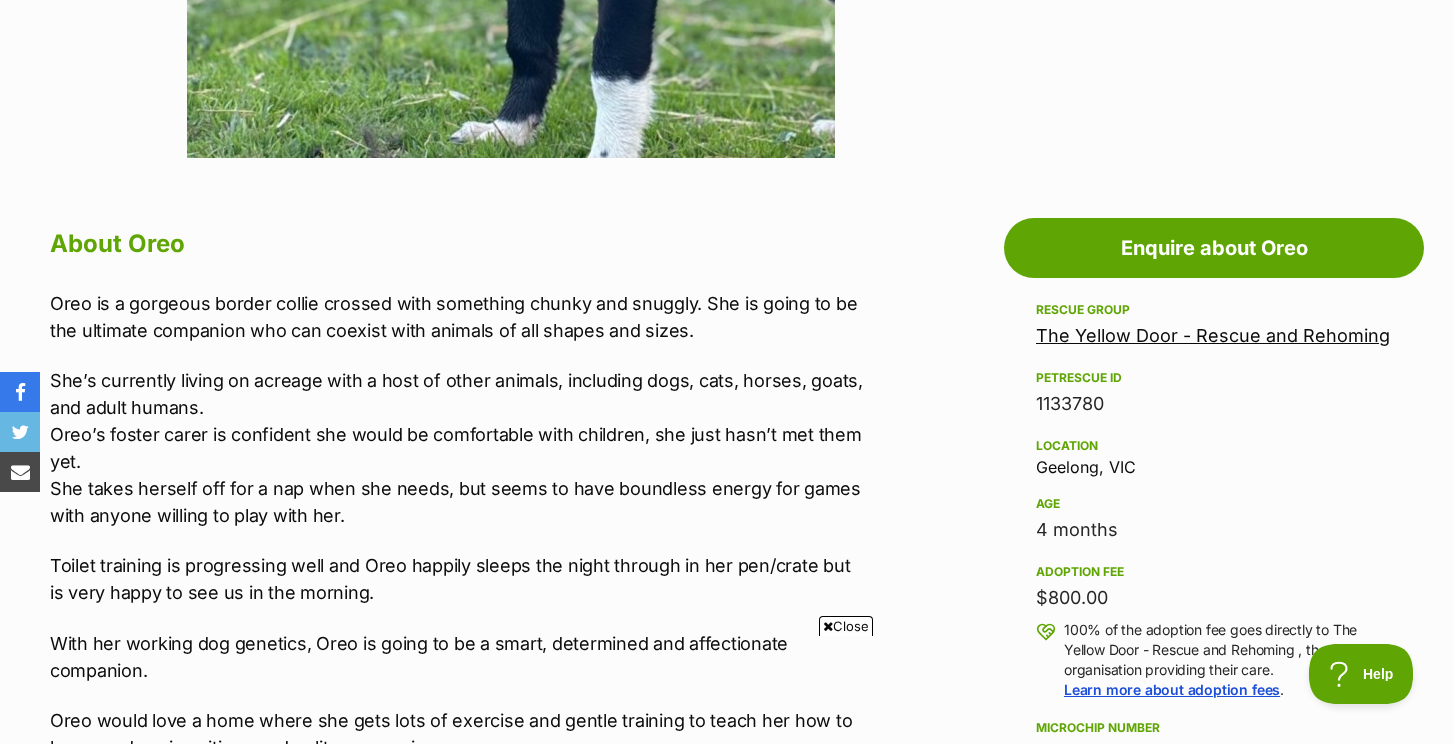 scroll, scrollTop: 918, scrollLeft: 0, axis: vertical 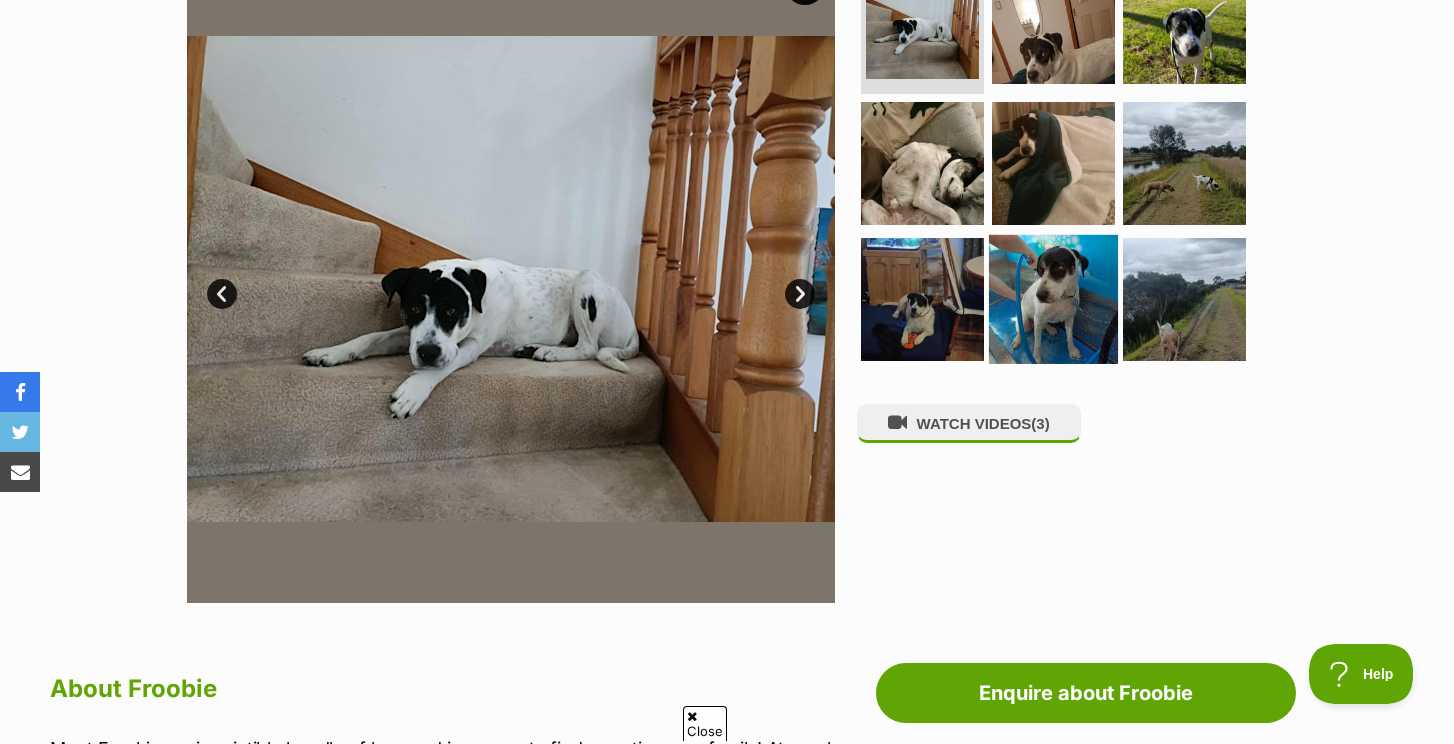 click at bounding box center [1053, 299] 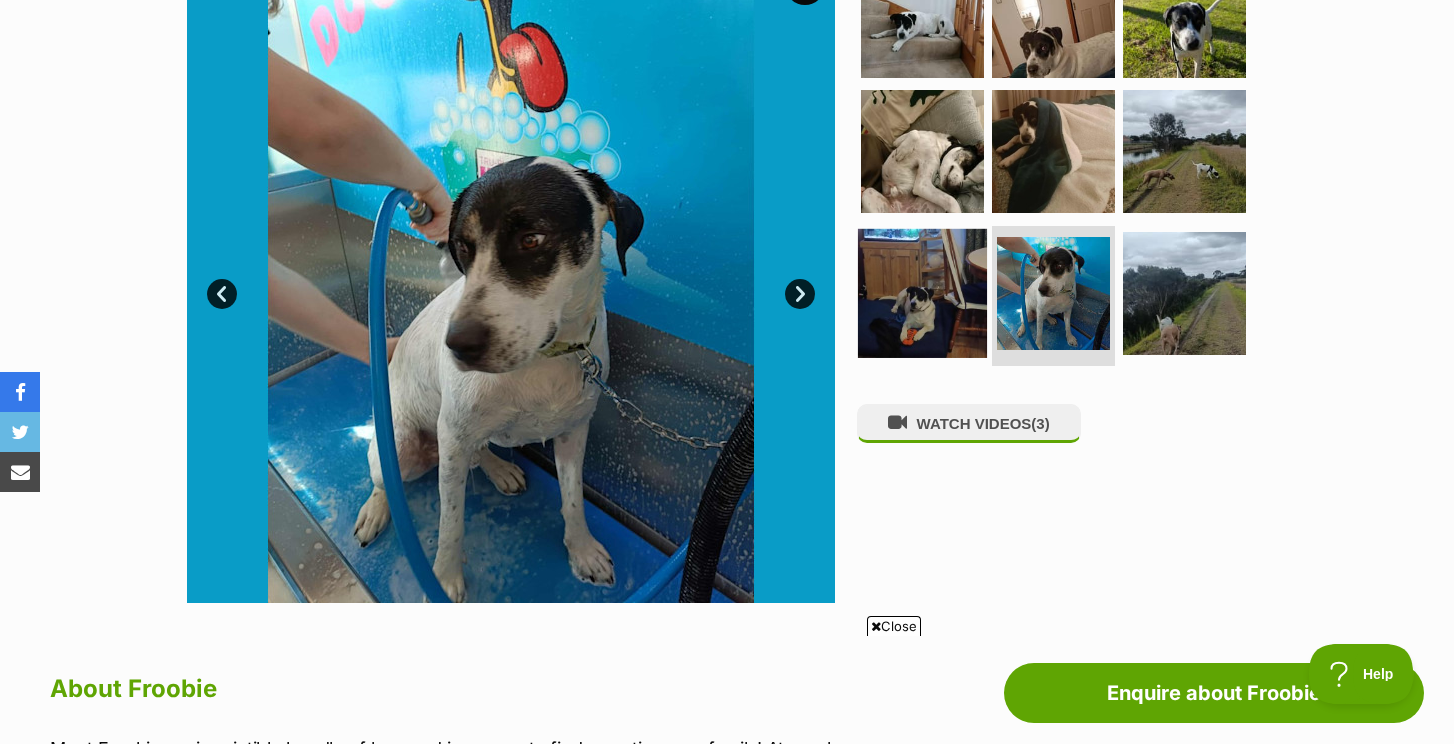 scroll, scrollTop: 0, scrollLeft: 0, axis: both 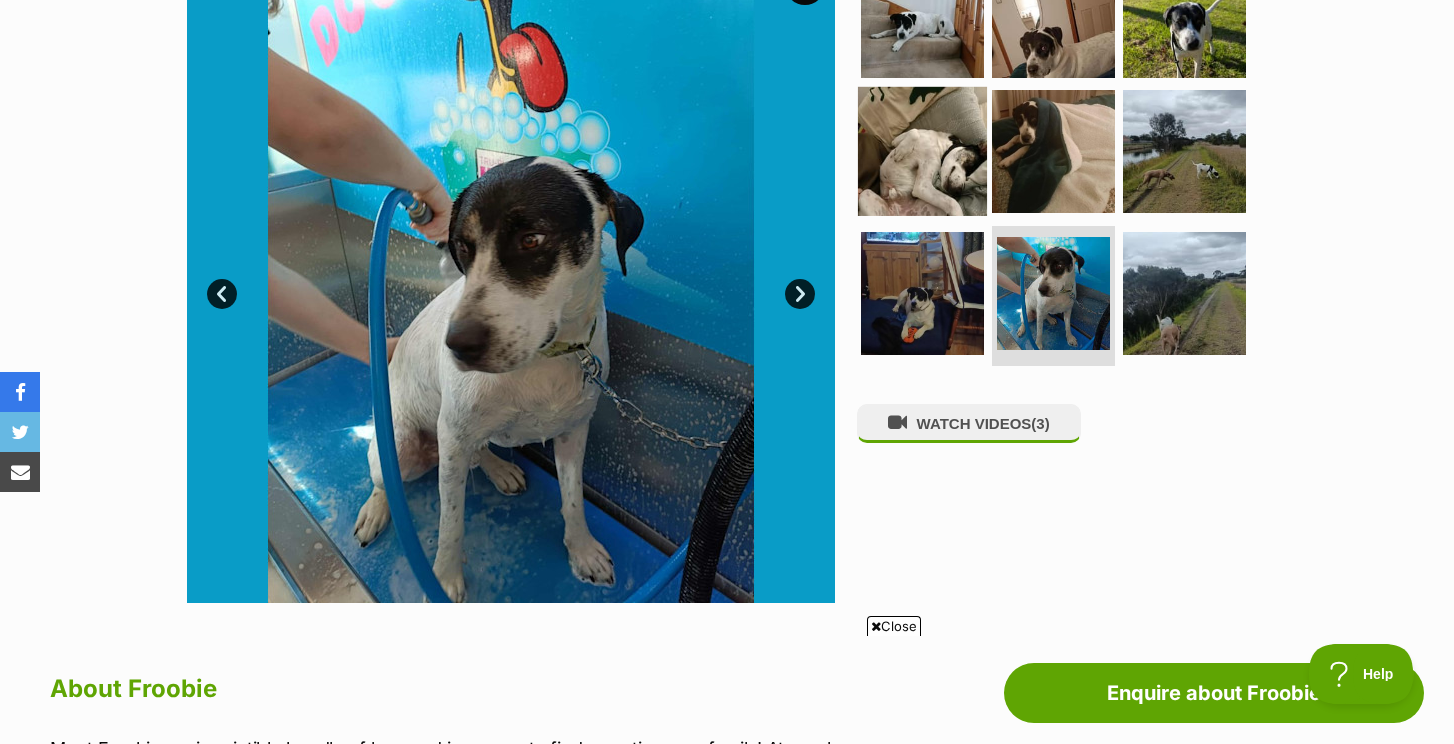 click at bounding box center [922, 151] 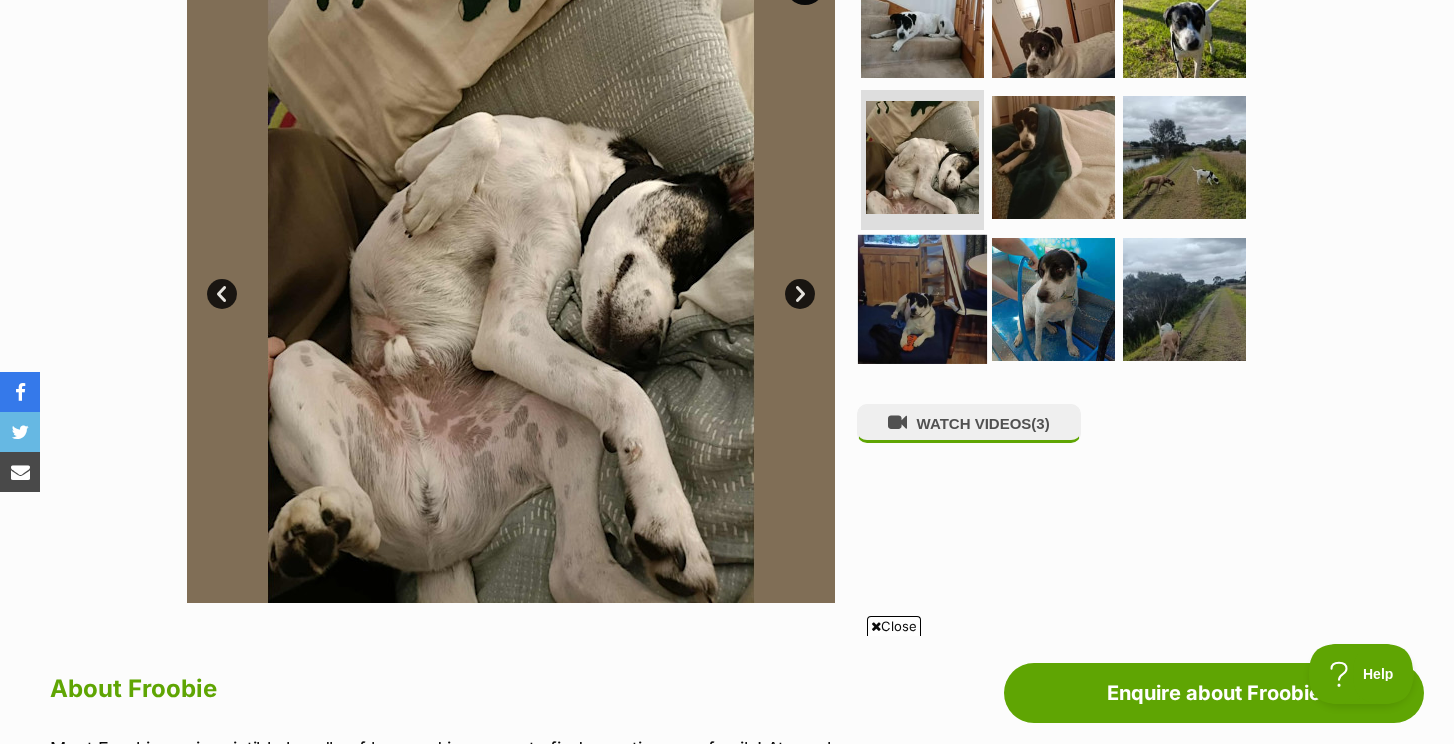 click at bounding box center [922, 299] 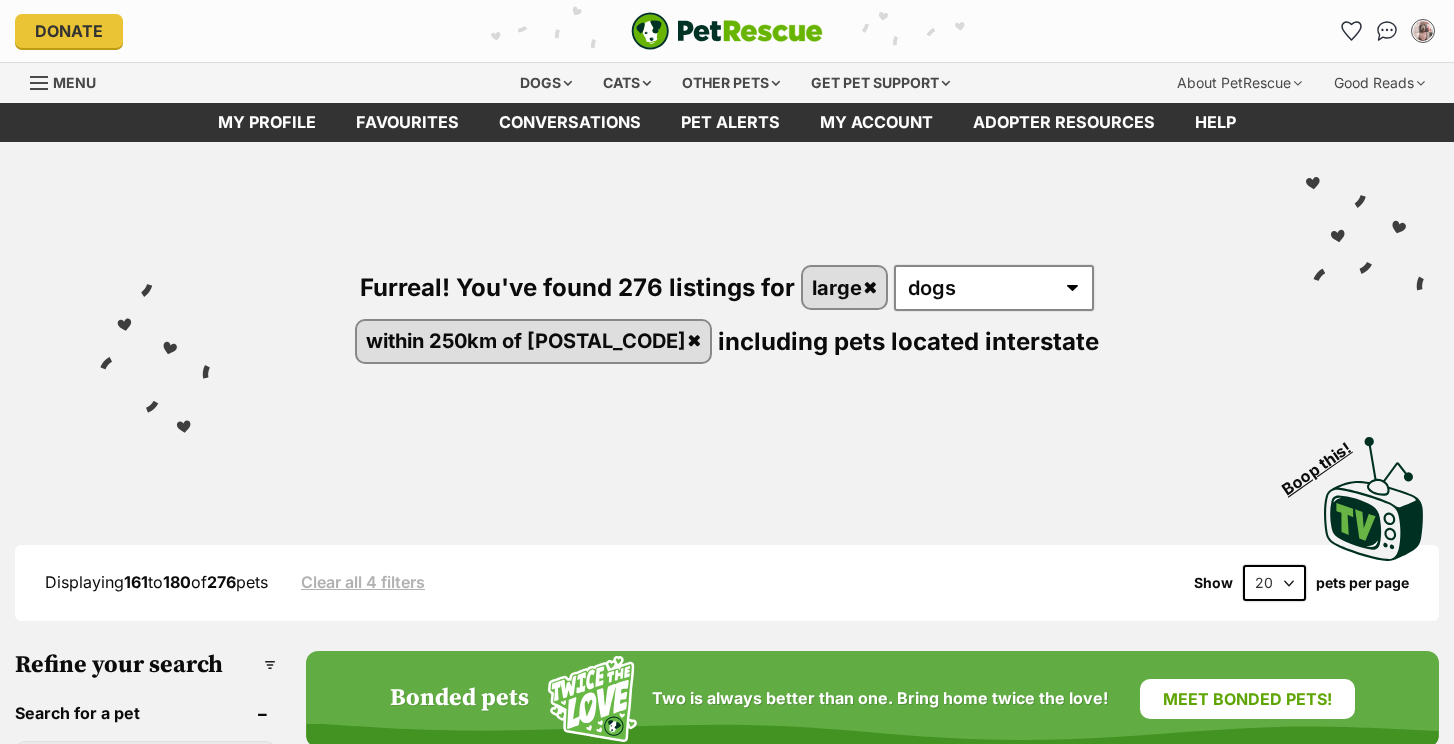 scroll, scrollTop: 0, scrollLeft: 0, axis: both 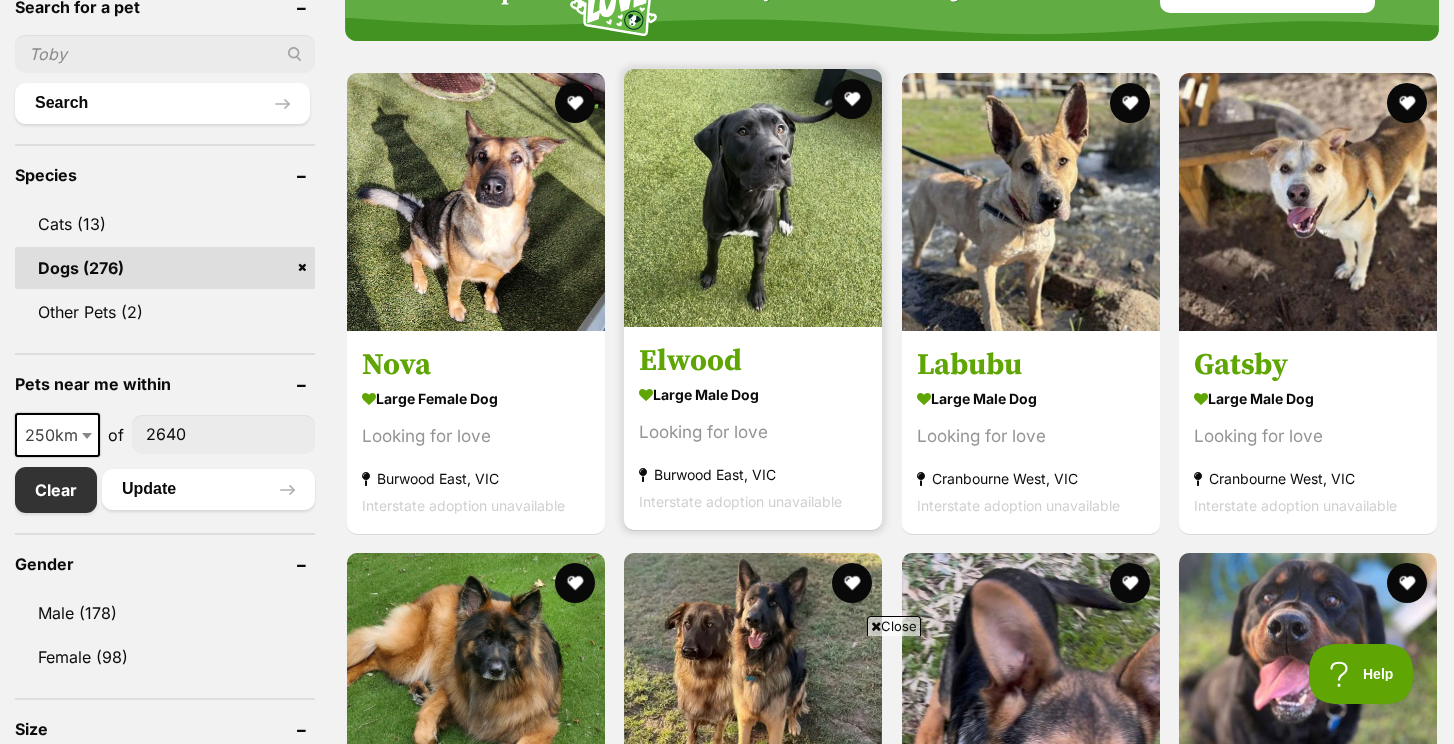 click on "Elwood" at bounding box center [753, 361] 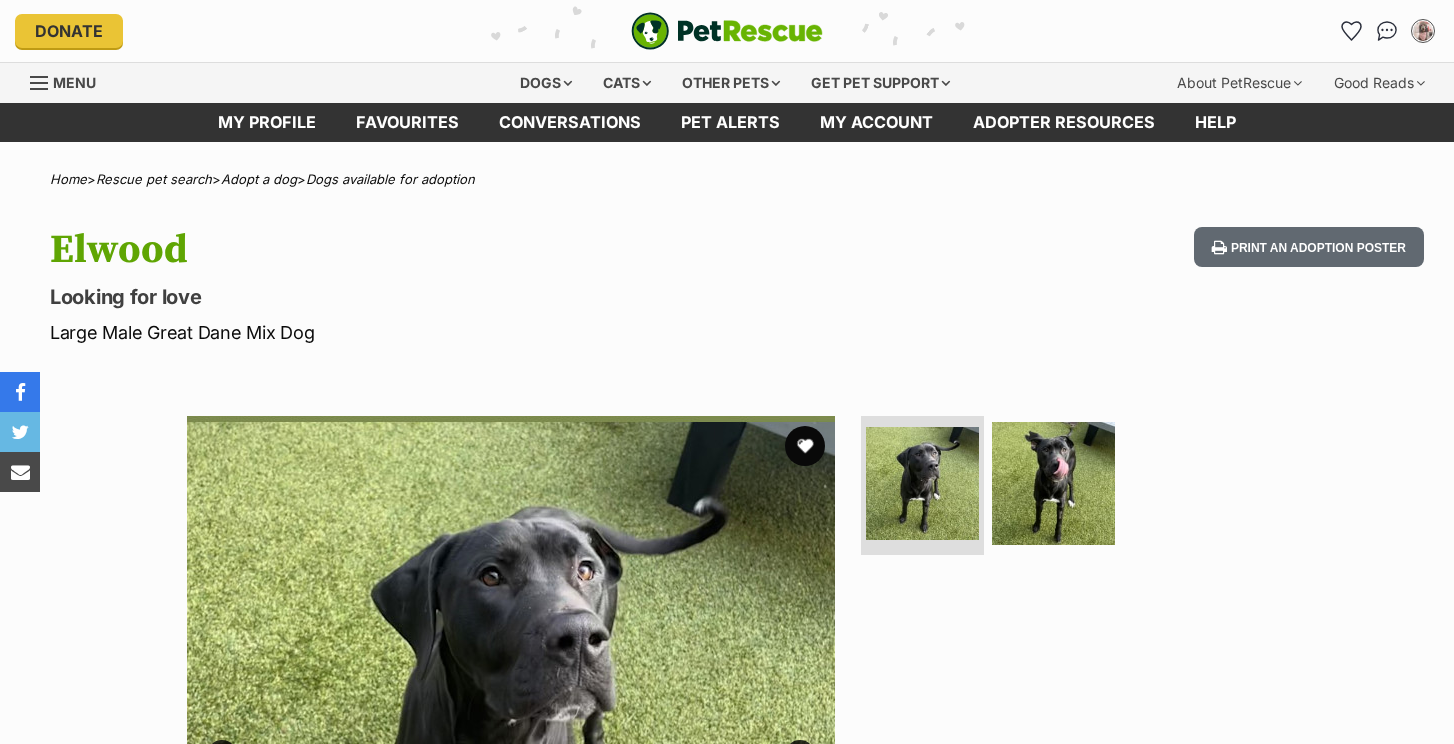 scroll, scrollTop: 0, scrollLeft: 0, axis: both 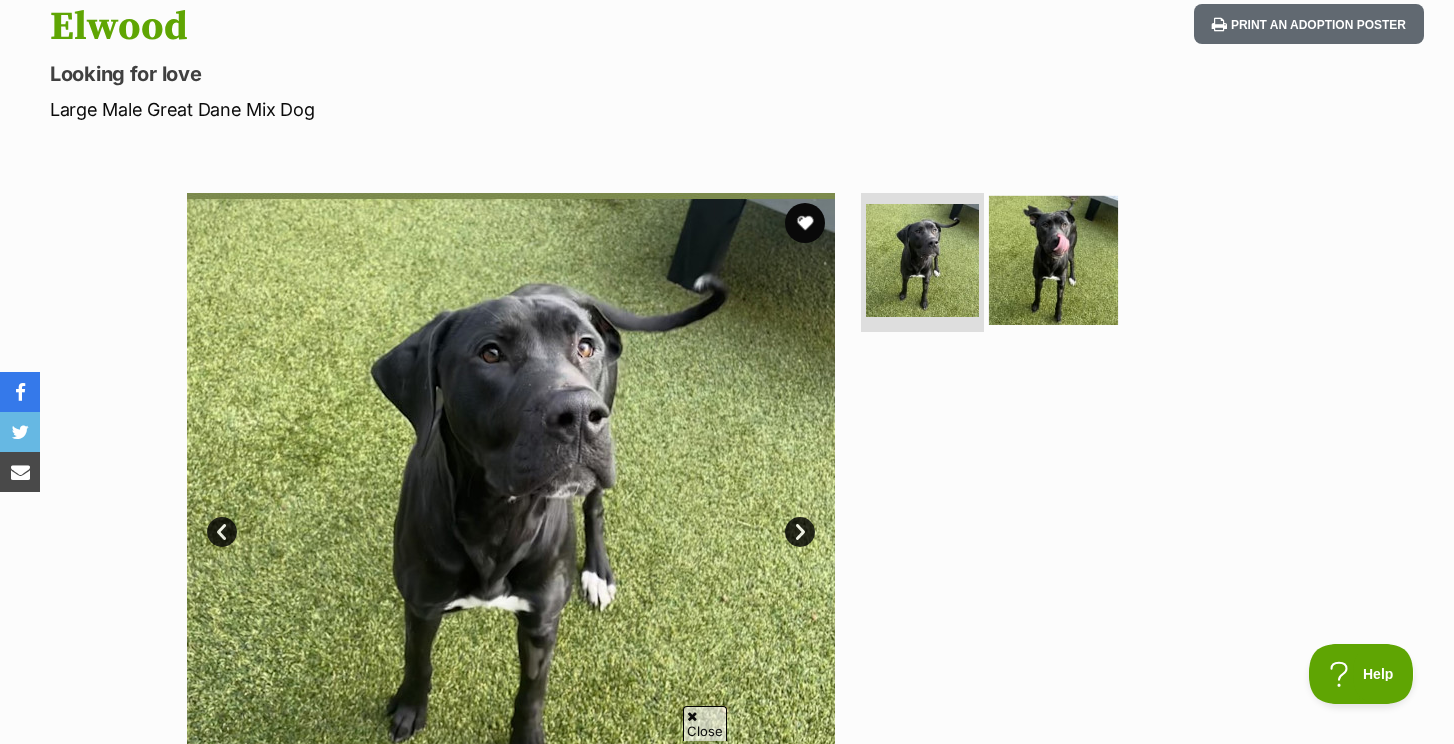 click at bounding box center (1053, 259) 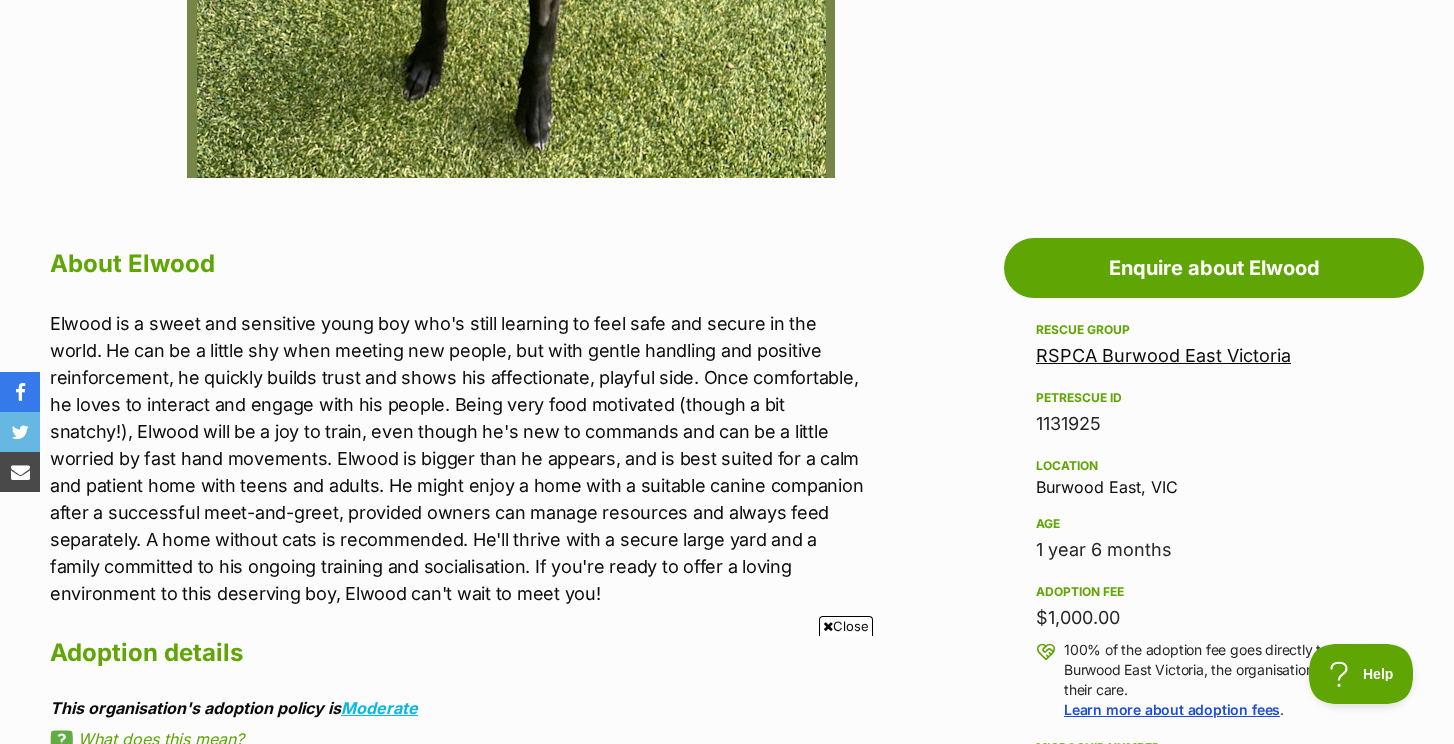 scroll, scrollTop: 895, scrollLeft: 0, axis: vertical 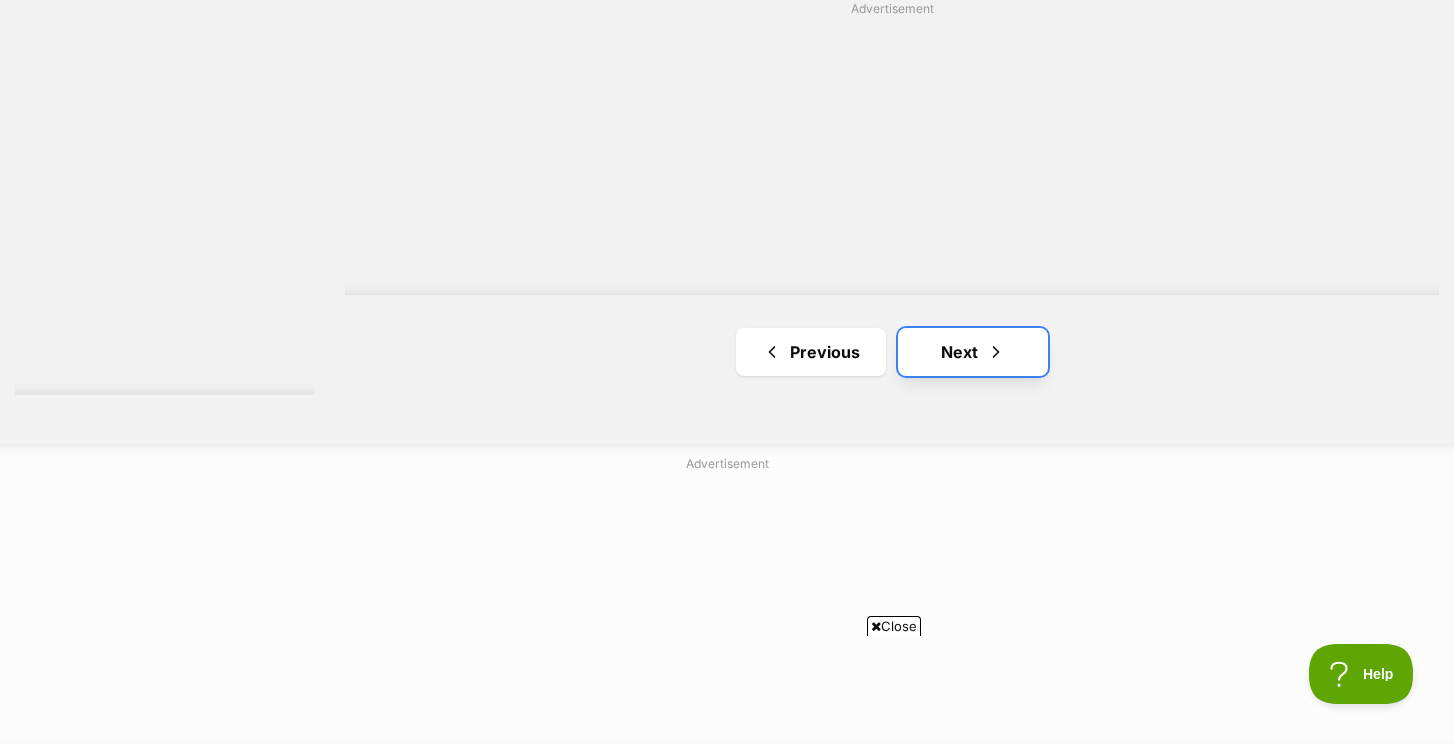 click on "Next" at bounding box center (973, 352) 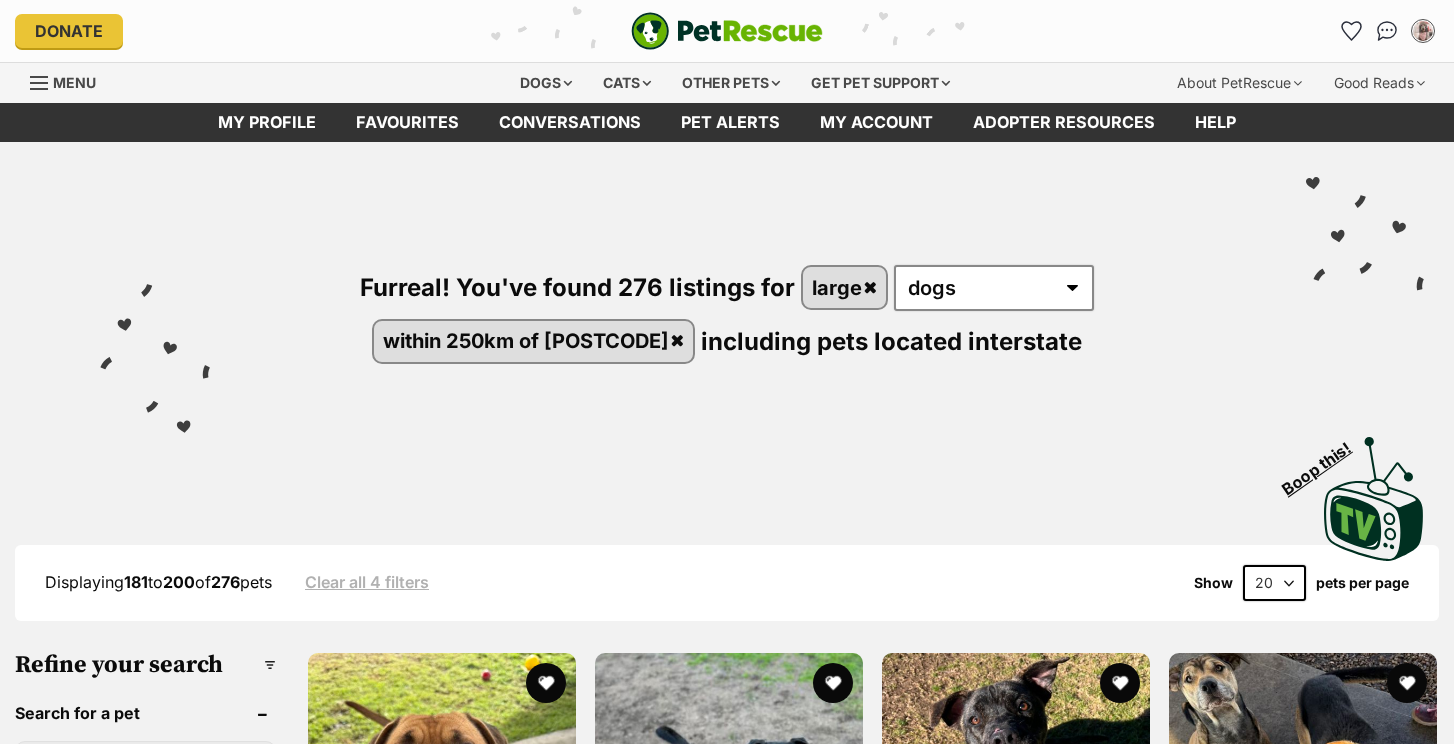 scroll, scrollTop: 0, scrollLeft: 0, axis: both 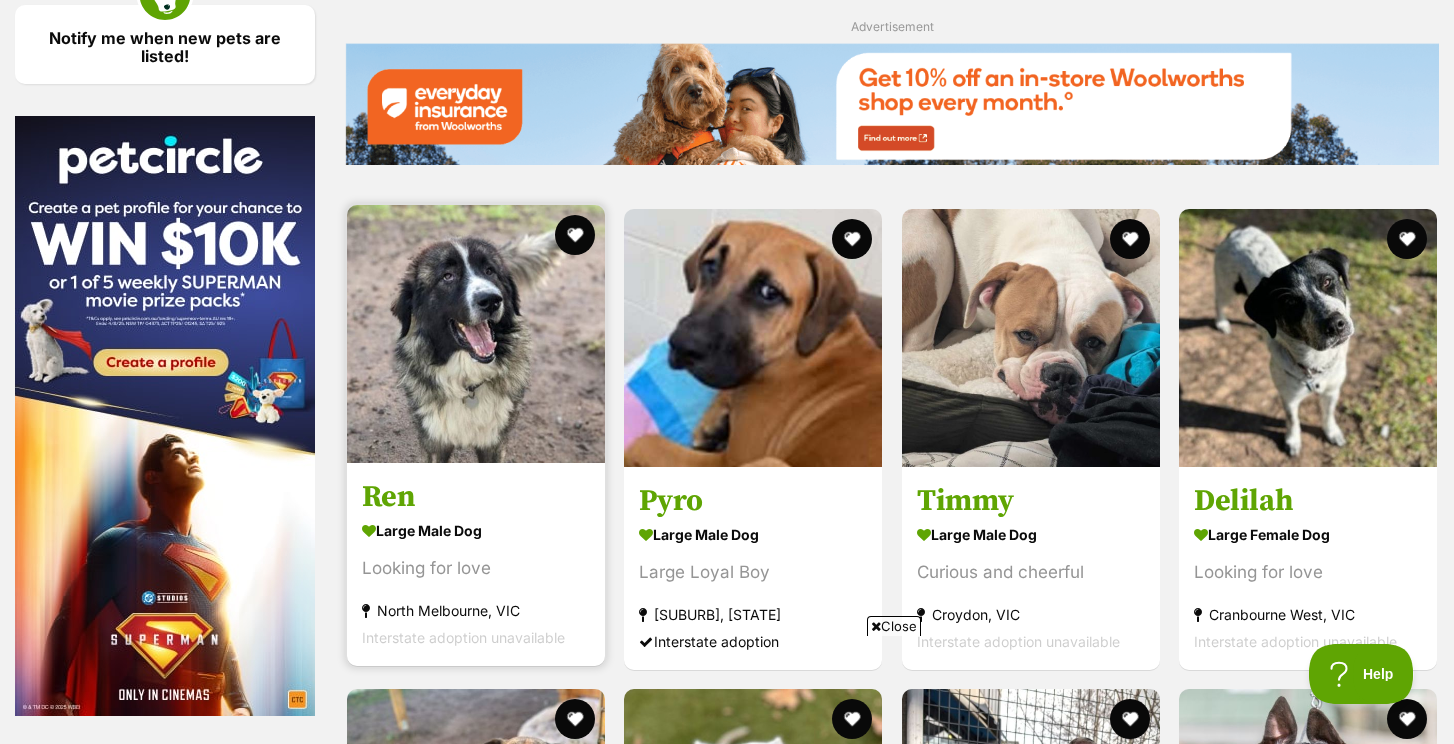 click at bounding box center [476, 334] 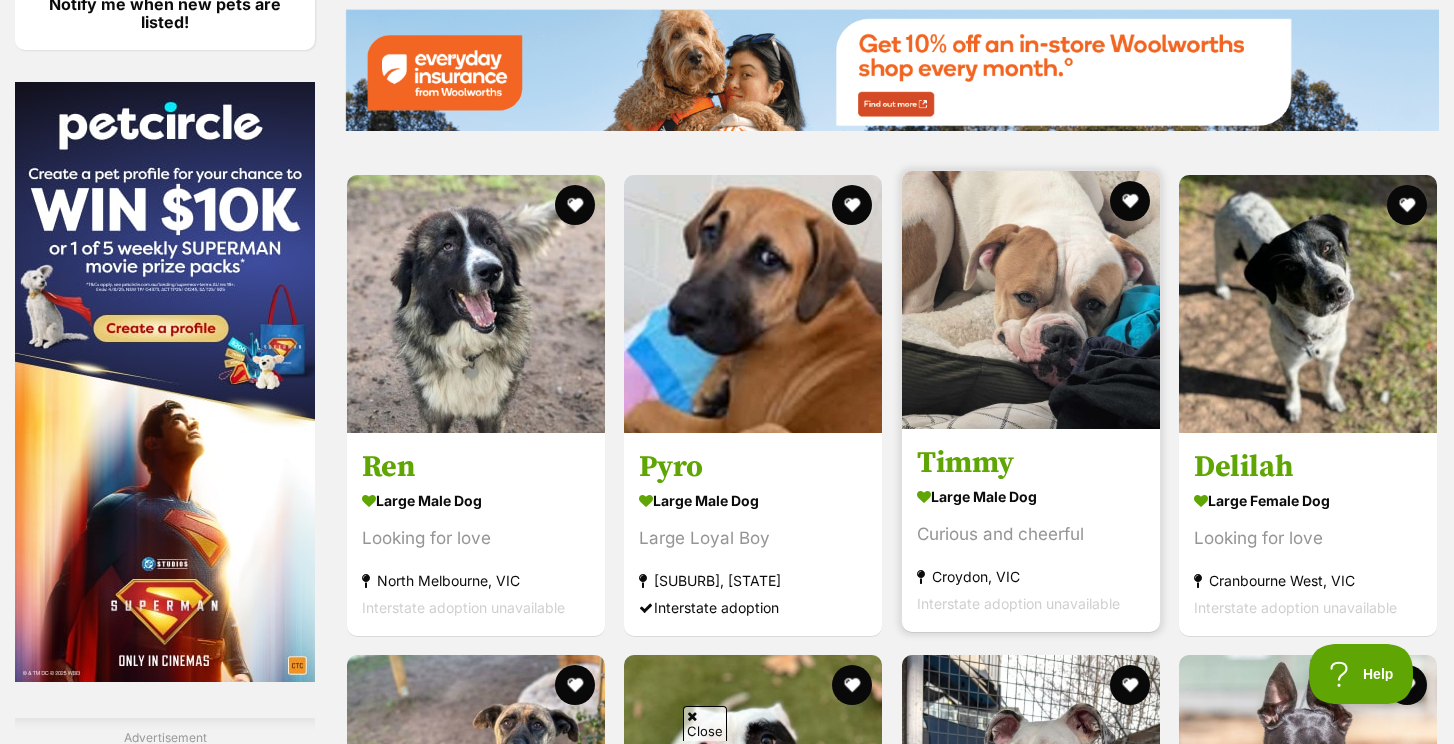 scroll, scrollTop: 2481, scrollLeft: 0, axis: vertical 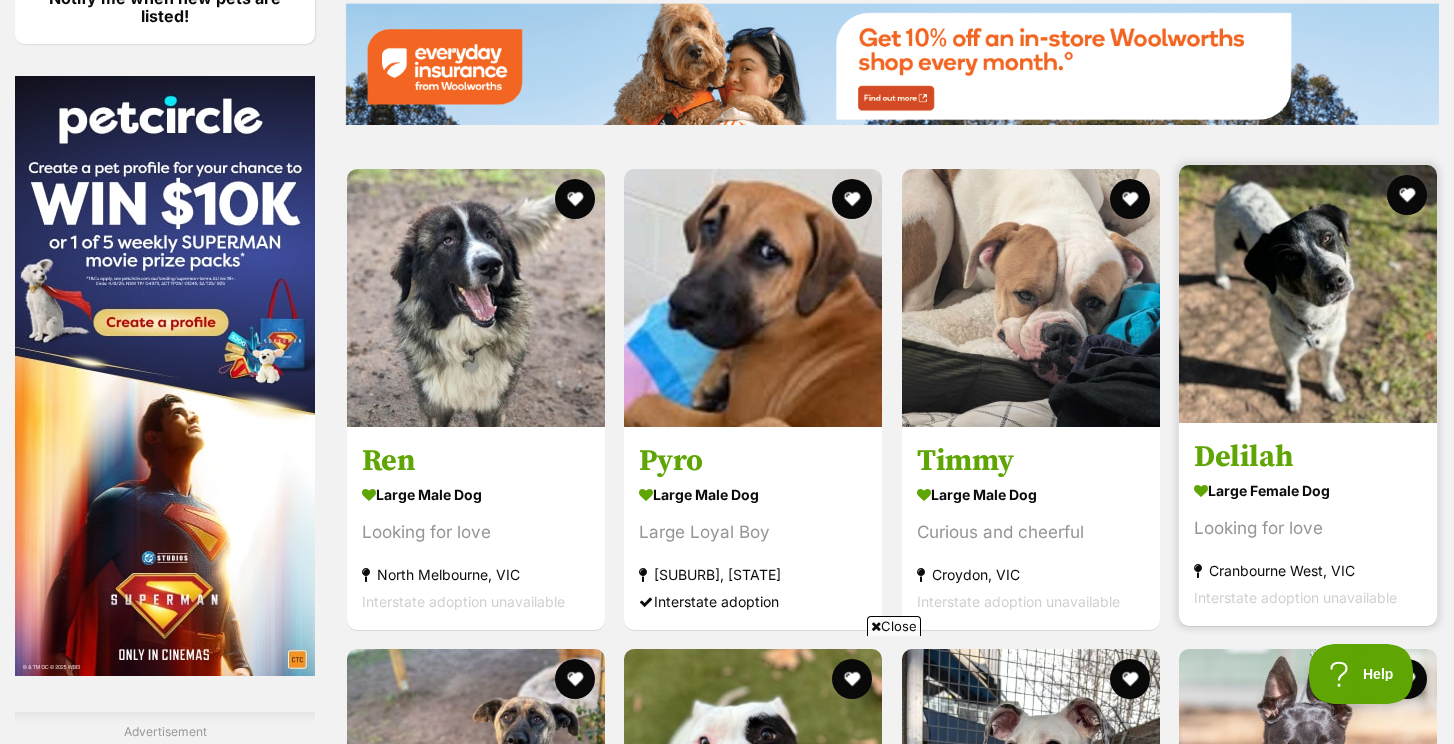 click at bounding box center (1308, 294) 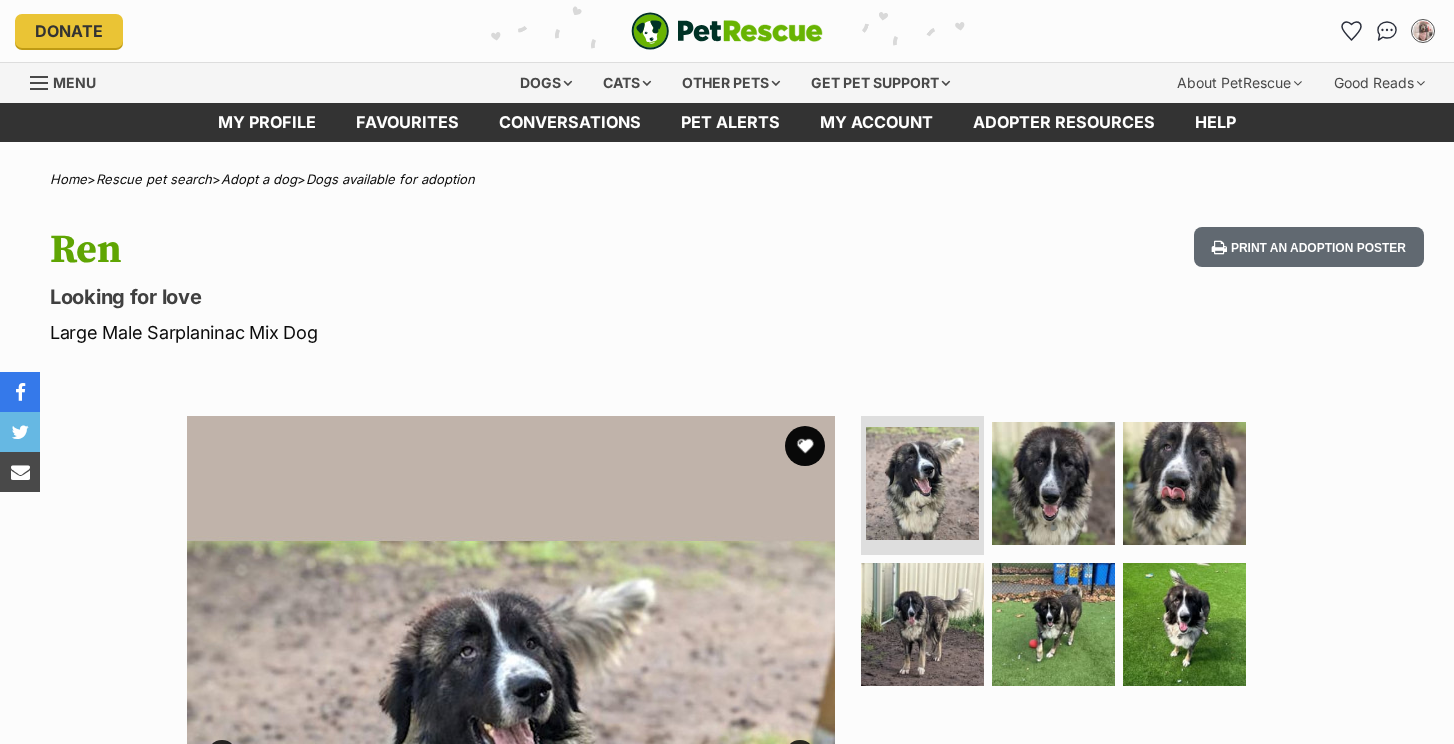 scroll, scrollTop: 62, scrollLeft: 0, axis: vertical 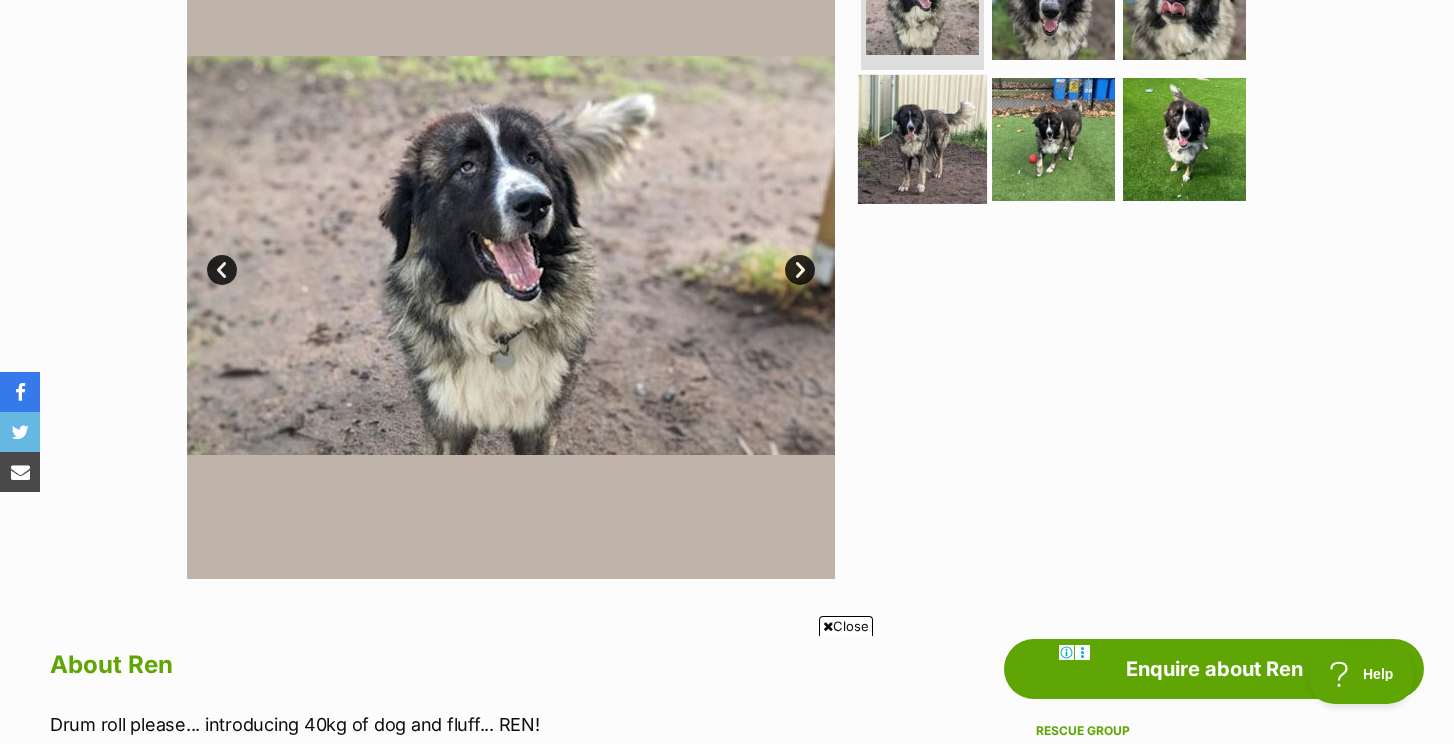 click at bounding box center (922, 139) 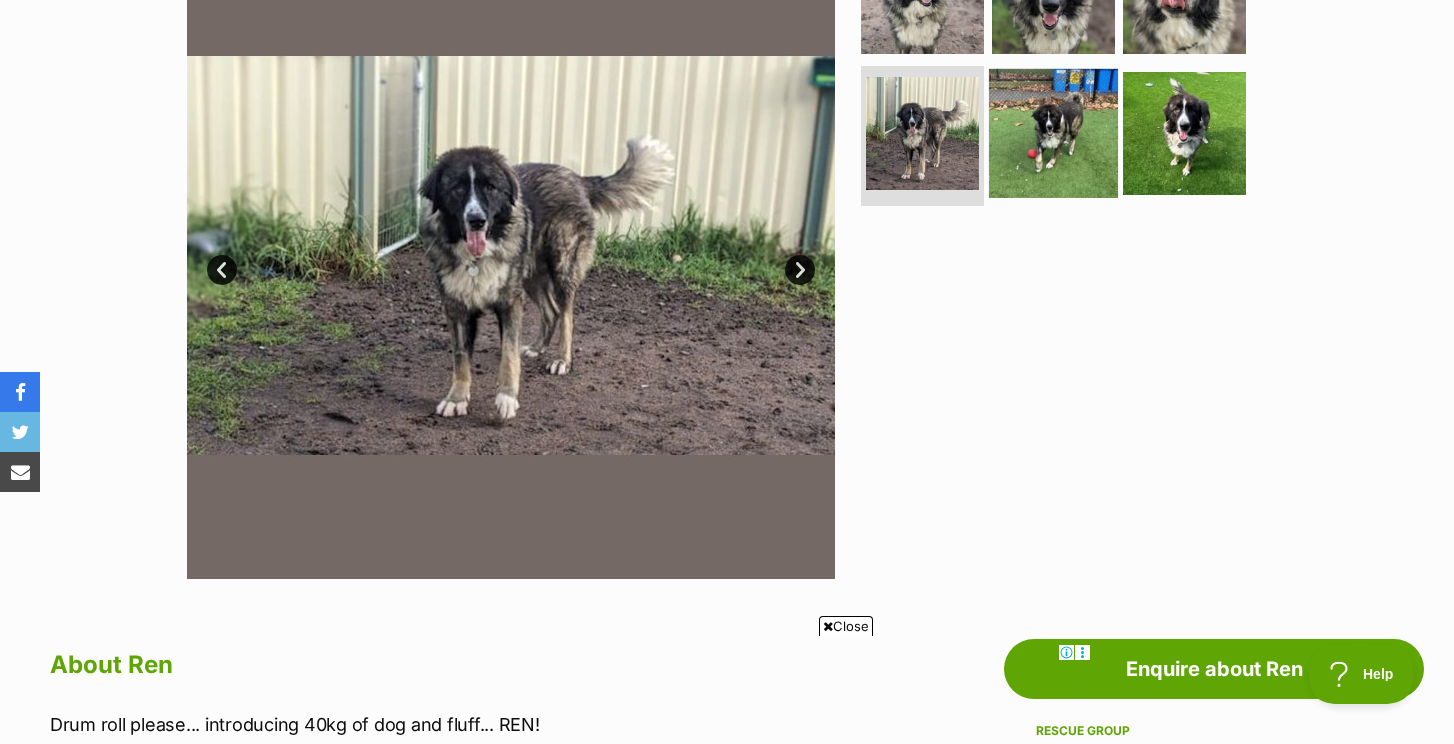 click at bounding box center [1053, 133] 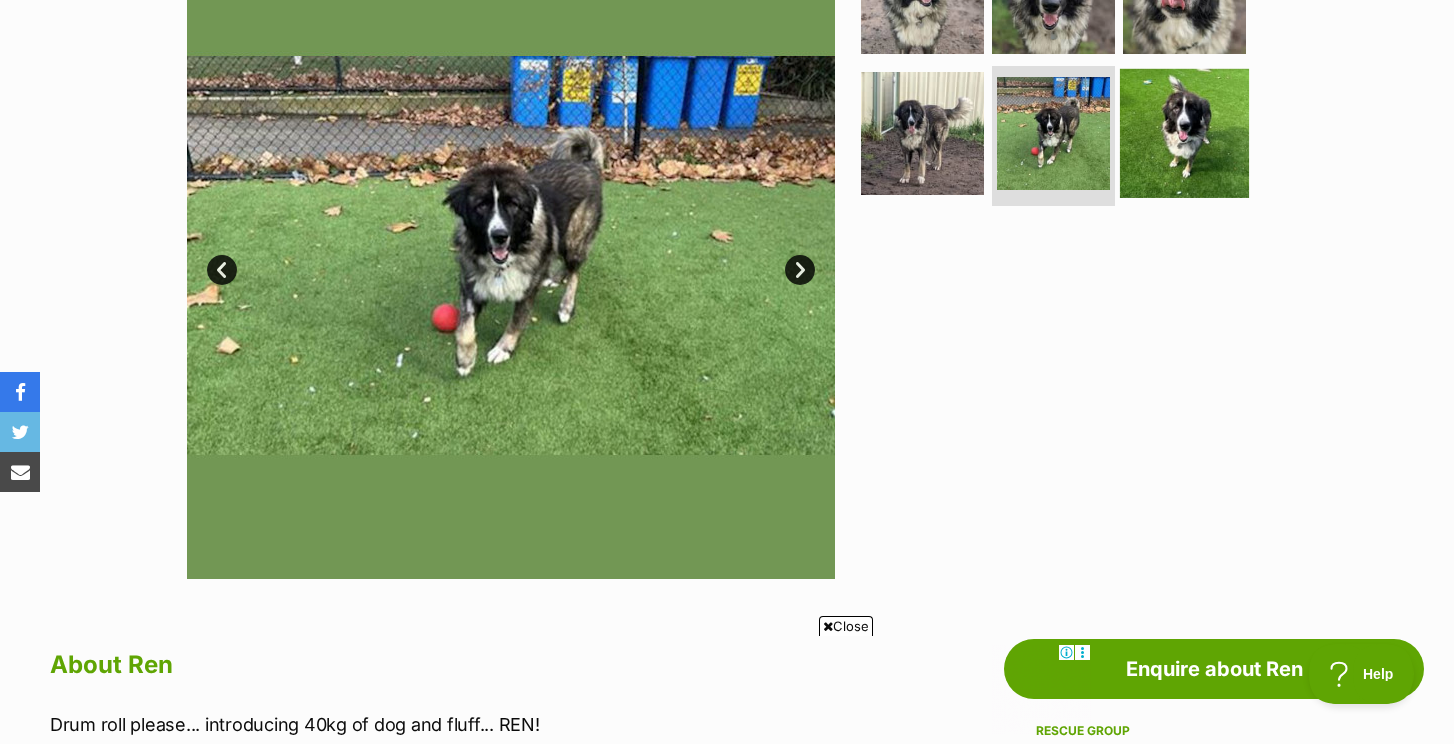 click at bounding box center (1184, 133) 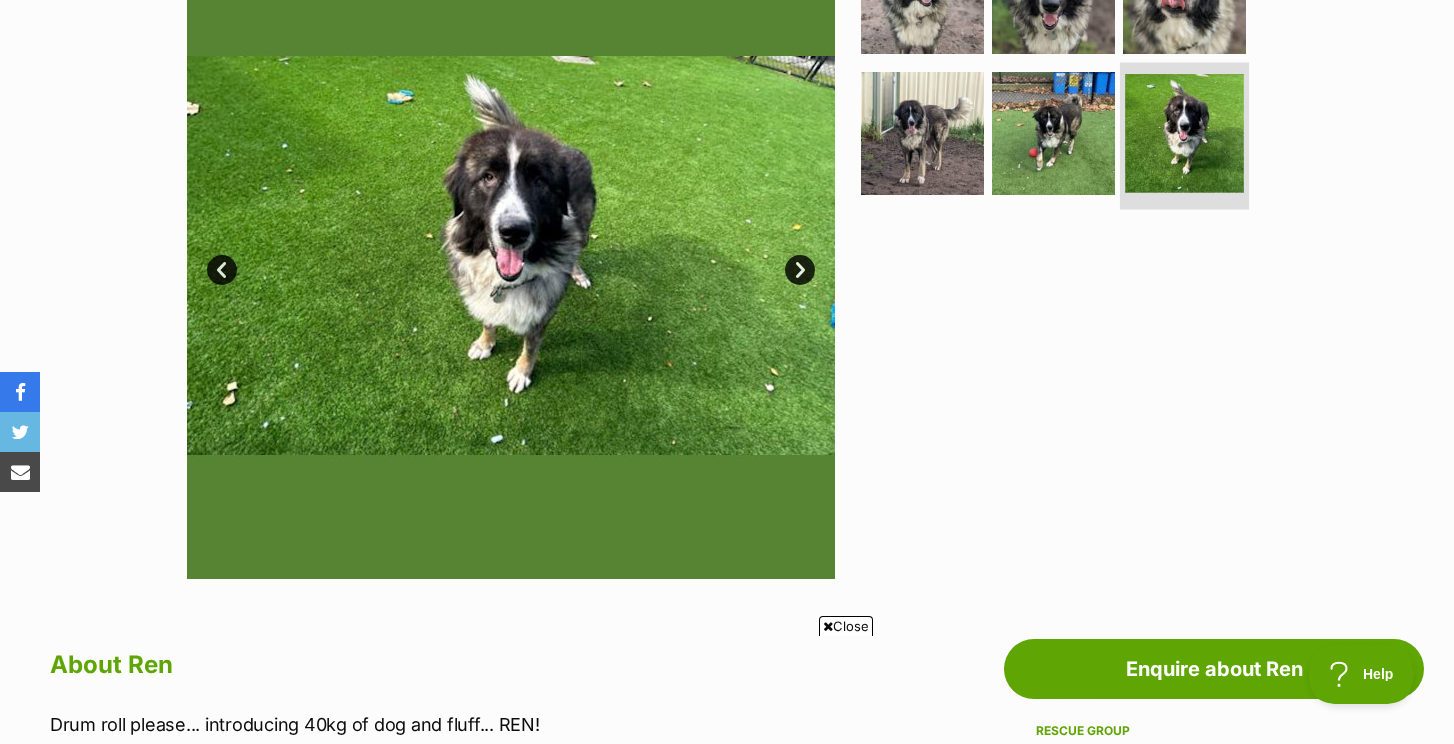 scroll, scrollTop: 0, scrollLeft: 0, axis: both 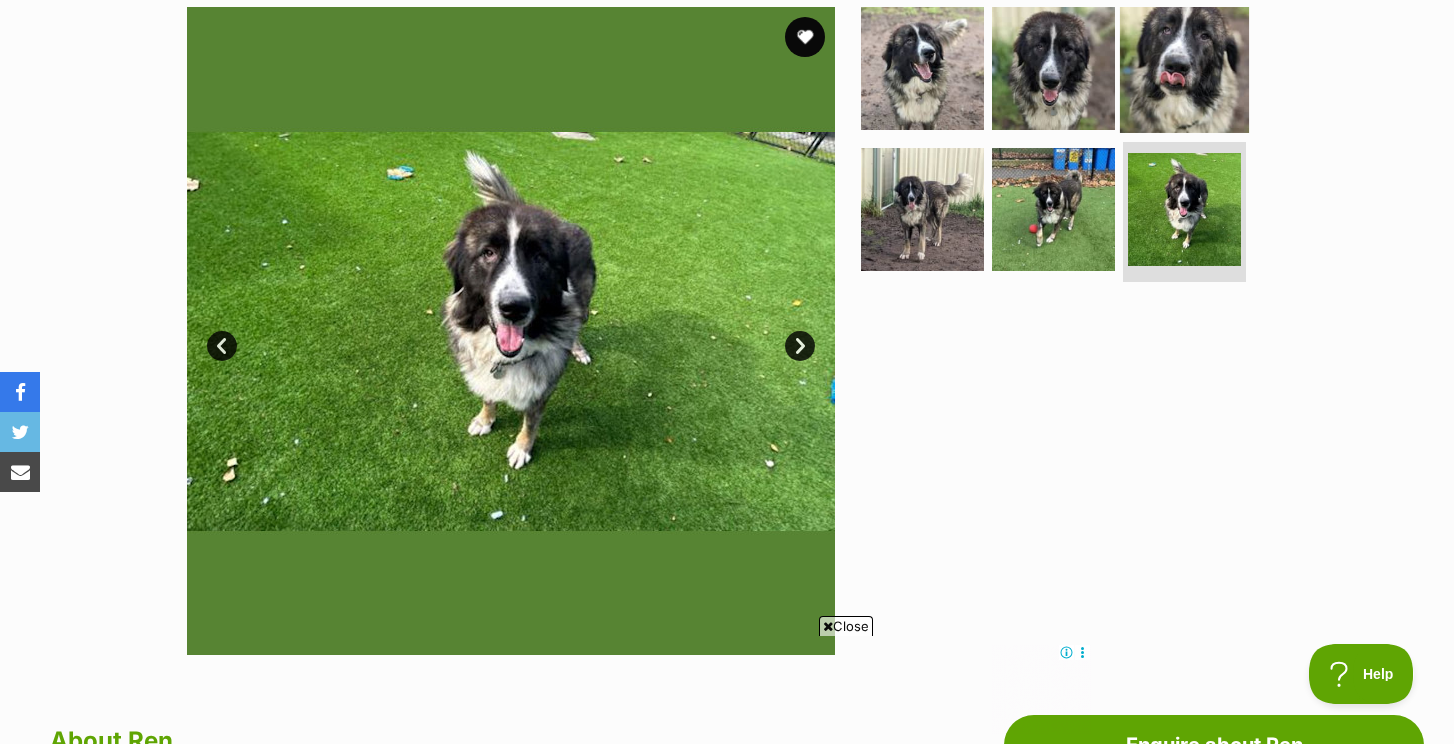 click at bounding box center (1184, 67) 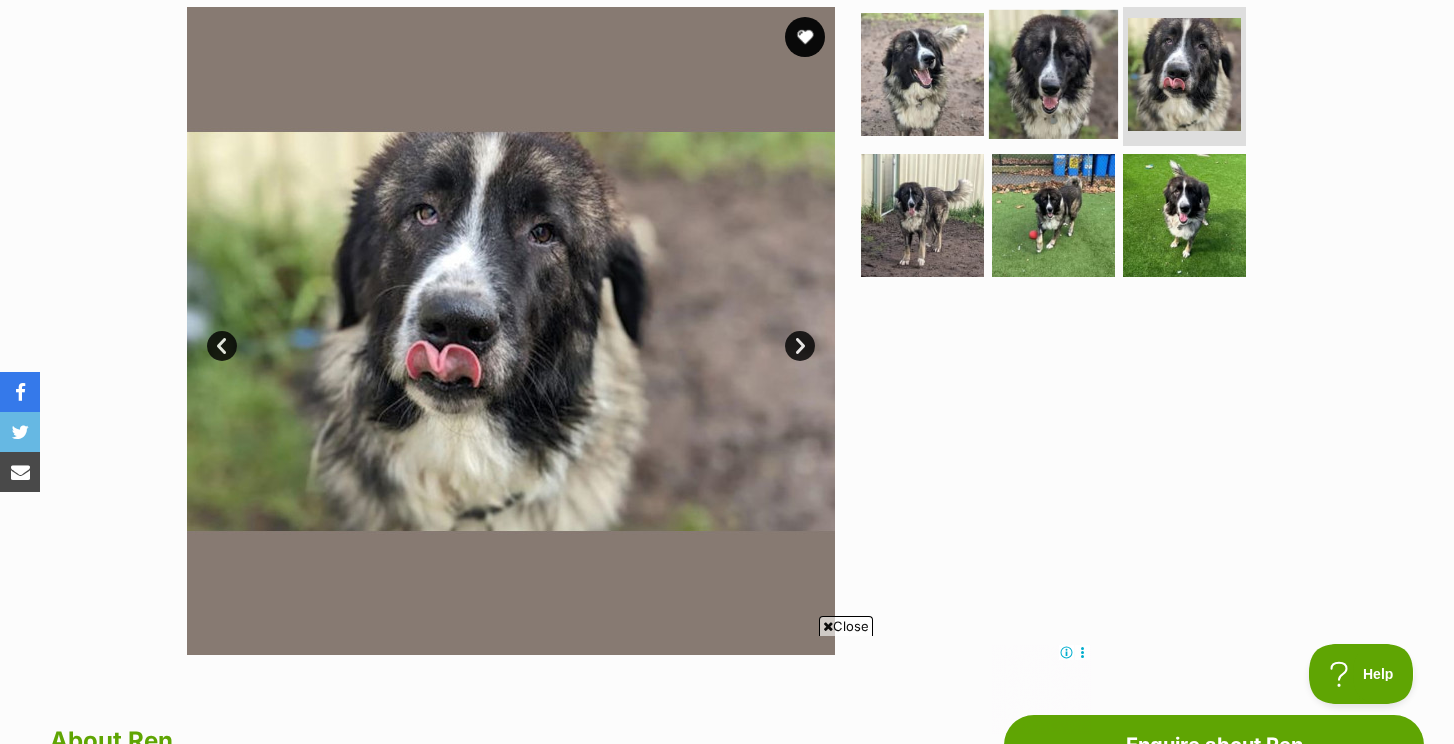 click at bounding box center (1053, 73) 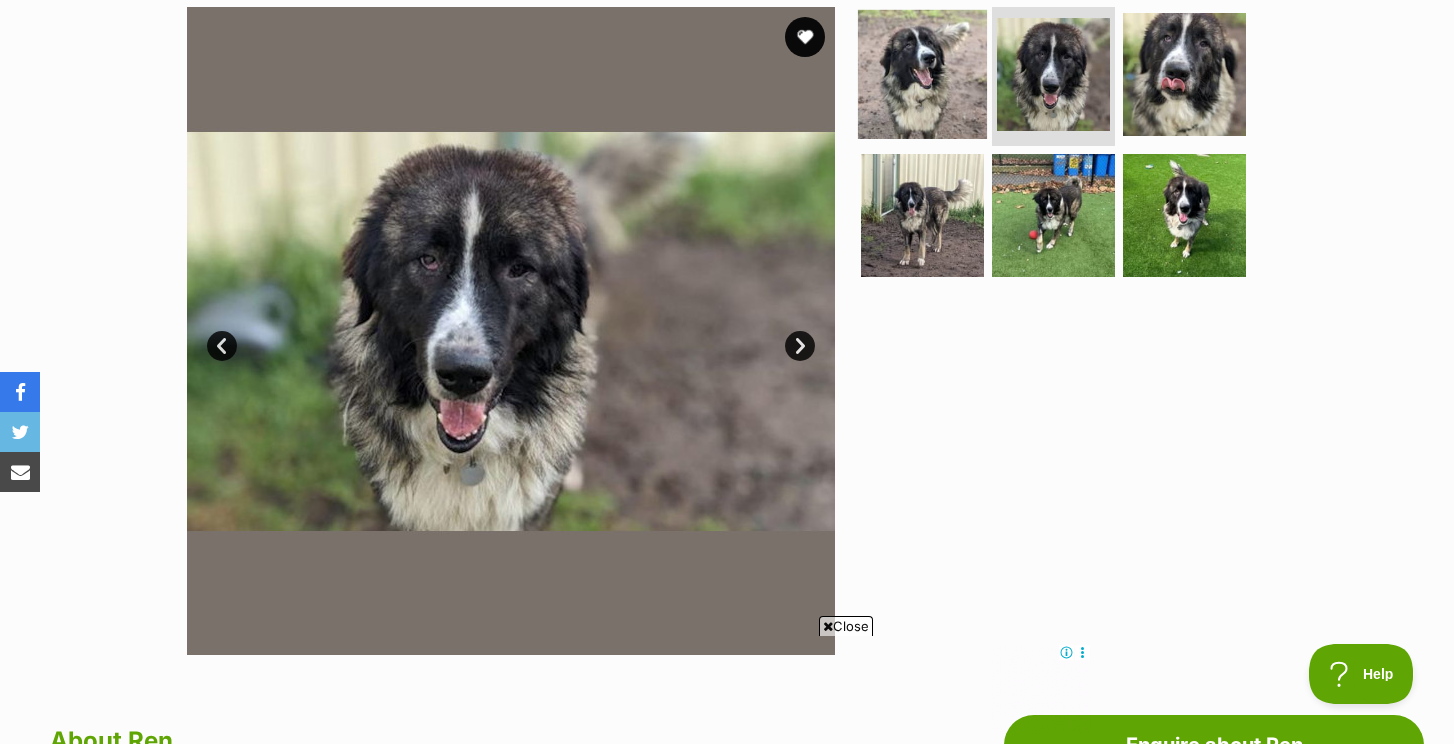 click at bounding box center (922, 73) 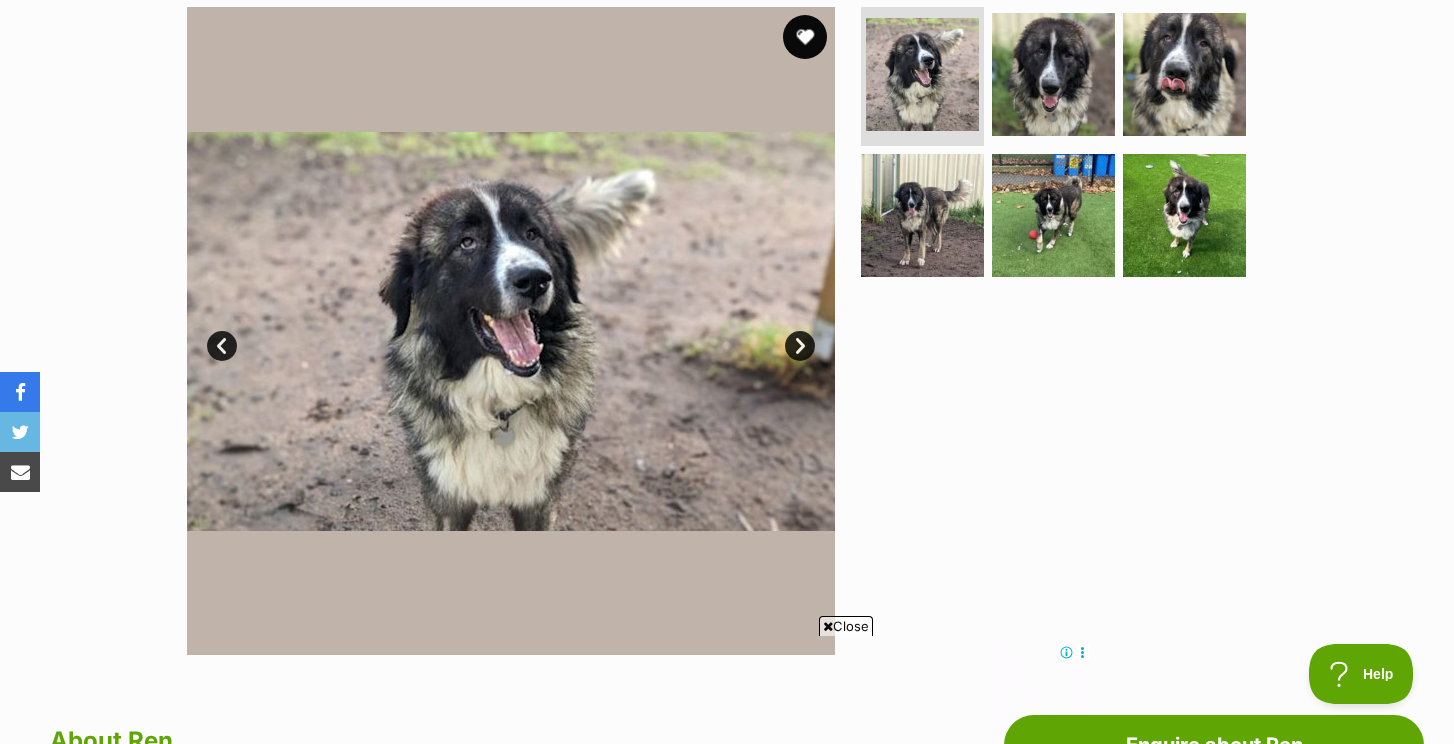 click at bounding box center (805, 37) 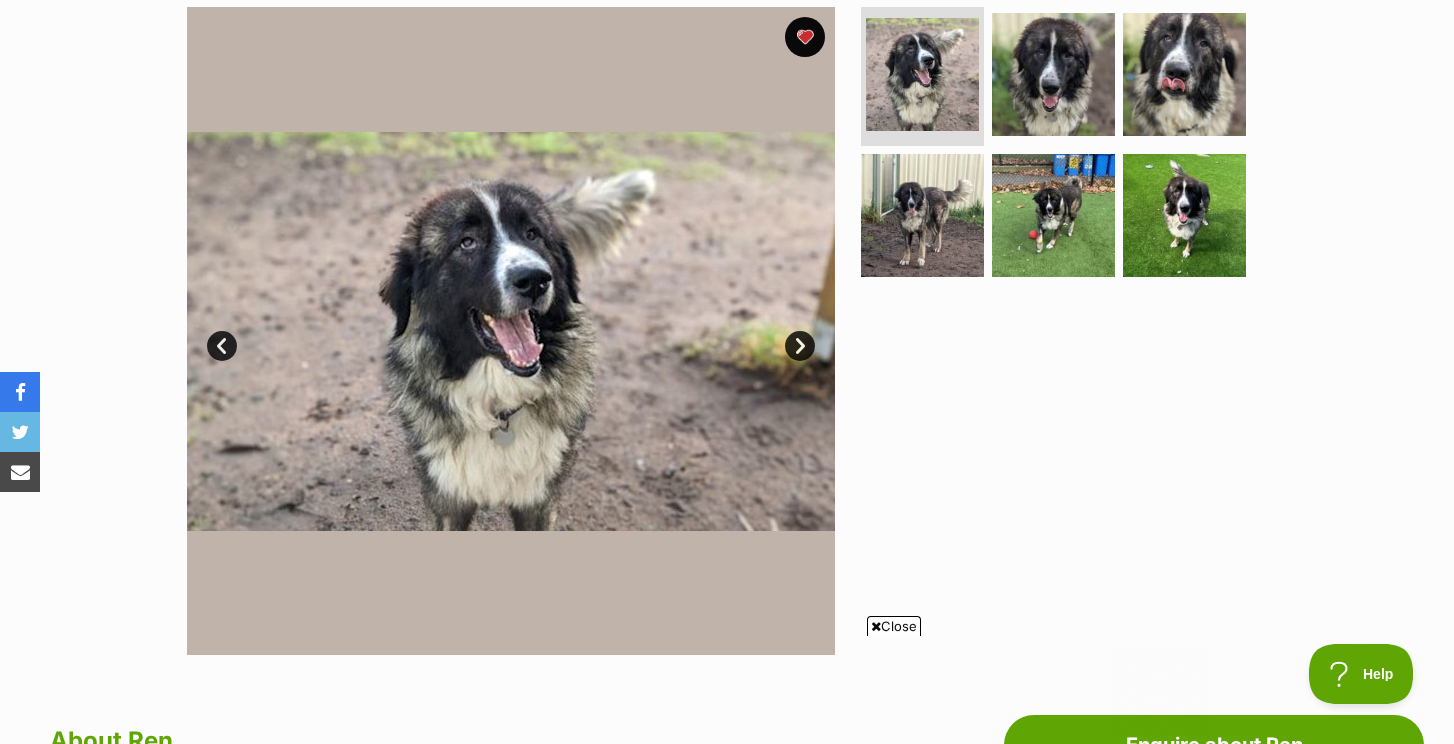 scroll, scrollTop: 0, scrollLeft: 0, axis: both 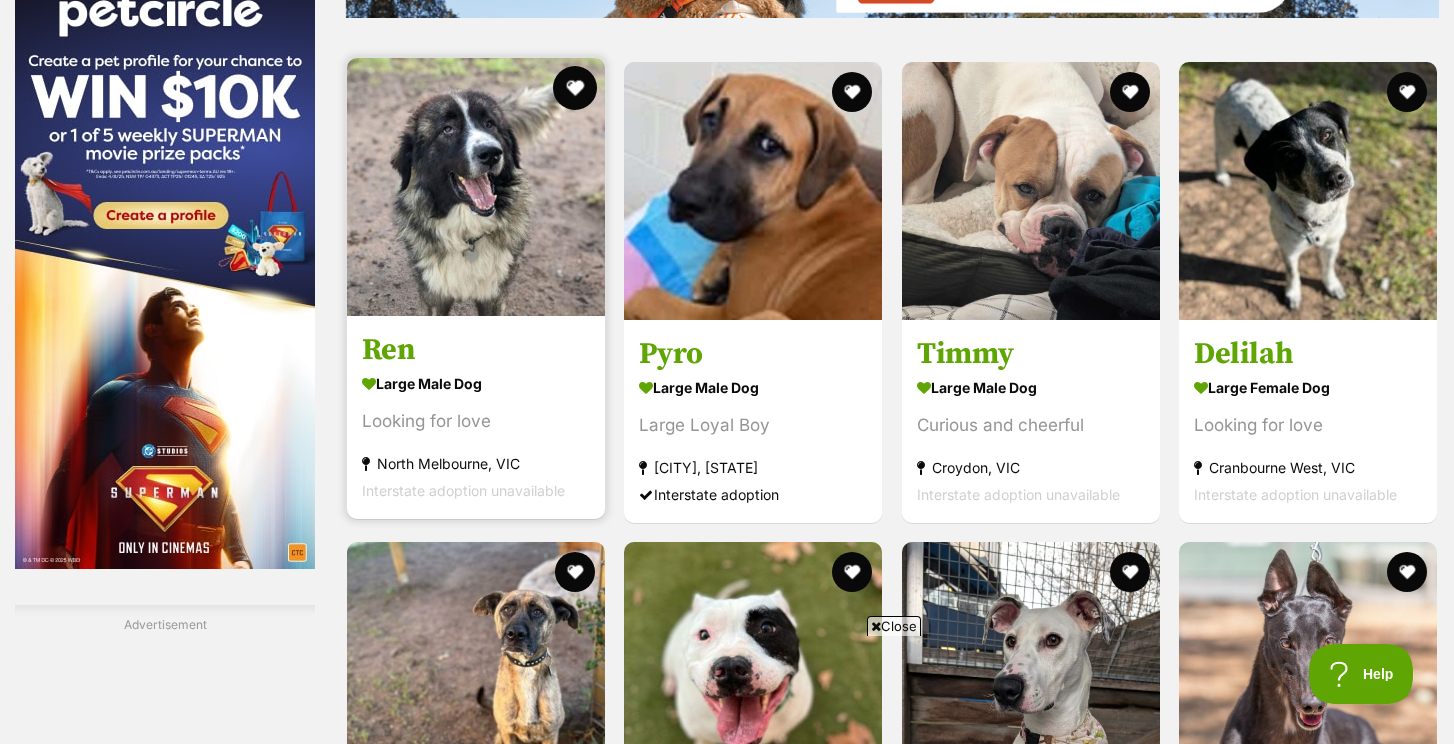 click at bounding box center [575, 88] 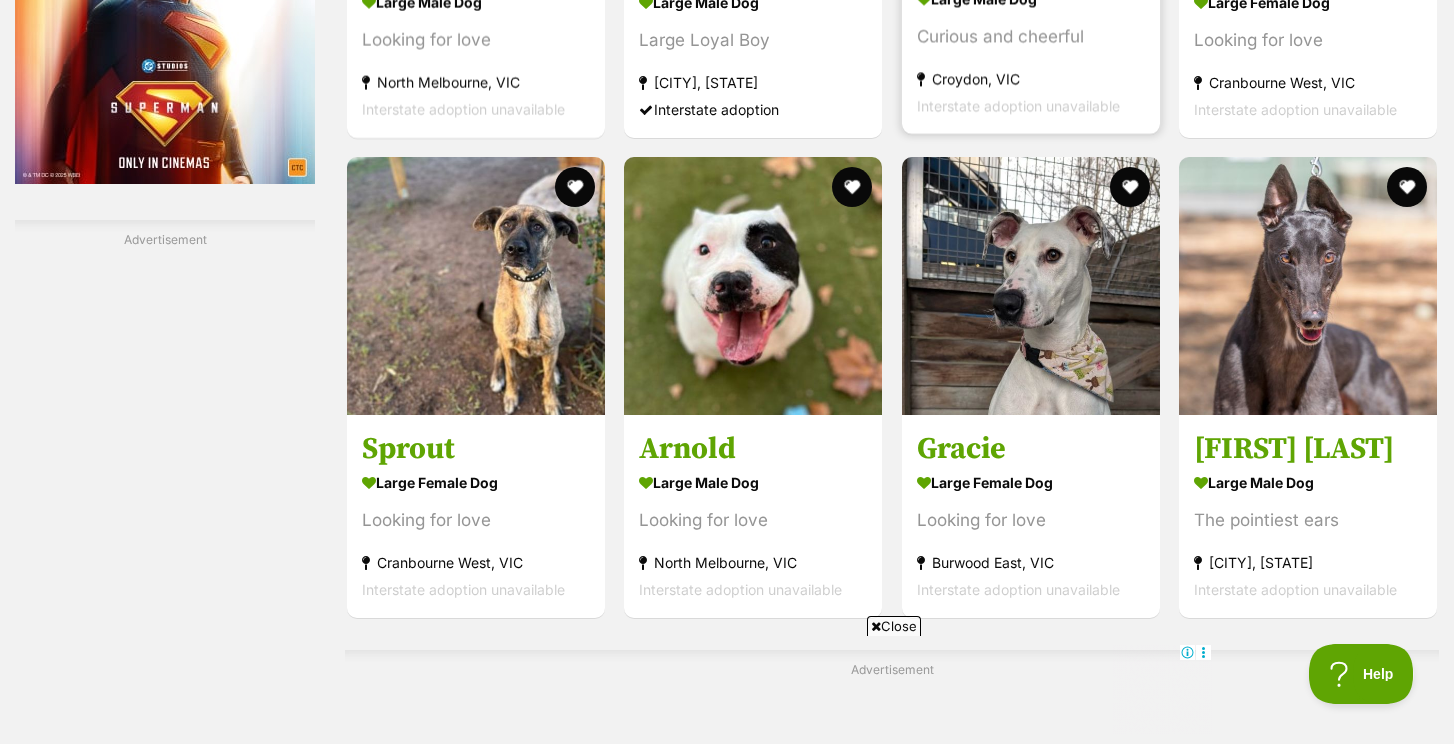 scroll, scrollTop: 2975, scrollLeft: 0, axis: vertical 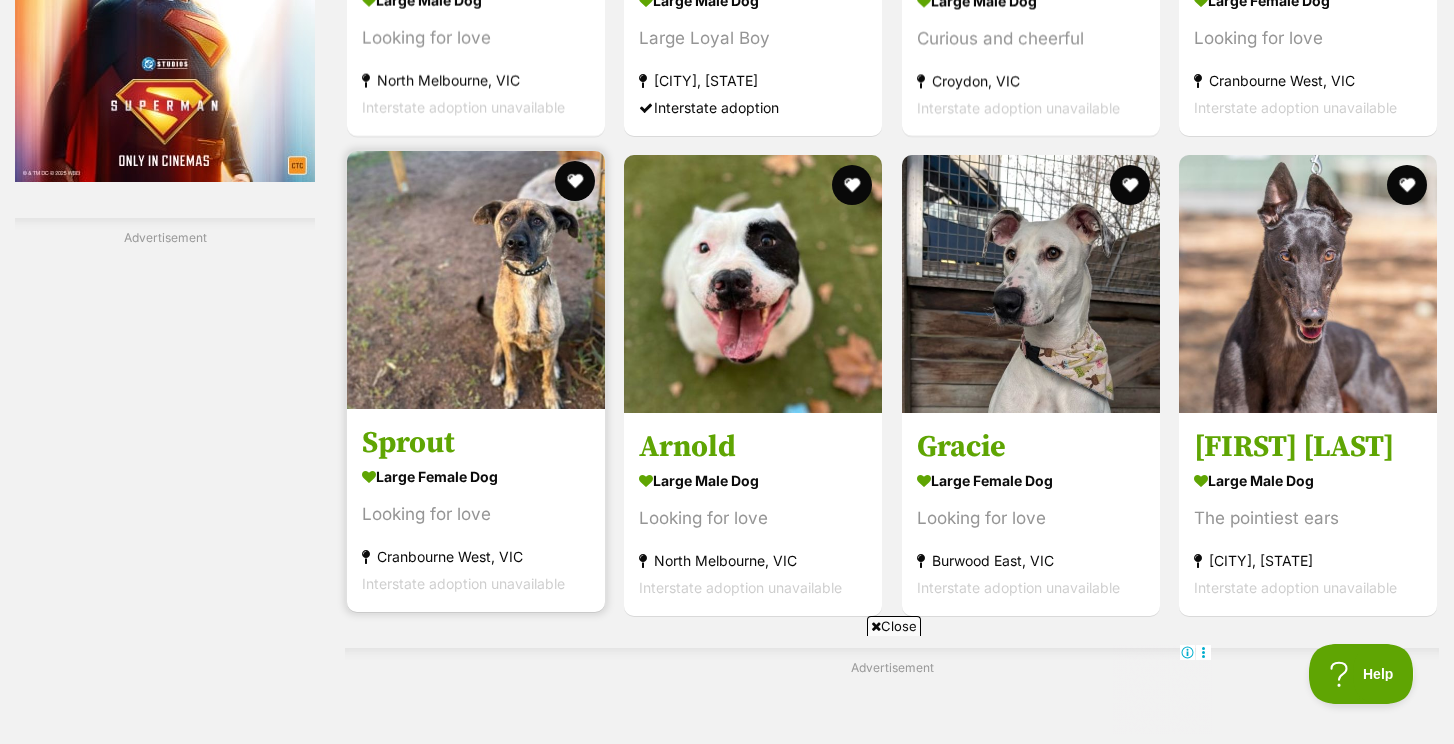 click at bounding box center (476, 280) 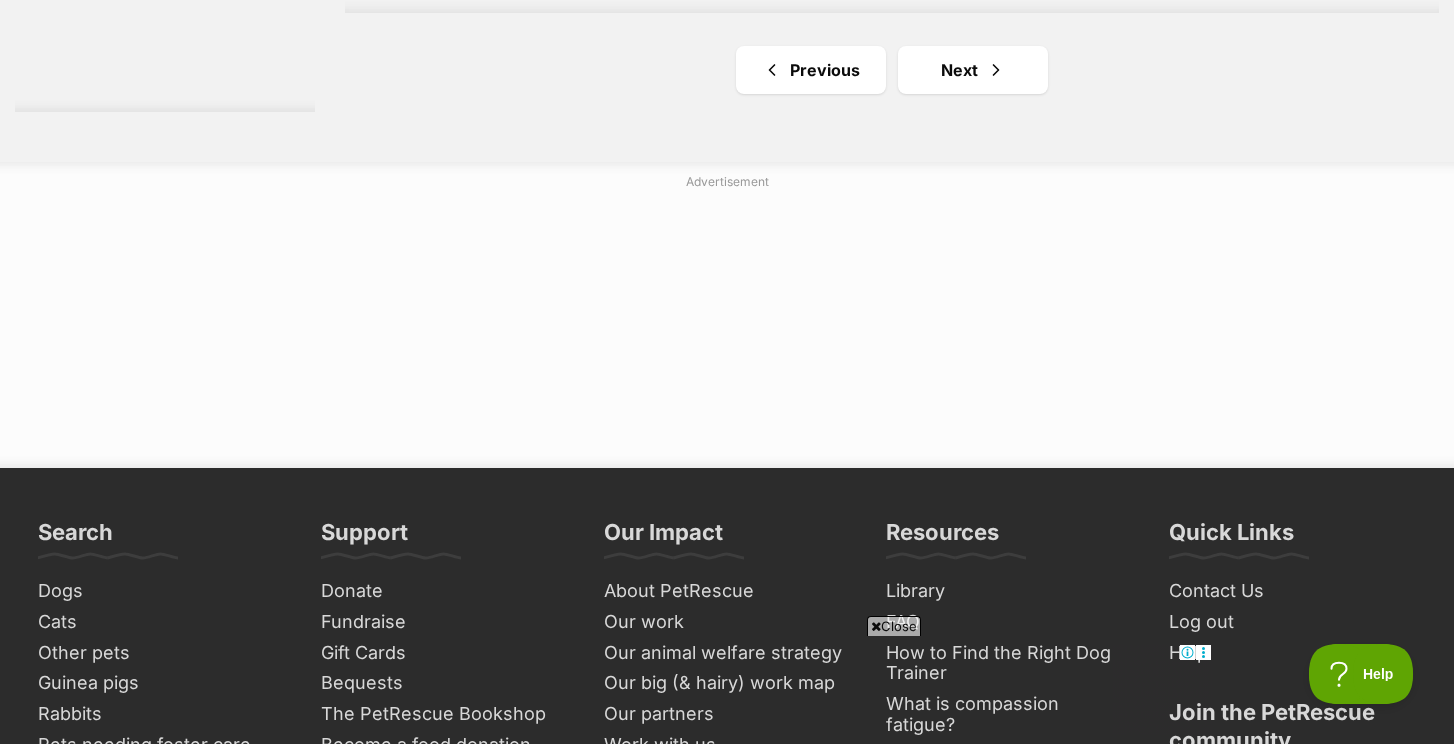 scroll, scrollTop: 3919, scrollLeft: 0, axis: vertical 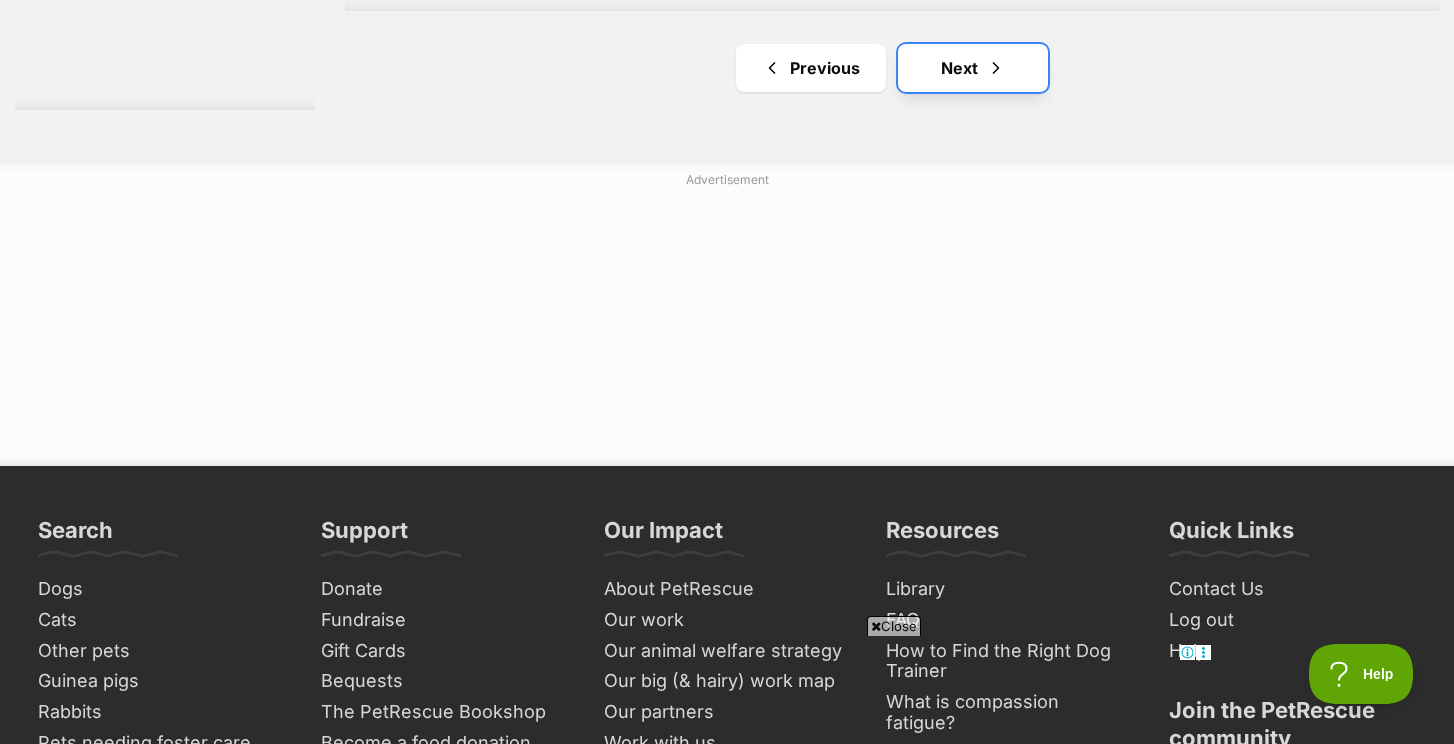 click on "Next" at bounding box center (973, 68) 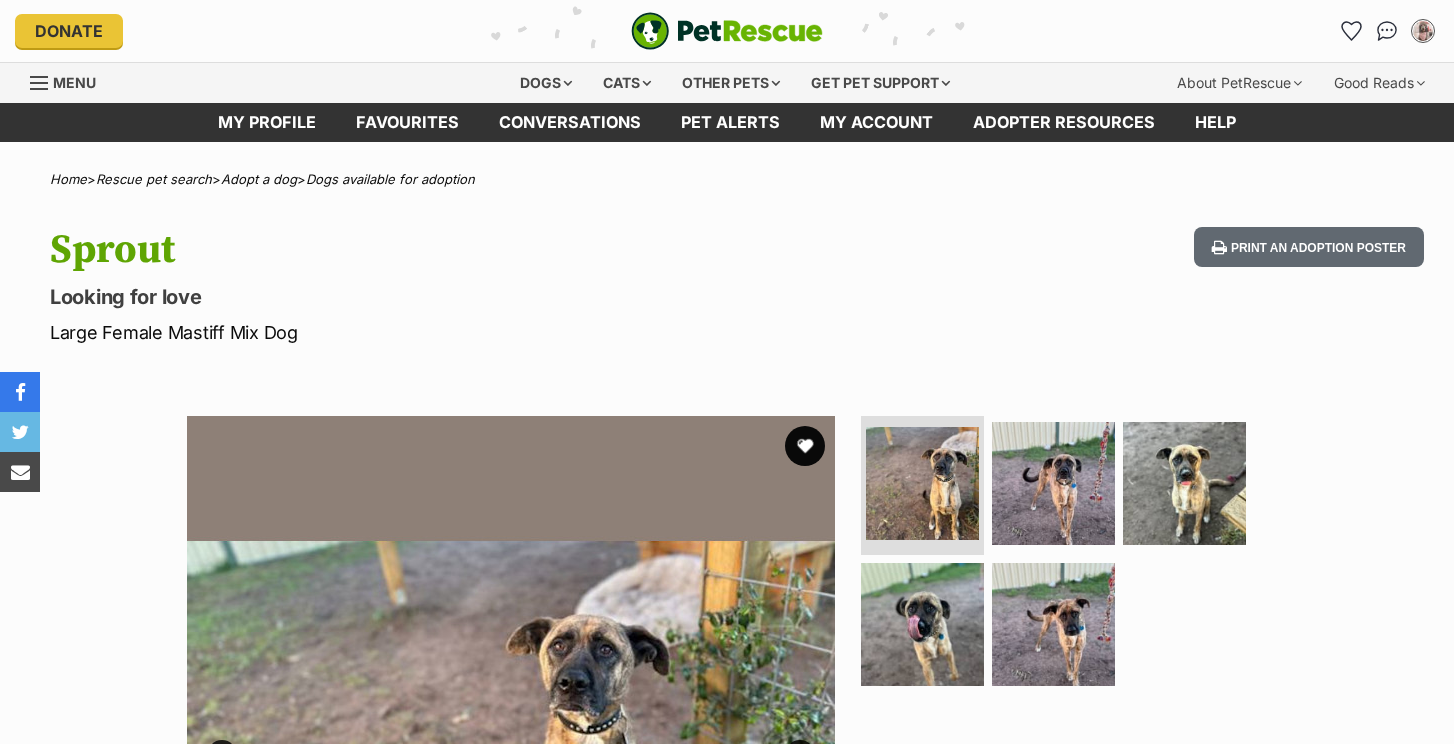 scroll, scrollTop: 0, scrollLeft: 0, axis: both 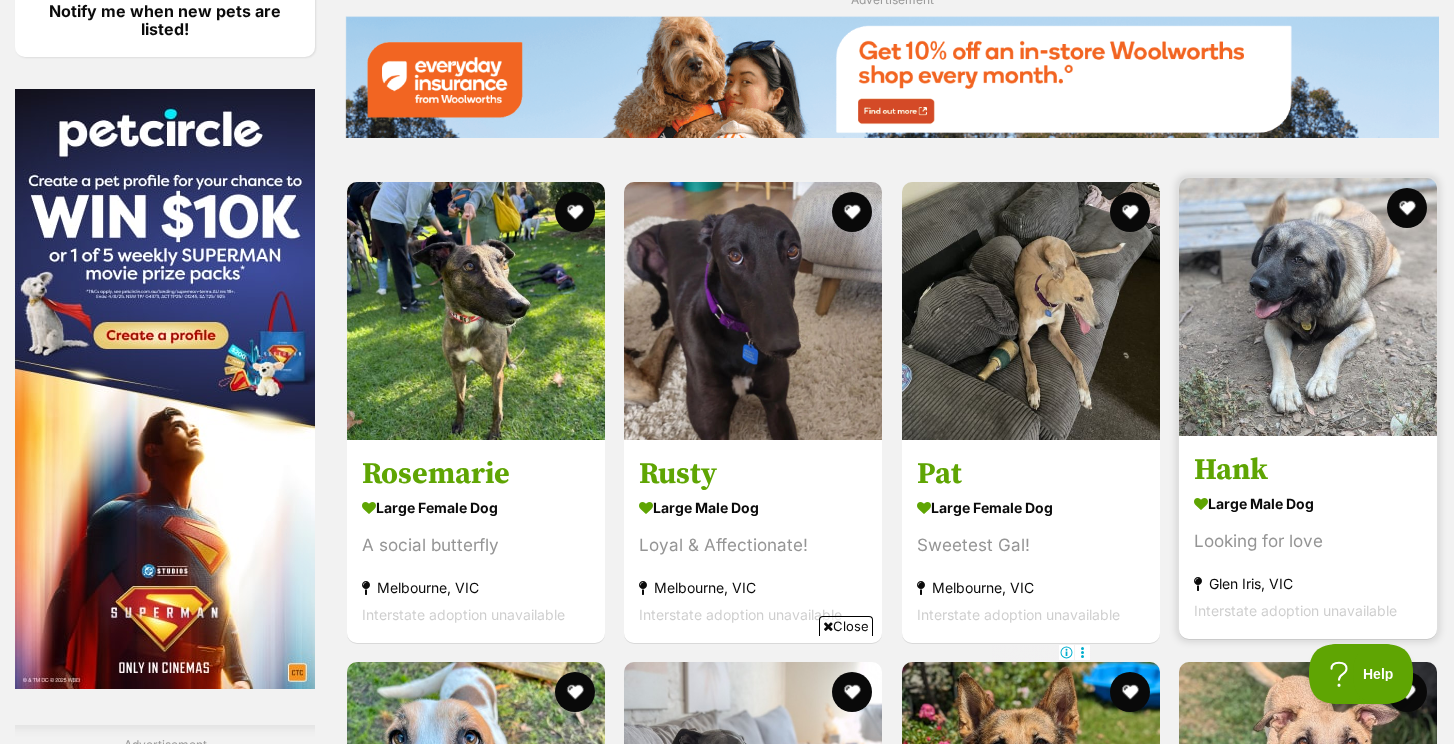 click at bounding box center [1308, 307] 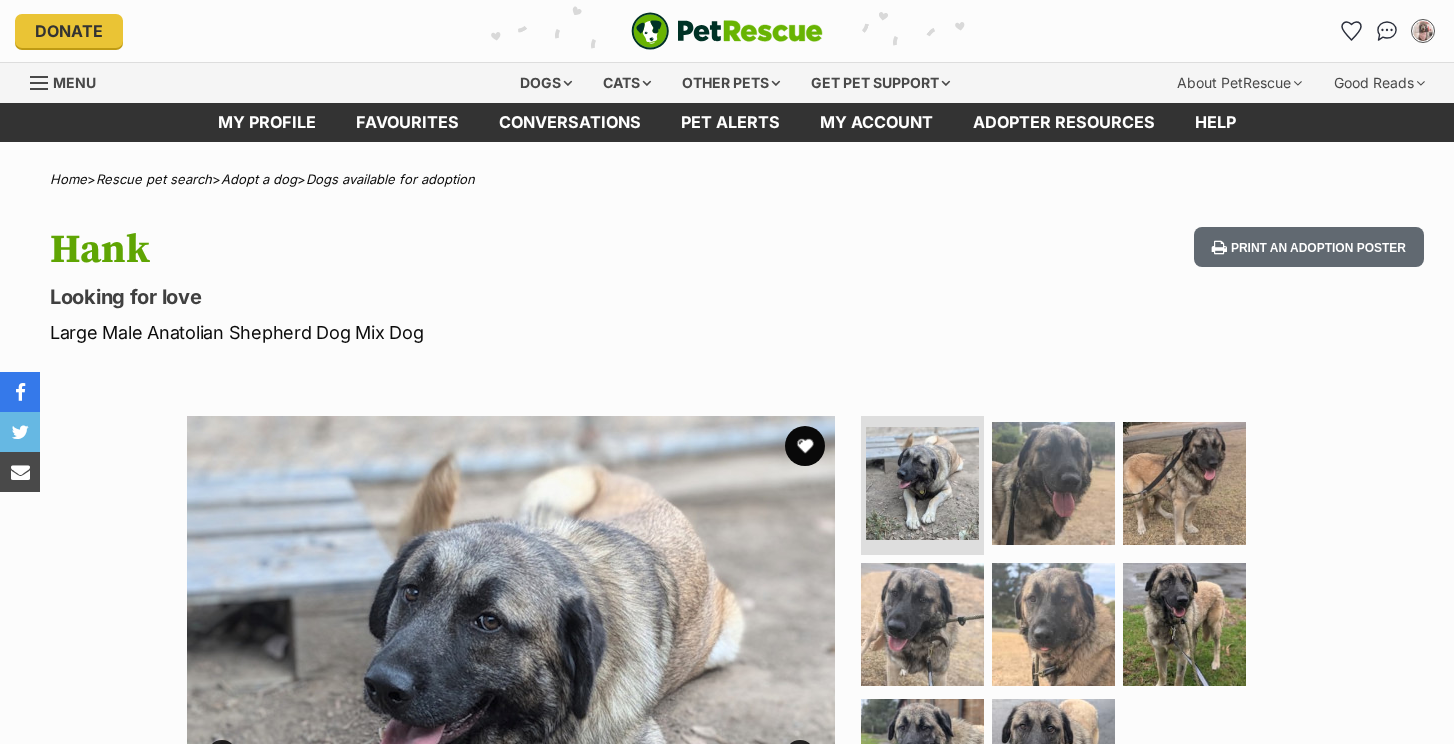scroll, scrollTop: 0, scrollLeft: 0, axis: both 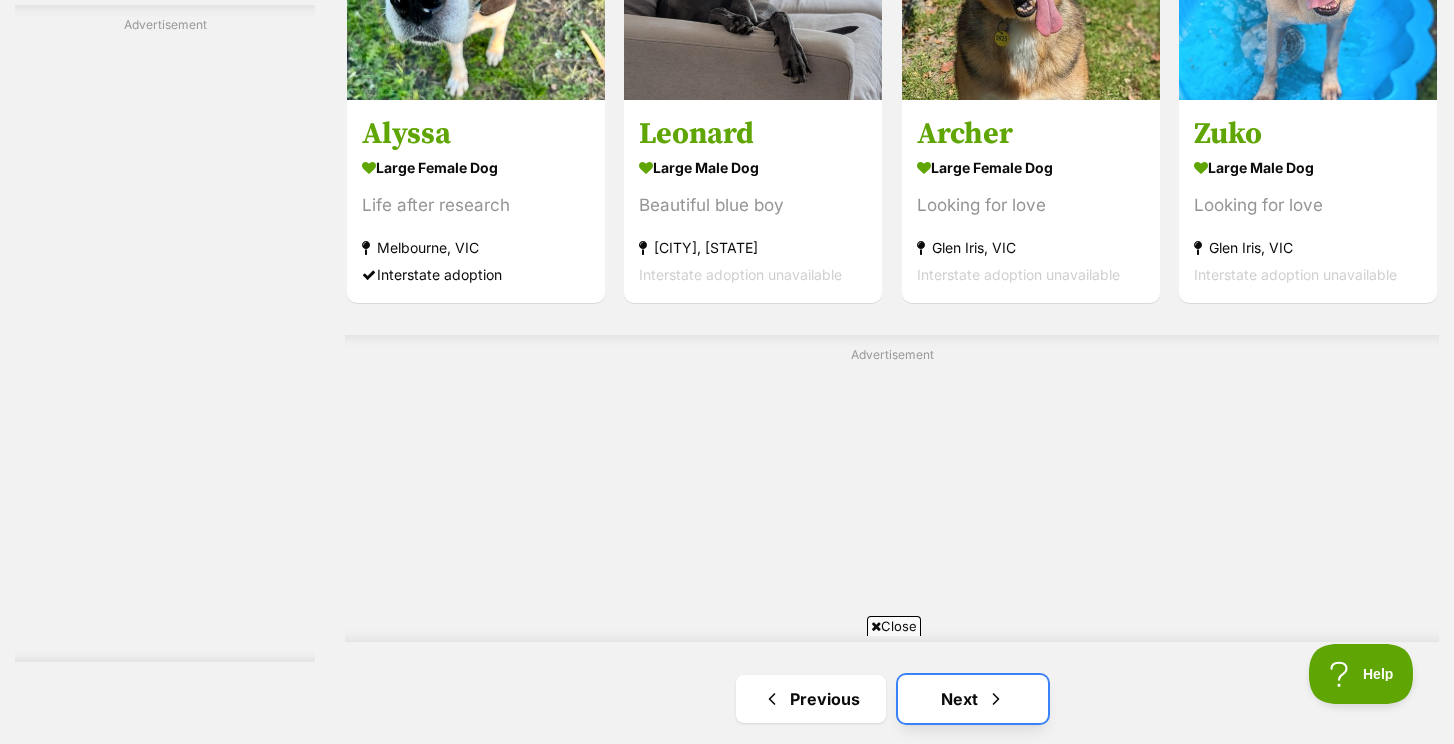 click on "Next" at bounding box center [973, 699] 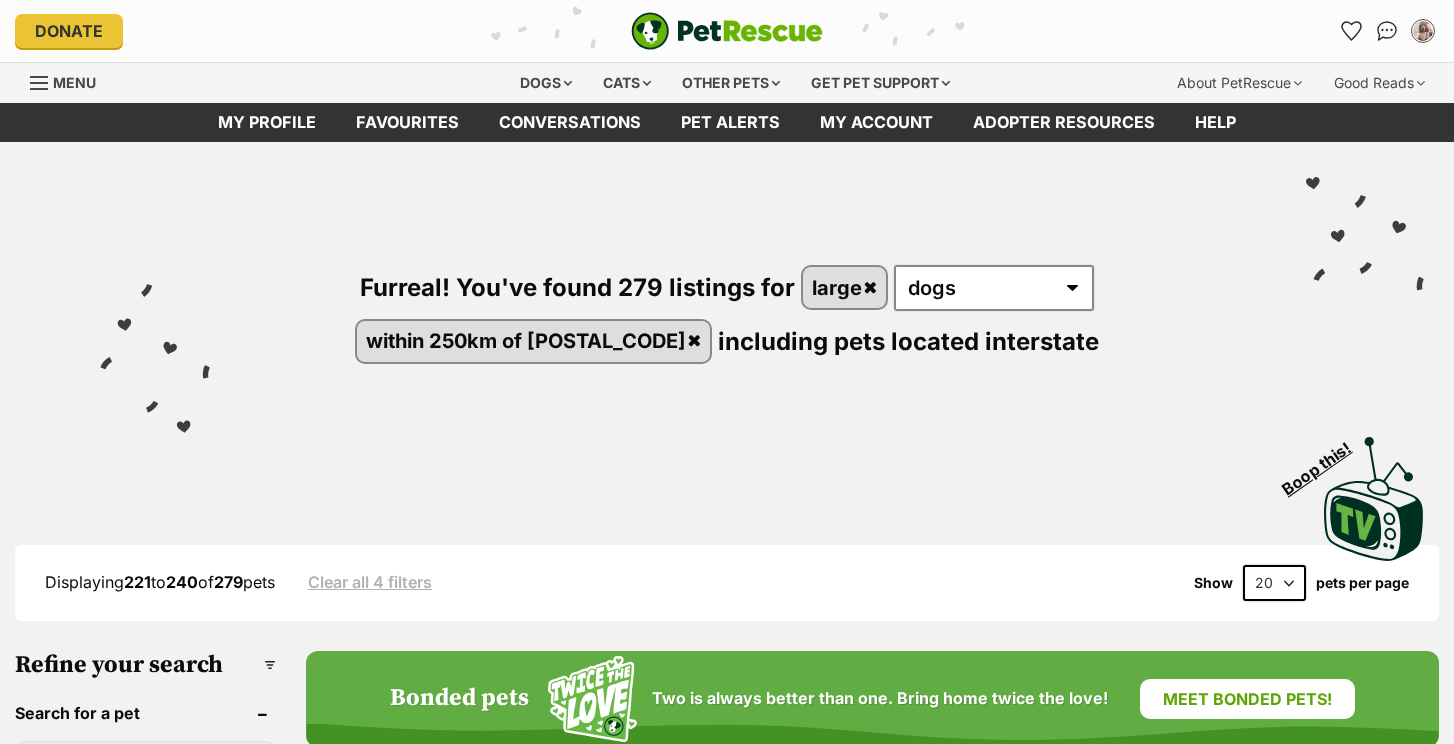 scroll, scrollTop: 0, scrollLeft: 0, axis: both 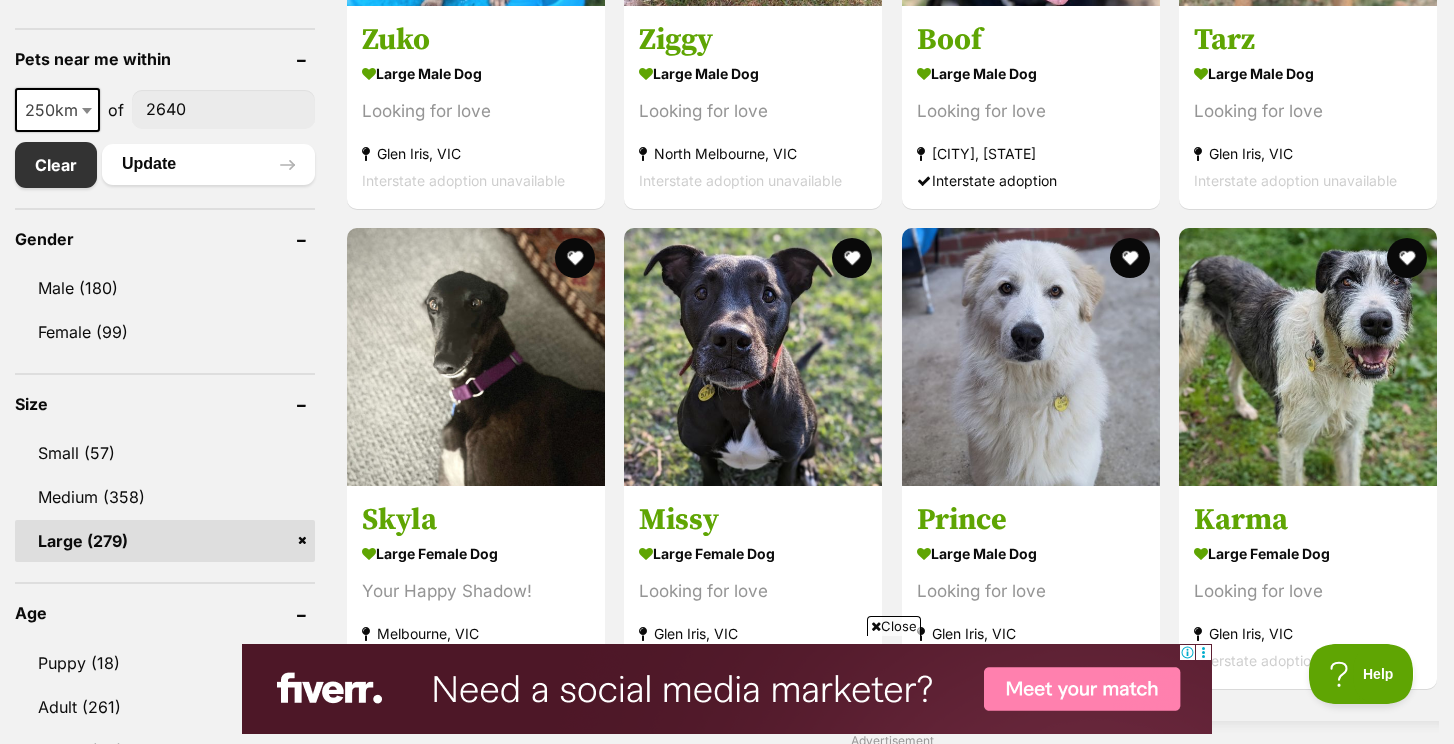 click at bounding box center (1031, 357) 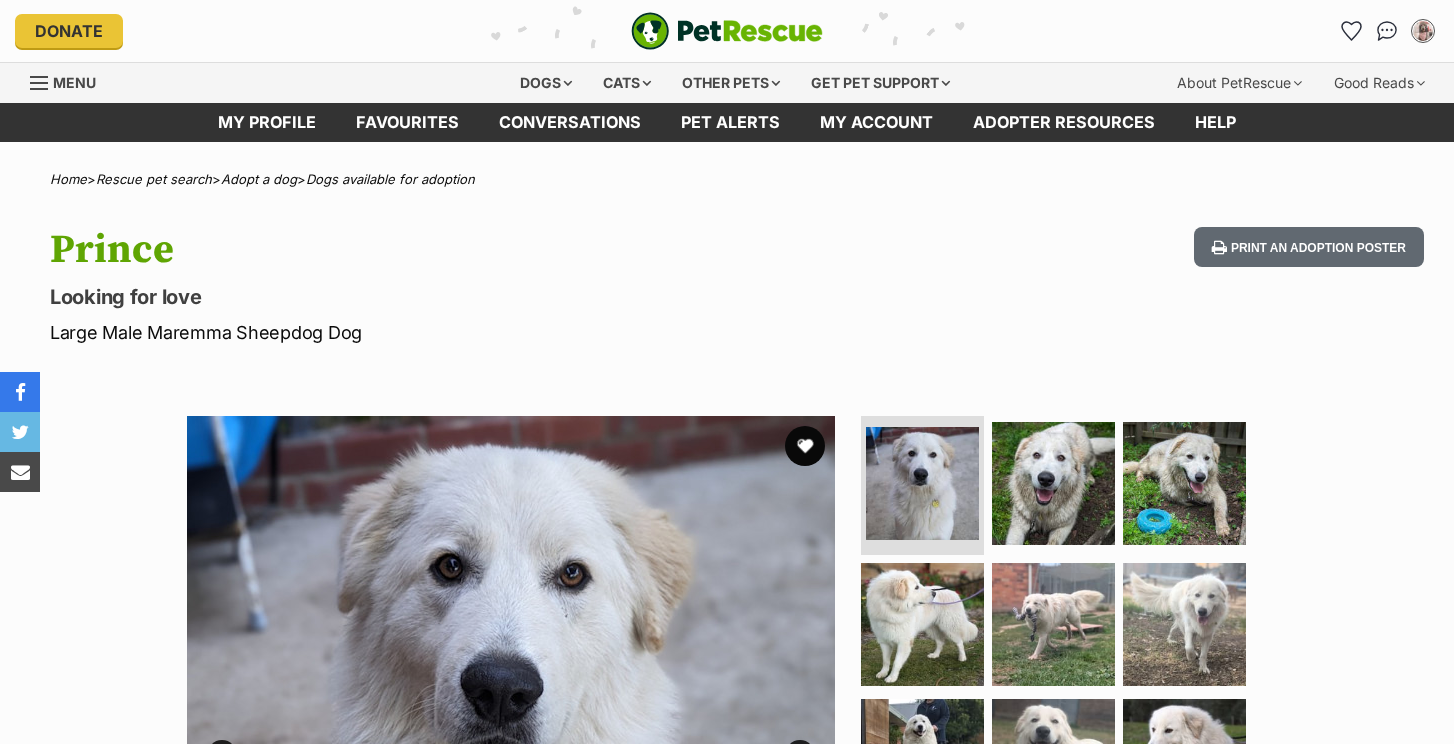 scroll, scrollTop: 0, scrollLeft: 0, axis: both 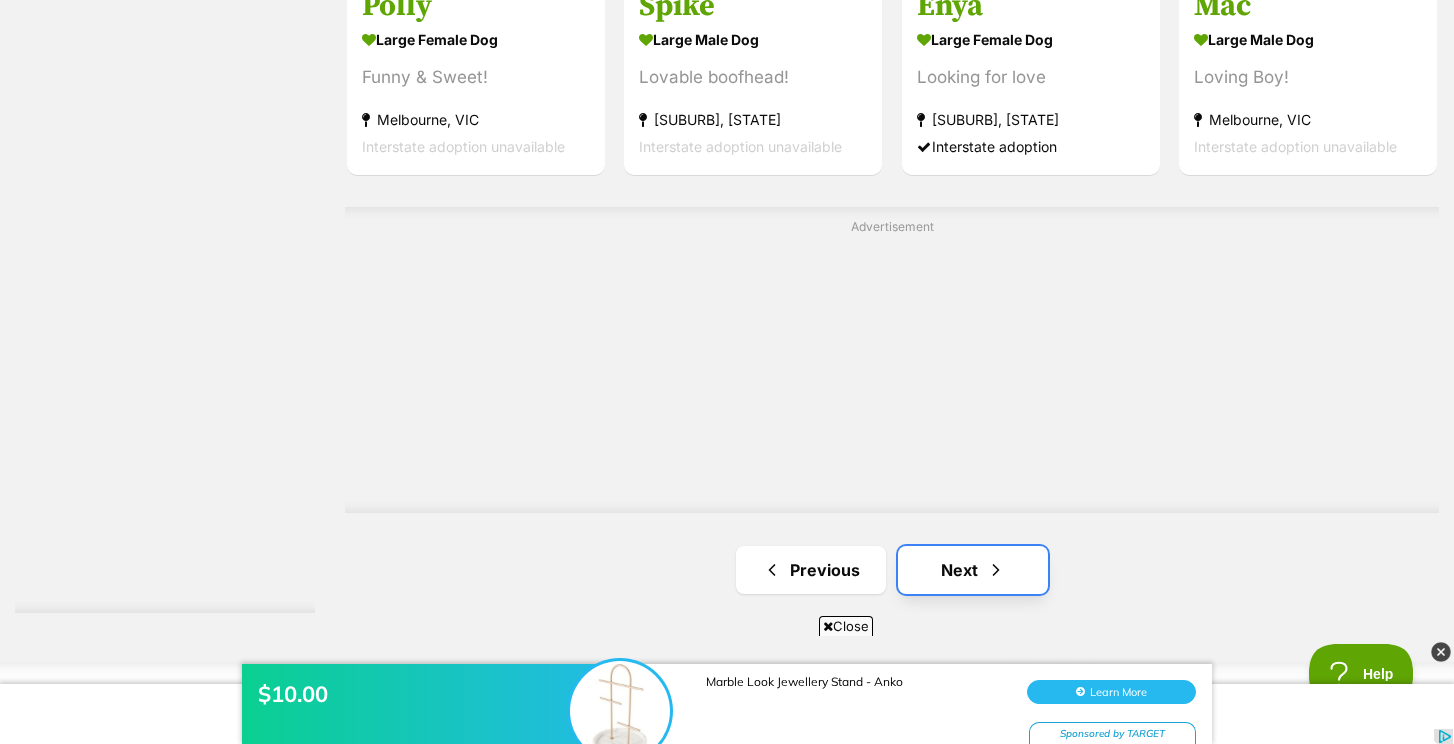 click on "Next" at bounding box center [973, 570] 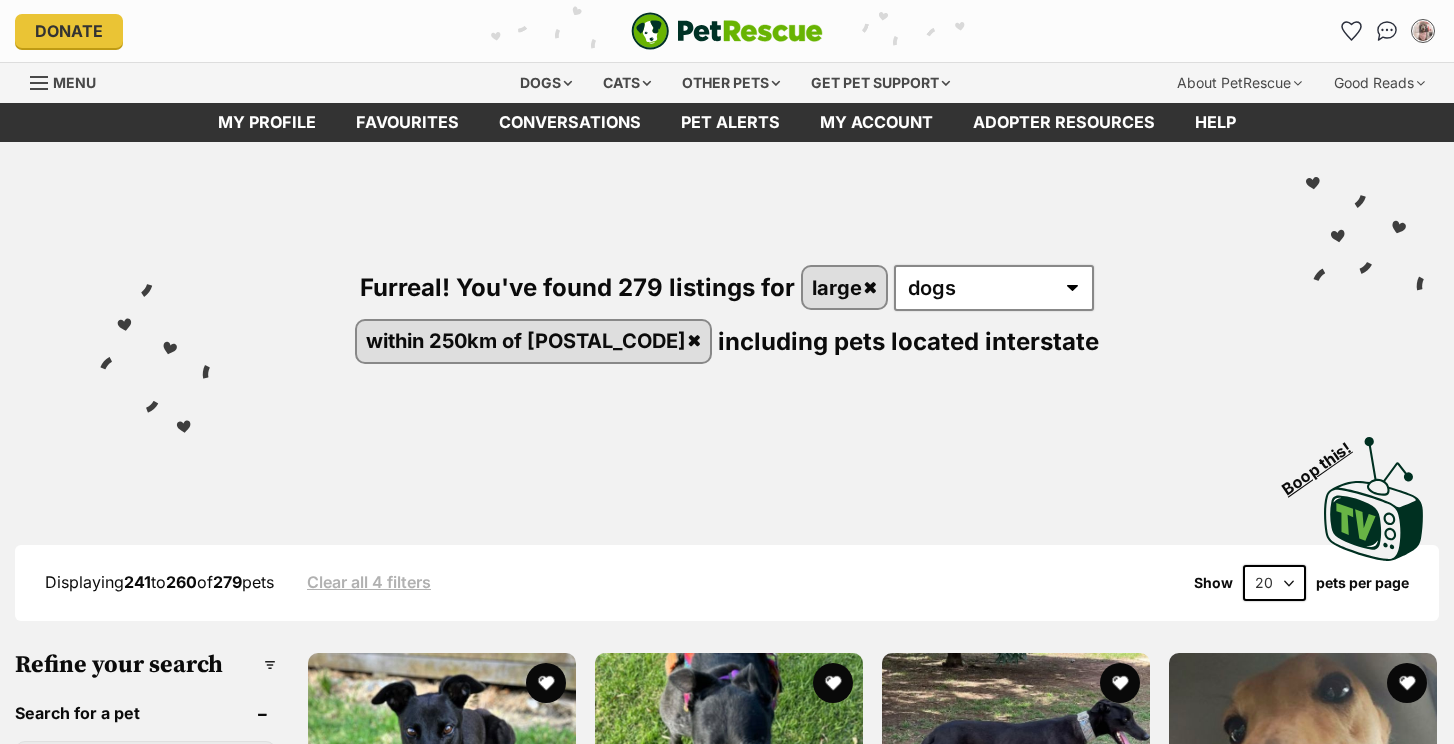 scroll, scrollTop: 0, scrollLeft: 0, axis: both 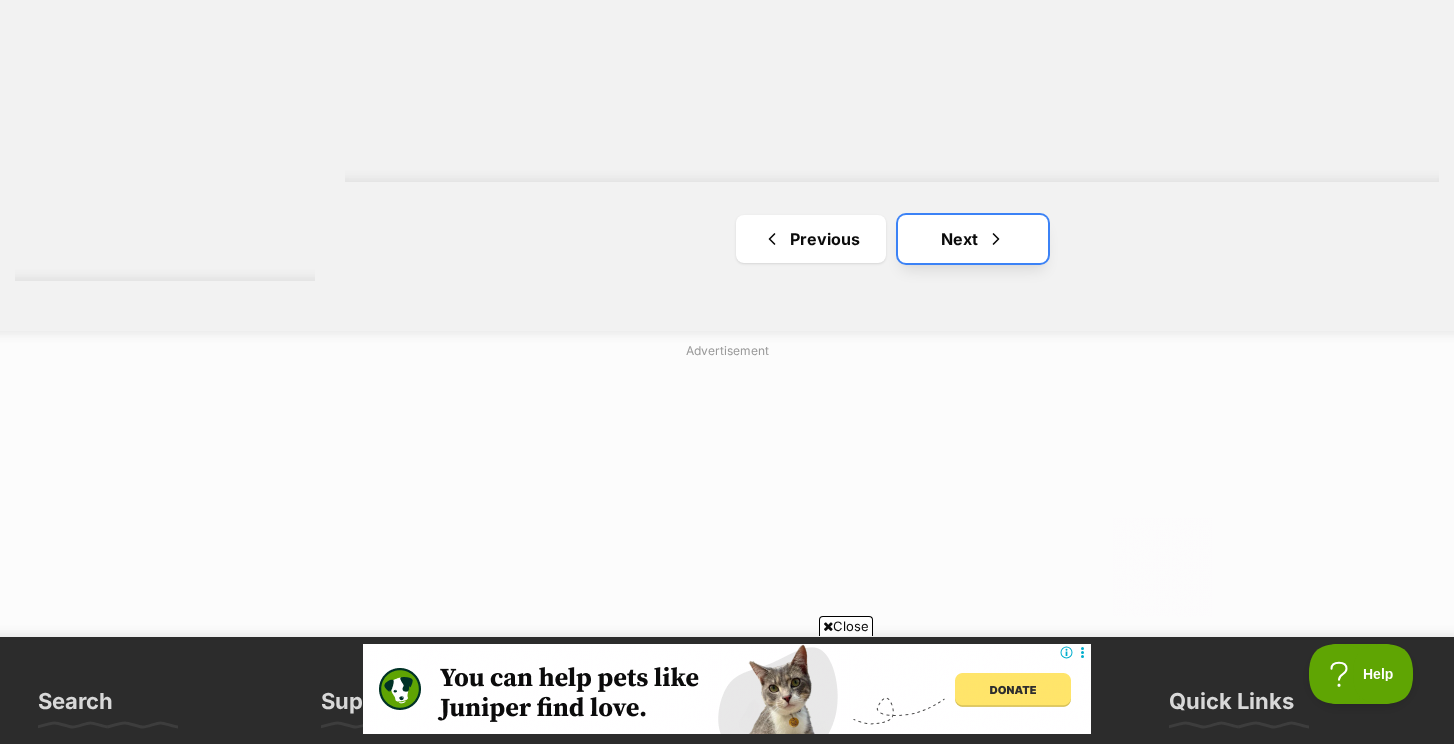 click on "Next" at bounding box center (973, 239) 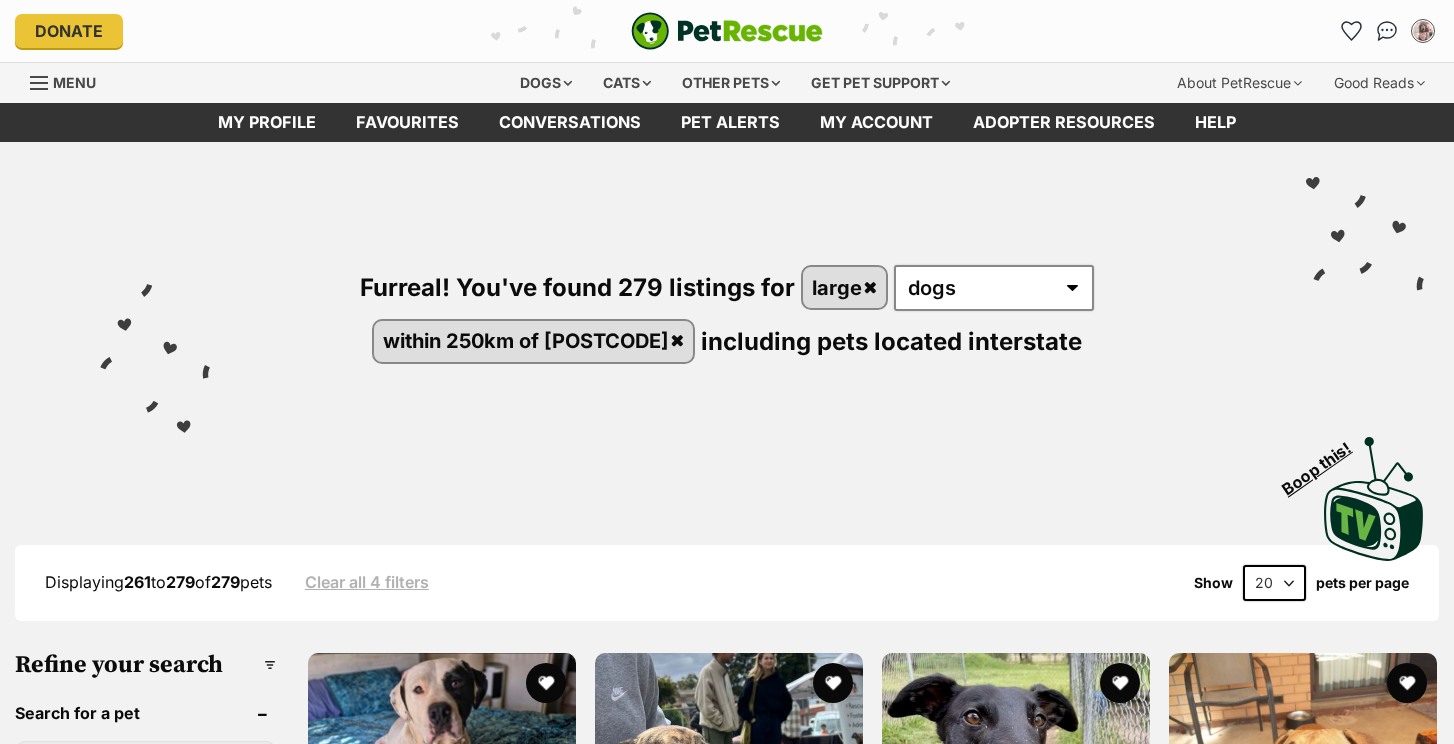 scroll, scrollTop: 0, scrollLeft: 0, axis: both 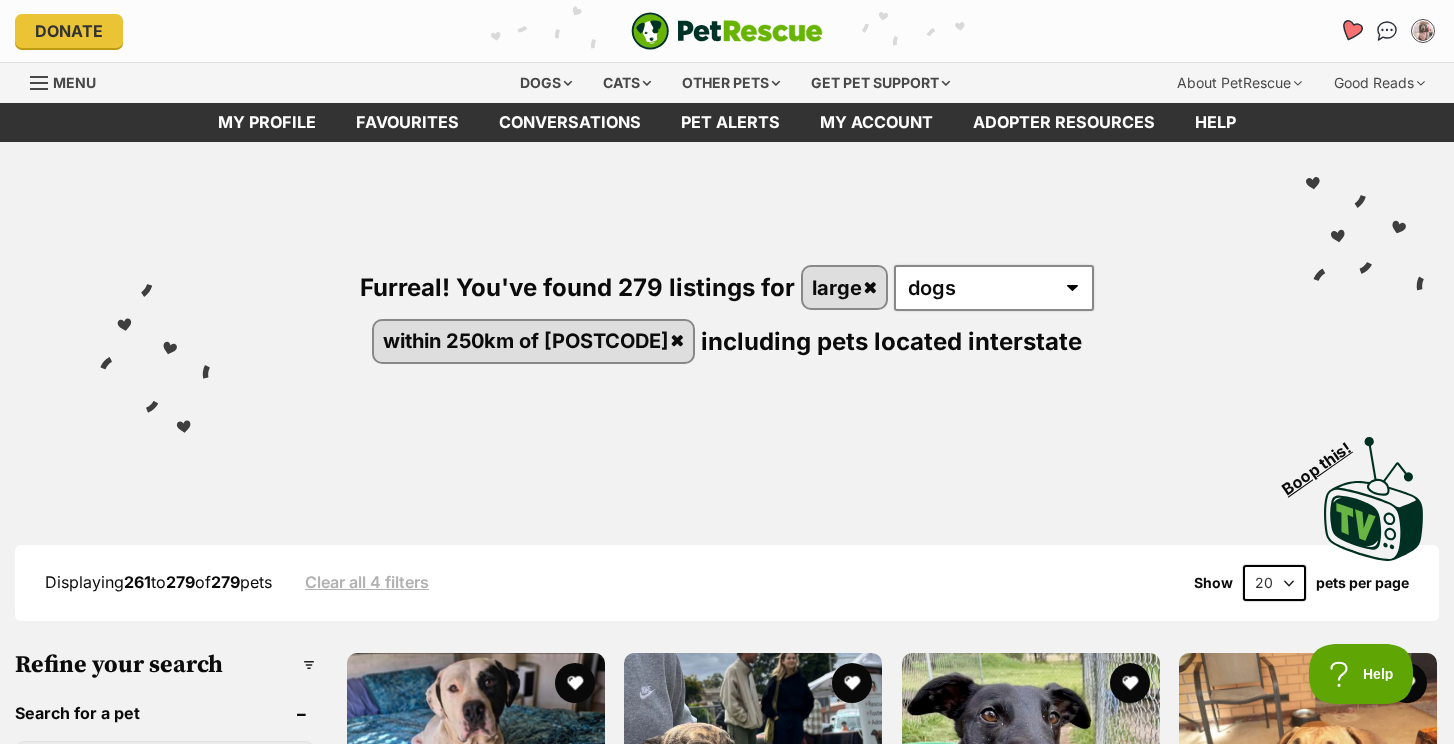 click at bounding box center [1351, 30] 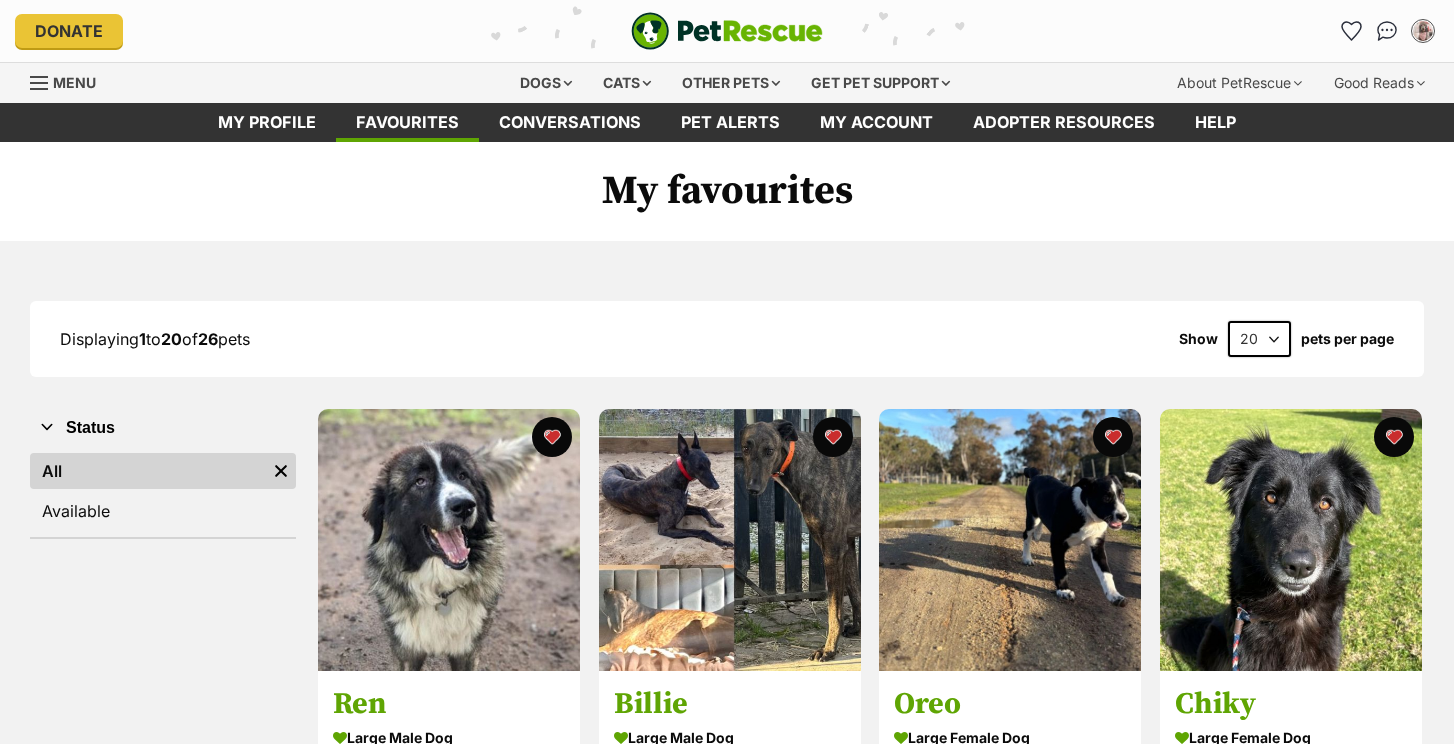 scroll, scrollTop: 0, scrollLeft: 0, axis: both 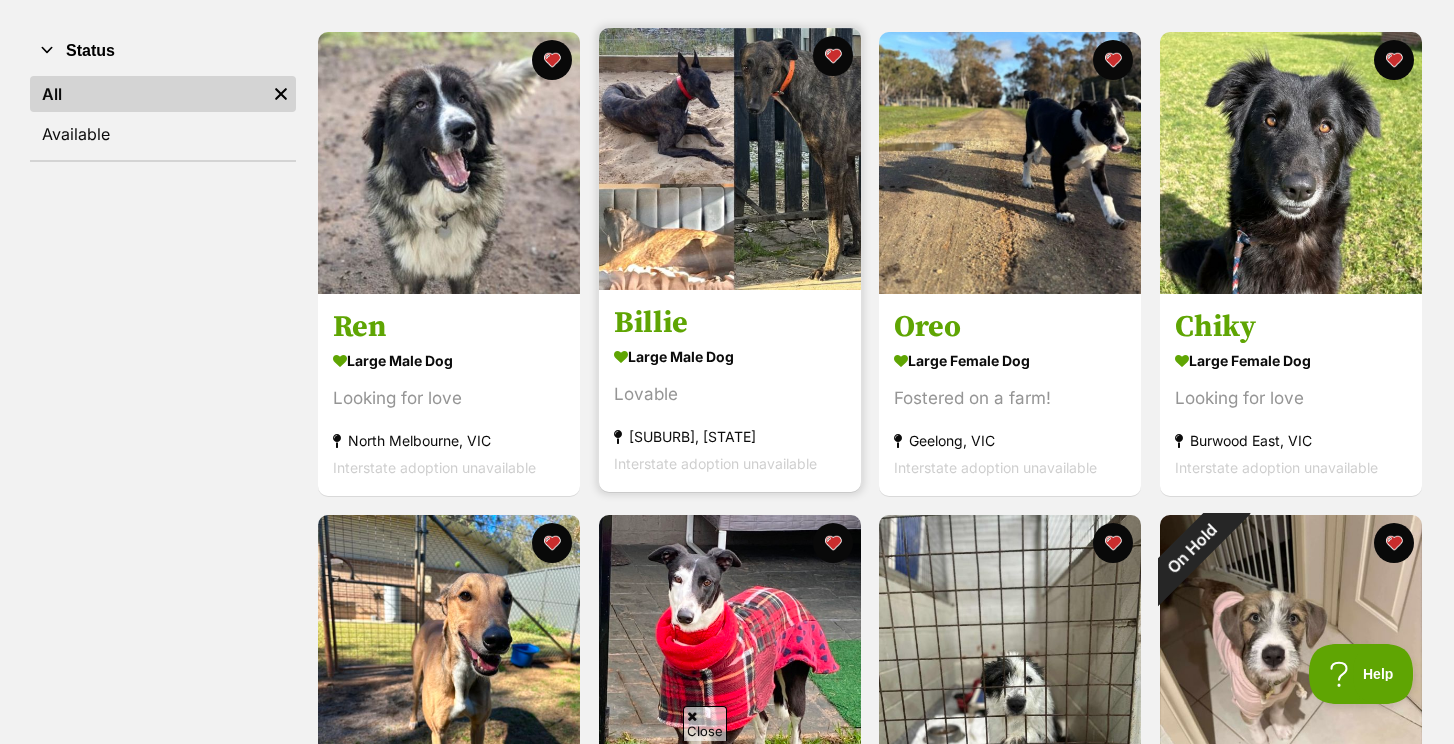 click at bounding box center [730, 159] 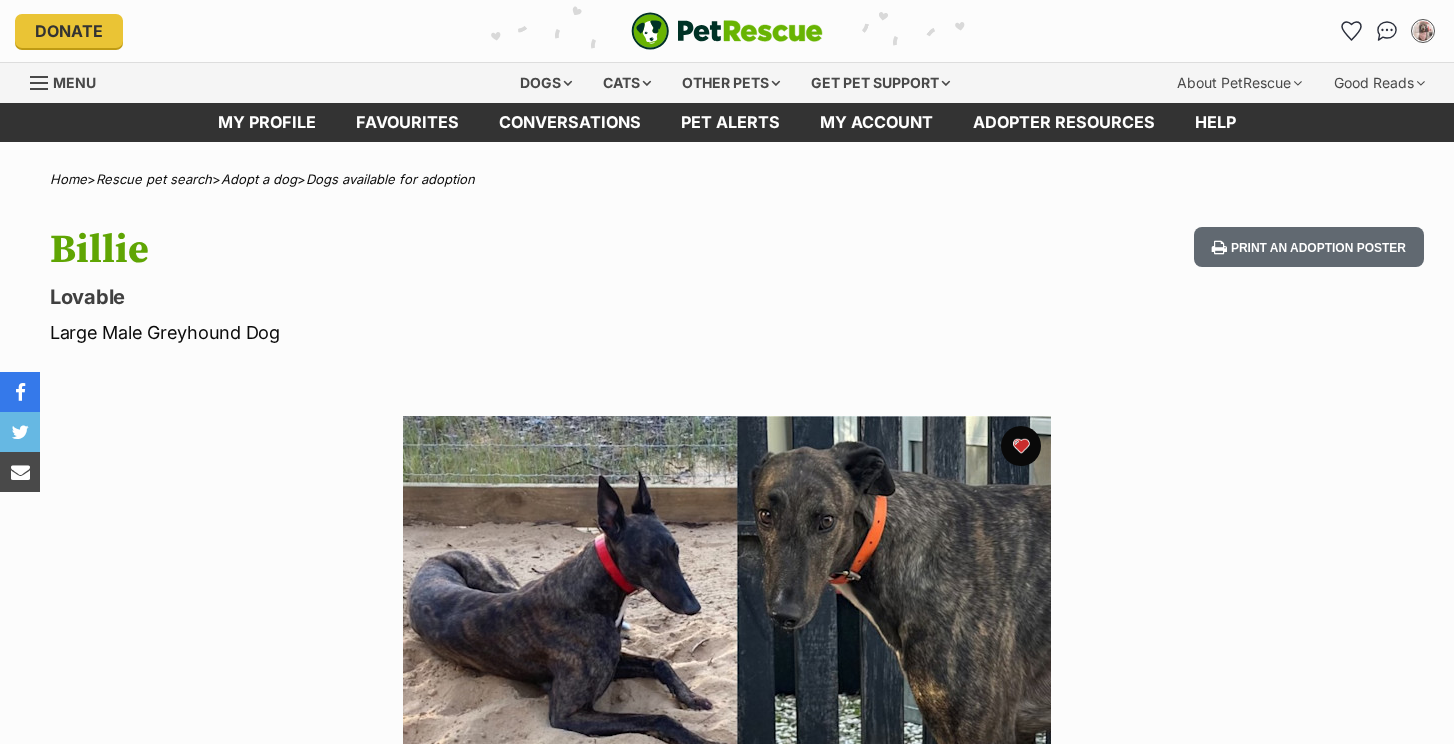 scroll, scrollTop: 107, scrollLeft: 0, axis: vertical 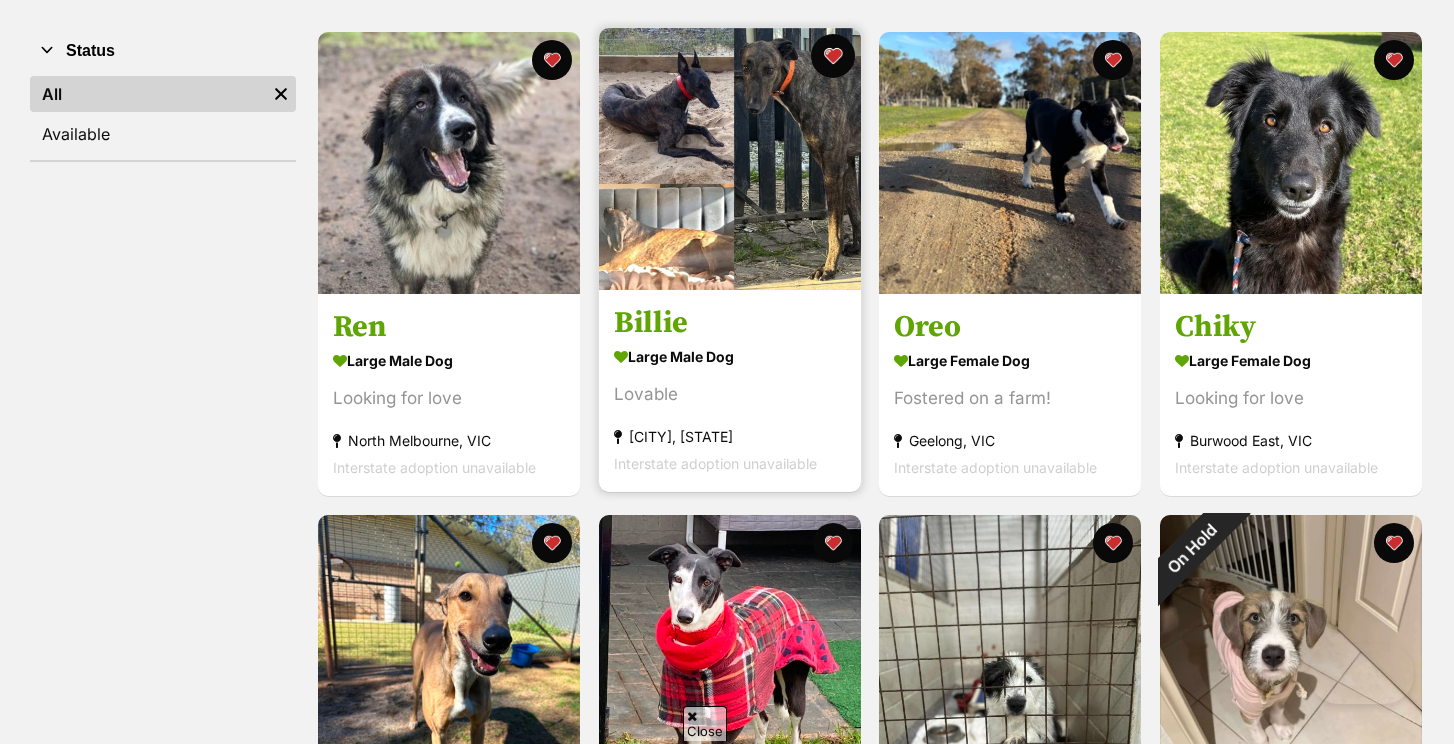 click at bounding box center [832, 56] 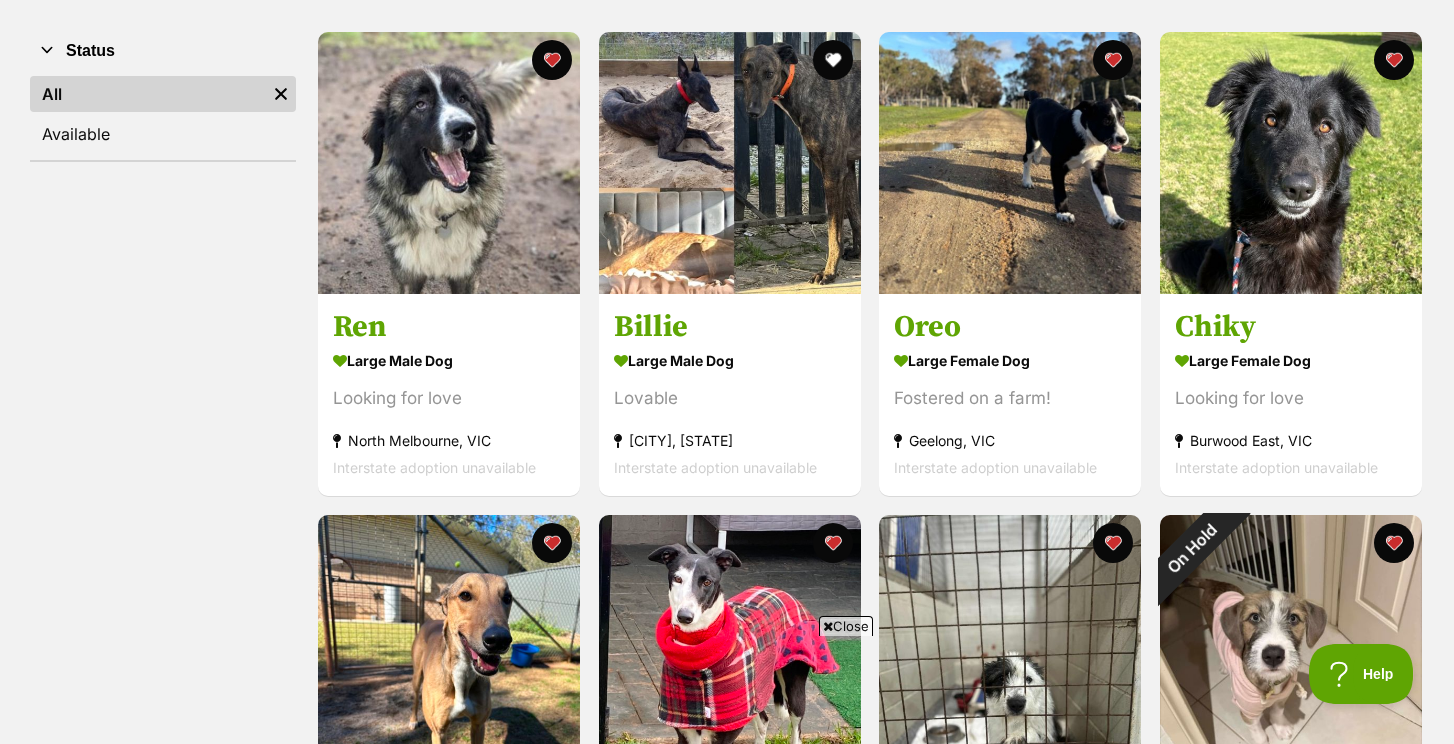 scroll, scrollTop: 0, scrollLeft: 0, axis: both 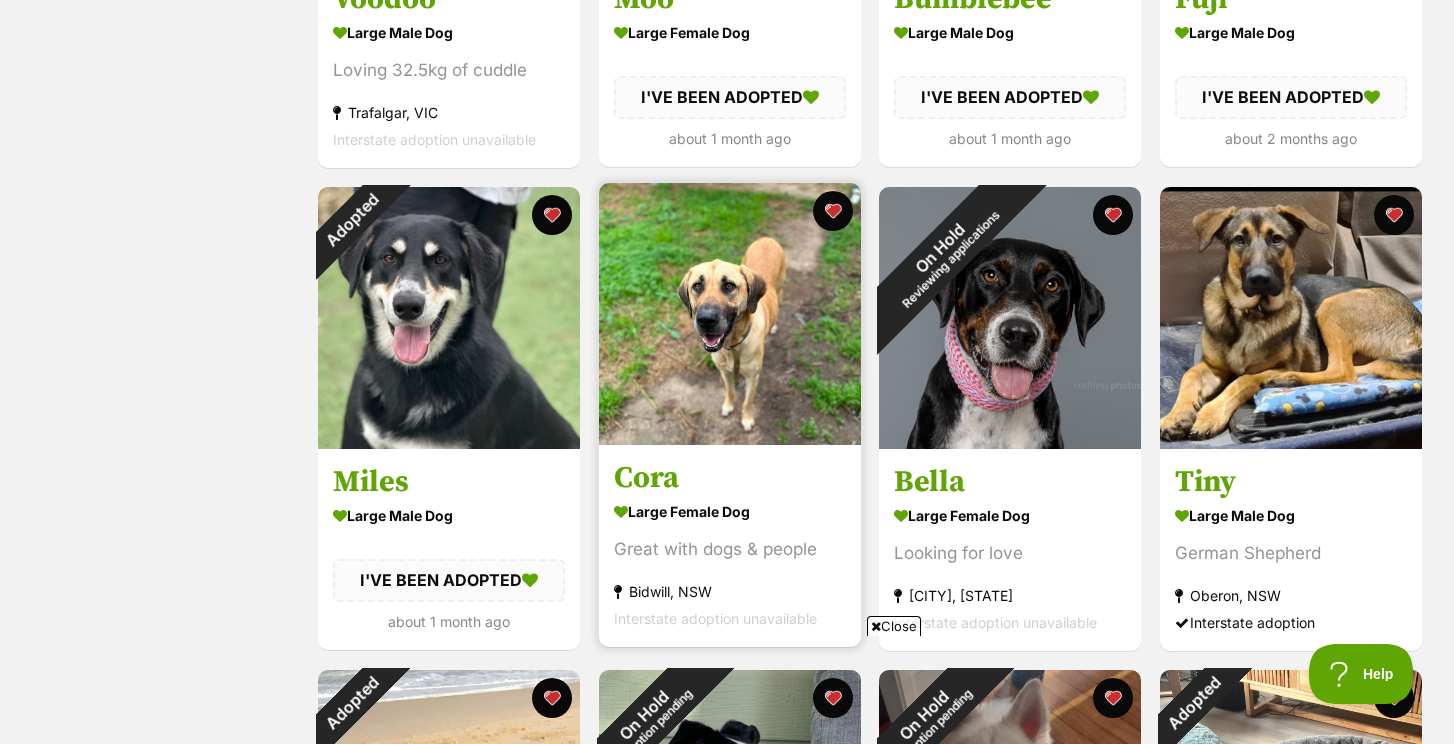 click at bounding box center (730, 314) 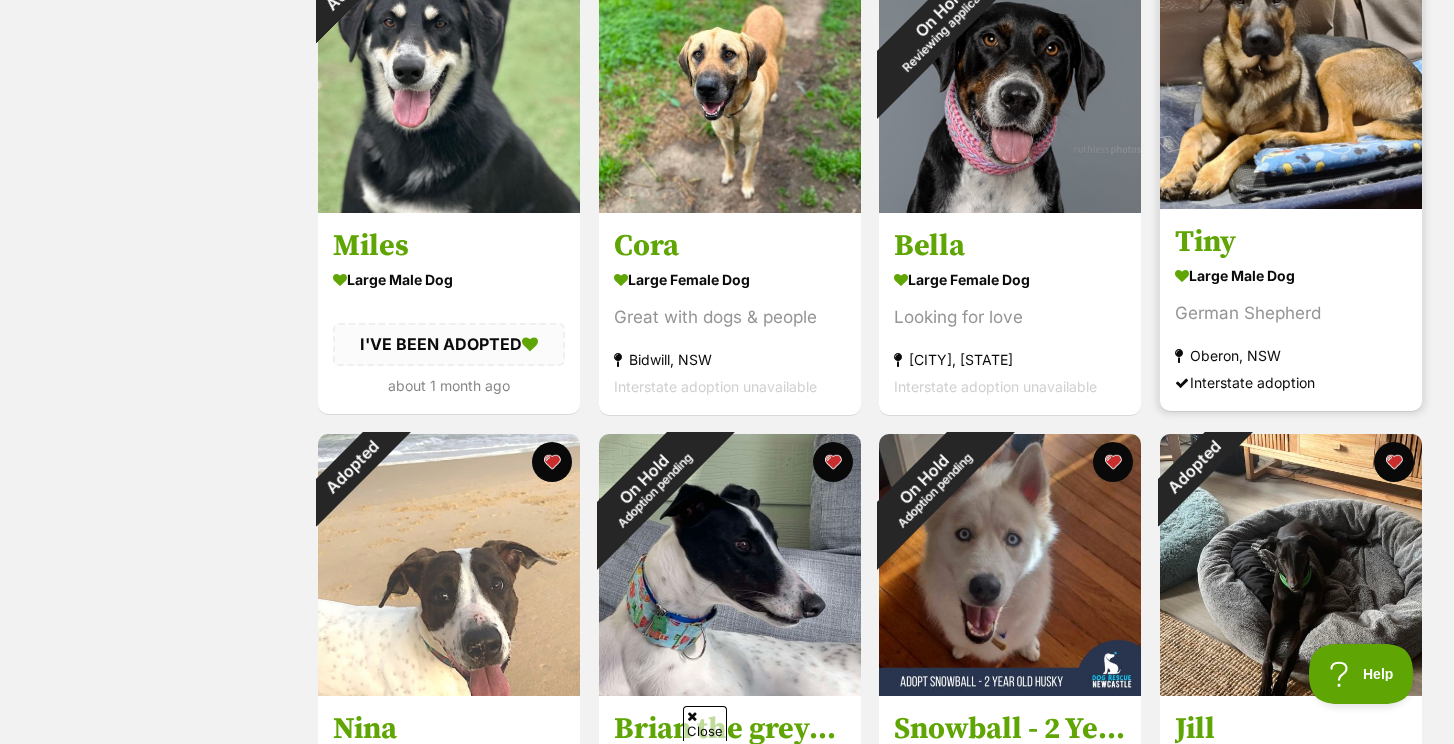scroll, scrollTop: 0, scrollLeft: 0, axis: both 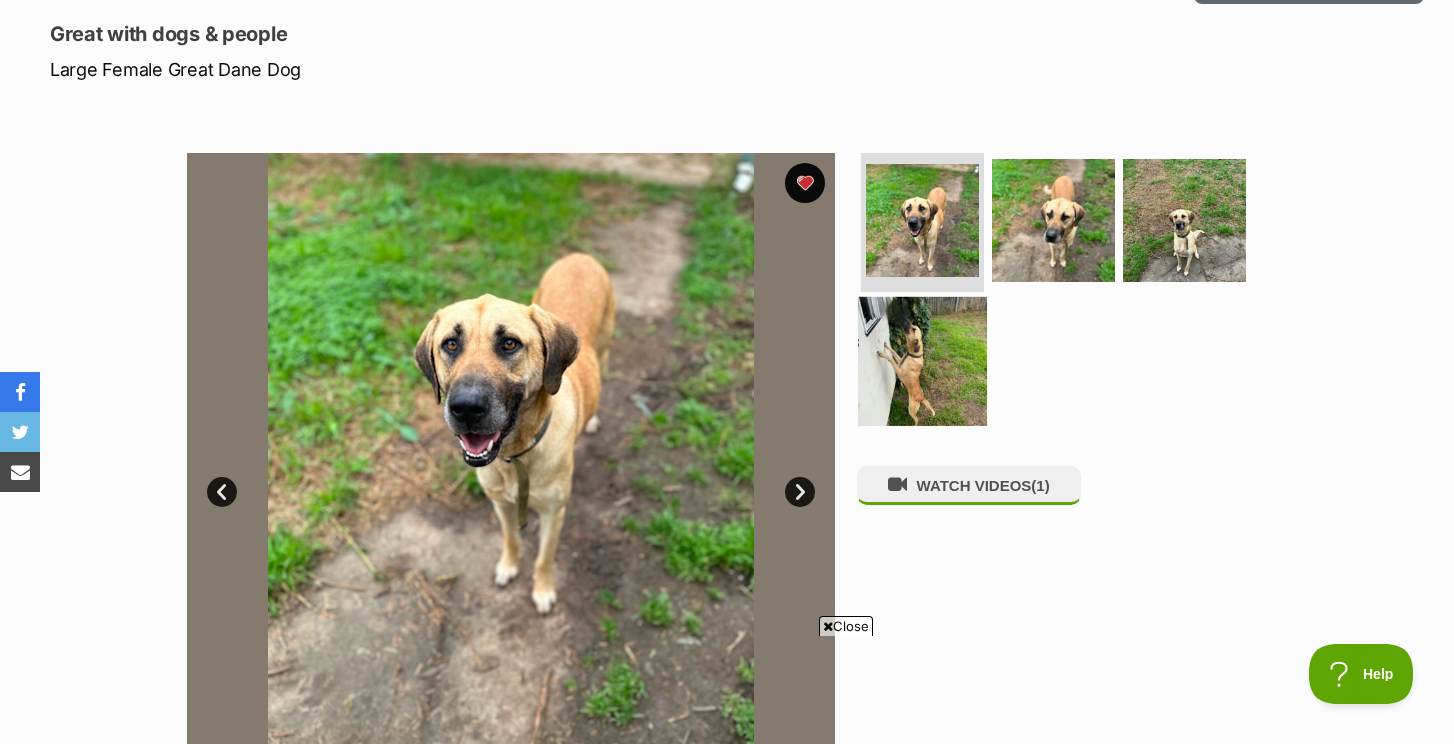click at bounding box center (922, 361) 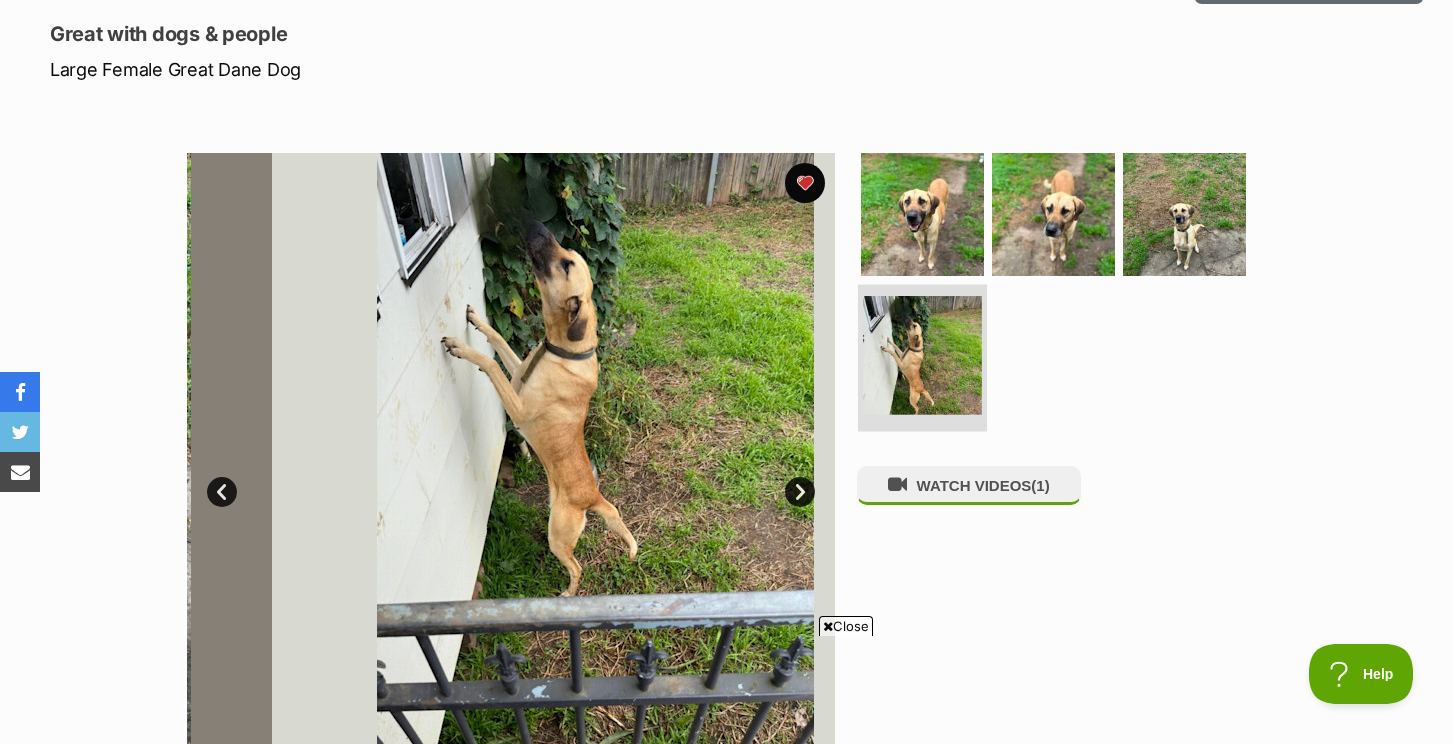 scroll, scrollTop: 0, scrollLeft: 0, axis: both 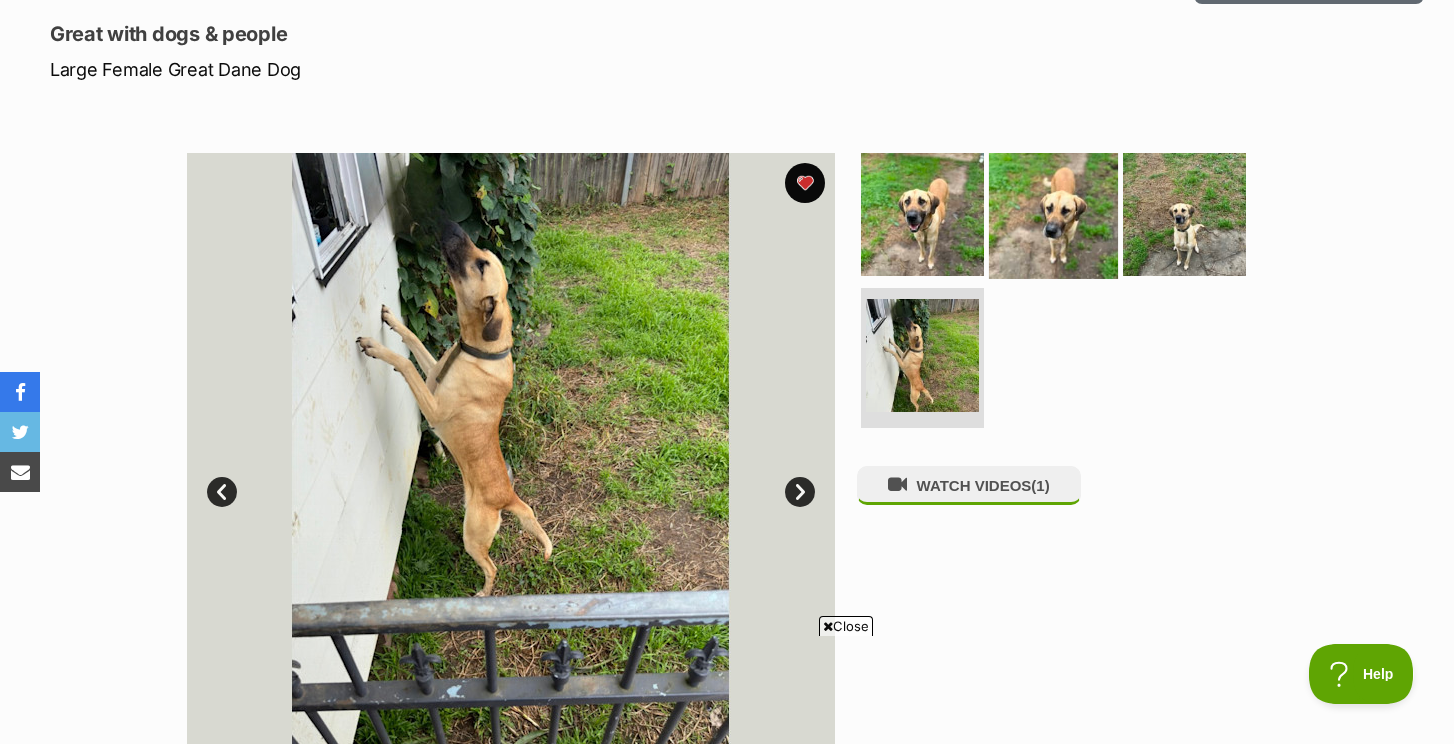 click at bounding box center [1053, 213] 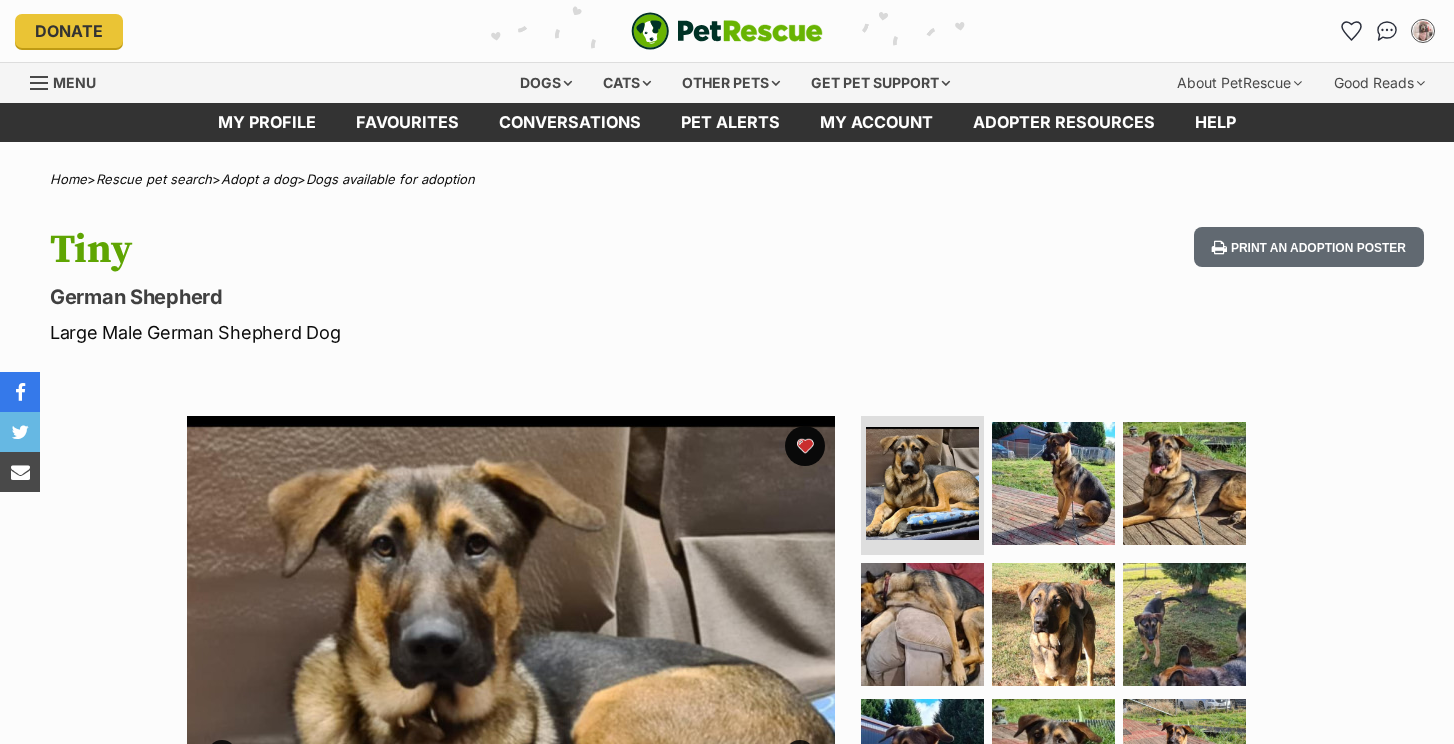 scroll, scrollTop: 0, scrollLeft: 0, axis: both 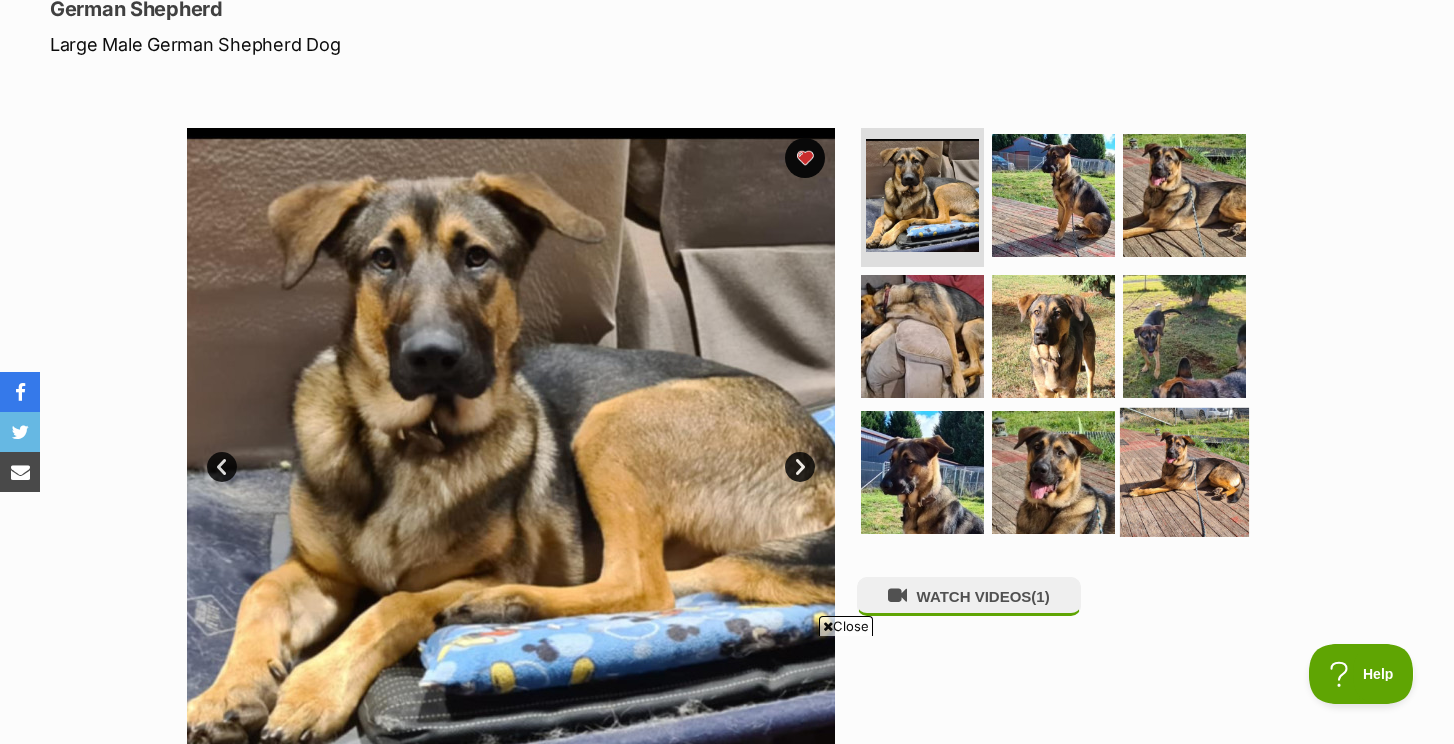 click at bounding box center [1184, 472] 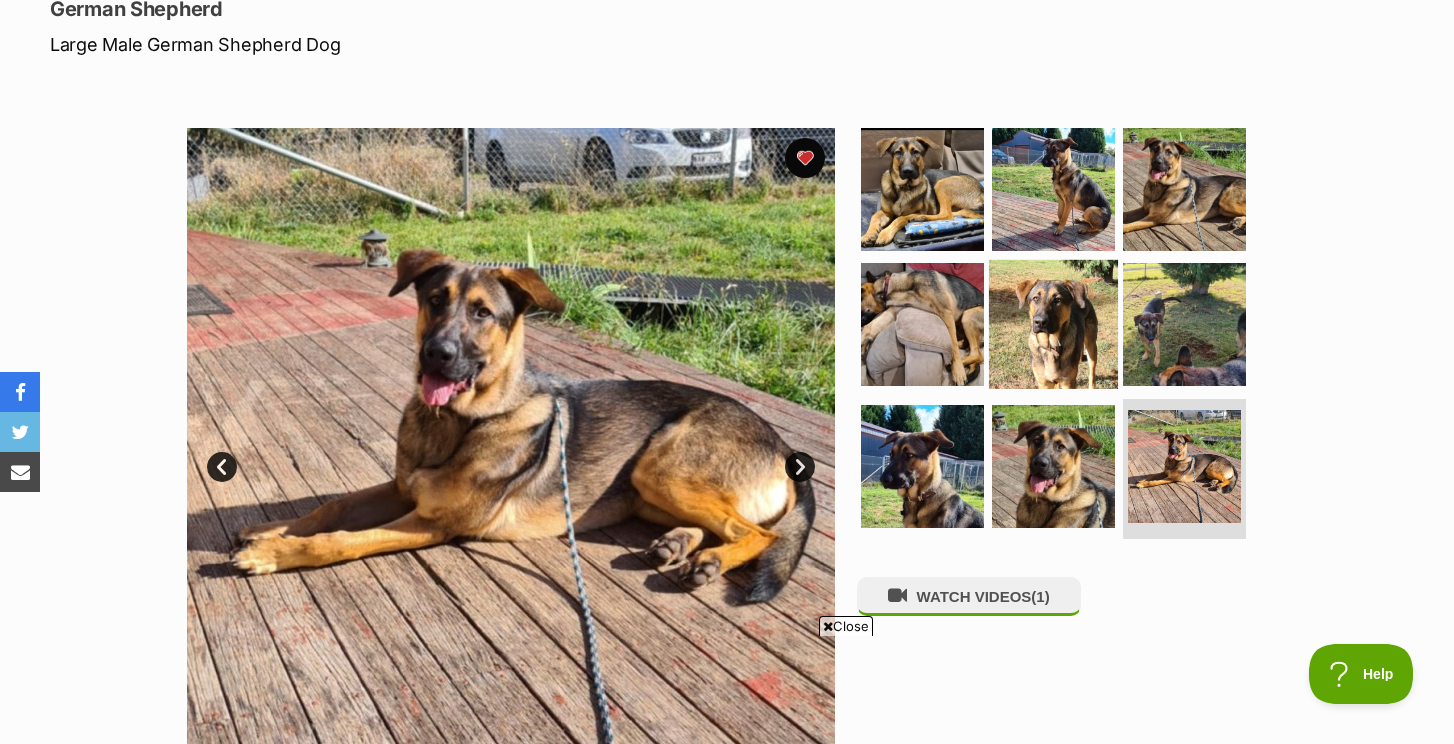 click at bounding box center (1053, 324) 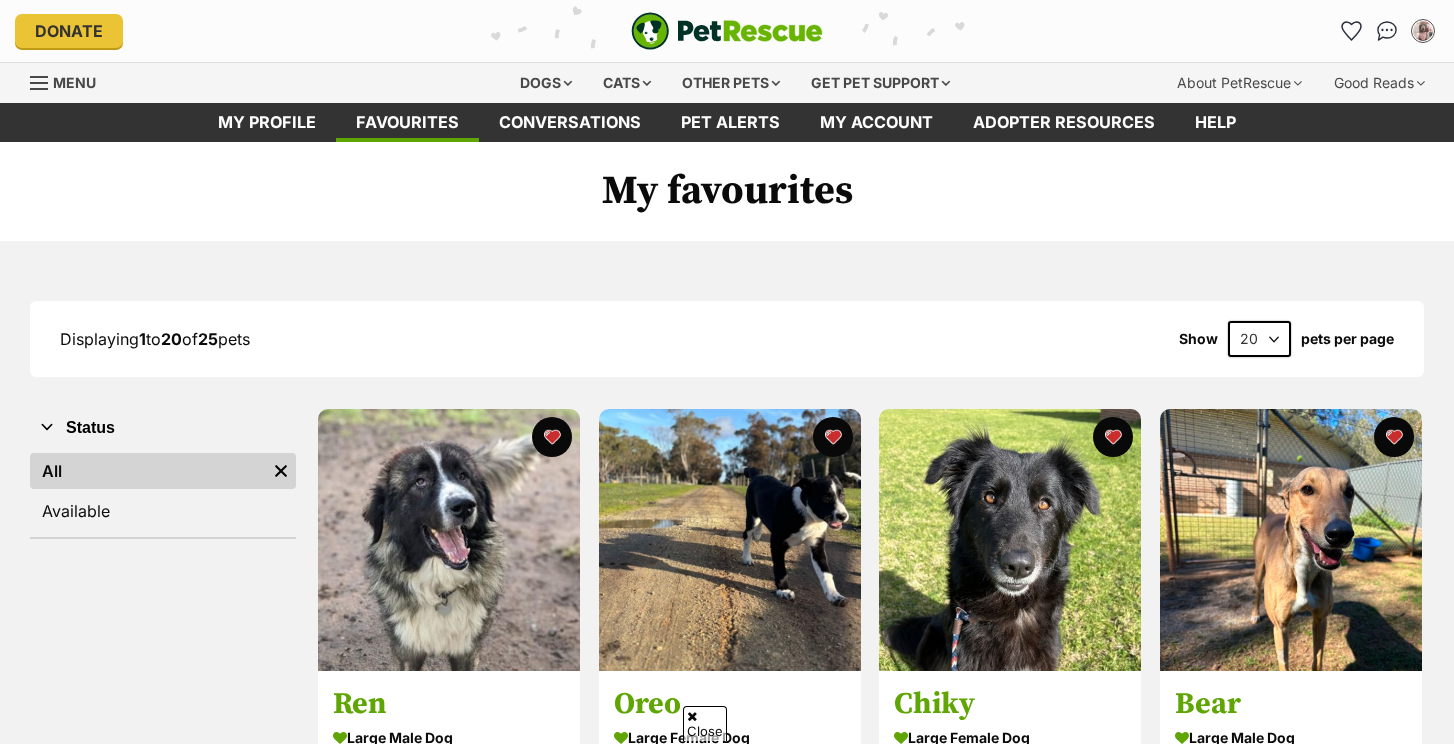scroll, scrollTop: 1908, scrollLeft: 0, axis: vertical 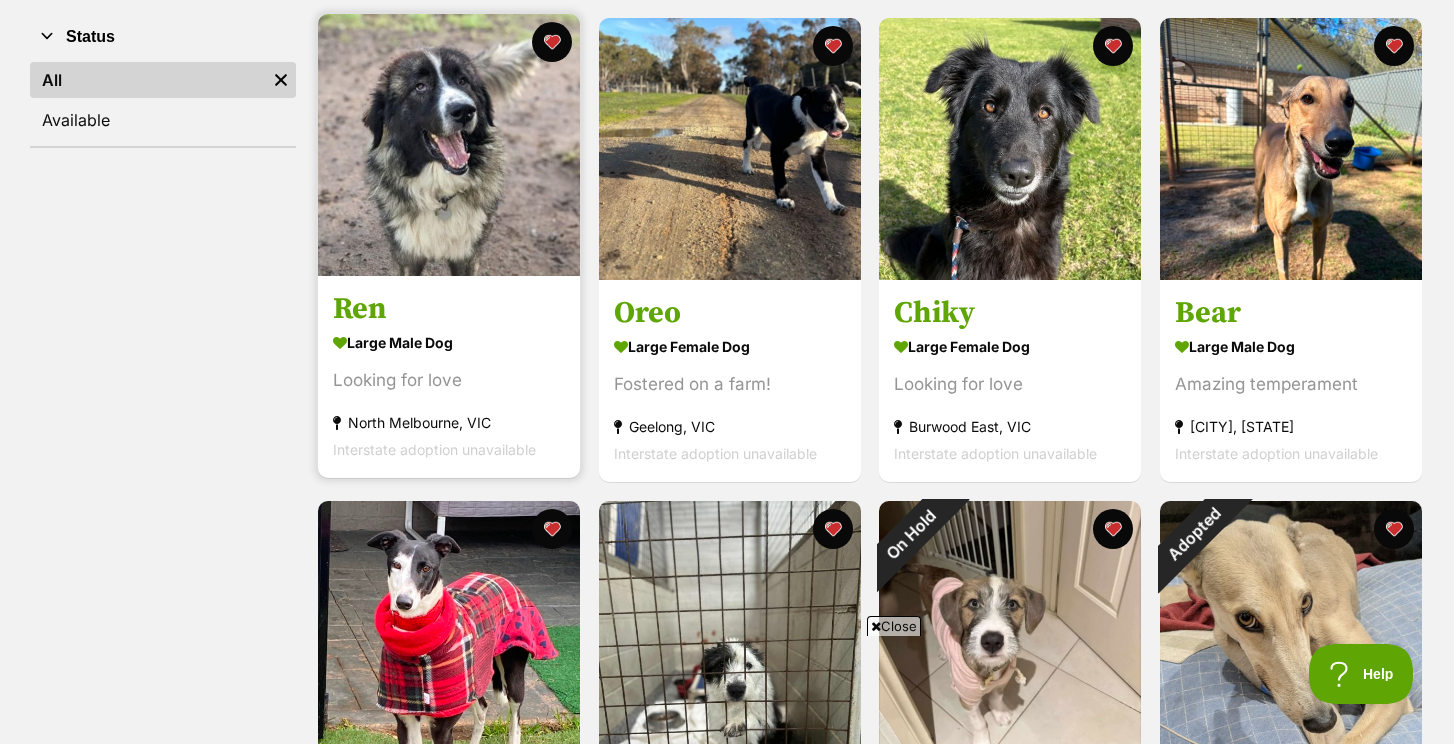 click at bounding box center (449, 145) 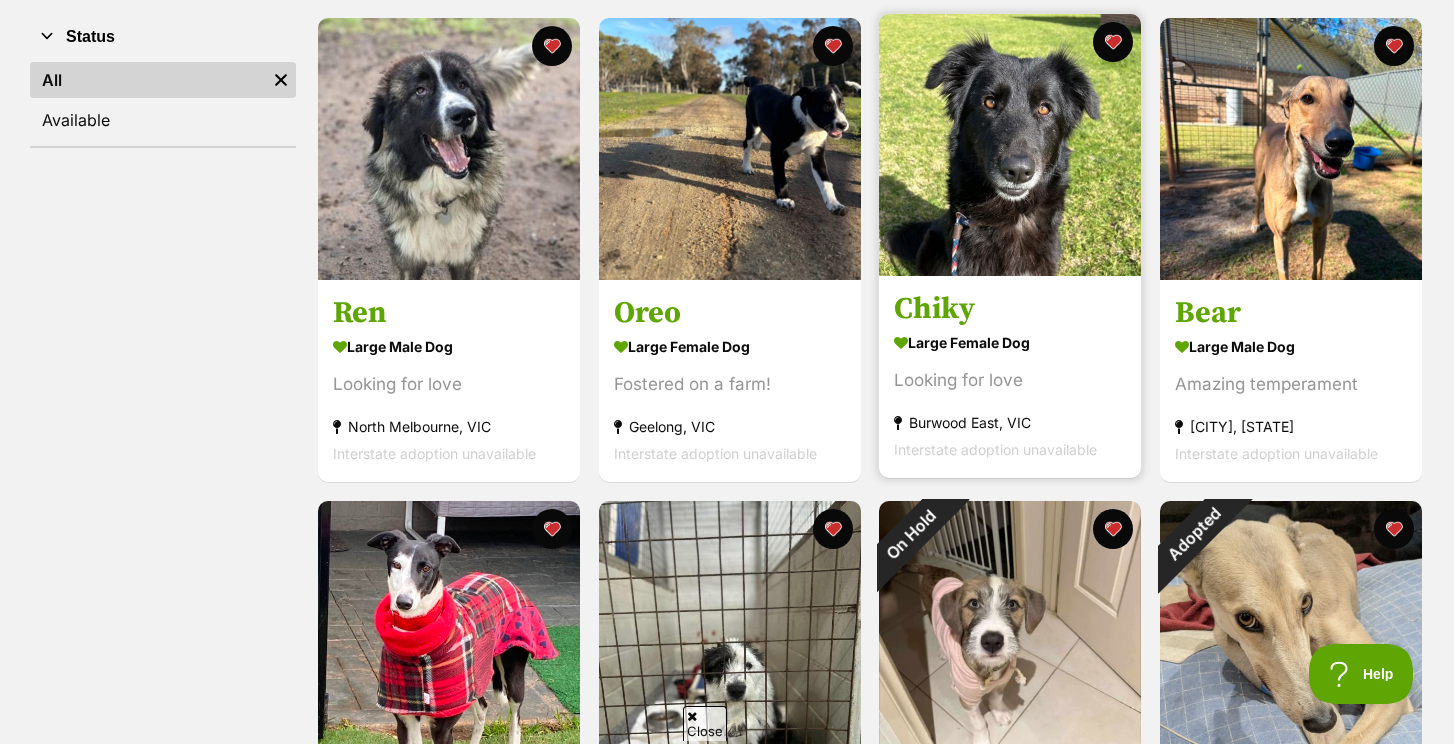 click at bounding box center [1010, 145] 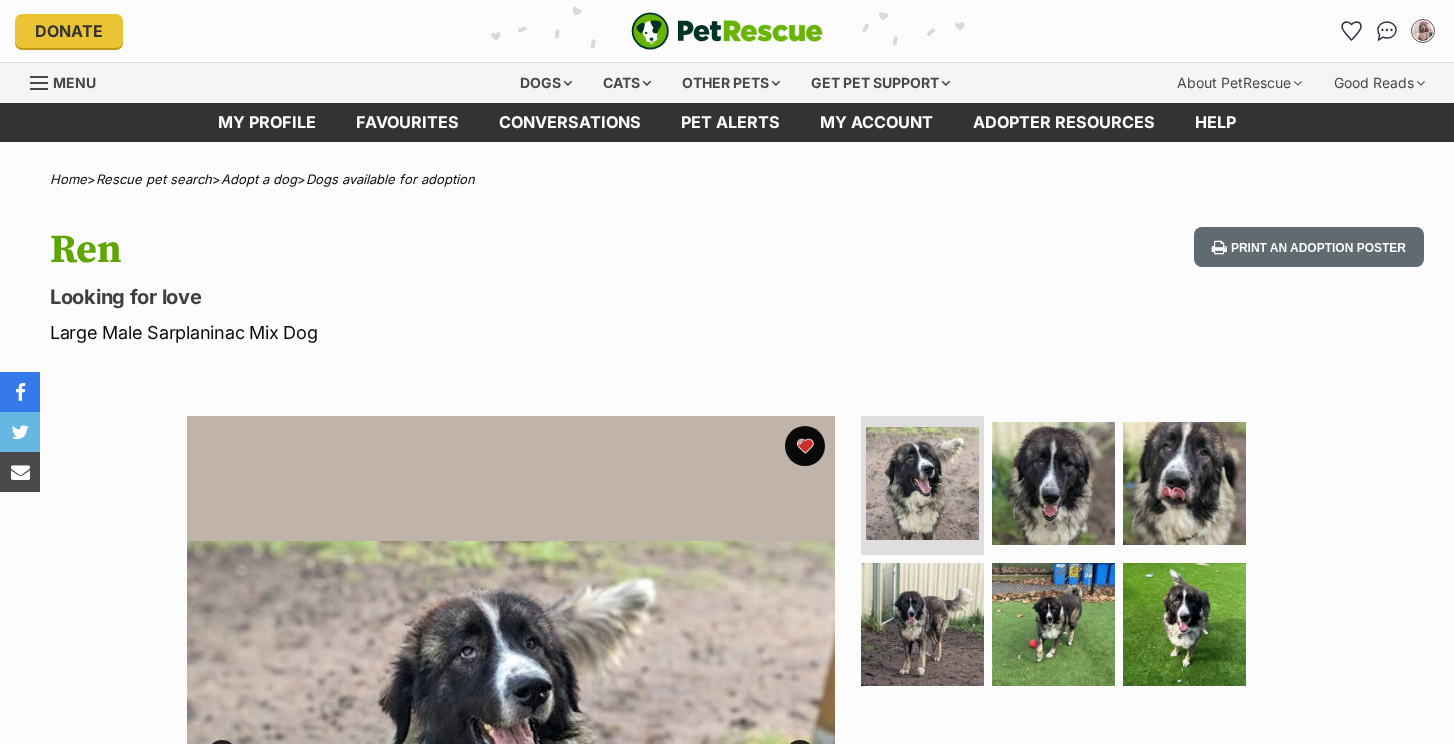 scroll, scrollTop: 0, scrollLeft: 0, axis: both 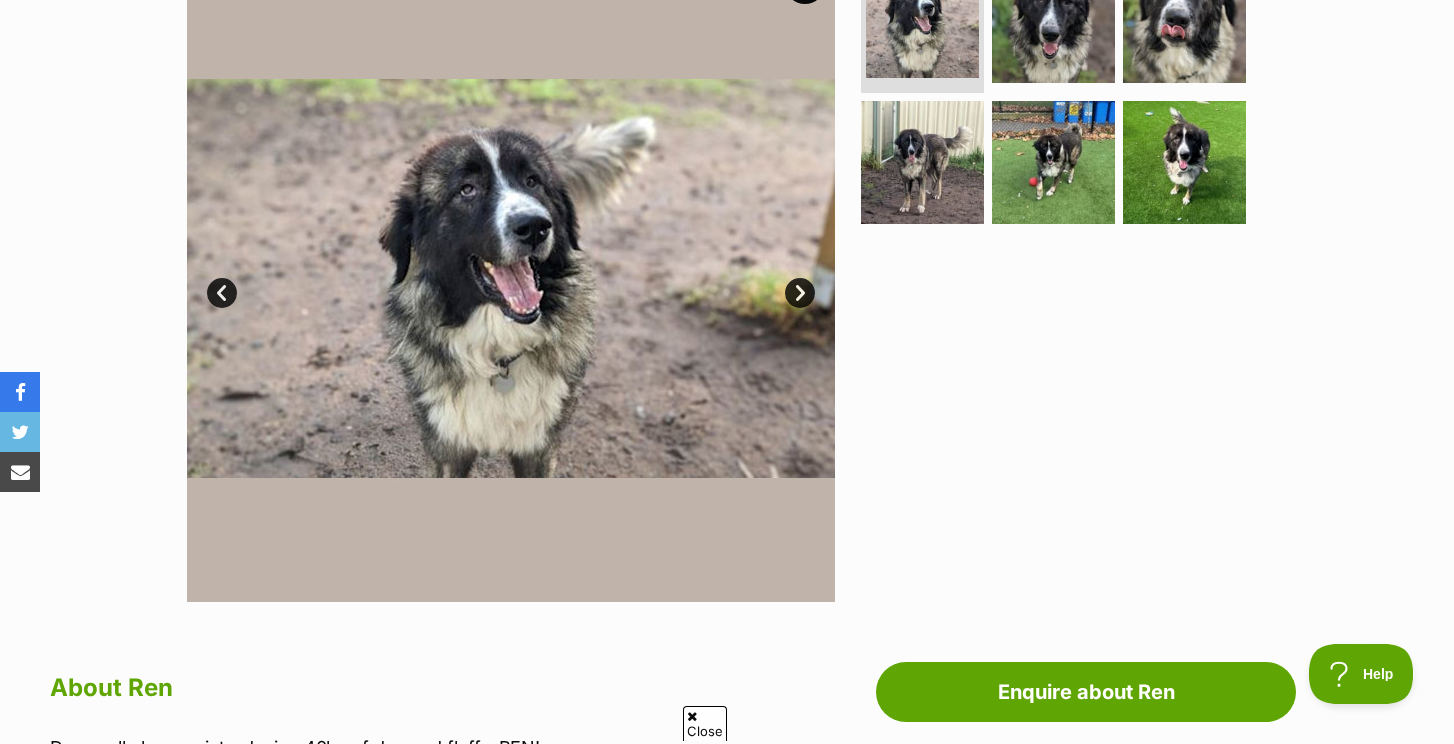 click at bounding box center (511, 278) 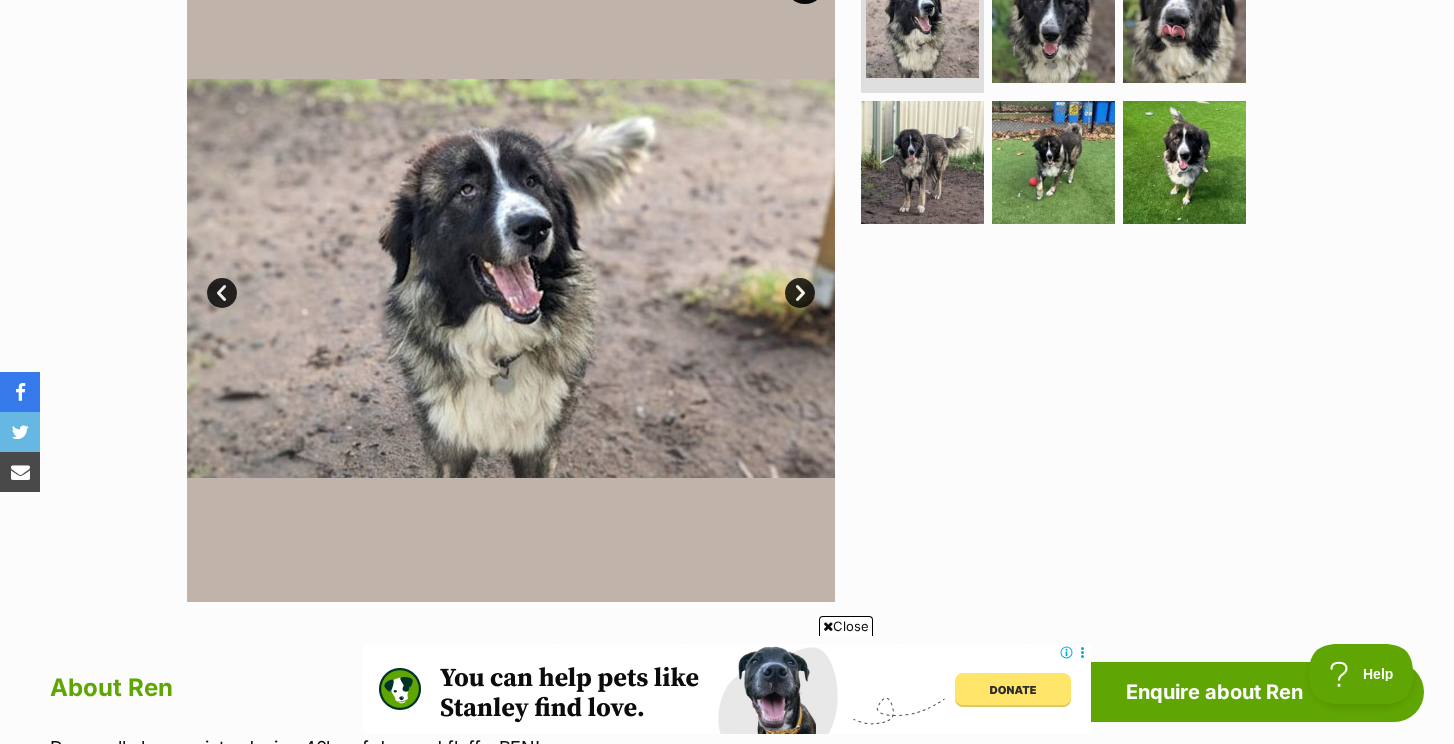 scroll, scrollTop: 0, scrollLeft: 0, axis: both 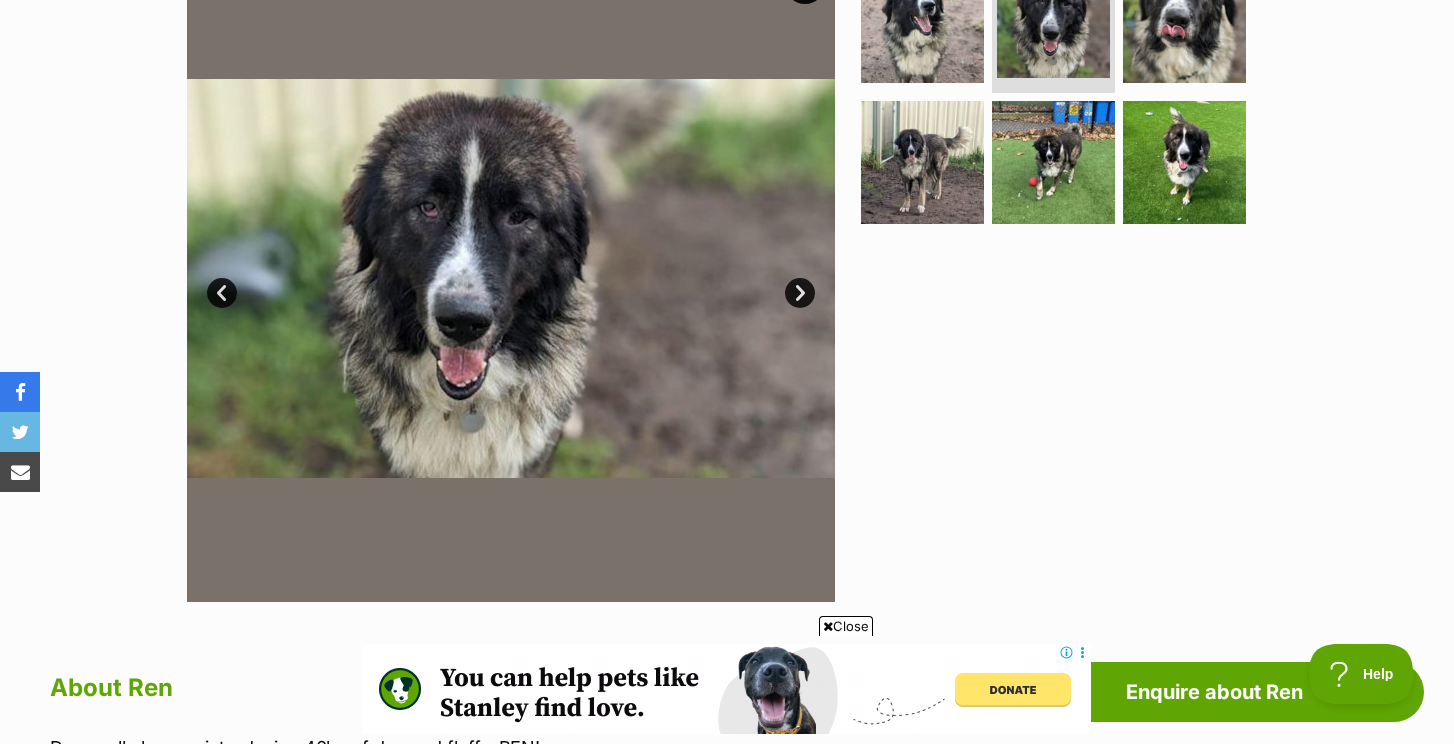 click on "Next" at bounding box center [800, 293] 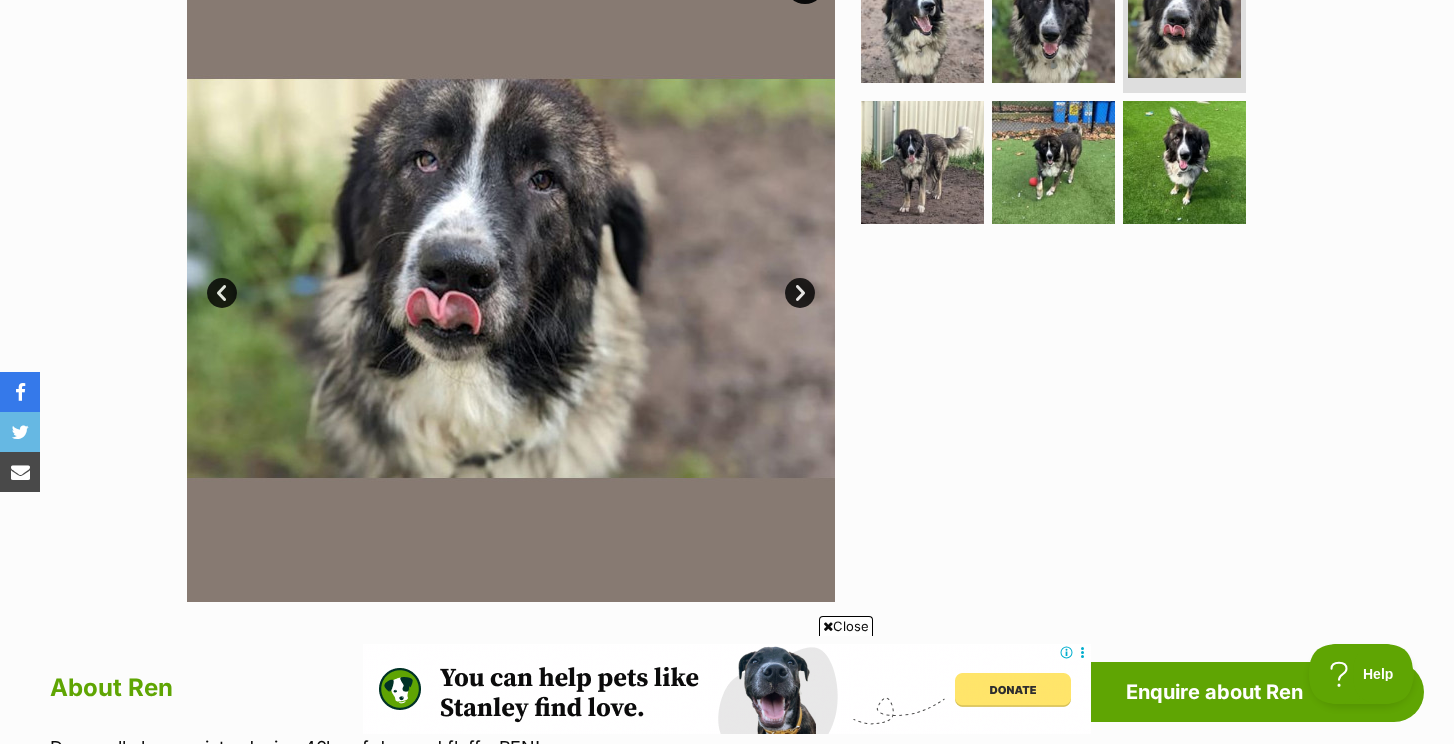 click on "Next" at bounding box center [800, 293] 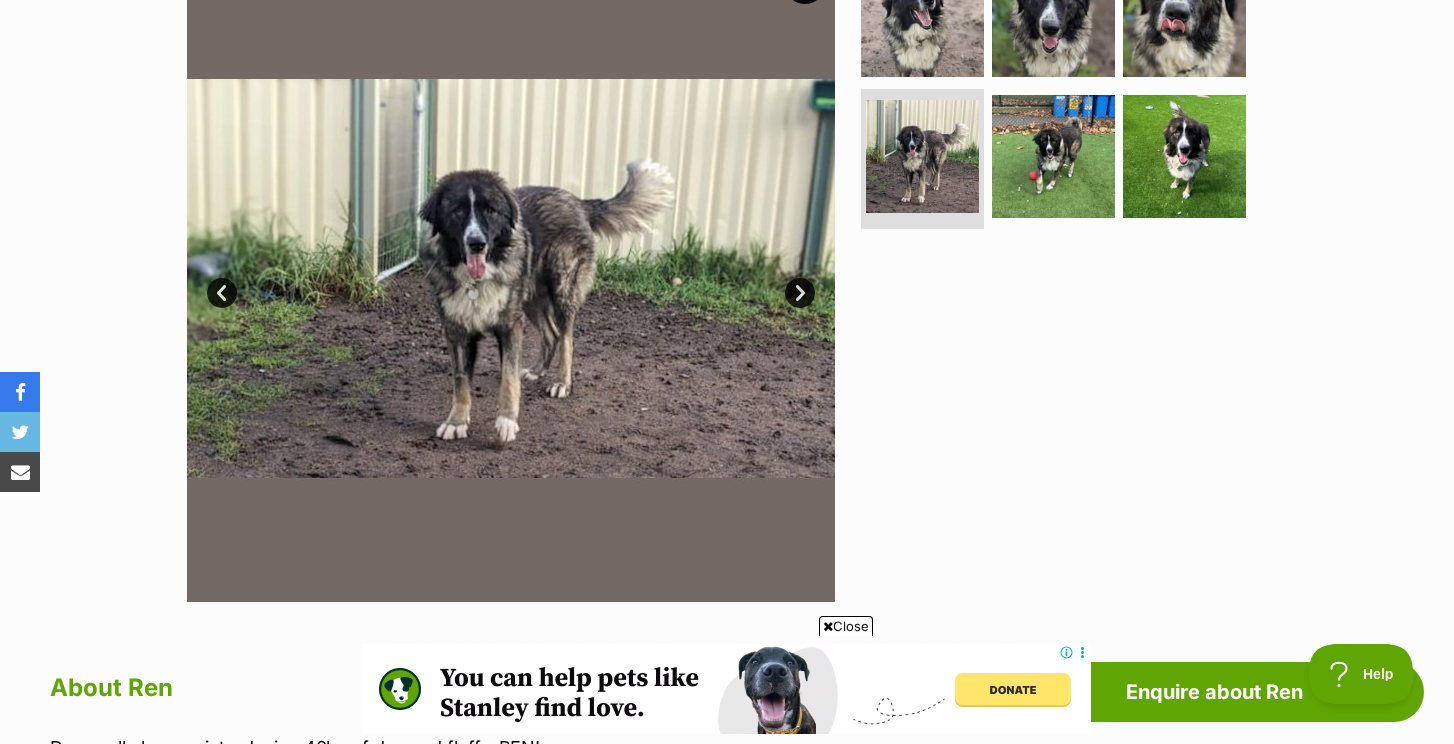 click on "Next" at bounding box center [800, 293] 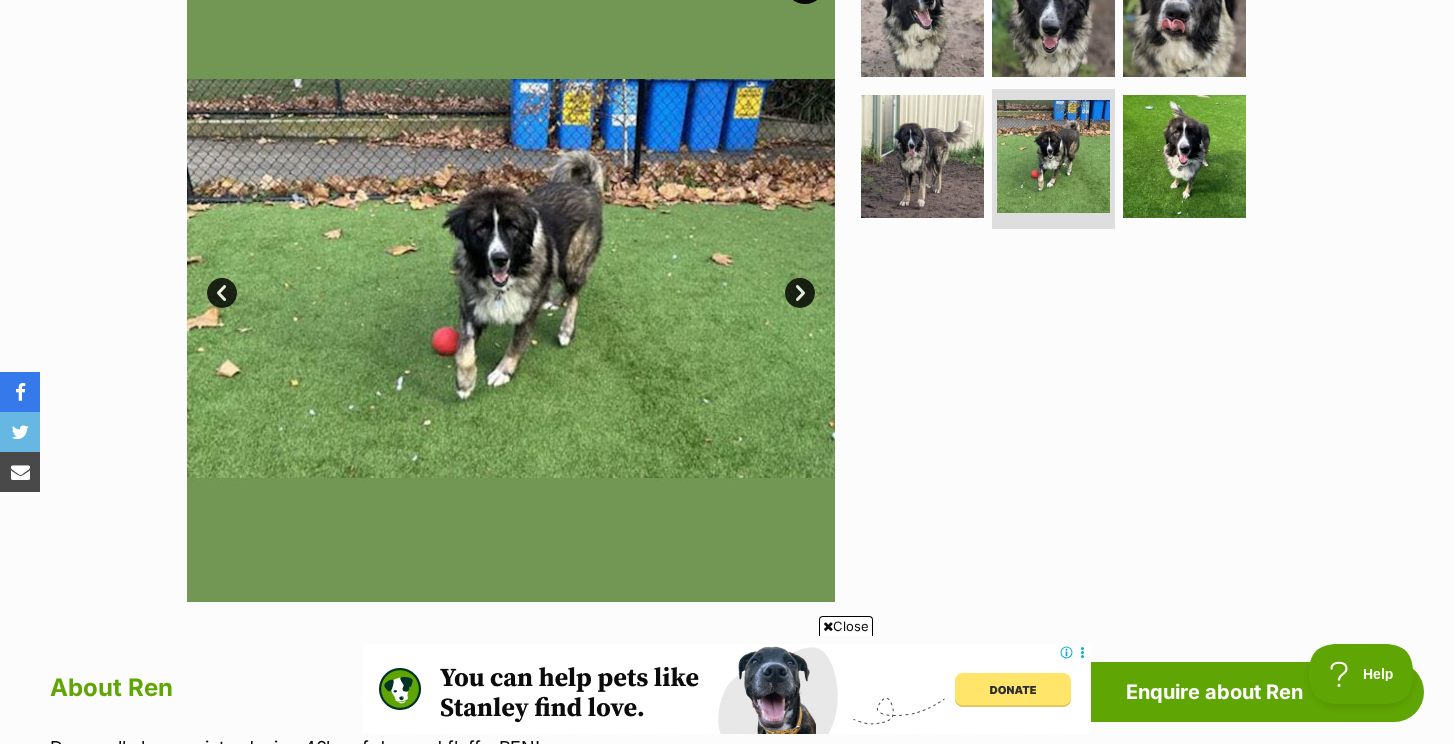 click on "Next" at bounding box center (800, 293) 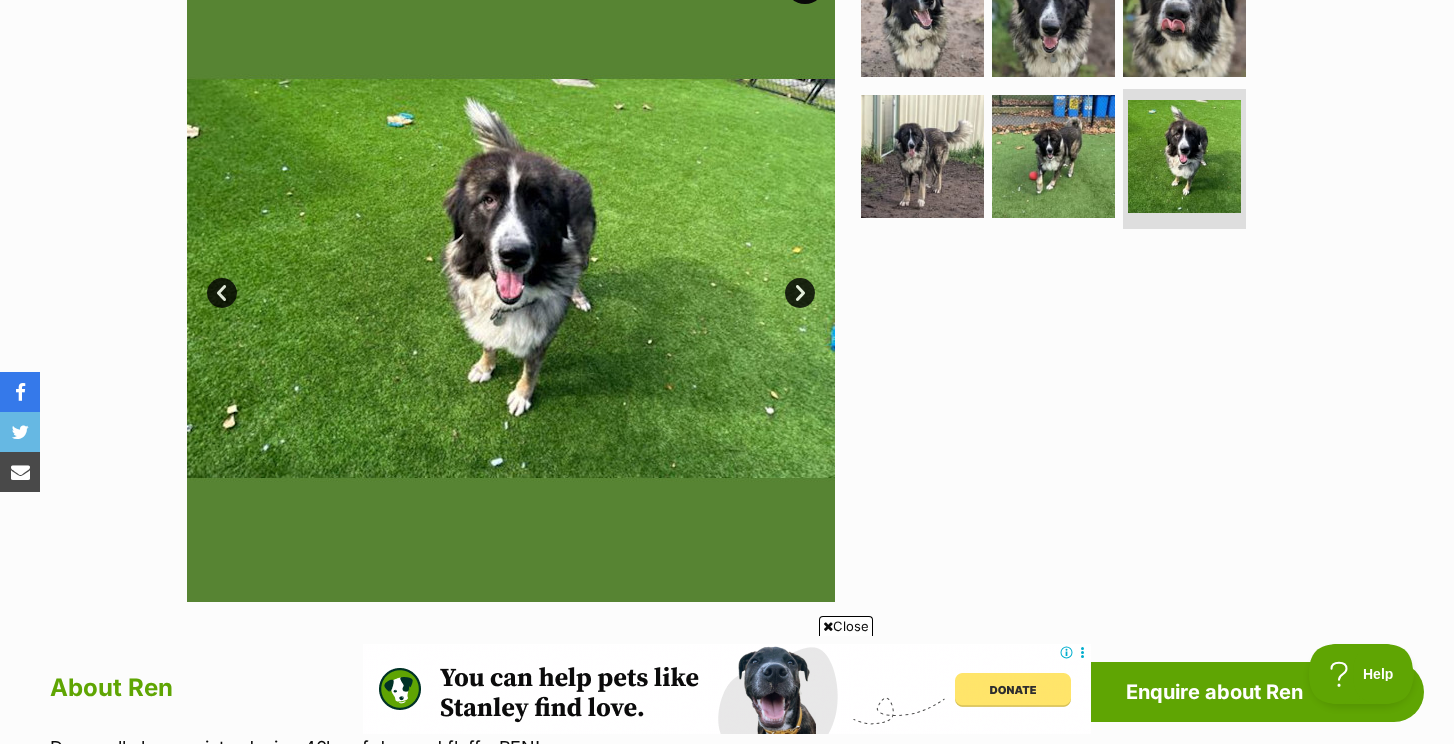 click on "Next" at bounding box center [800, 293] 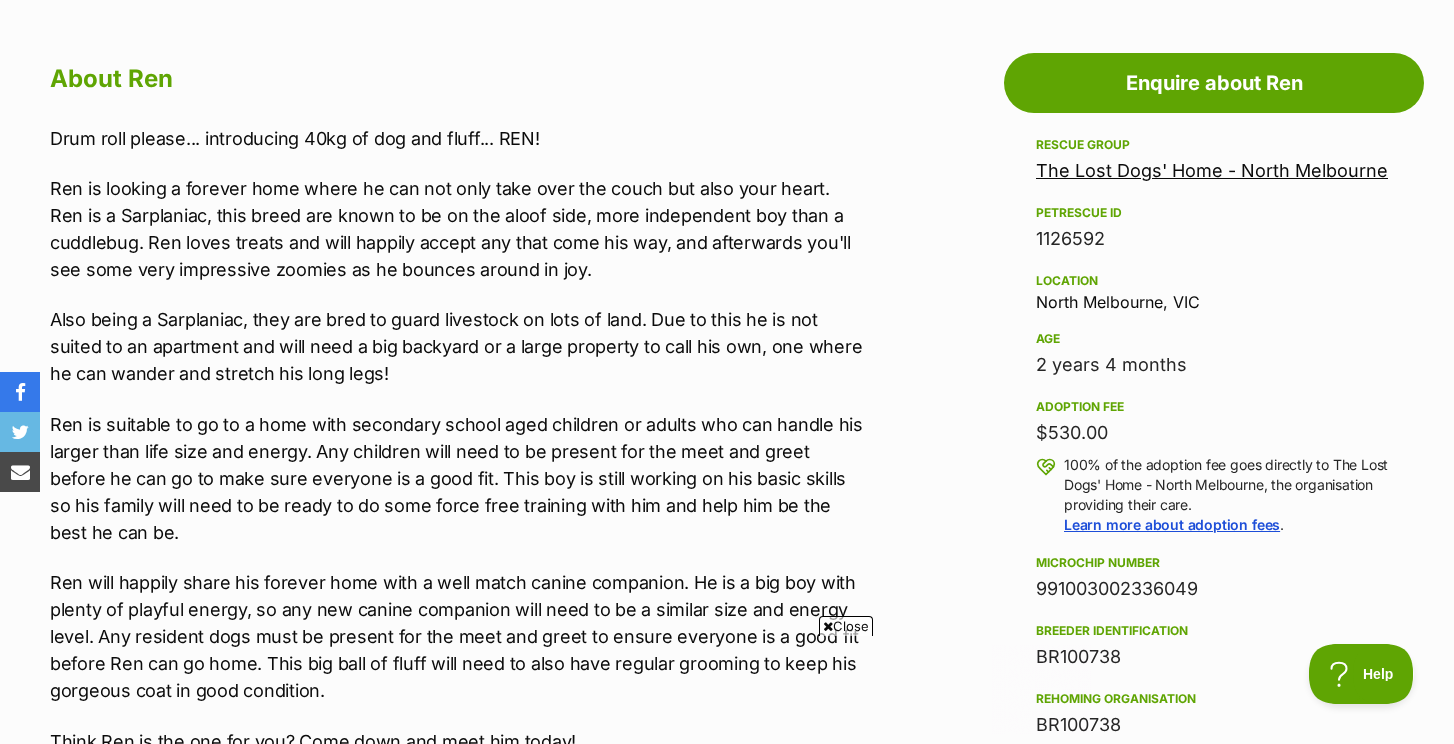 scroll, scrollTop: 0, scrollLeft: 0, axis: both 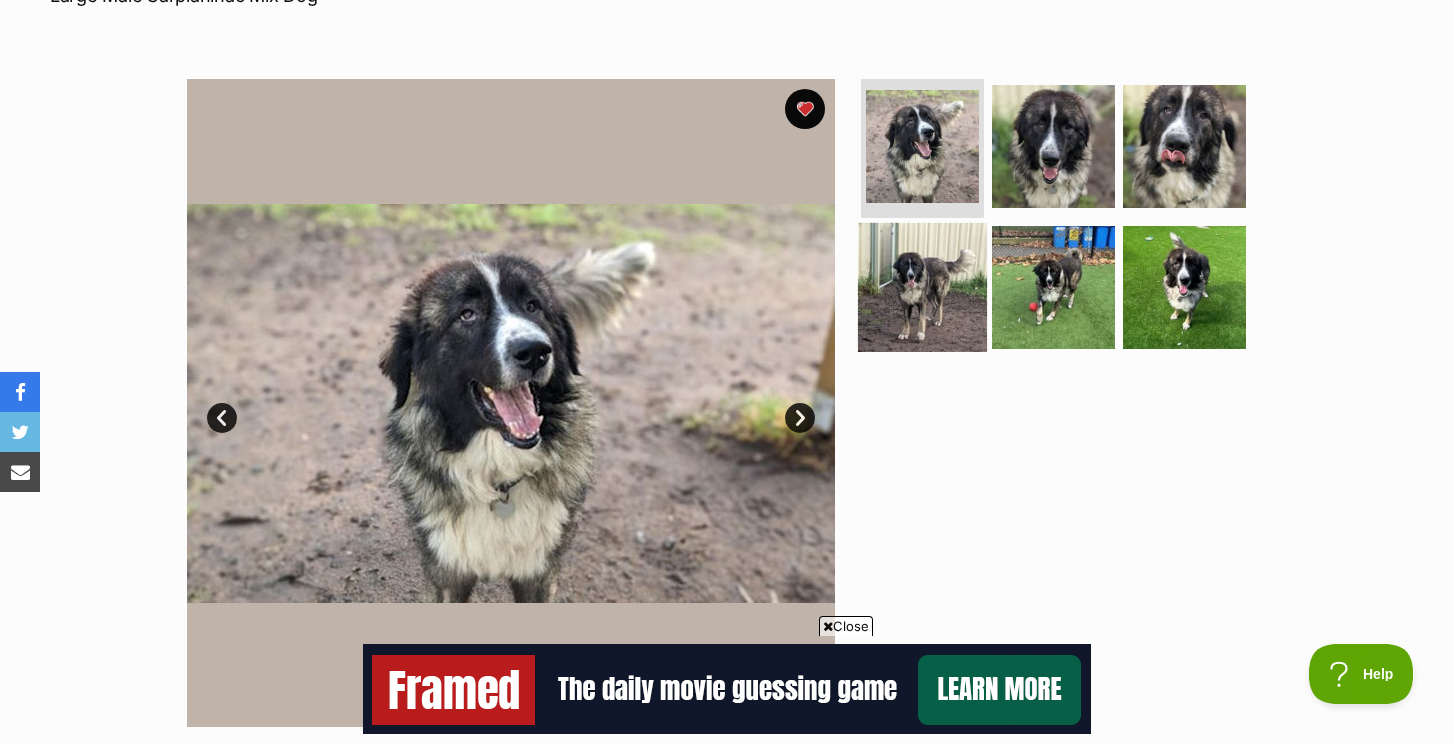 click at bounding box center [922, 287] 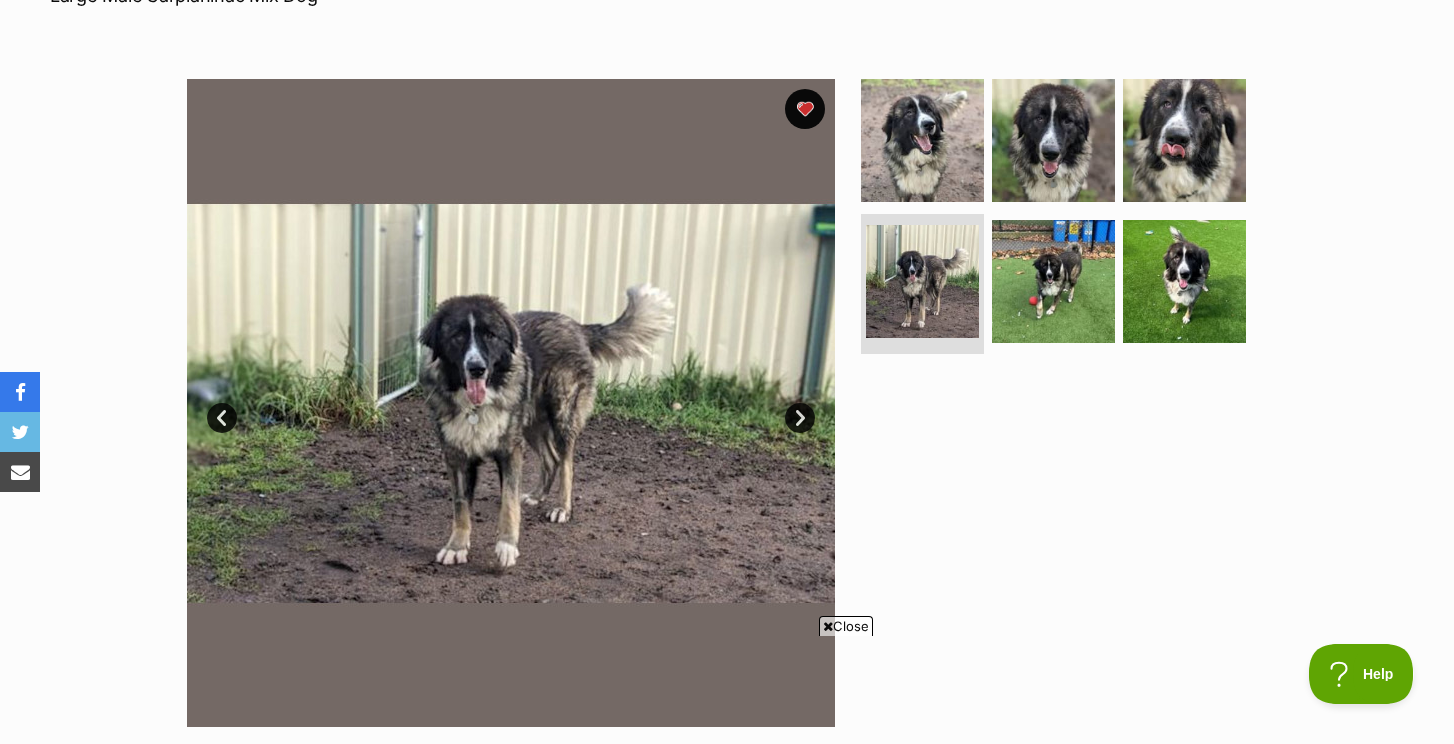 scroll, scrollTop: 0, scrollLeft: 0, axis: both 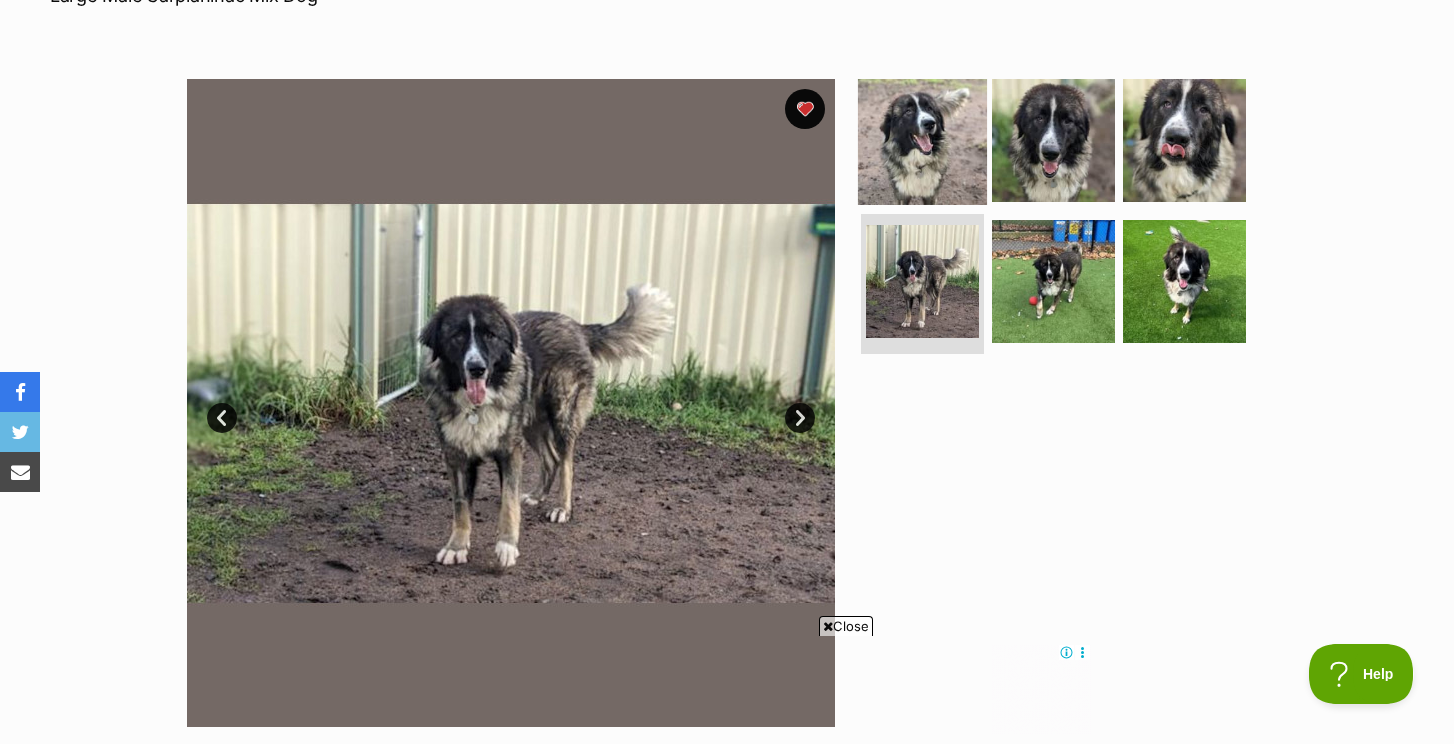 click at bounding box center (922, 139) 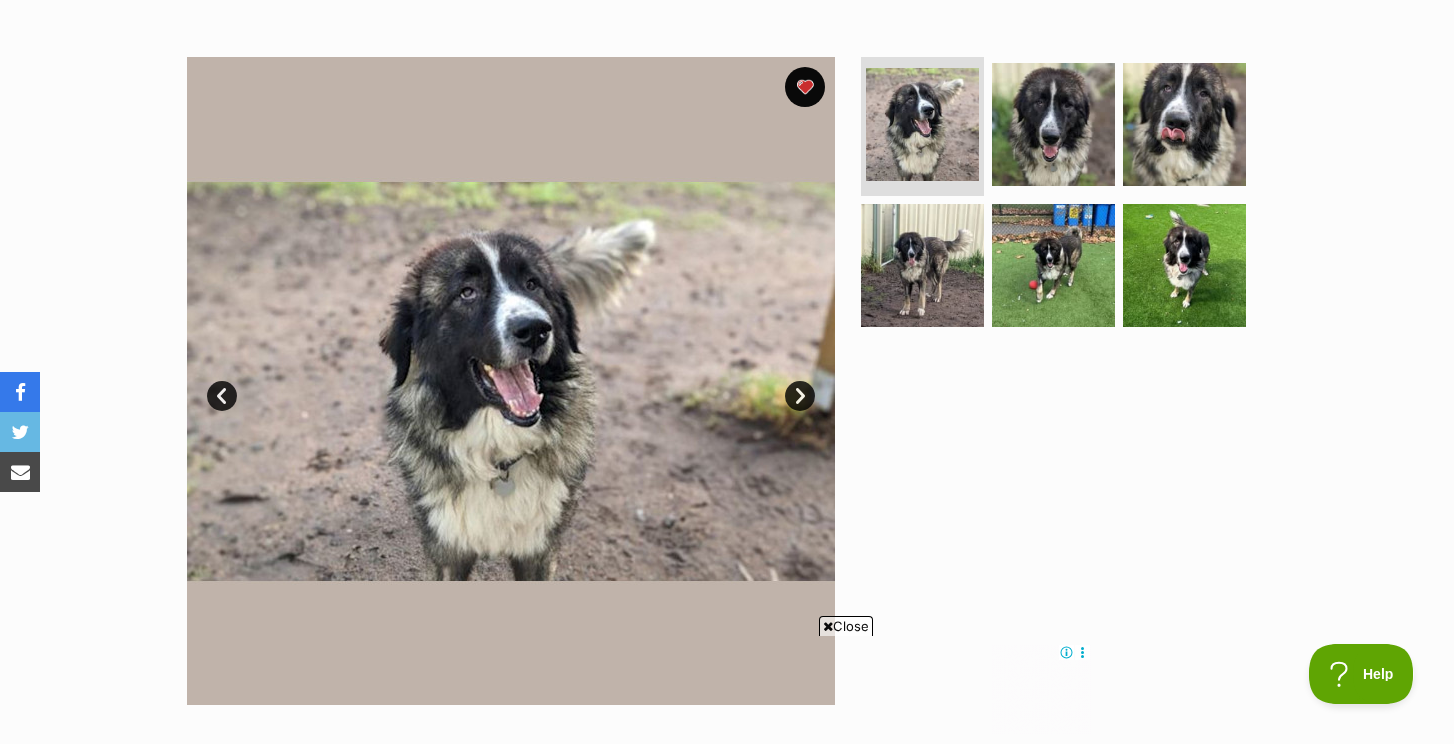 scroll, scrollTop: 335, scrollLeft: 0, axis: vertical 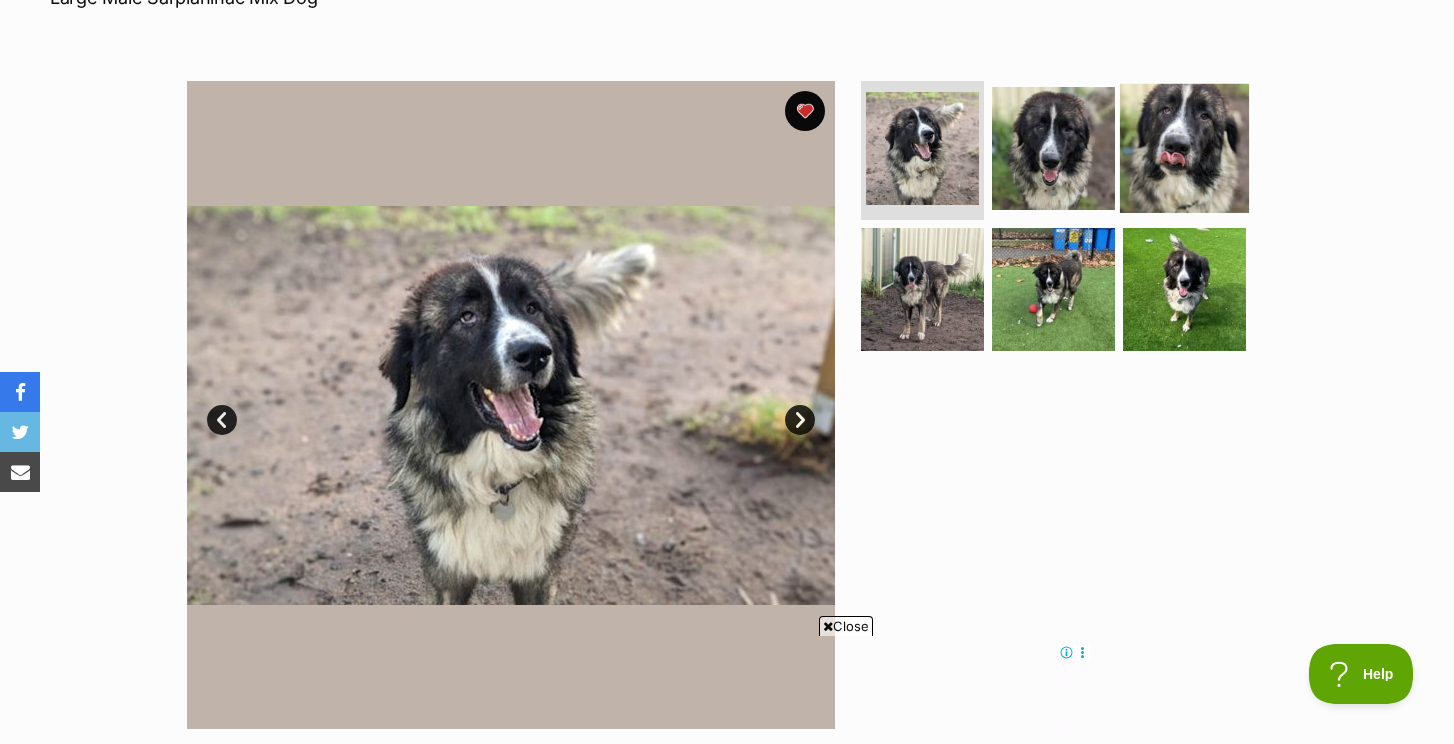 click at bounding box center (1184, 147) 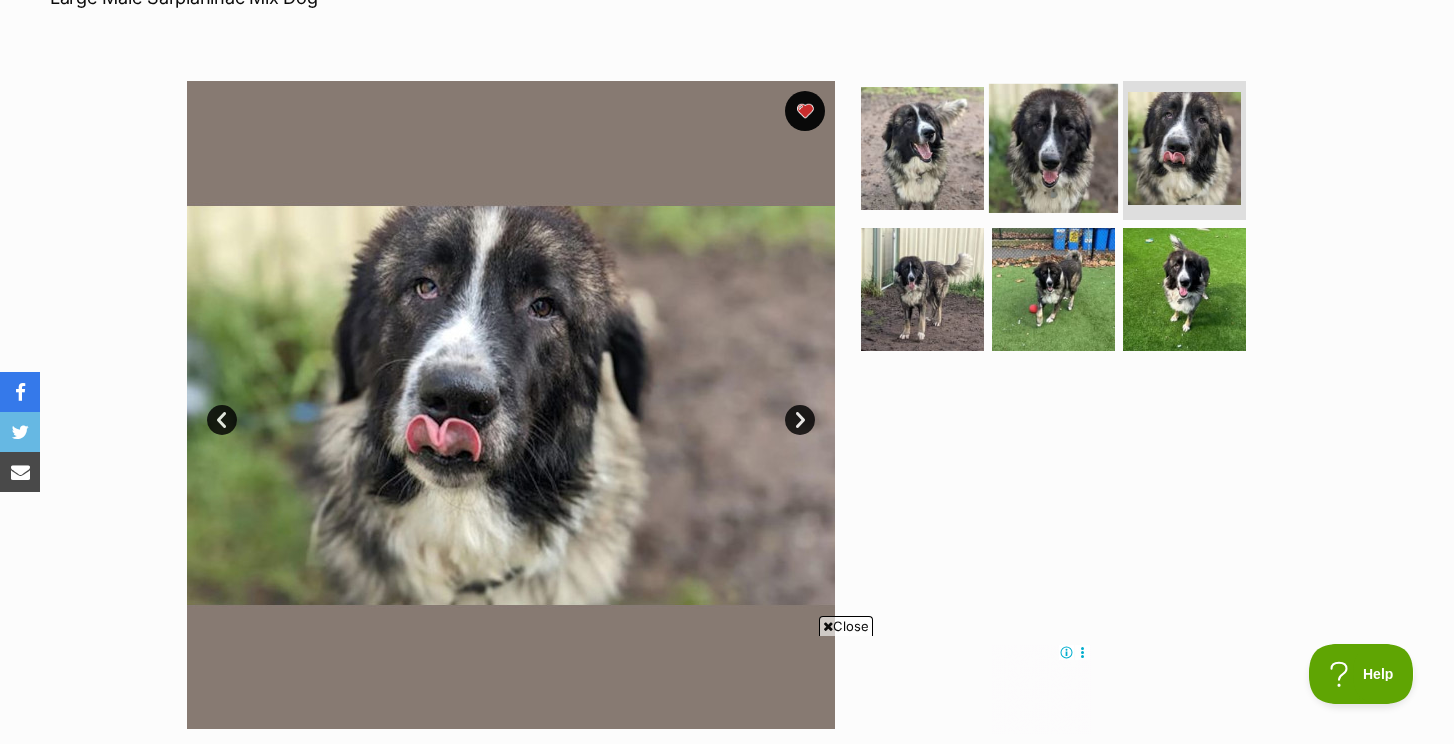 click at bounding box center (1053, 147) 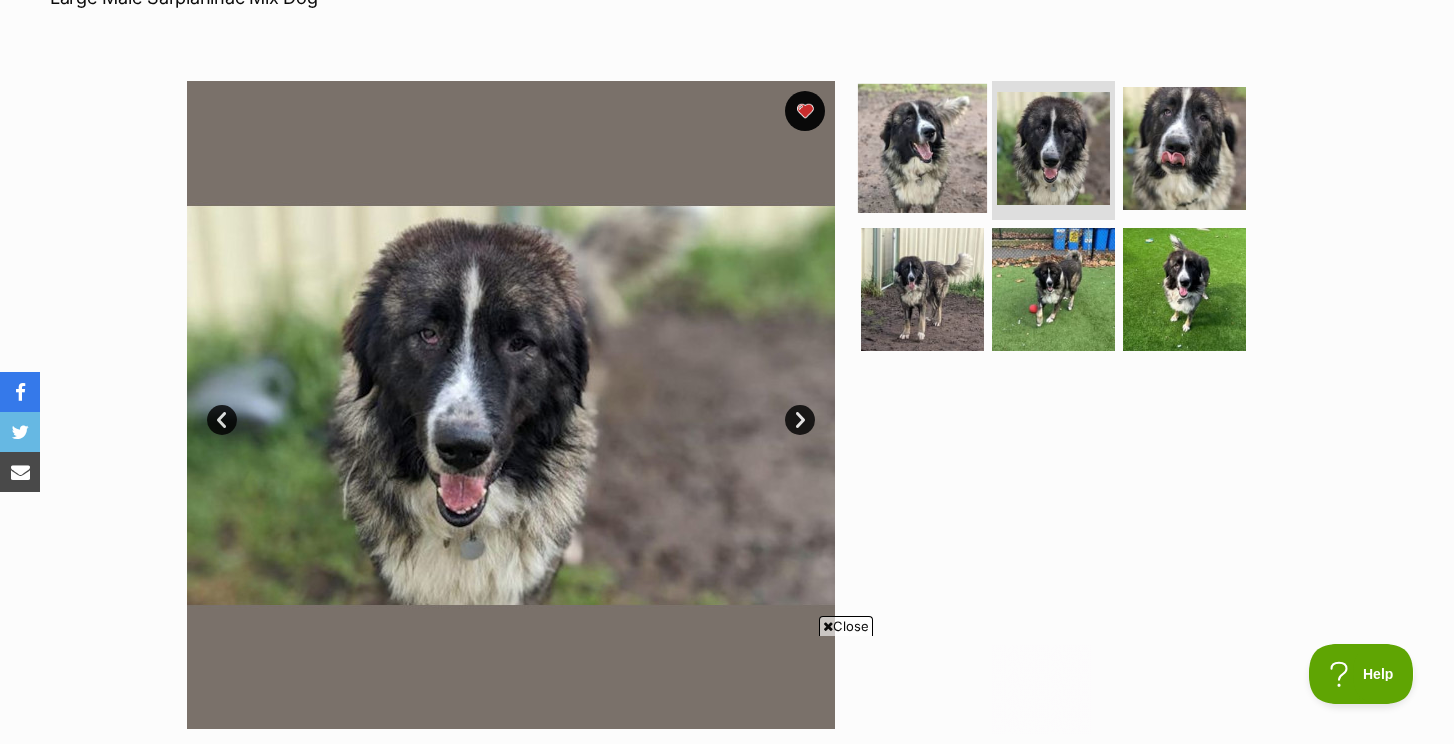 scroll, scrollTop: 0, scrollLeft: 0, axis: both 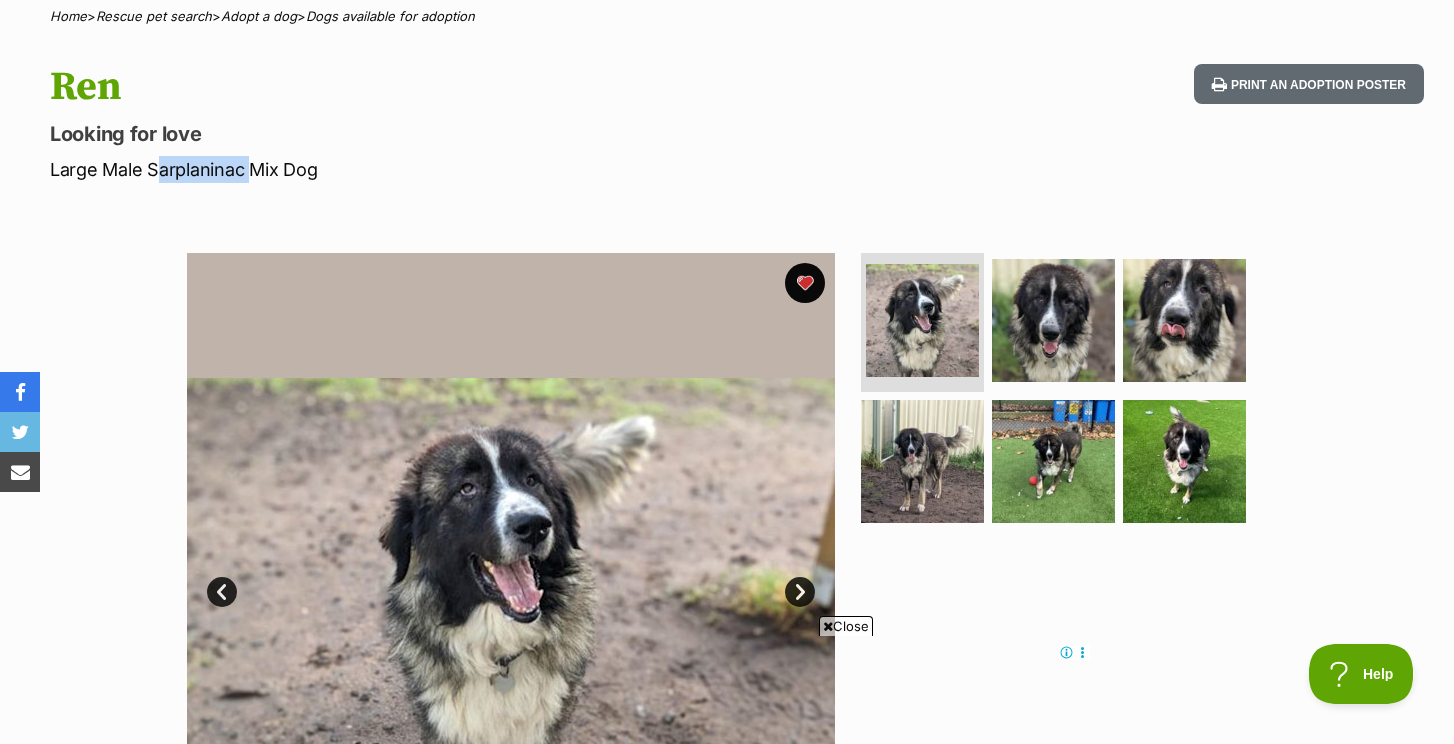 drag, startPoint x: 145, startPoint y: 171, endPoint x: 243, endPoint y: 180, distance: 98.4124 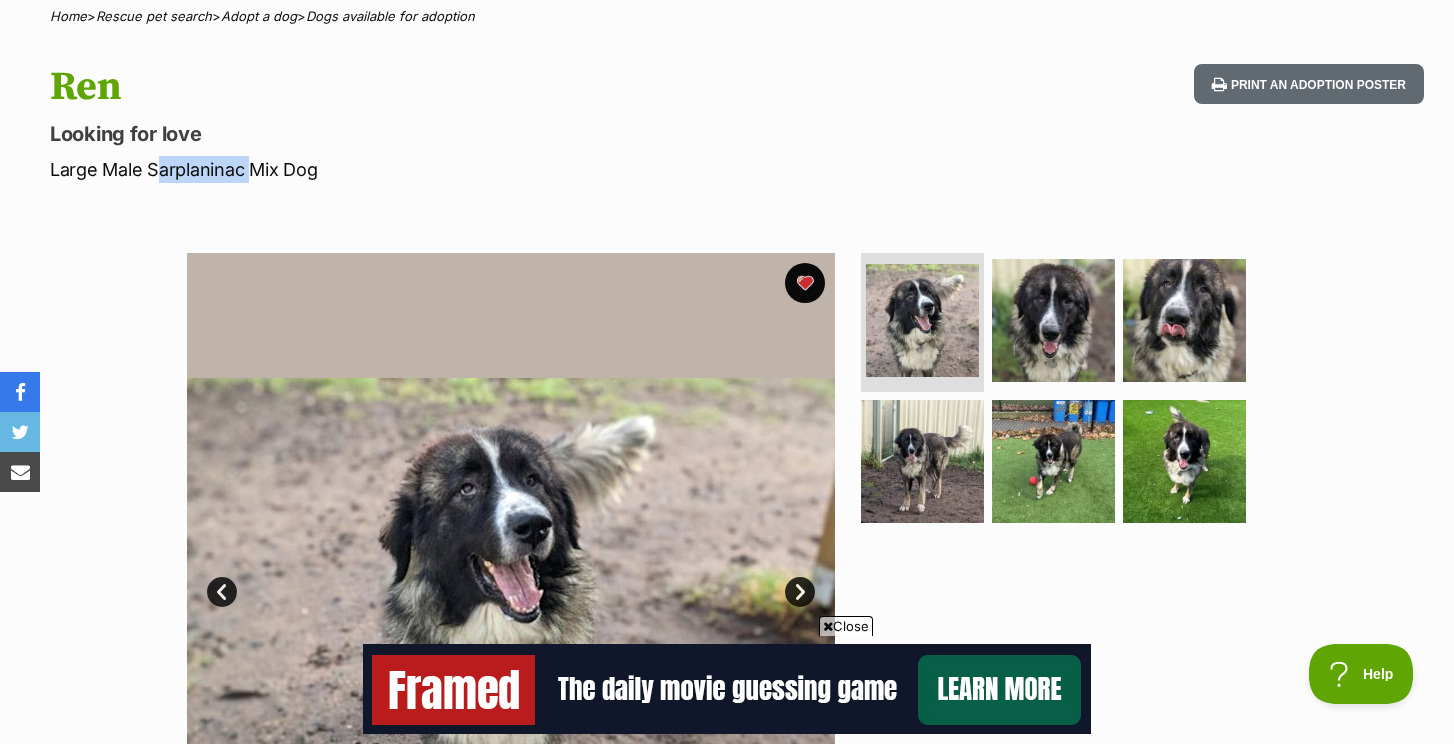 scroll, scrollTop: 0, scrollLeft: 0, axis: both 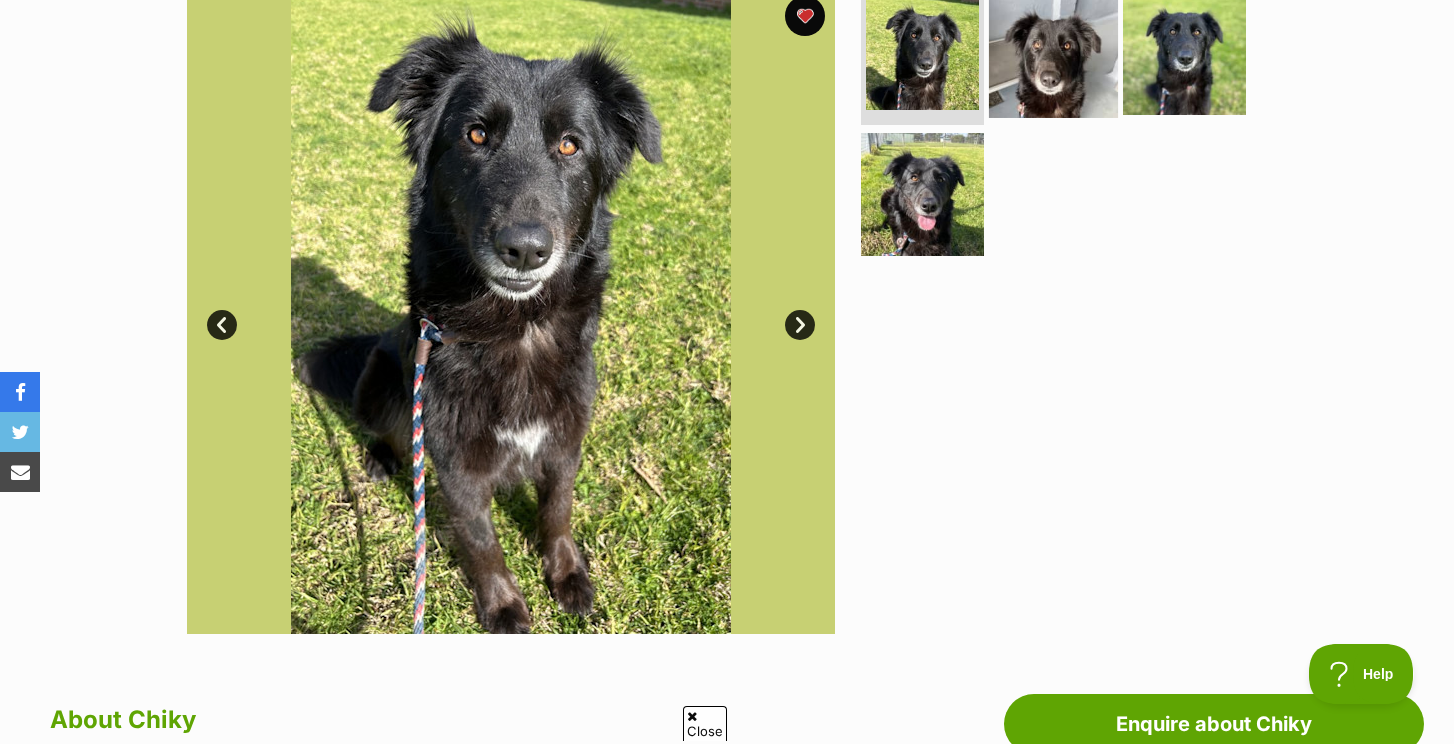 click at bounding box center (1053, 52) 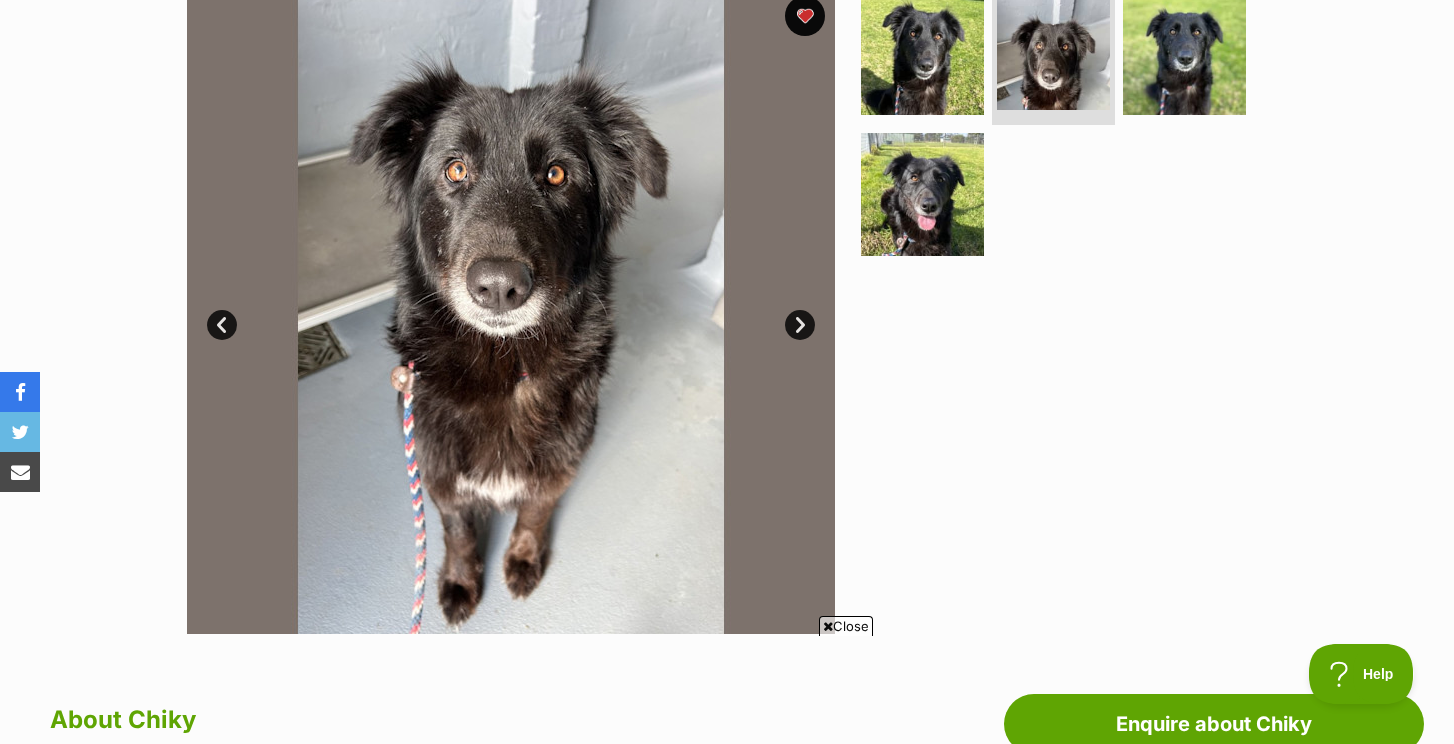 scroll, scrollTop: 0, scrollLeft: 0, axis: both 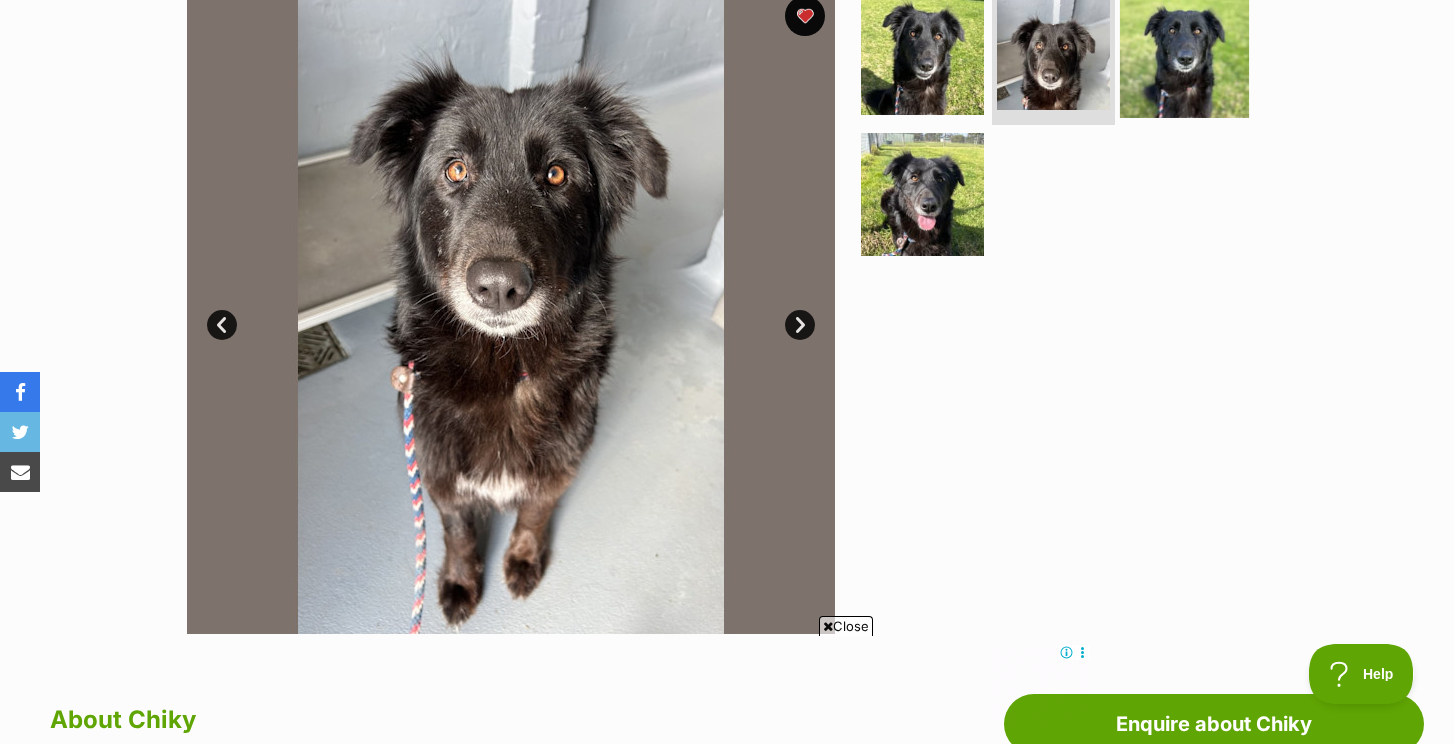 click at bounding box center (1184, 52) 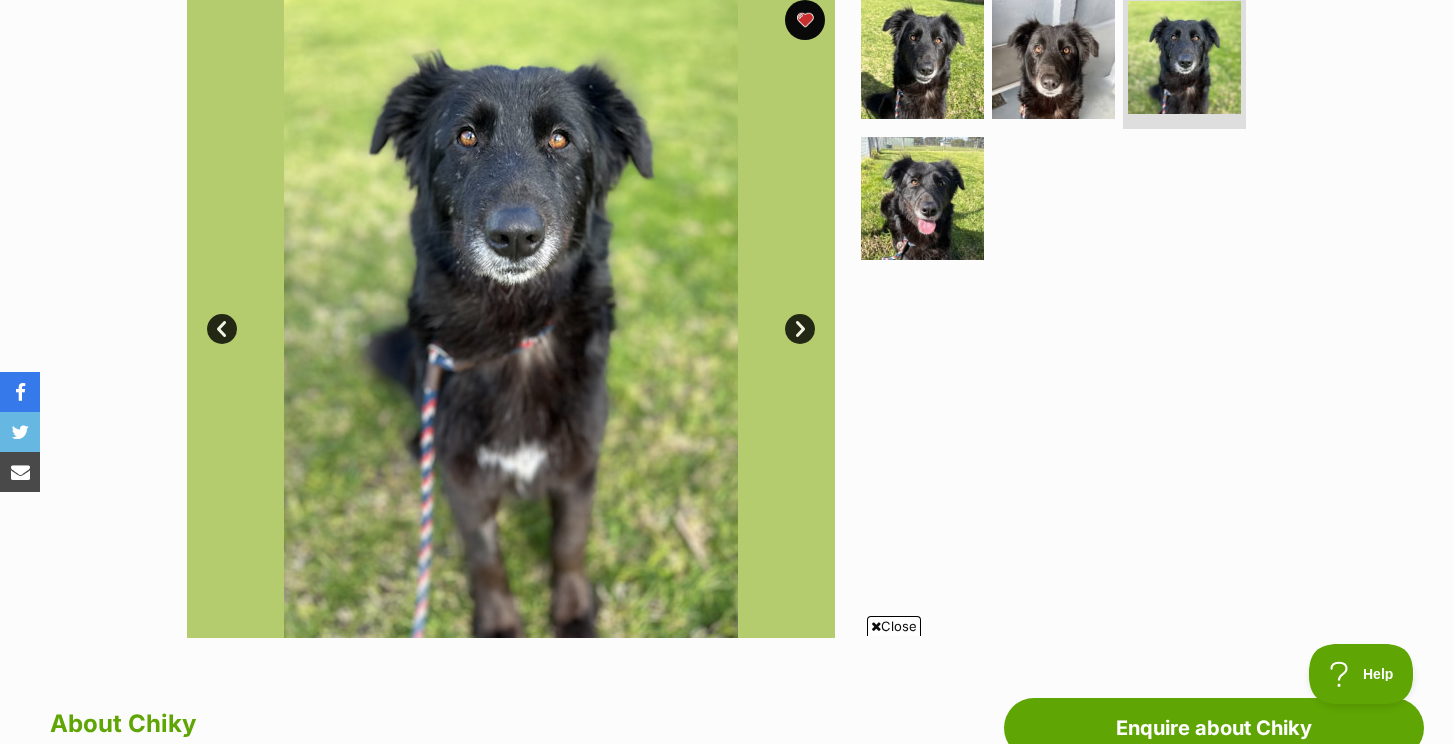 scroll, scrollTop: 423, scrollLeft: 0, axis: vertical 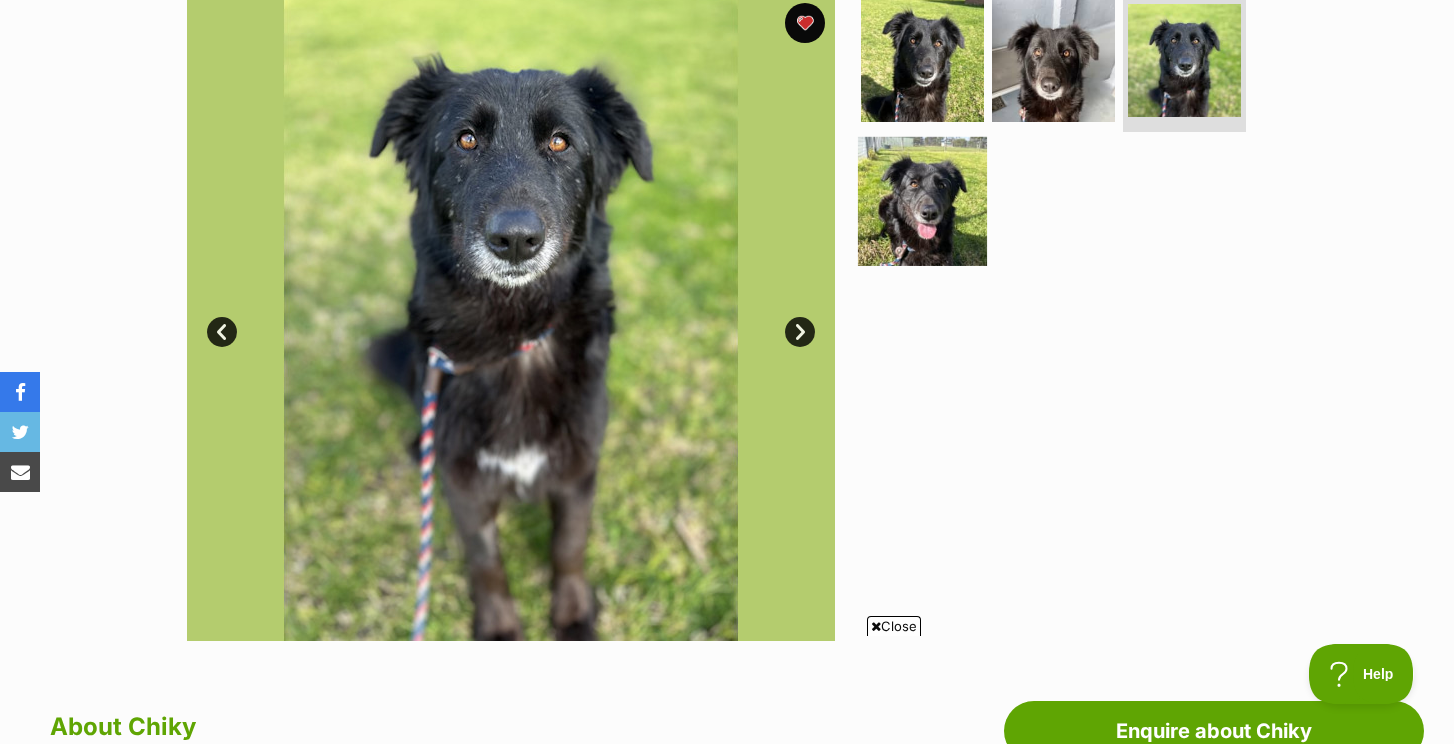 click at bounding box center [922, 201] 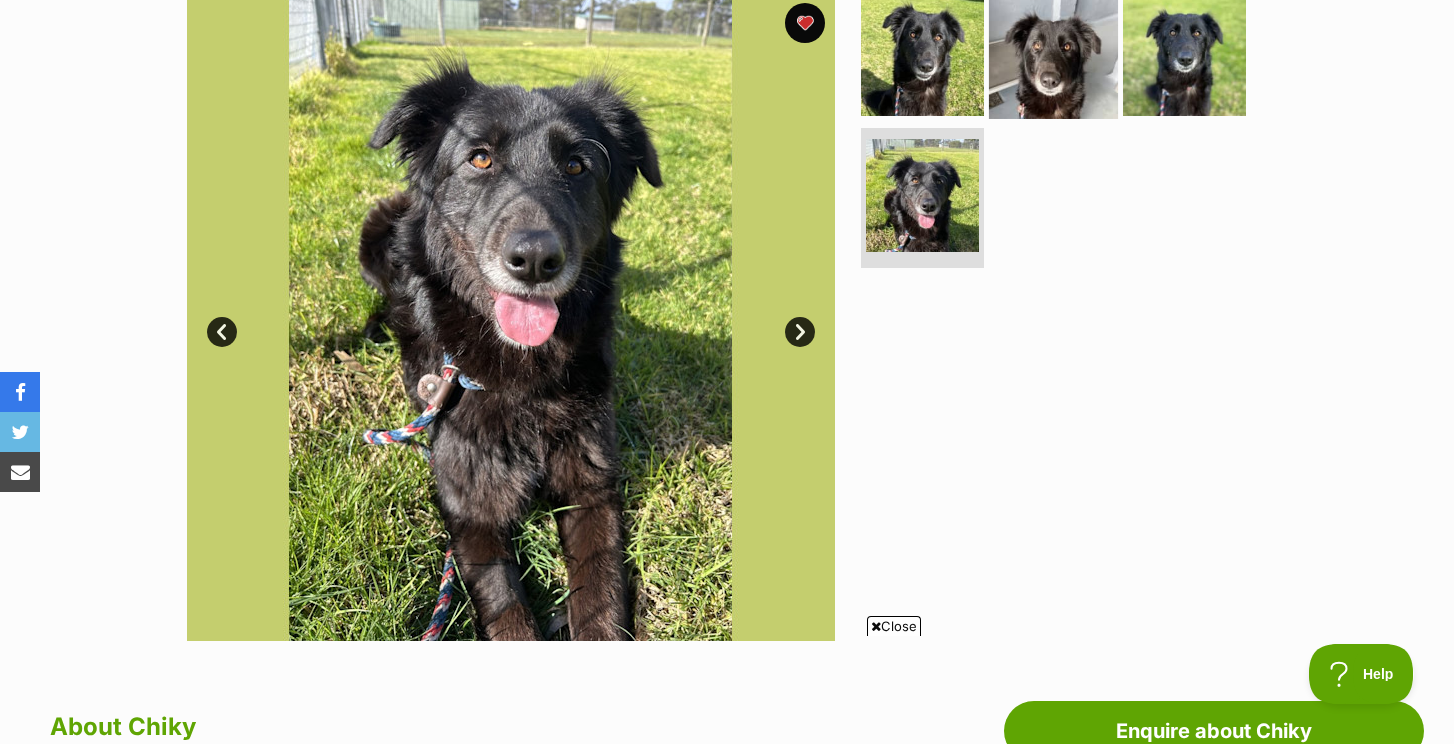 click at bounding box center [1053, 53] 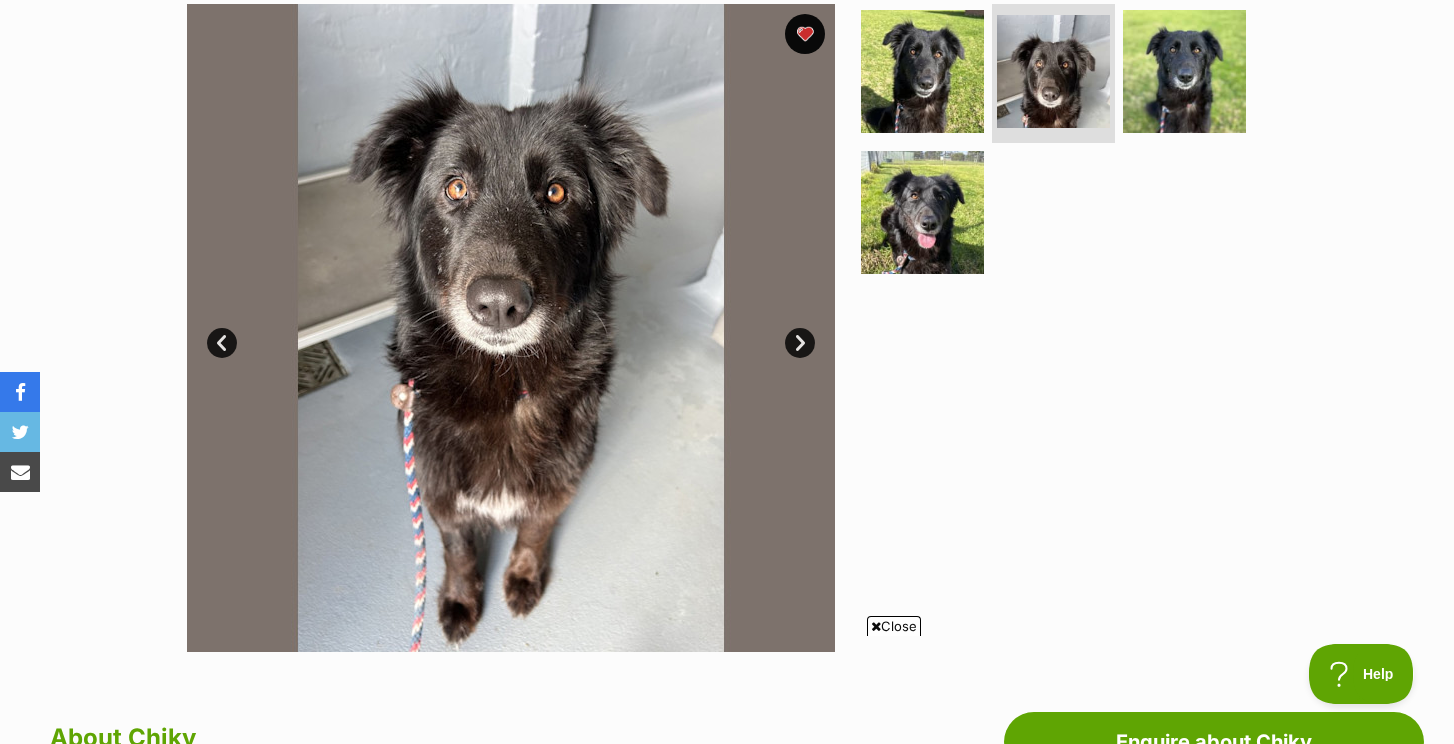 scroll, scrollTop: 411, scrollLeft: 0, axis: vertical 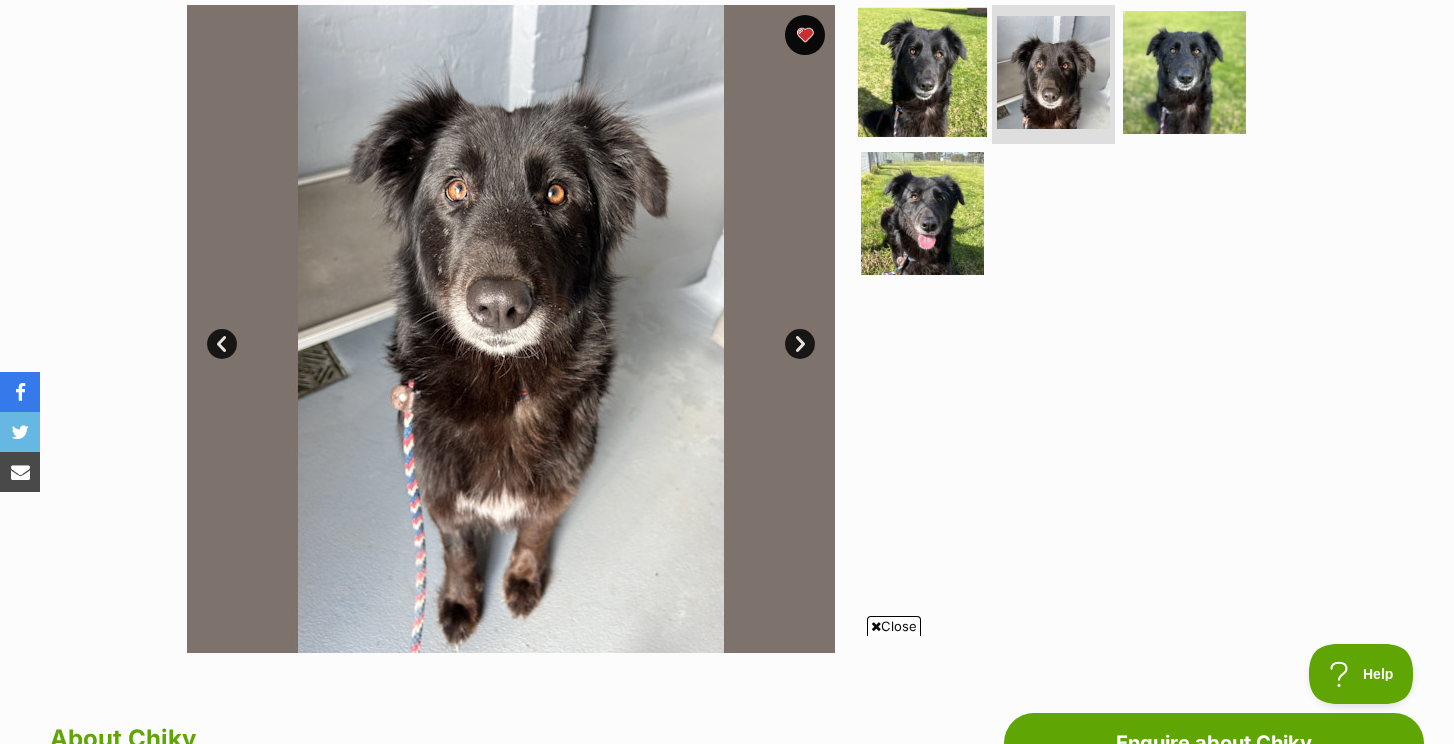 click at bounding box center (922, 71) 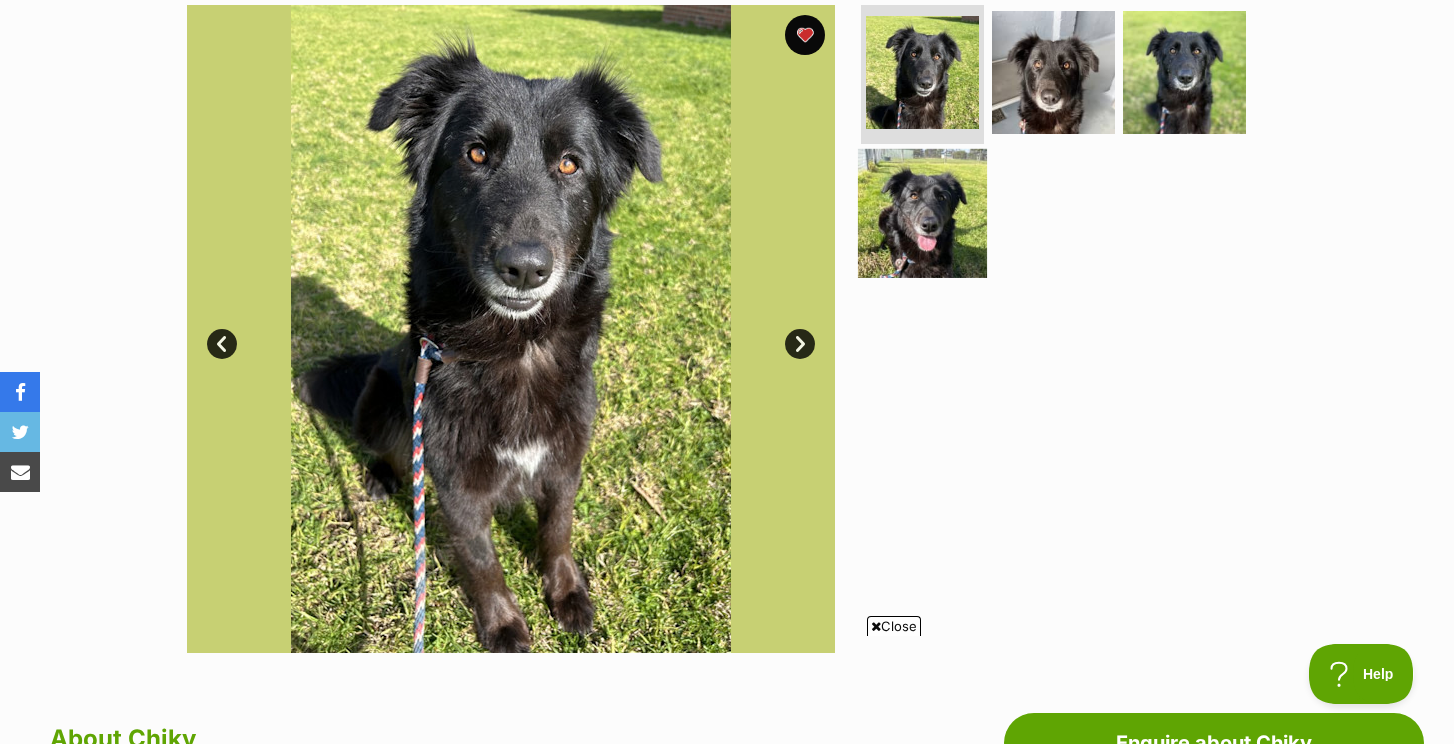 click at bounding box center [922, 213] 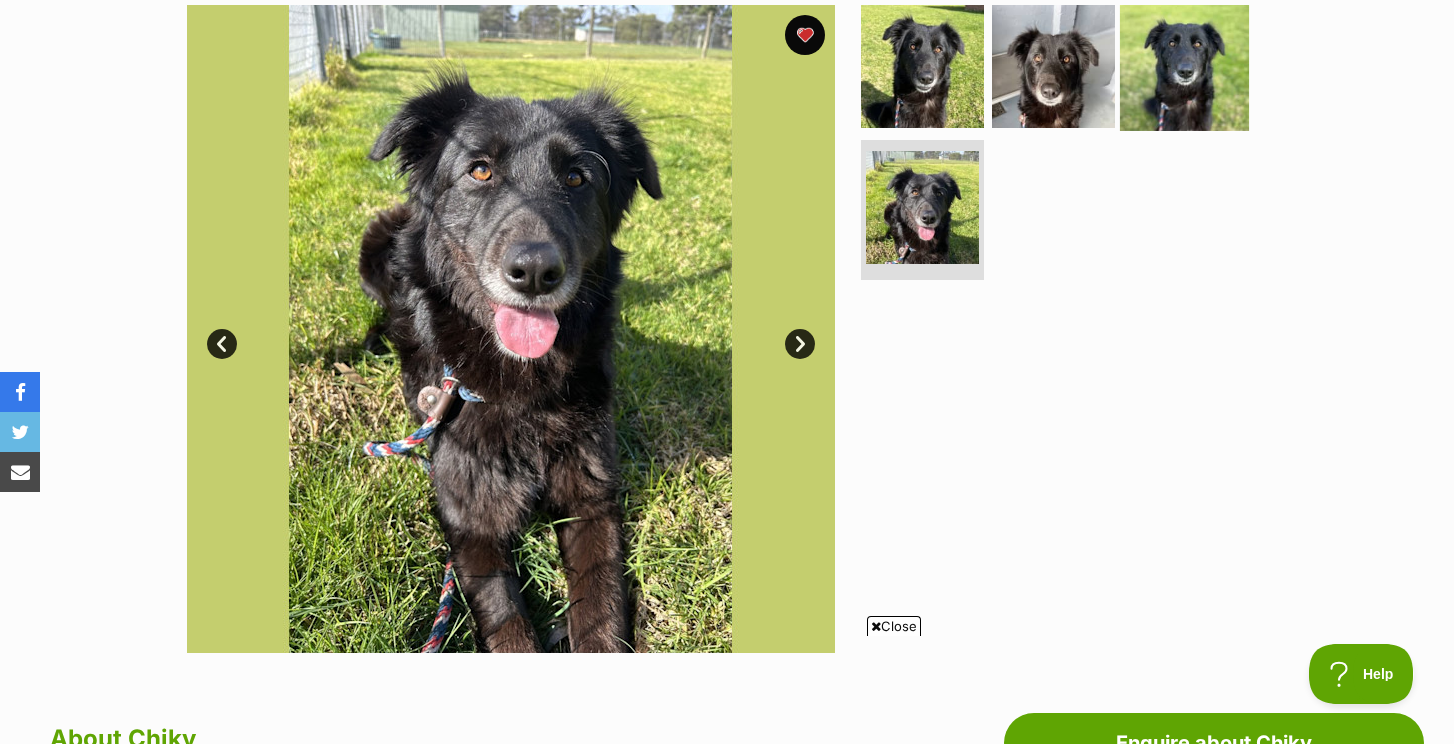 click at bounding box center [1184, 65] 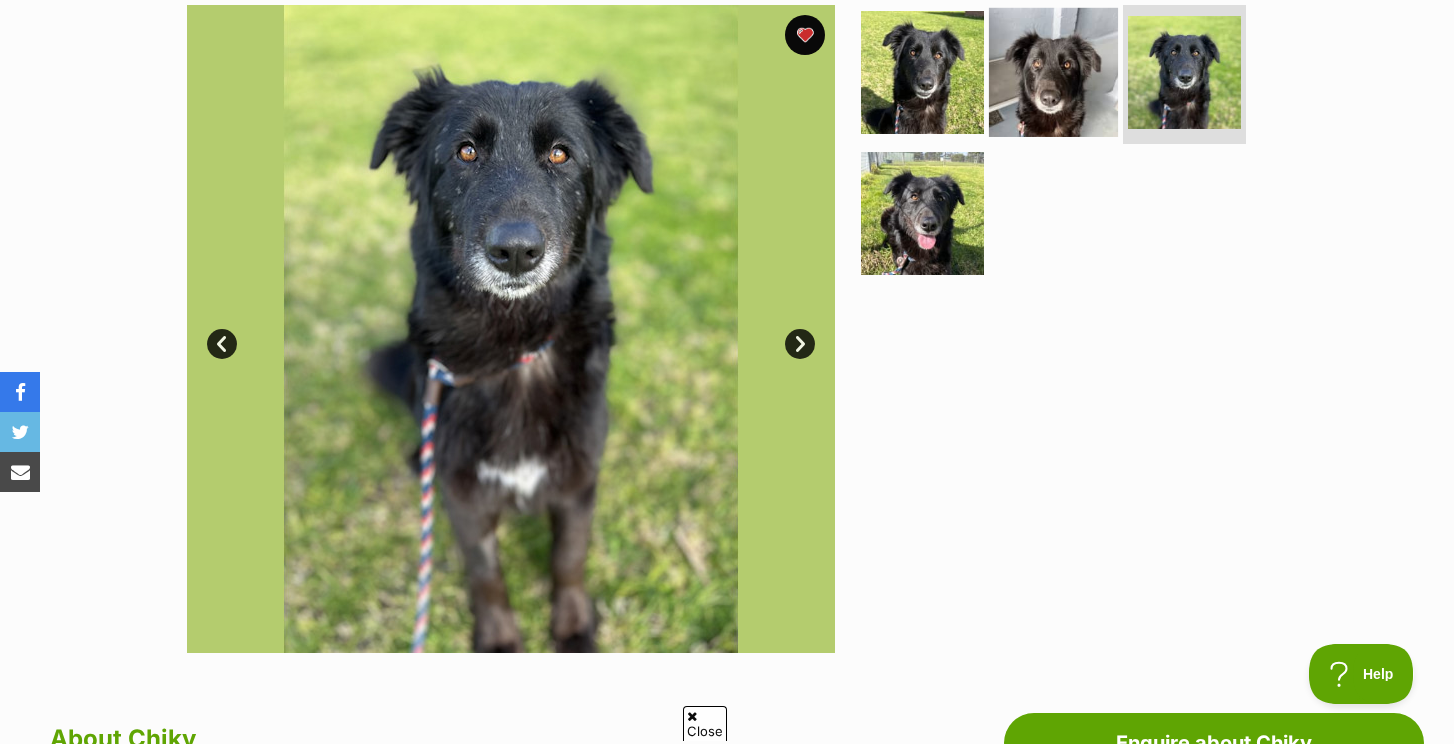 click at bounding box center (1053, 71) 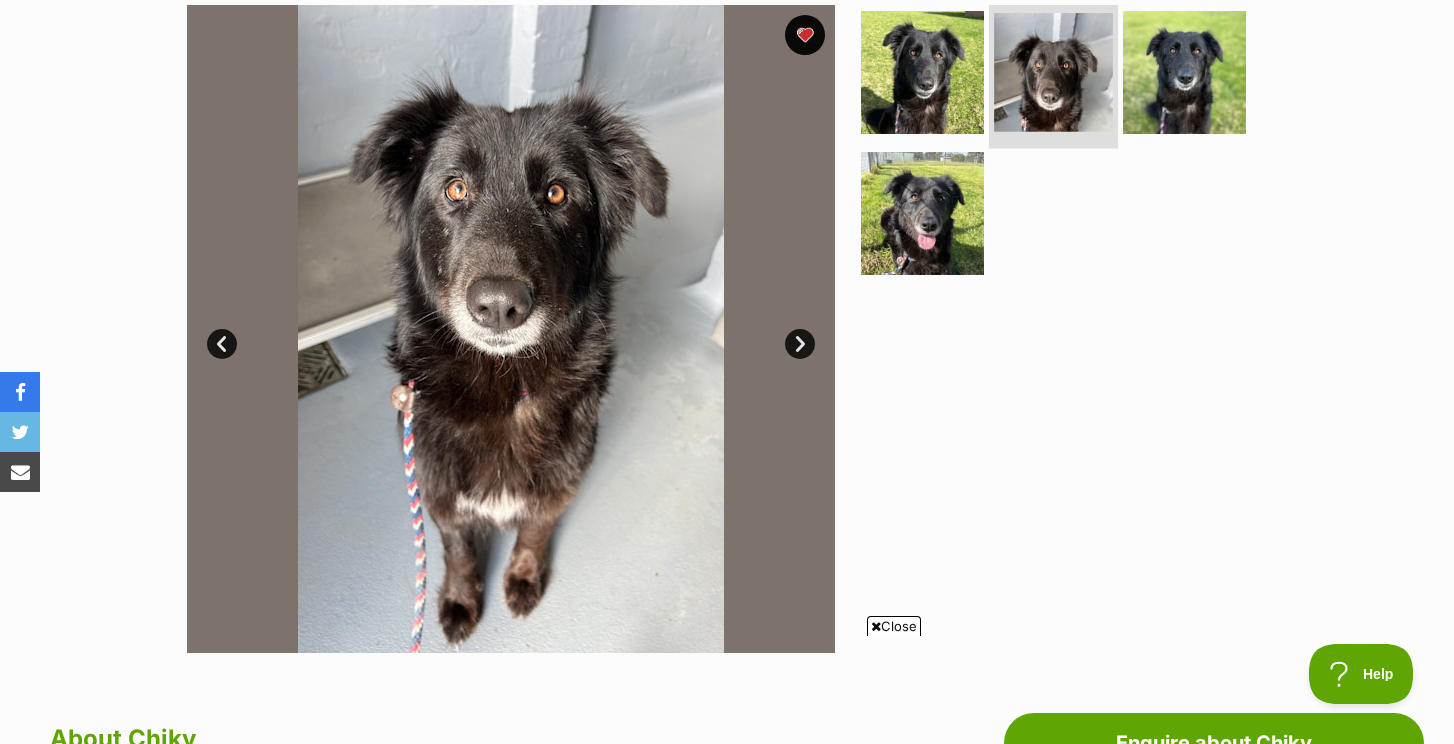 click at bounding box center [1053, 72] 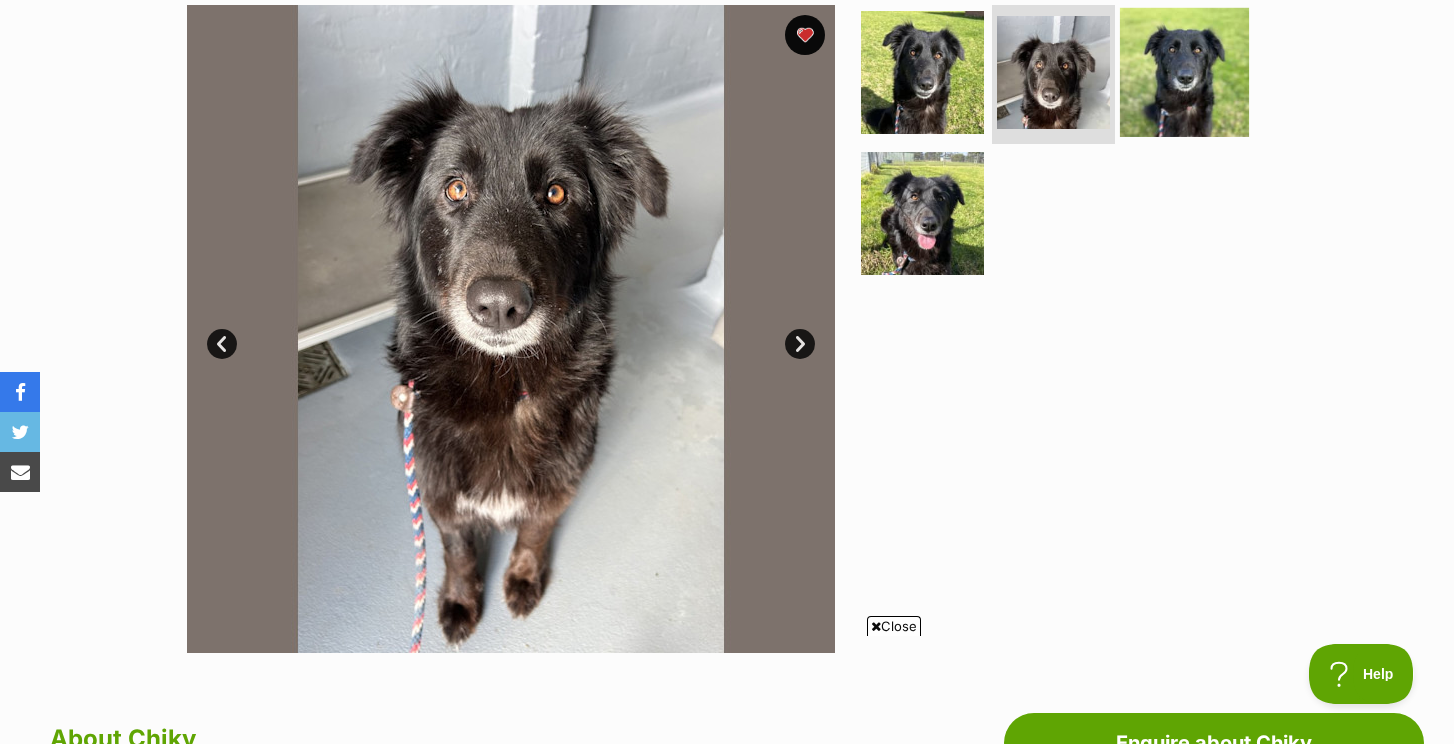 click at bounding box center (1184, 71) 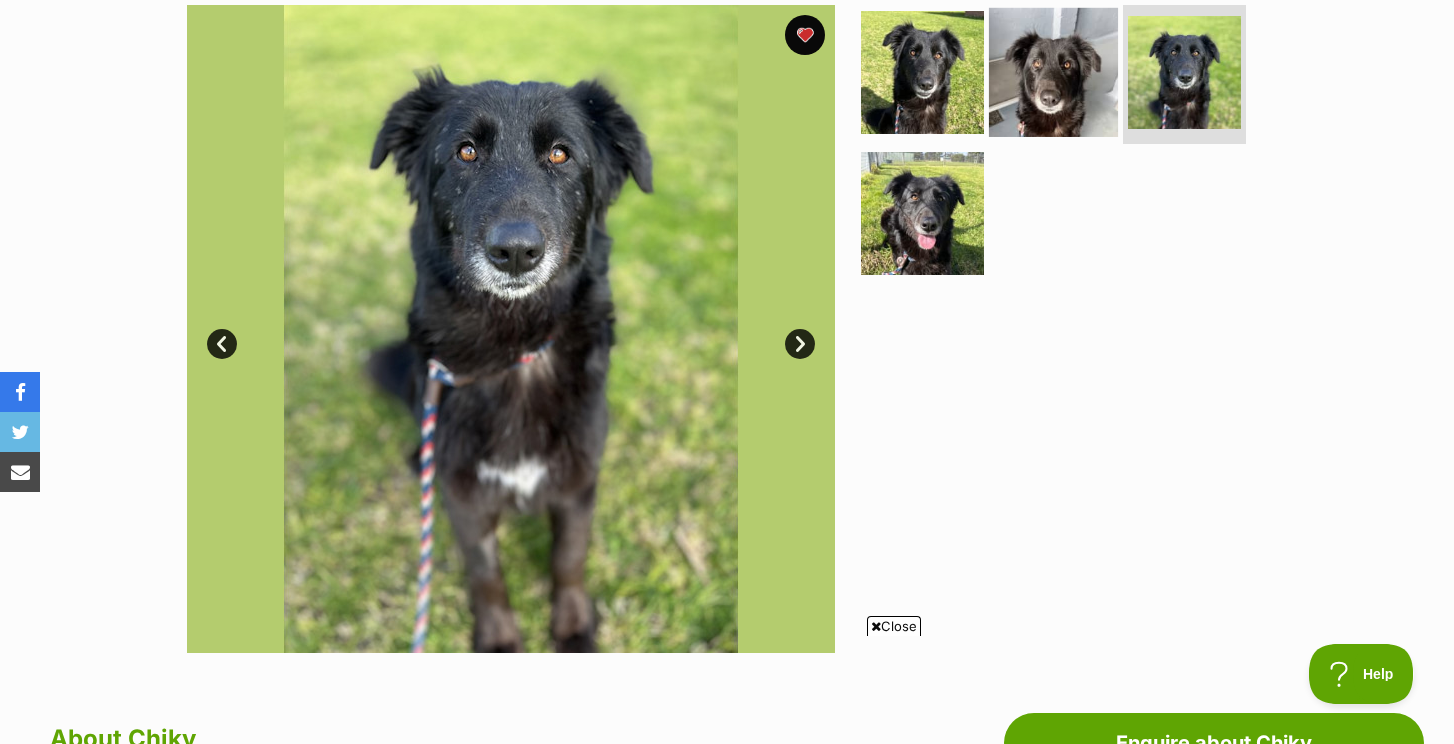 click at bounding box center [1053, 71] 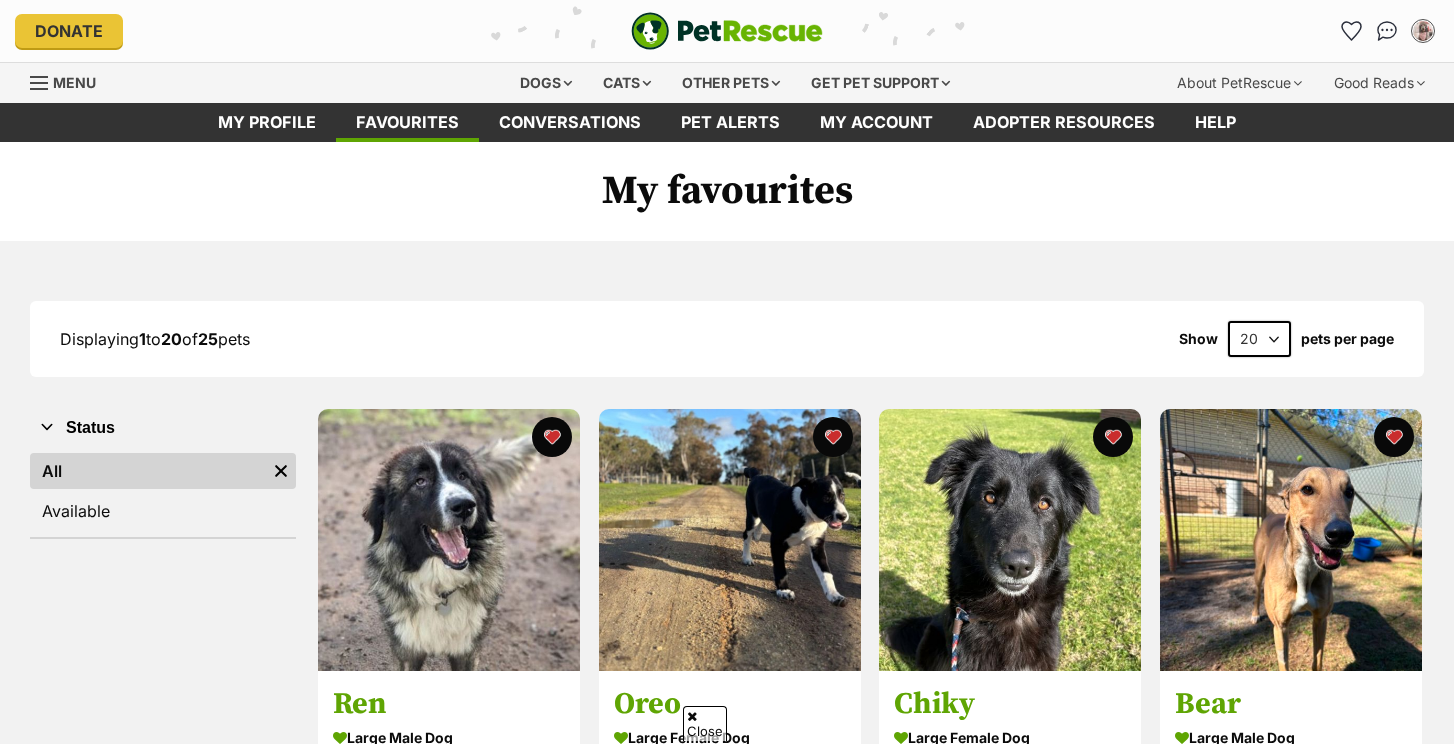 scroll, scrollTop: 391, scrollLeft: 0, axis: vertical 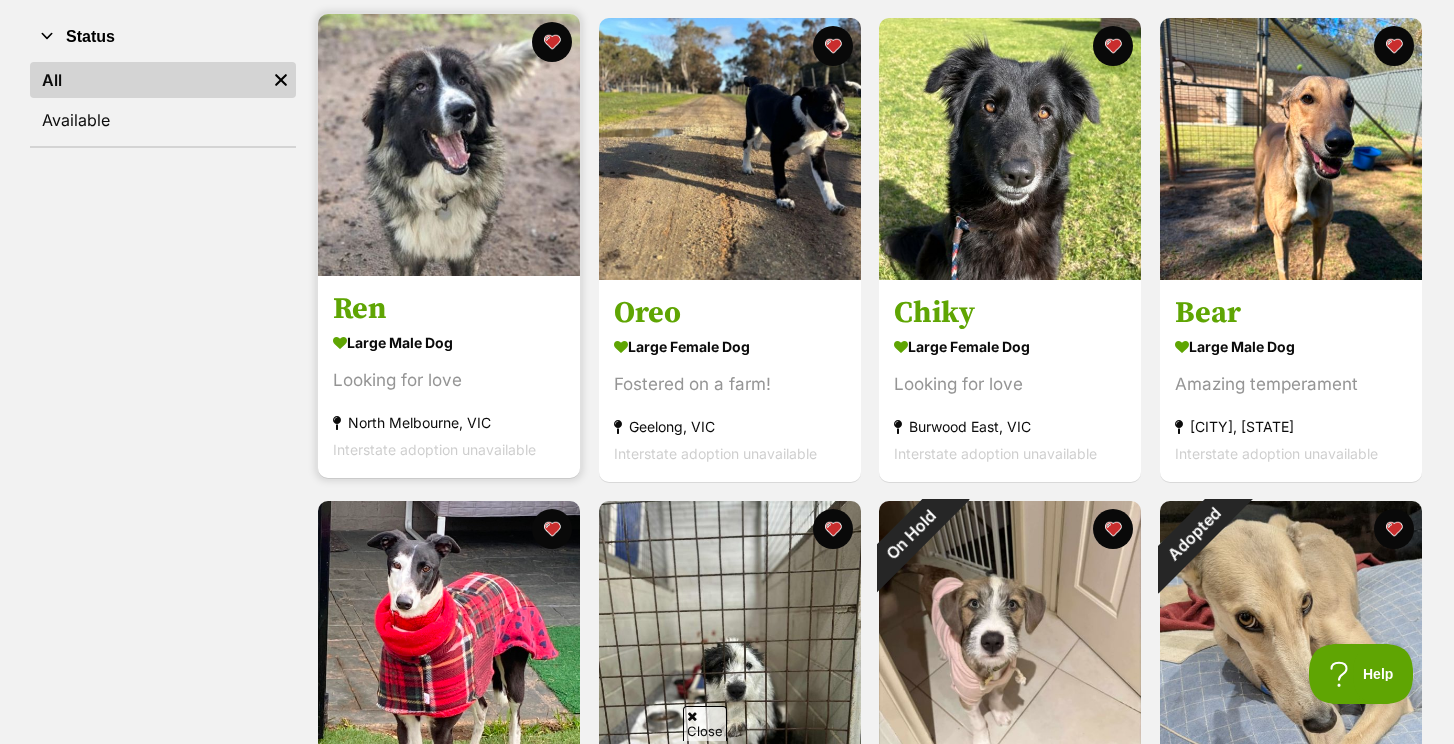 click at bounding box center (449, 145) 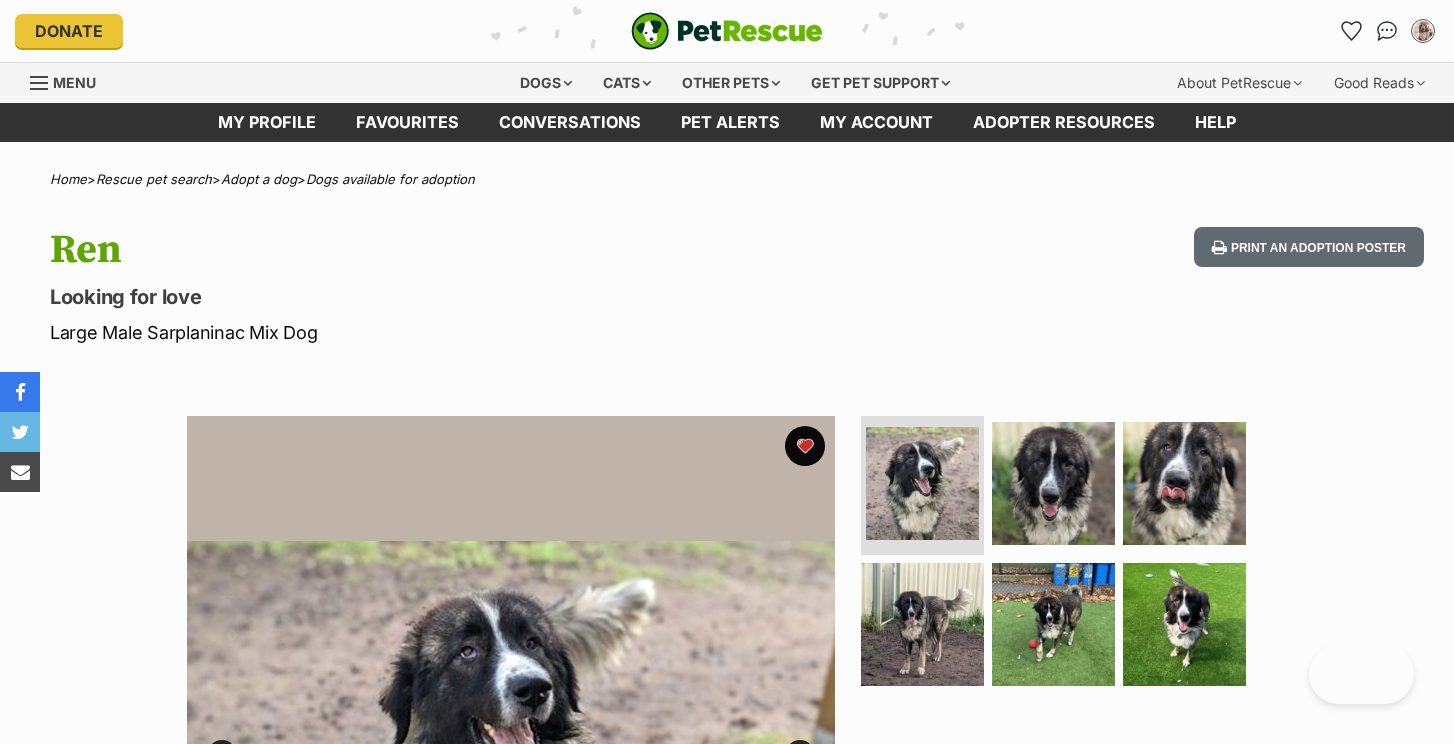 scroll, scrollTop: 0, scrollLeft: 0, axis: both 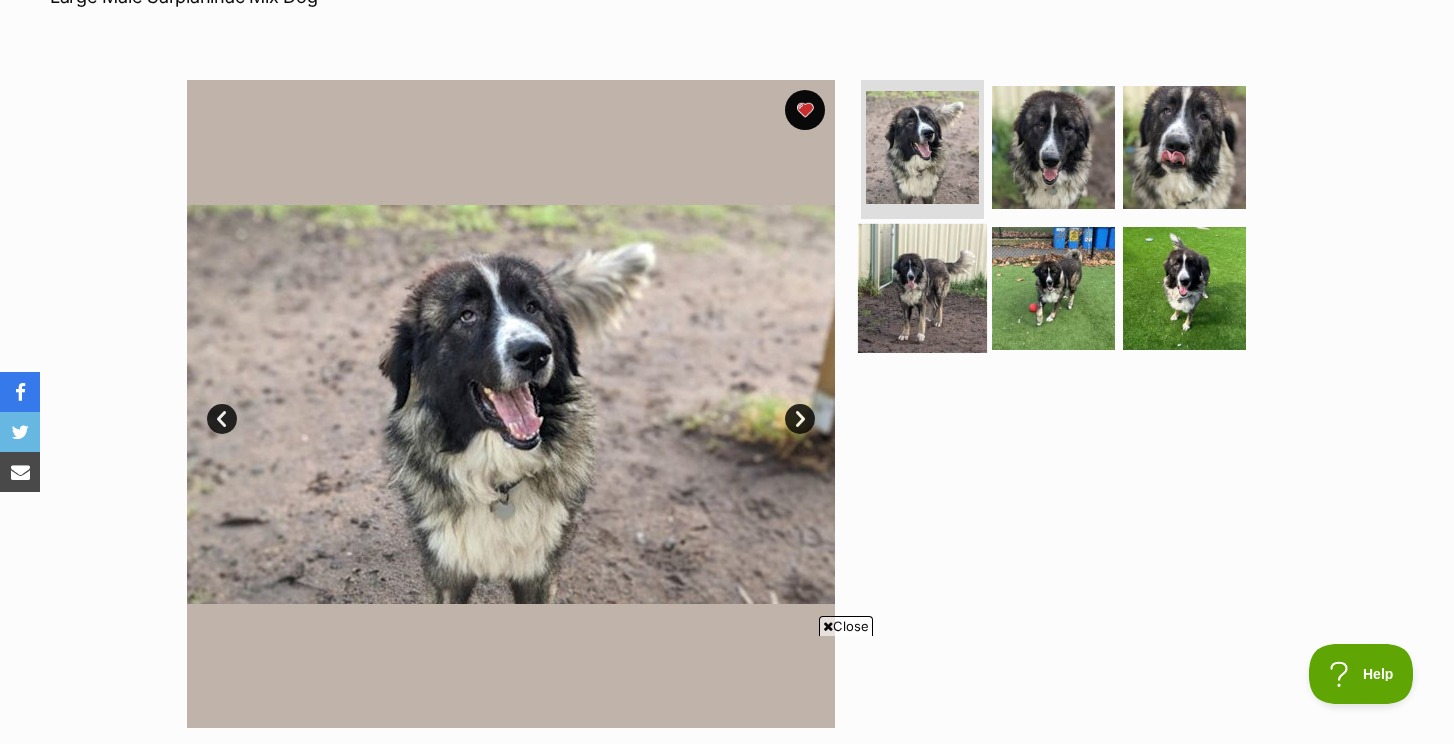 click at bounding box center [922, 288] 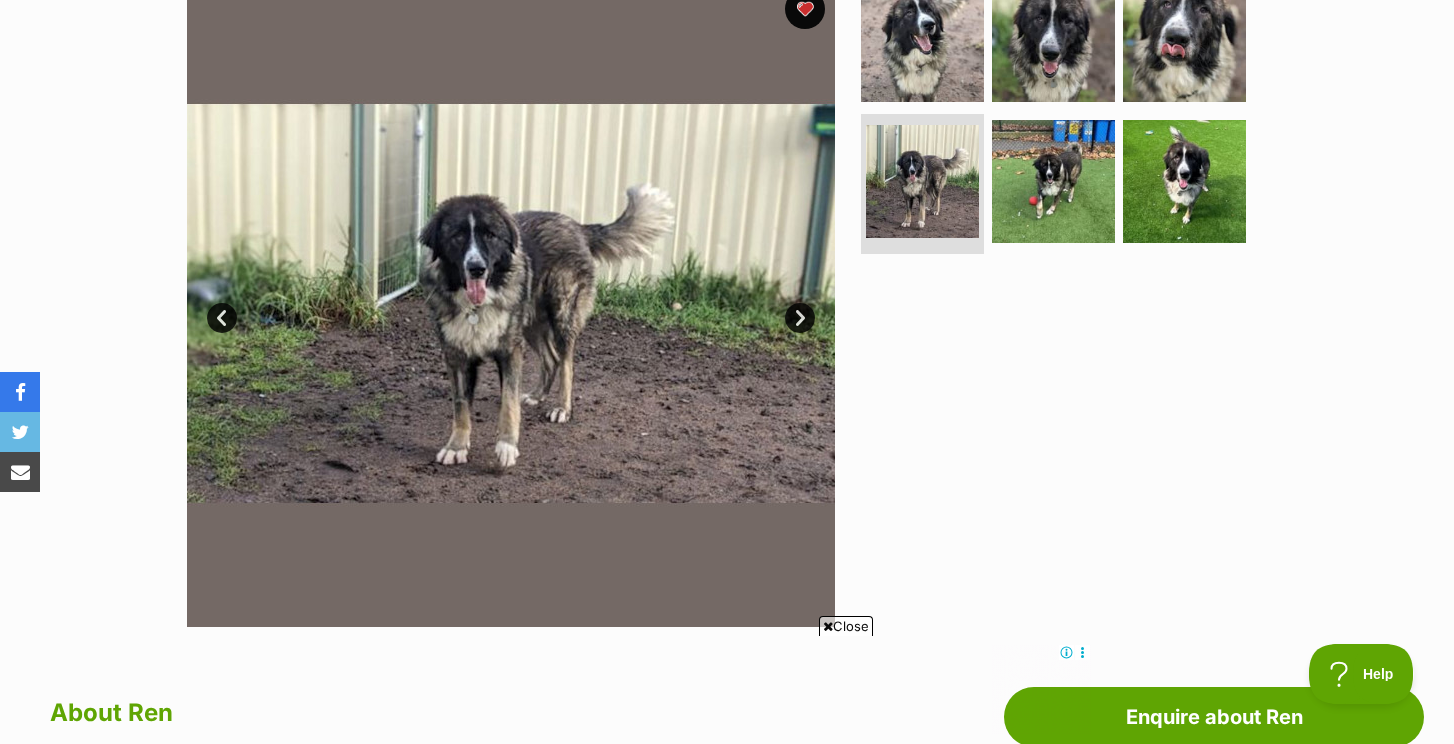 scroll, scrollTop: 360, scrollLeft: 0, axis: vertical 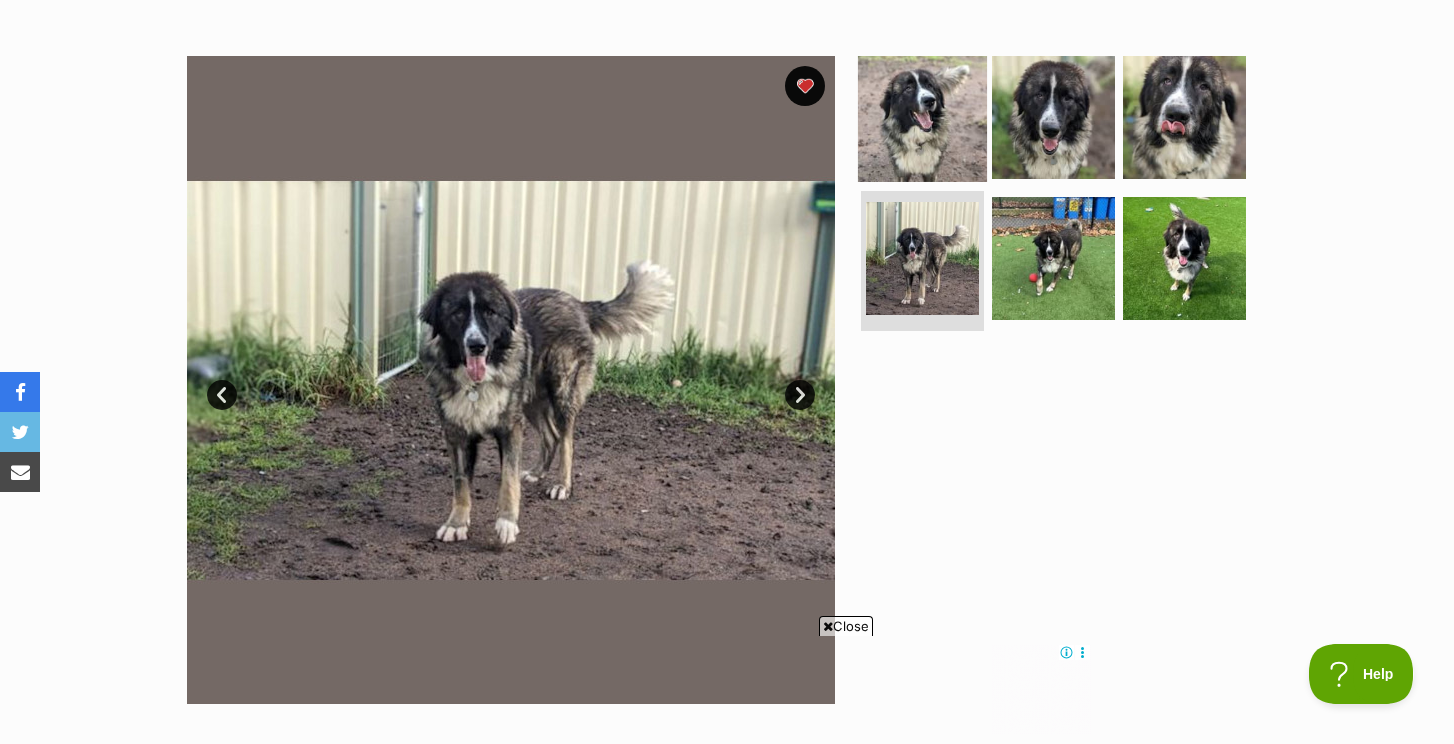 click at bounding box center [922, 116] 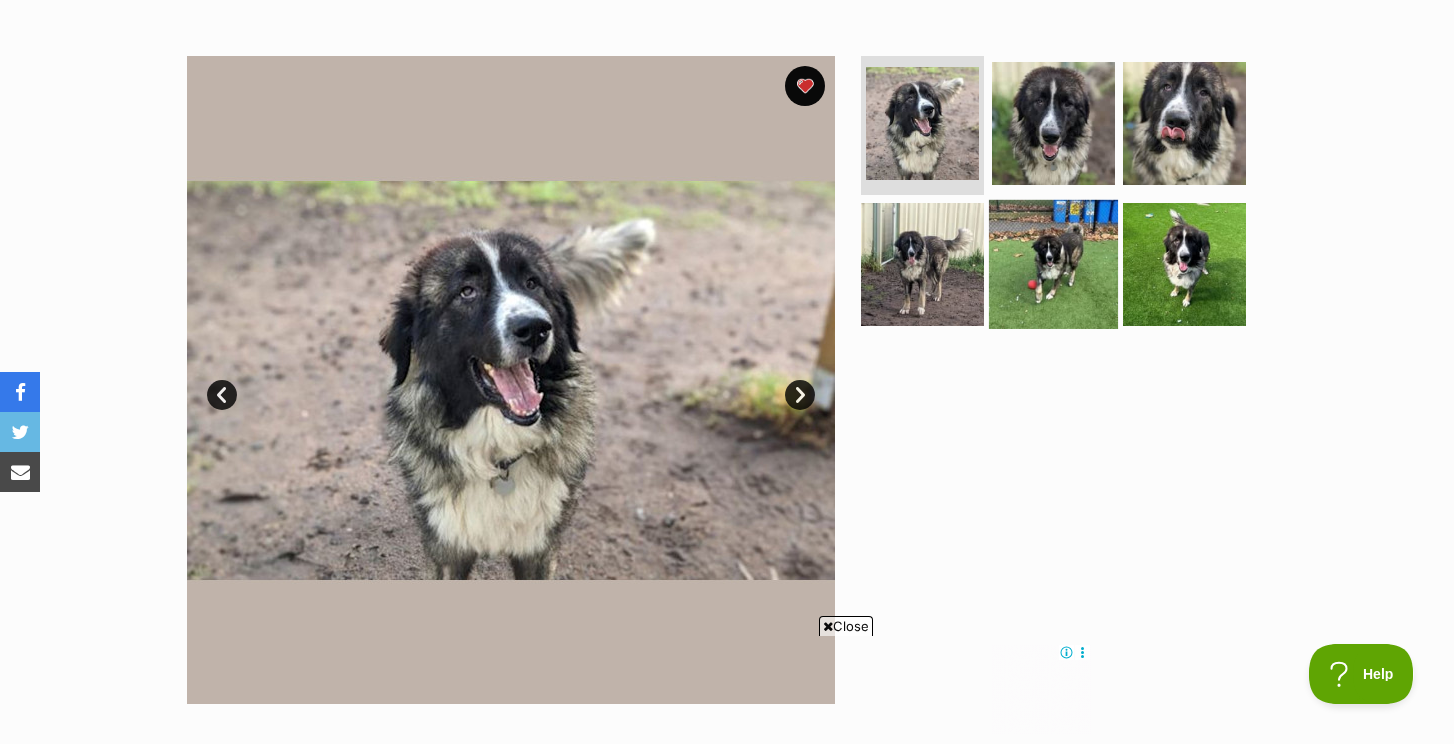 click at bounding box center (1053, 264) 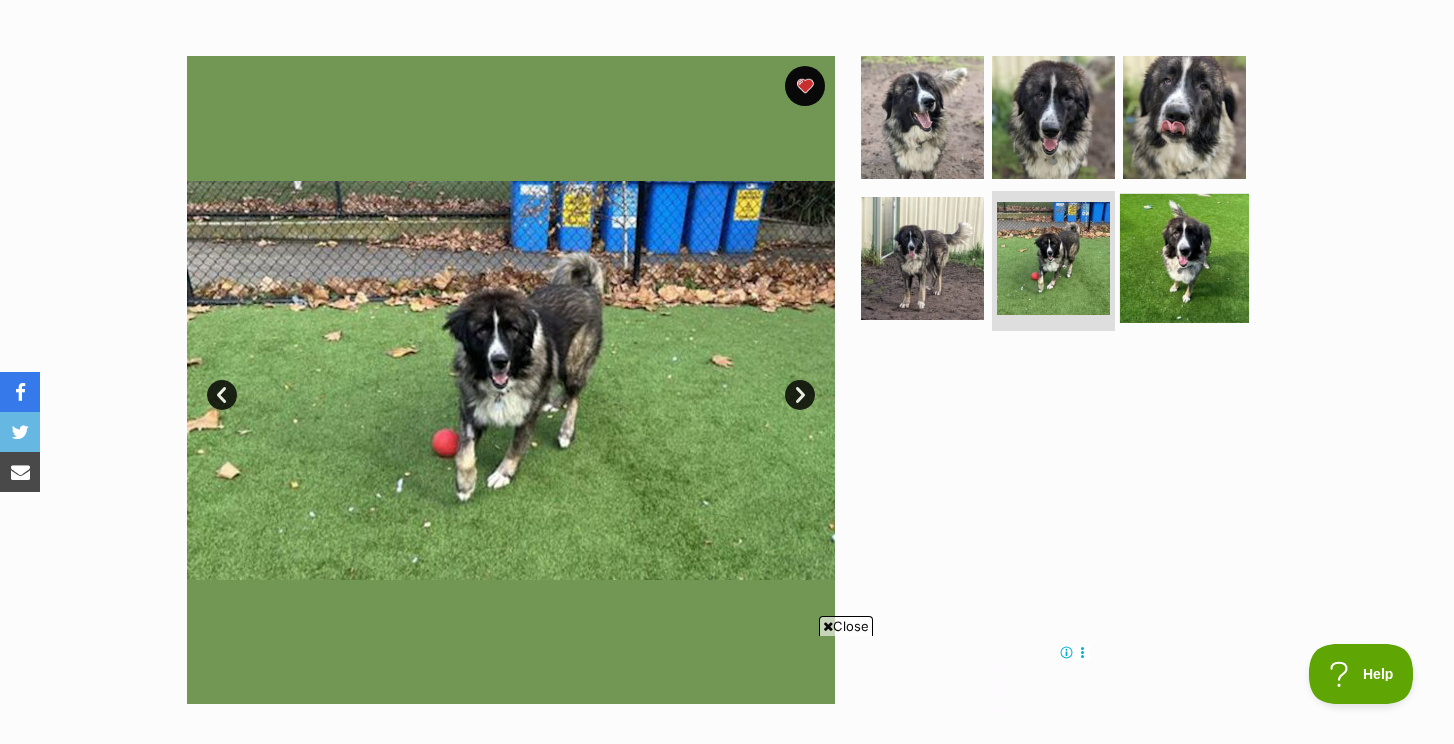 click at bounding box center (1184, 258) 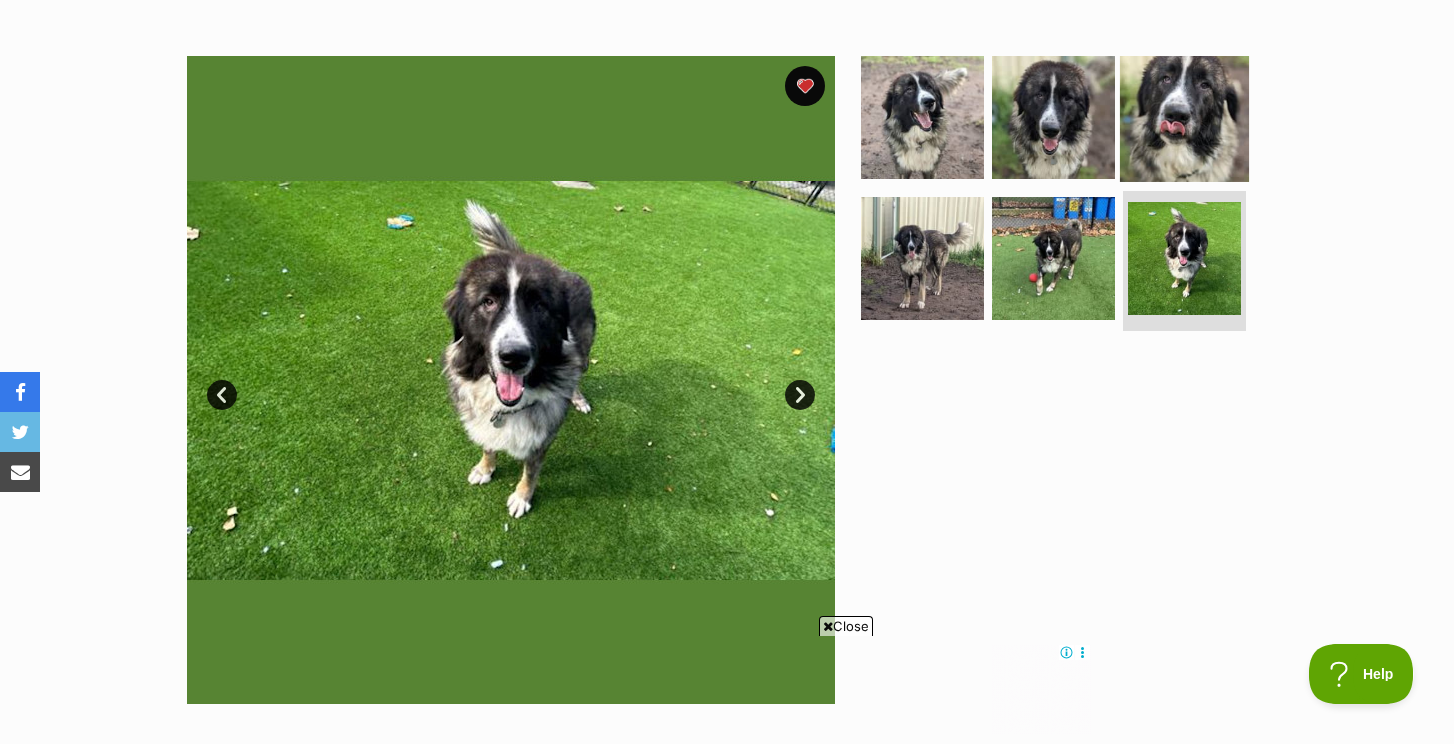 click at bounding box center (1184, 116) 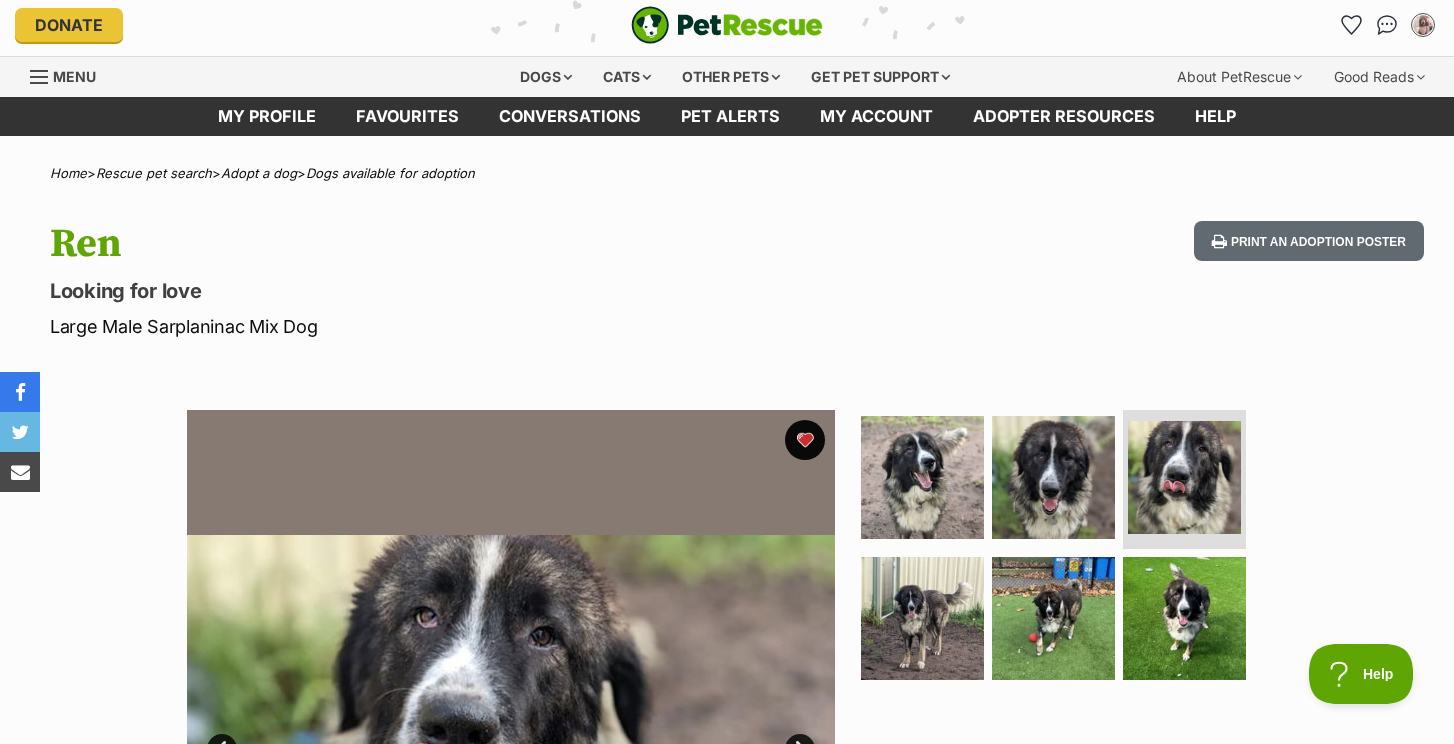 scroll, scrollTop: 0, scrollLeft: 0, axis: both 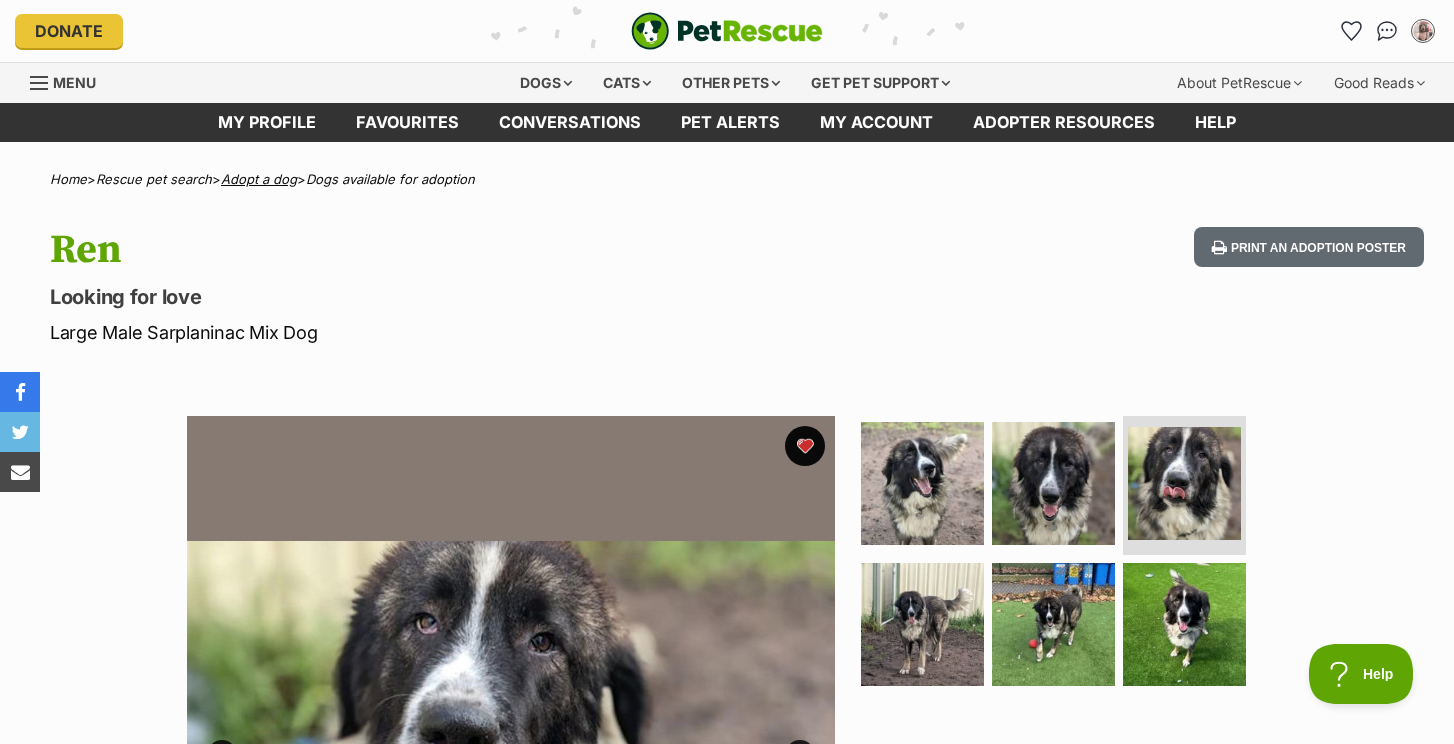 click on "Adopt a dog" at bounding box center [259, 179] 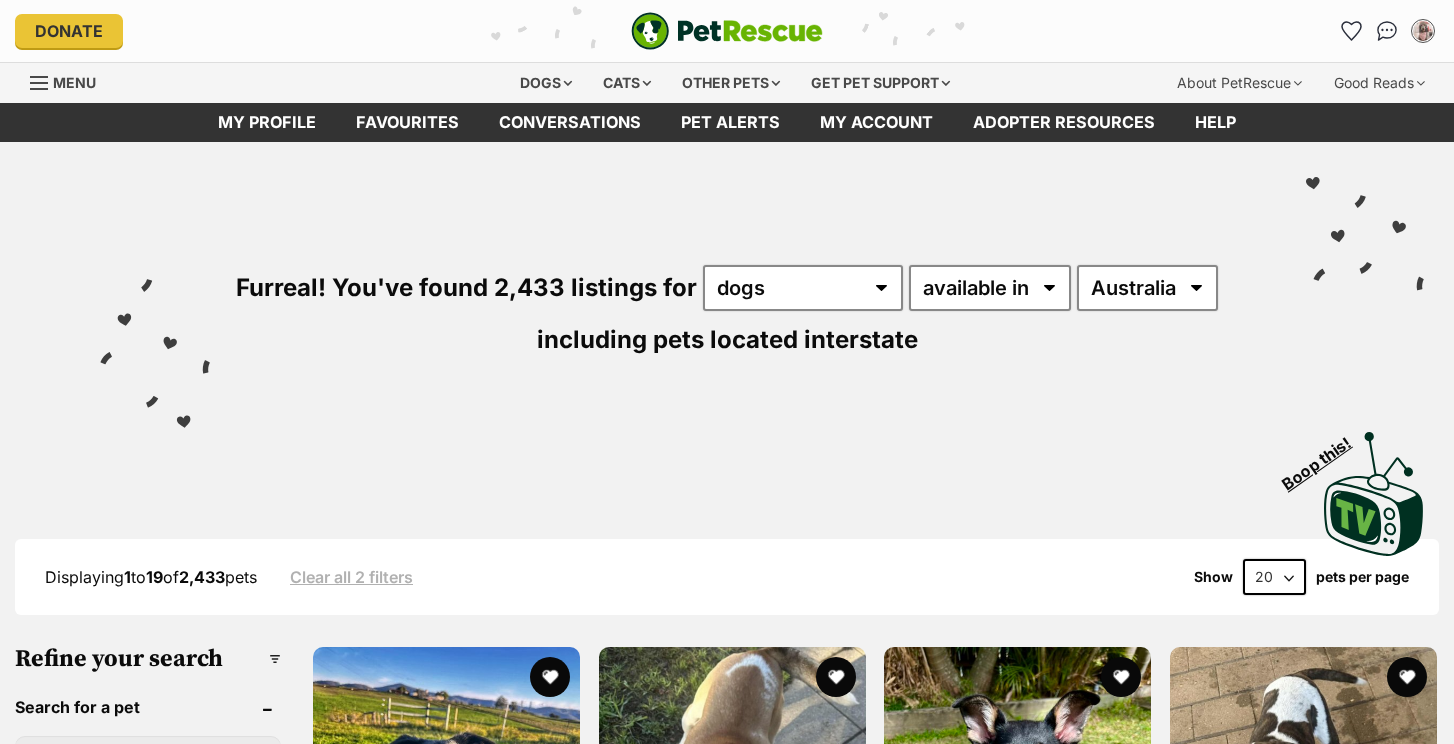 scroll, scrollTop: 0, scrollLeft: 0, axis: both 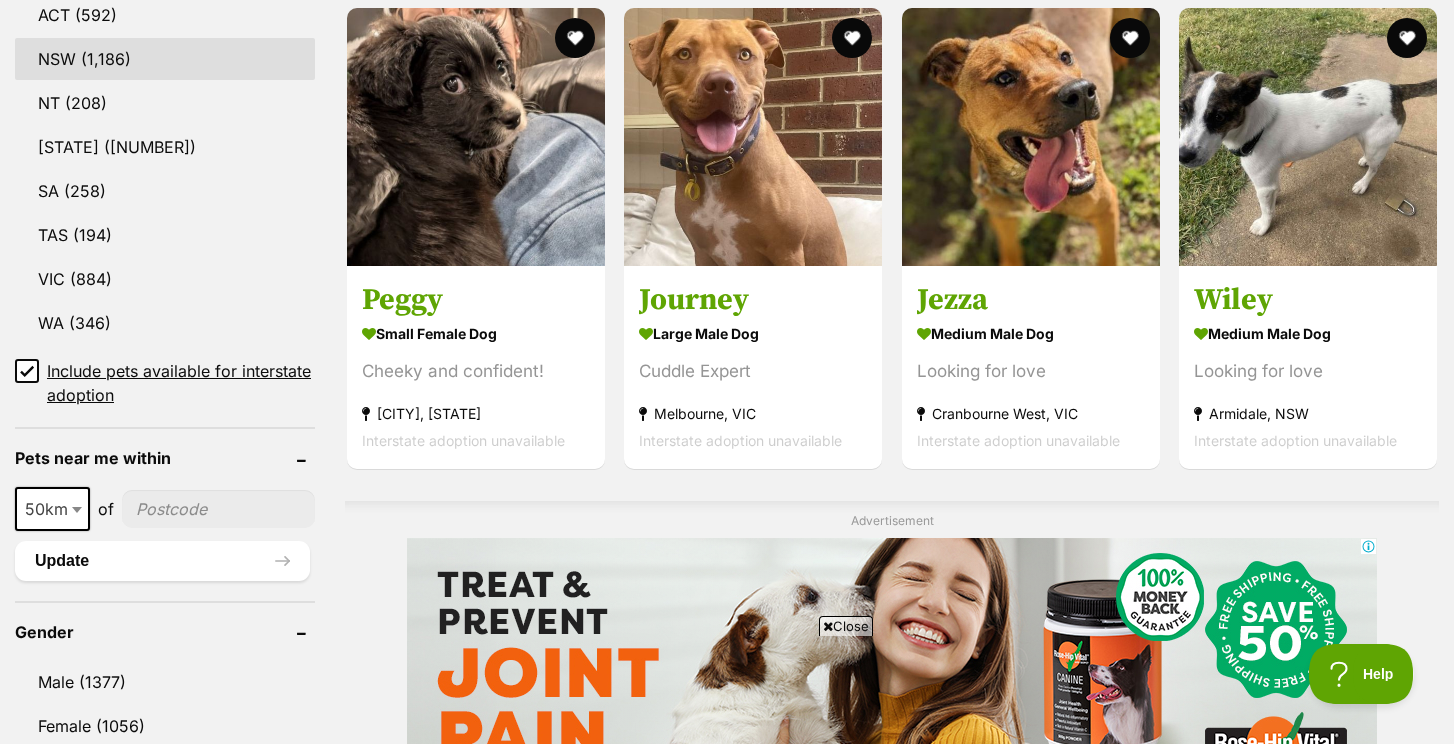 click on "NSW (1,186)" at bounding box center [165, 59] 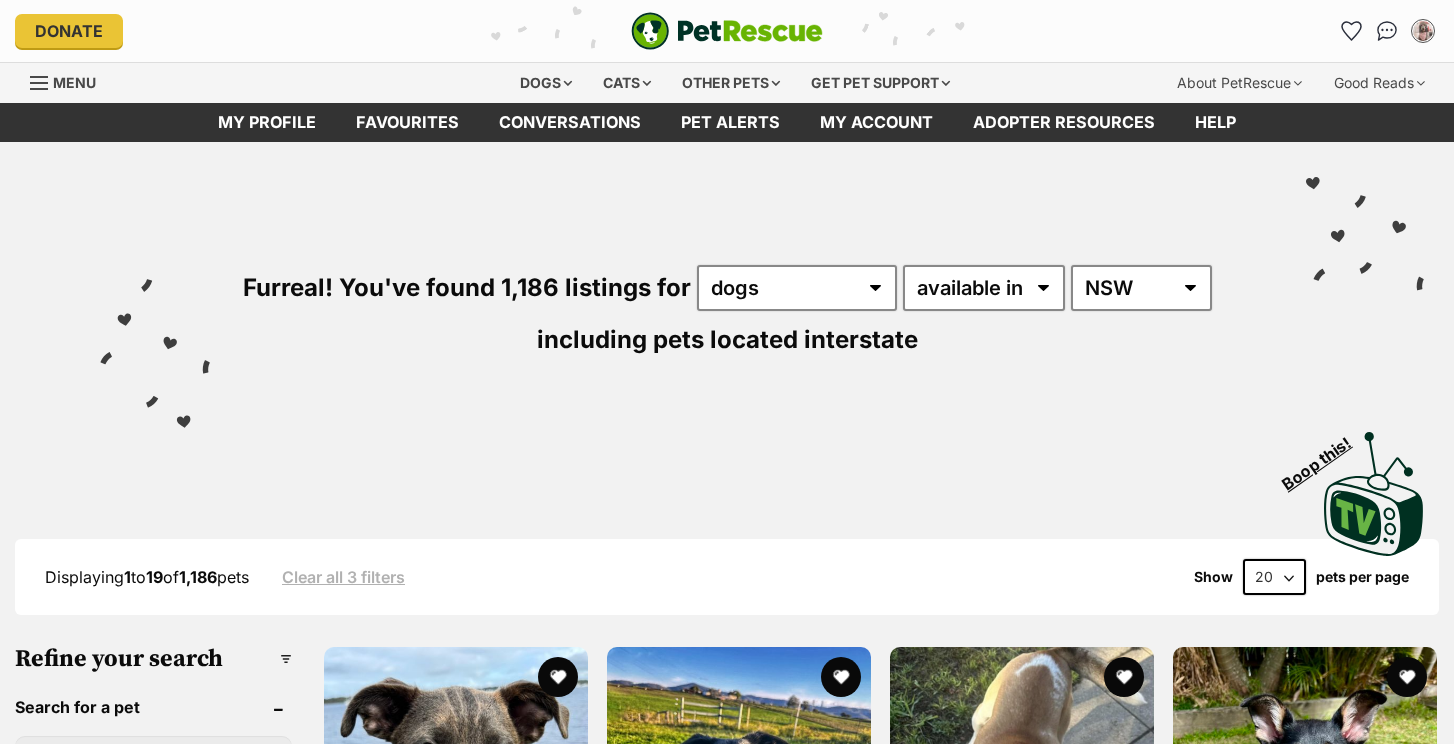 scroll, scrollTop: 0, scrollLeft: 0, axis: both 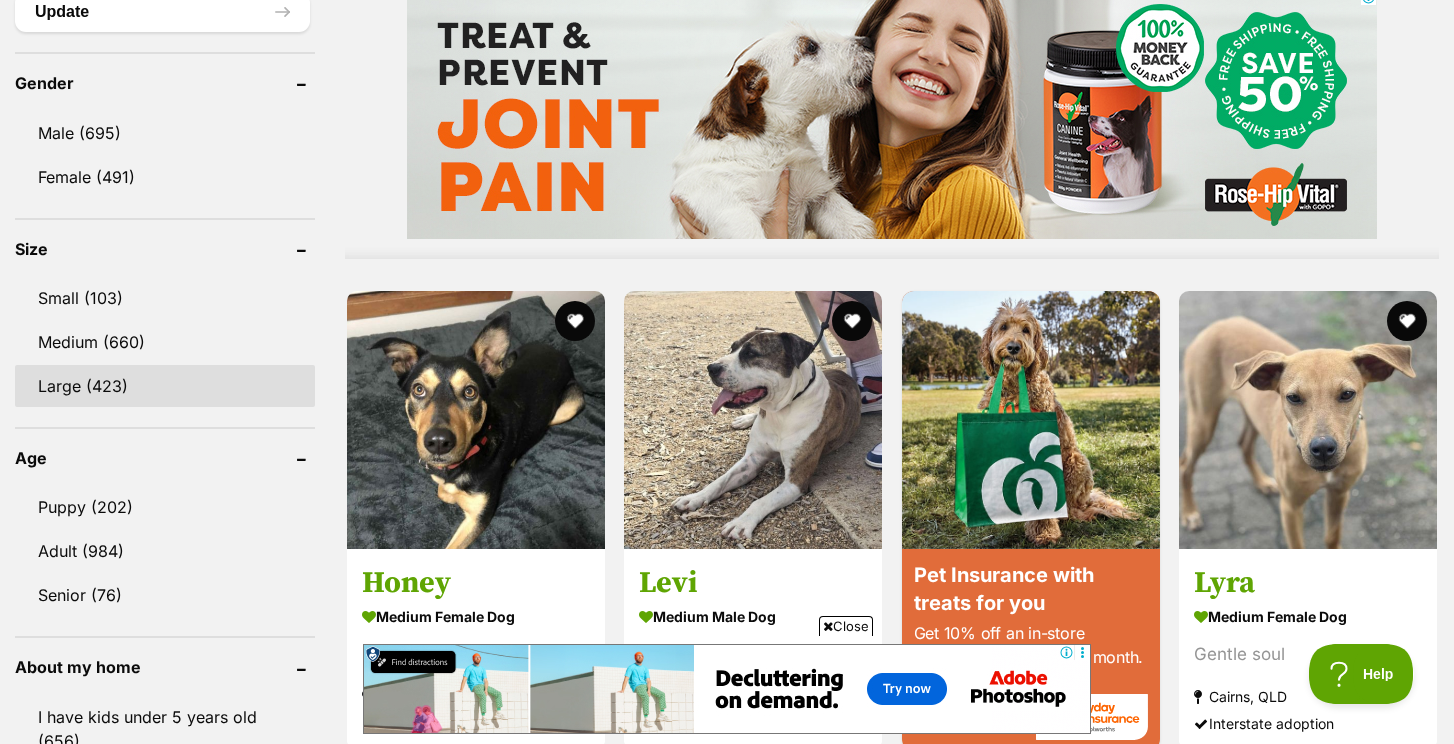 click on "Large (423)" at bounding box center [165, 386] 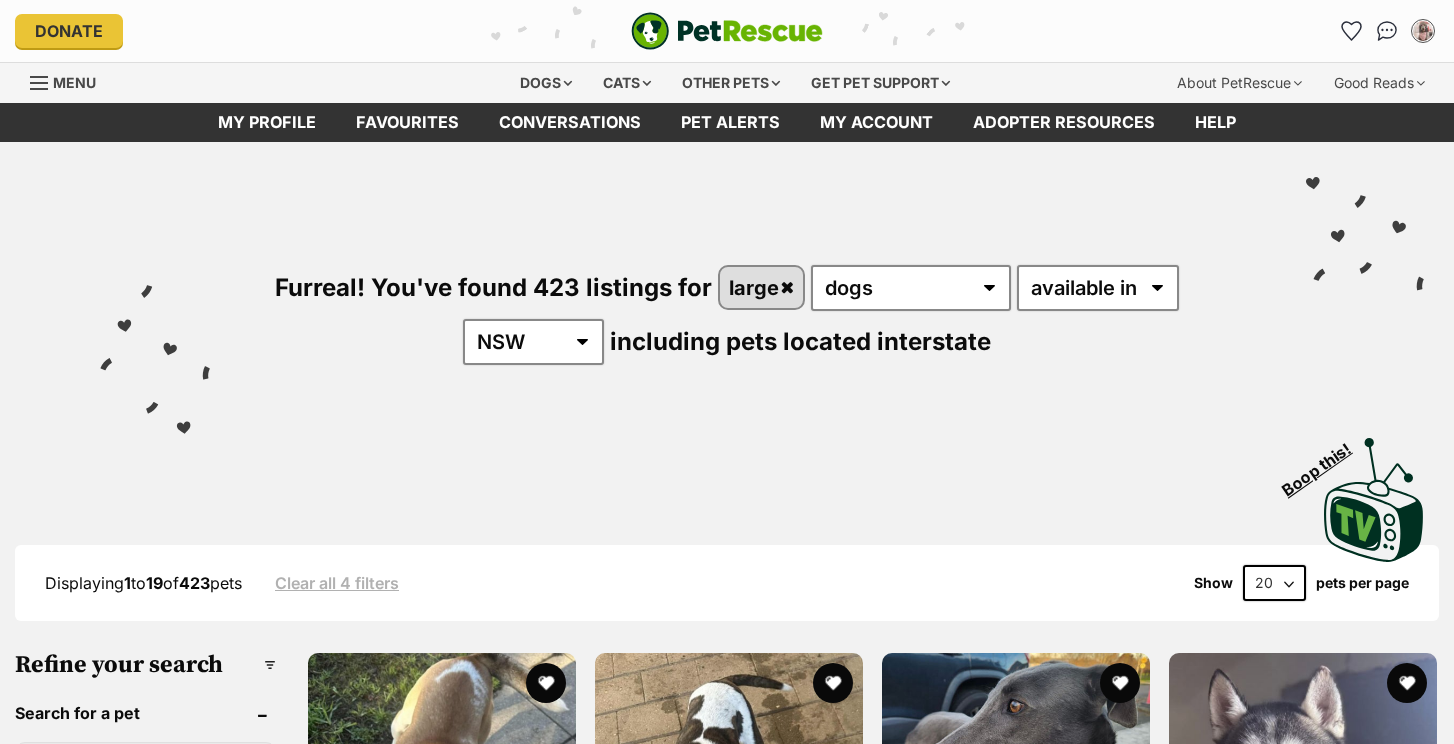scroll, scrollTop: 0, scrollLeft: 0, axis: both 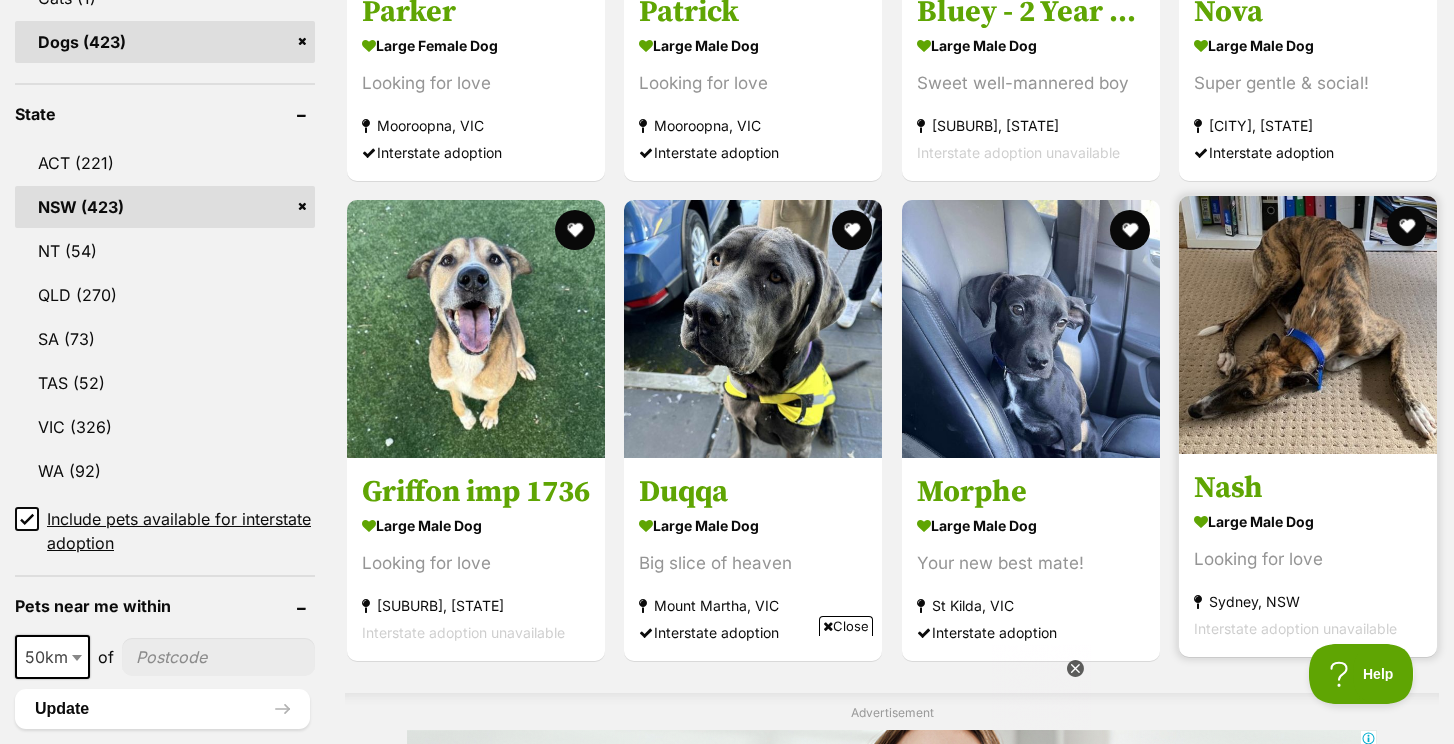 click at bounding box center [1308, 325] 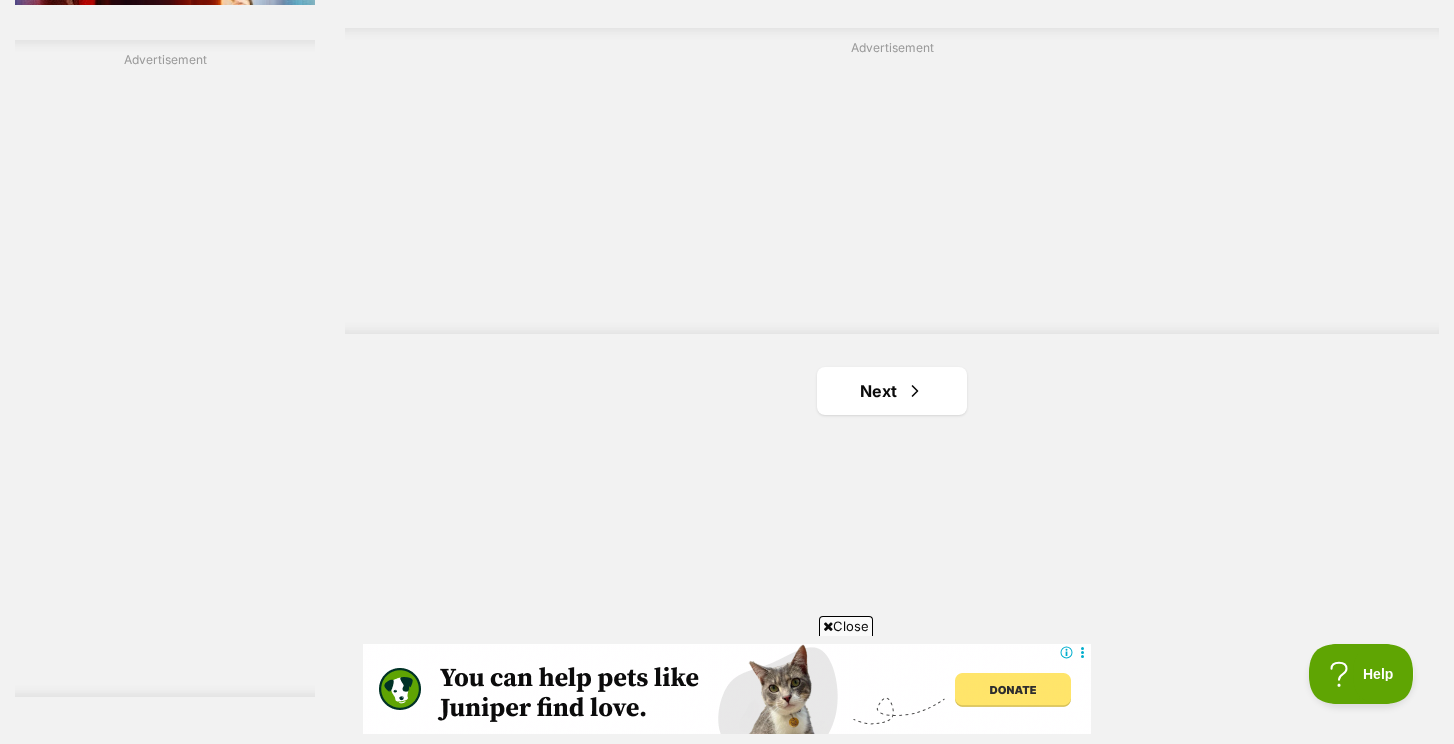 scroll, scrollTop: 3614, scrollLeft: 0, axis: vertical 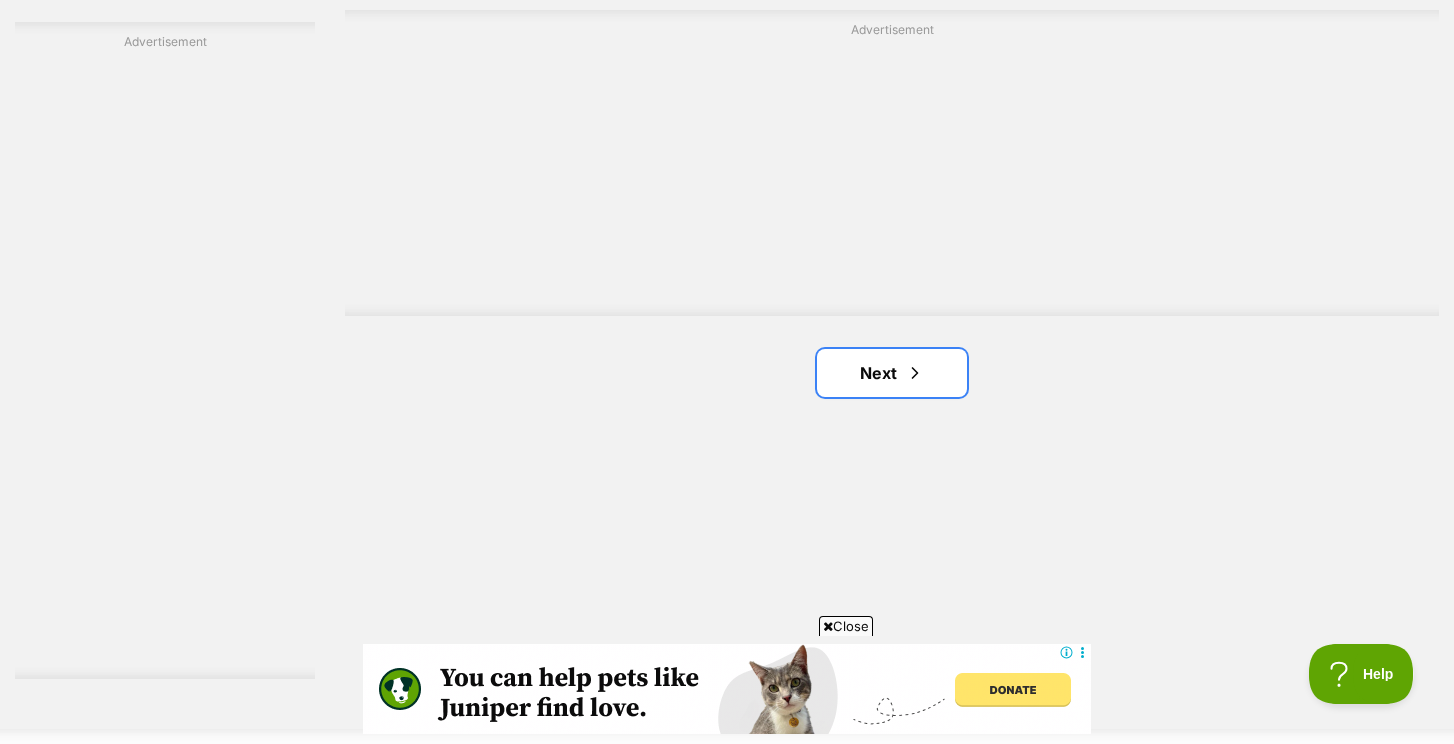 click on "Next" at bounding box center [892, 373] 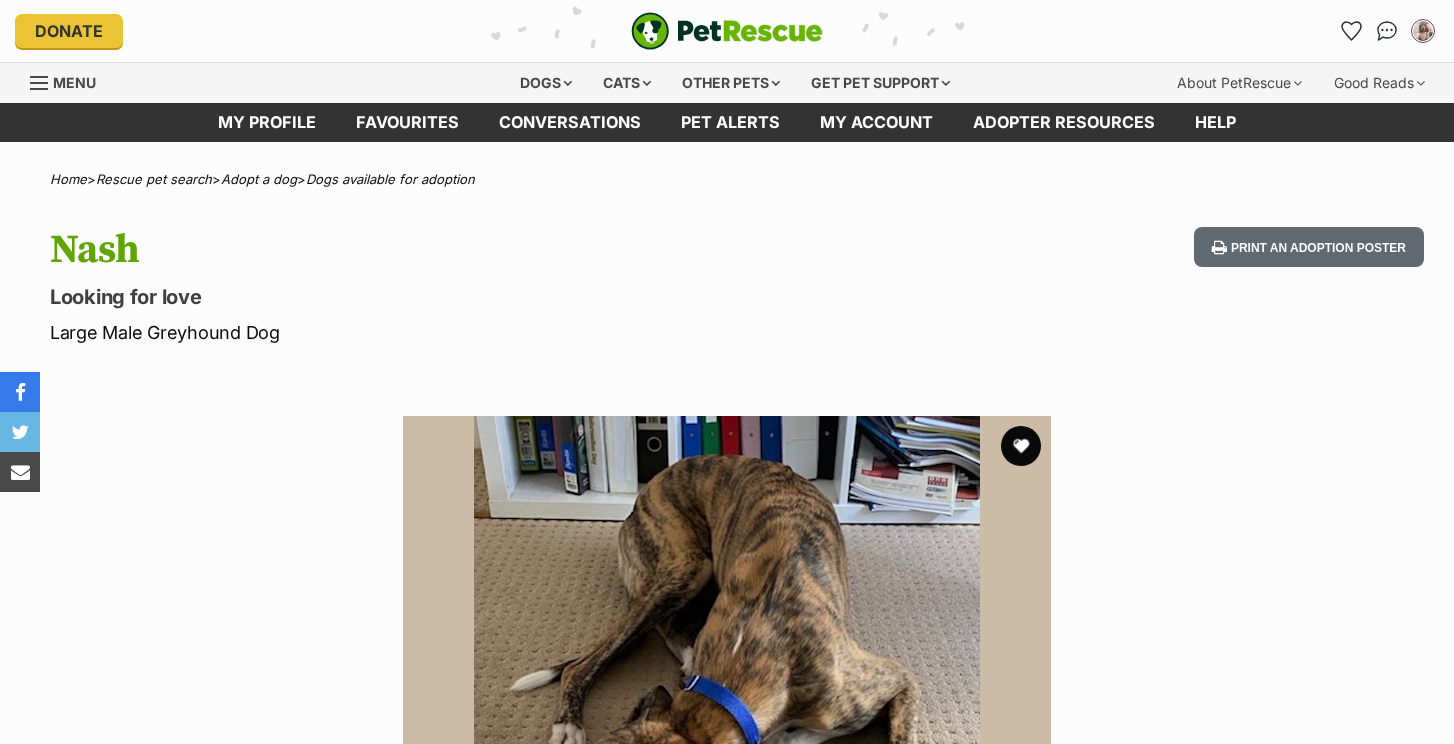 scroll, scrollTop: 84, scrollLeft: 0, axis: vertical 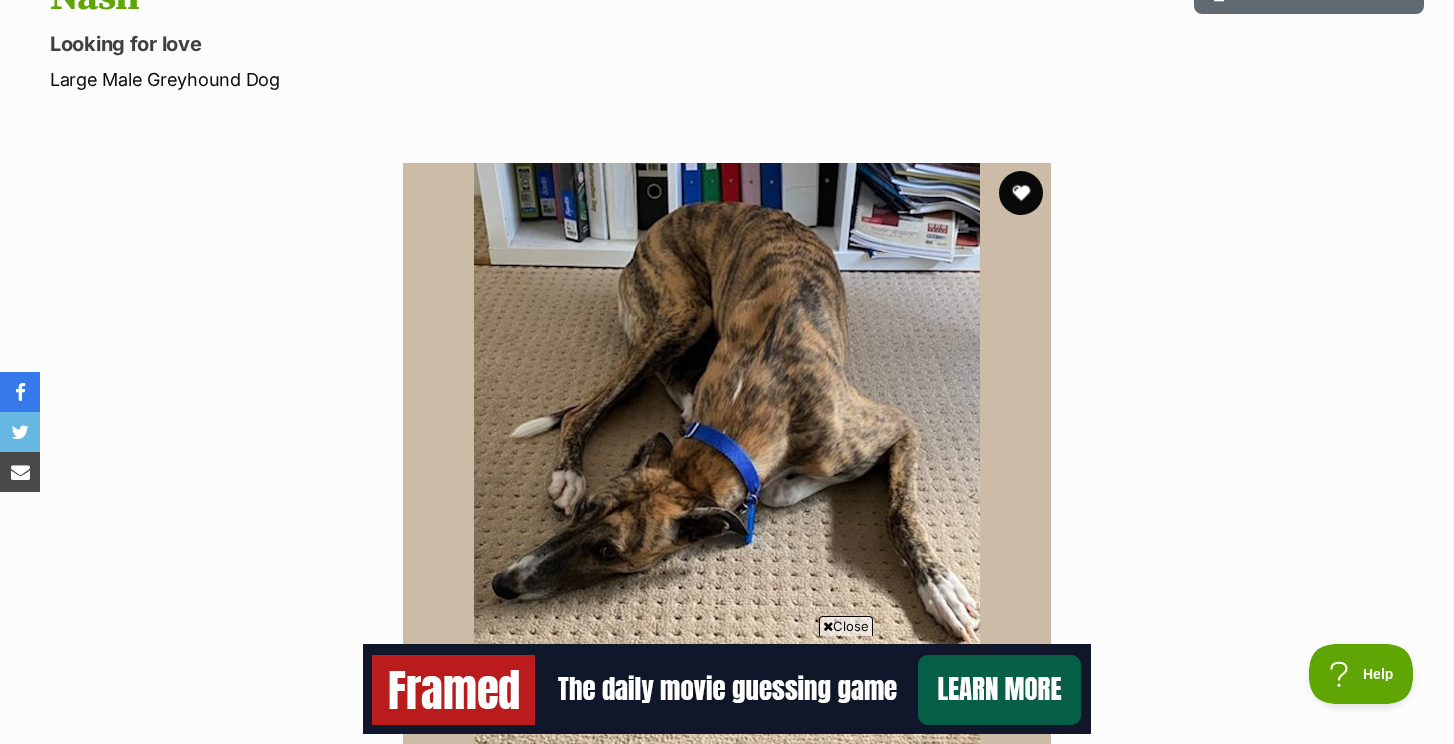 click at bounding box center (1021, 193) 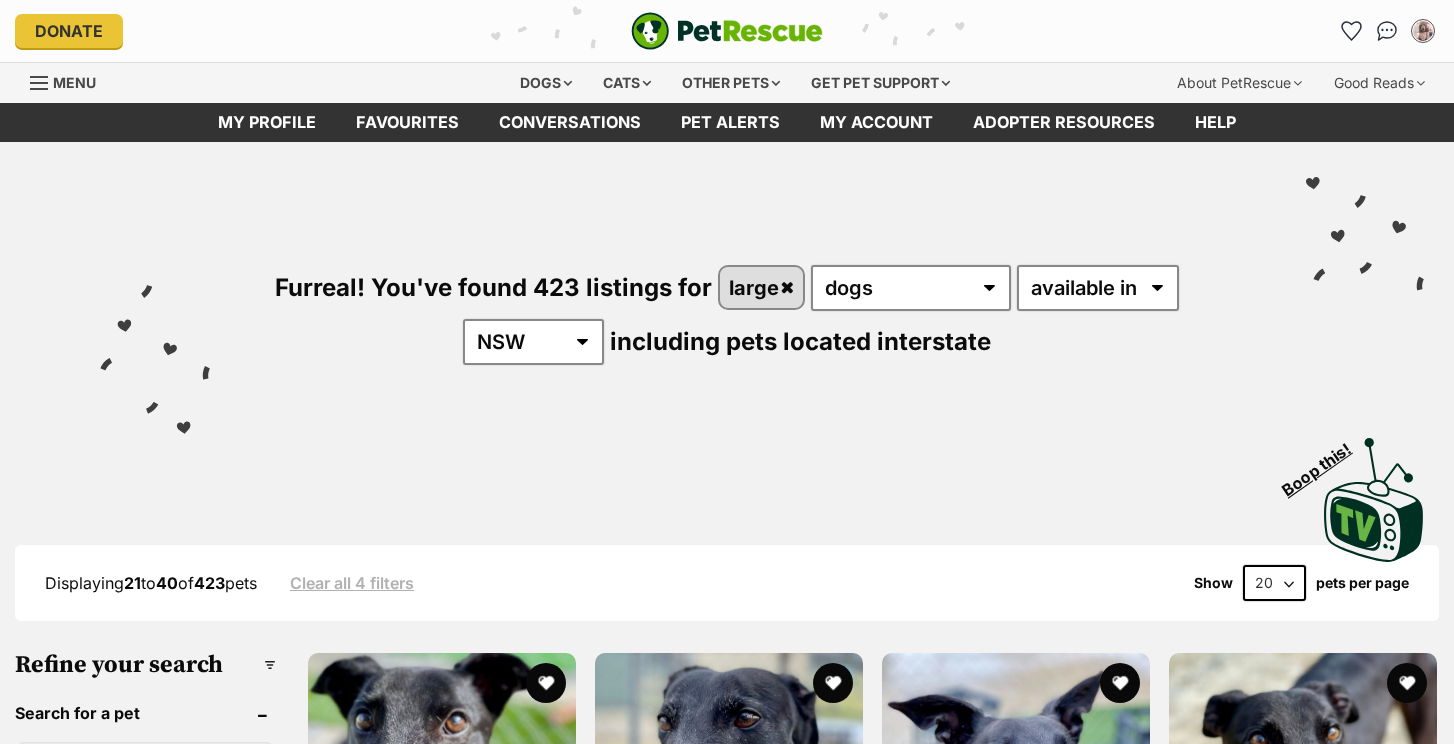 scroll, scrollTop: 0, scrollLeft: 0, axis: both 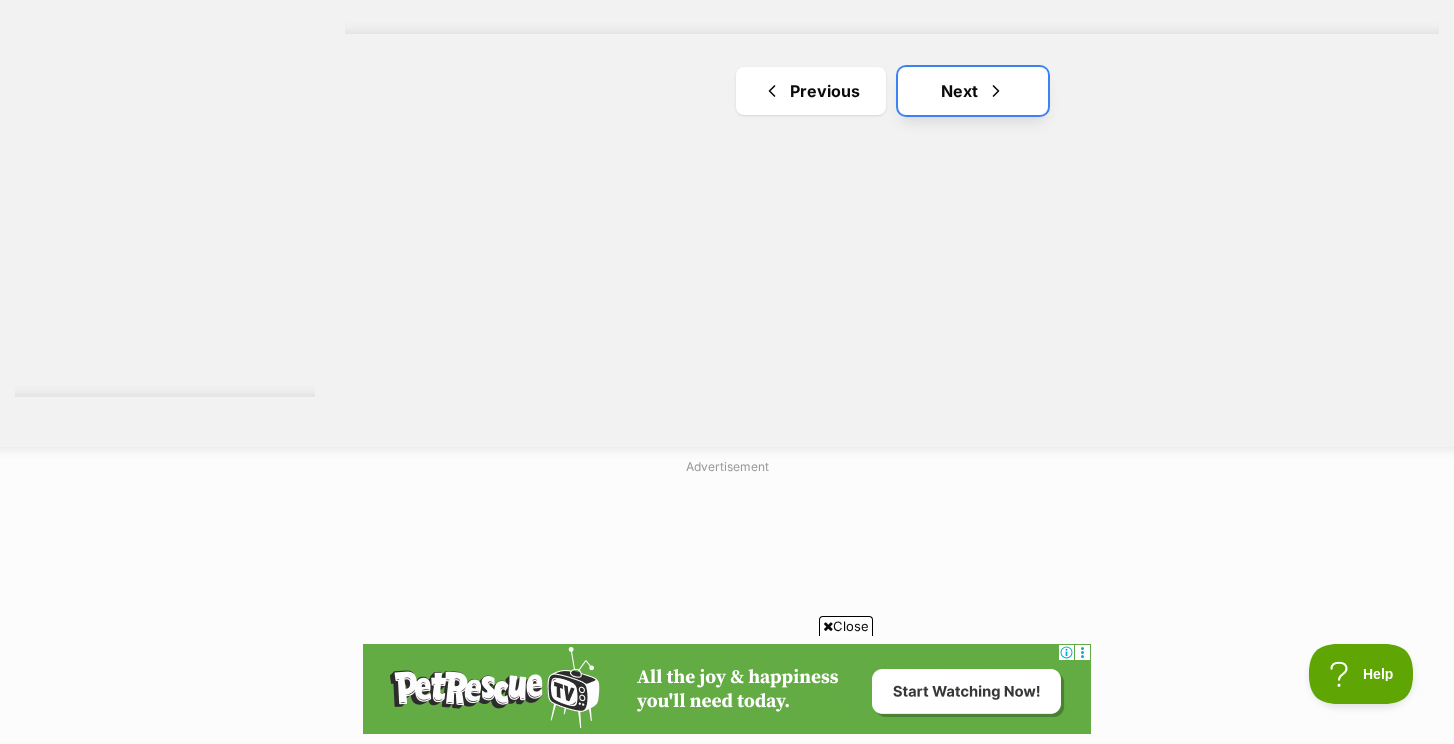 click on "Next" at bounding box center (973, 91) 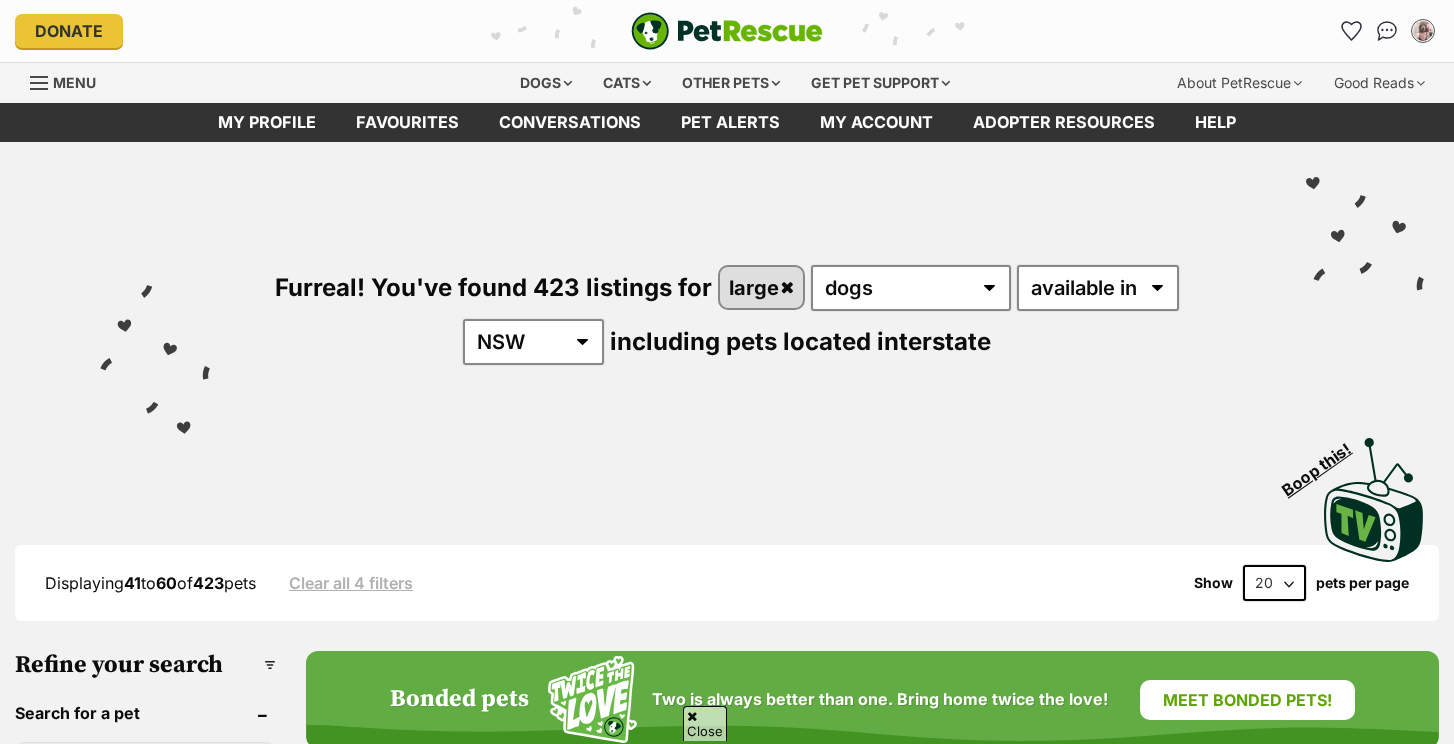 scroll, scrollTop: 397, scrollLeft: 0, axis: vertical 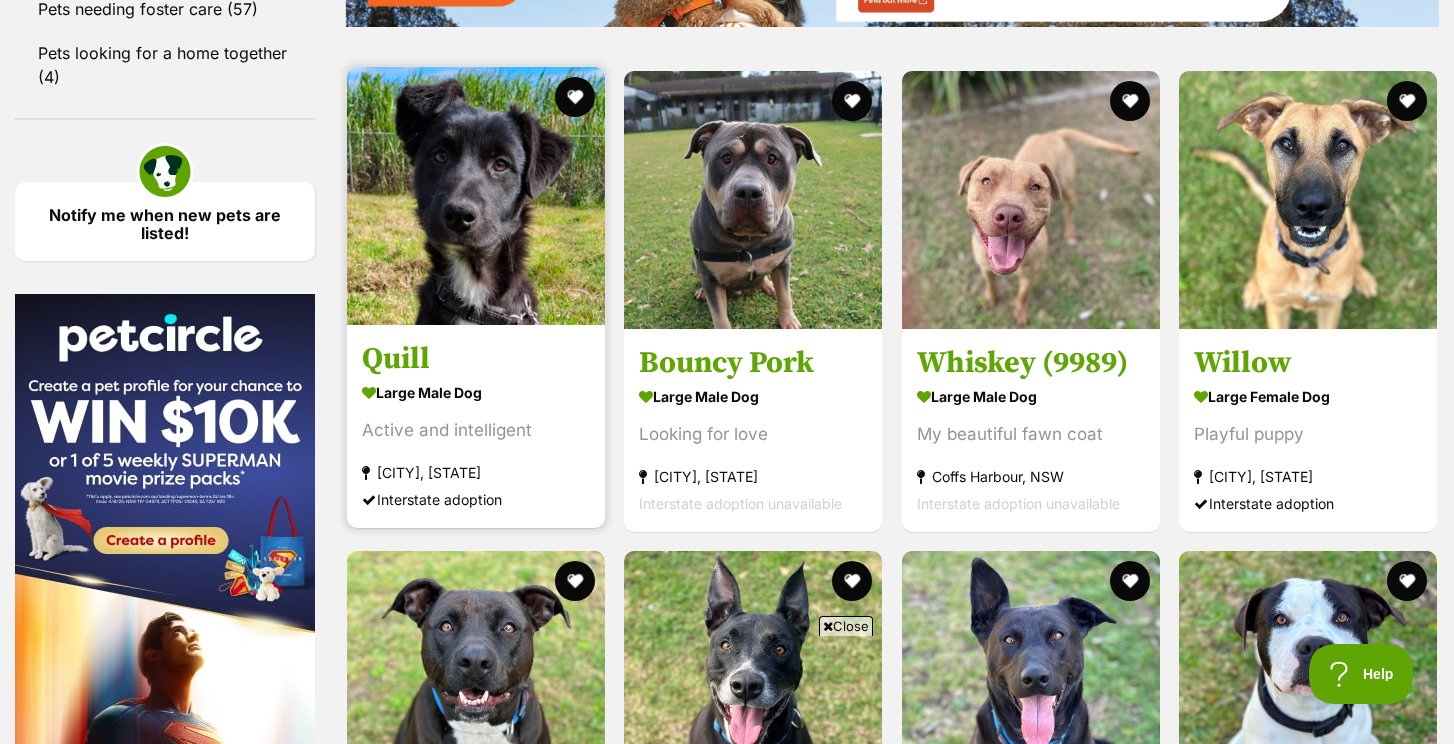 click at bounding box center [476, 196] 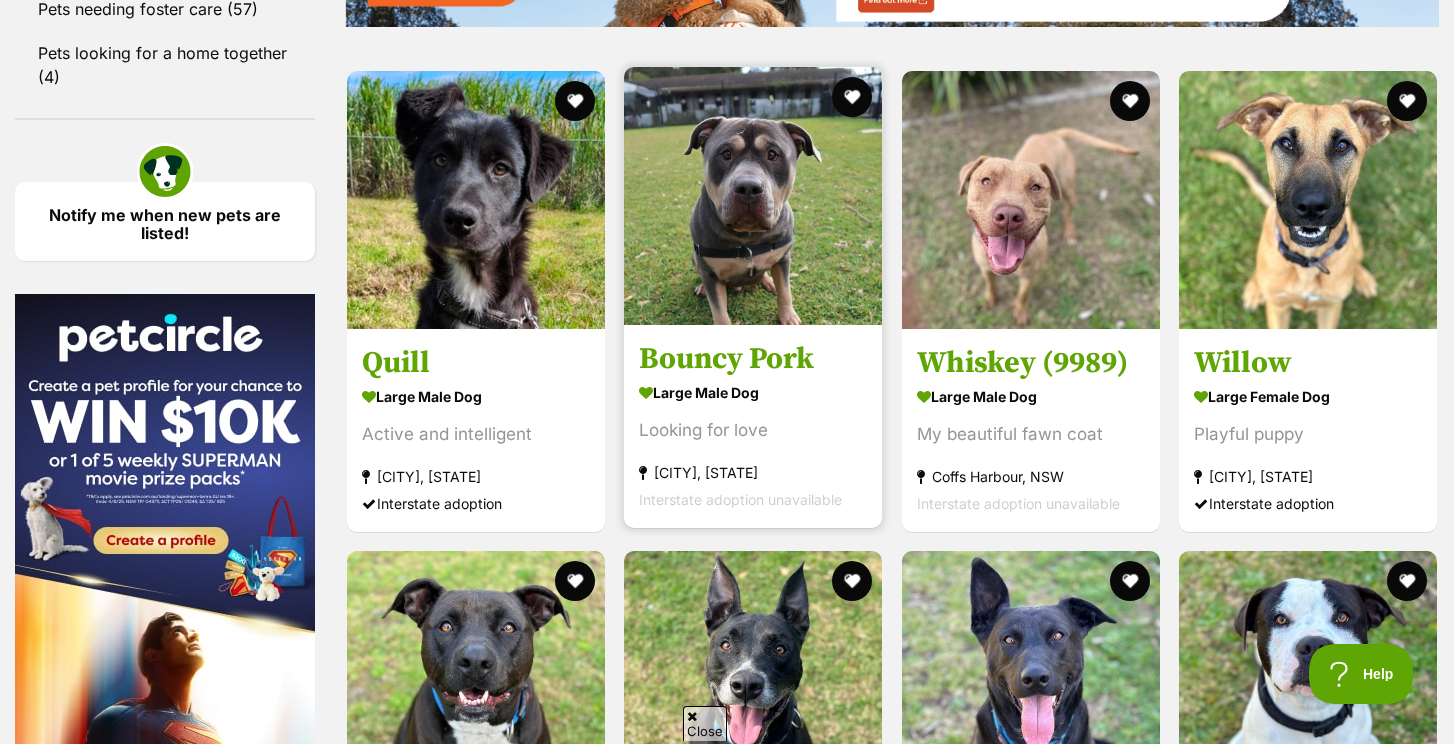 scroll, scrollTop: 2742, scrollLeft: 0, axis: vertical 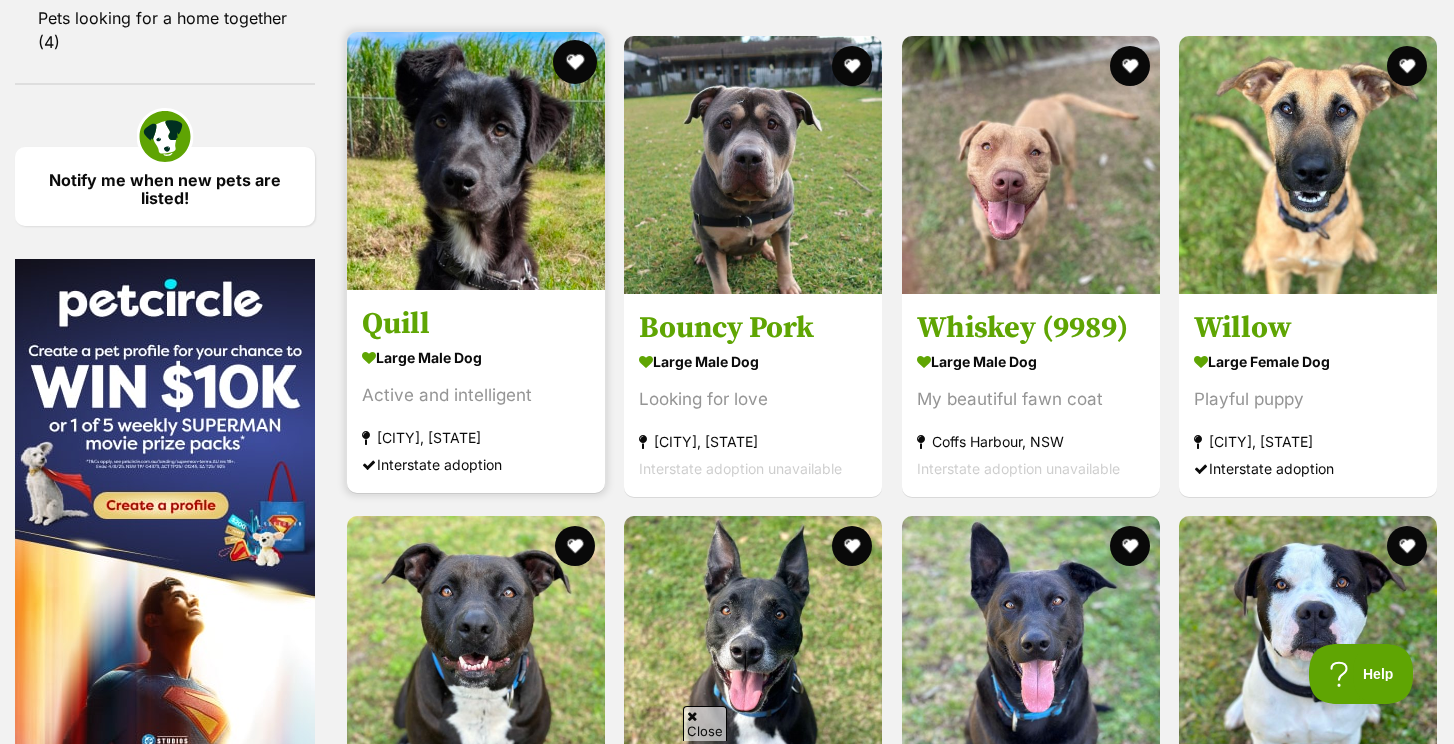click at bounding box center (575, 62) 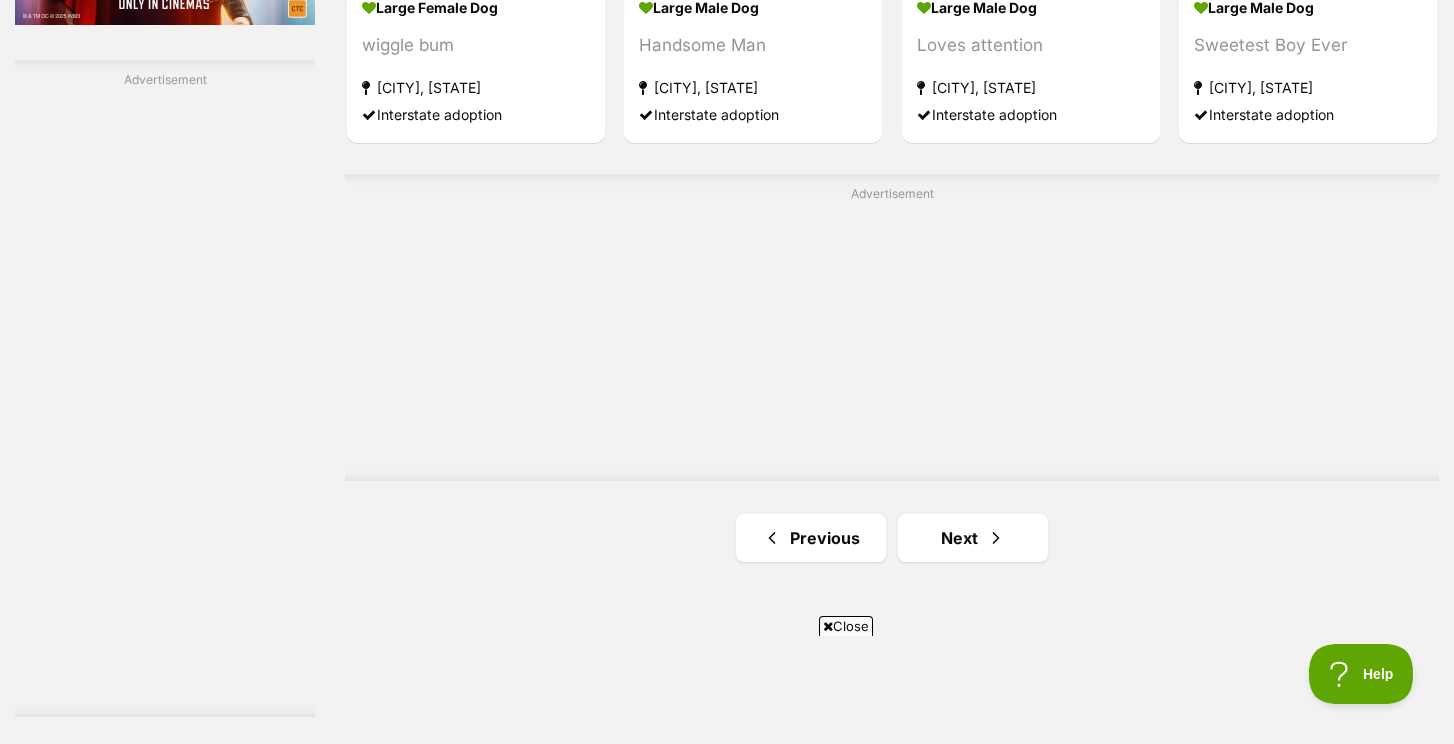 scroll, scrollTop: 3577, scrollLeft: 0, axis: vertical 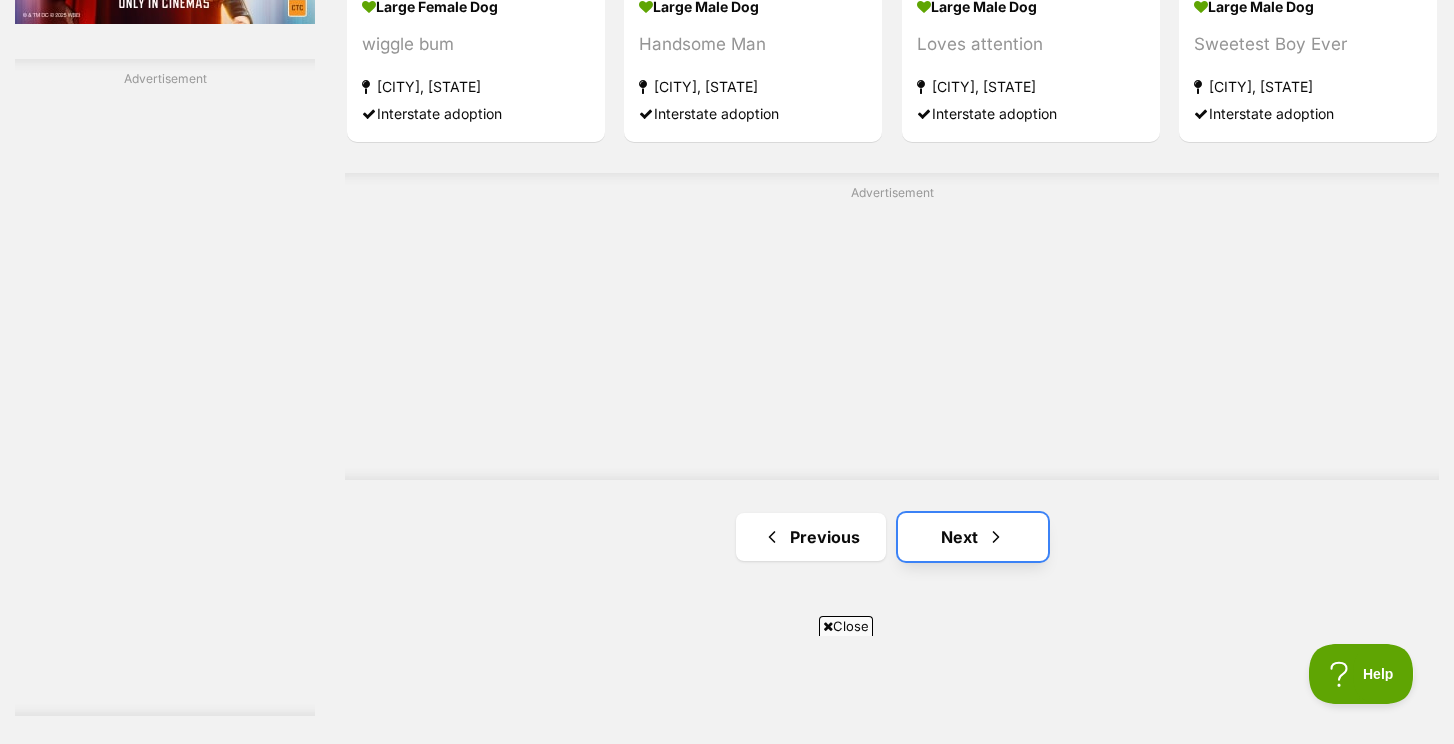 click on "Next" at bounding box center (973, 537) 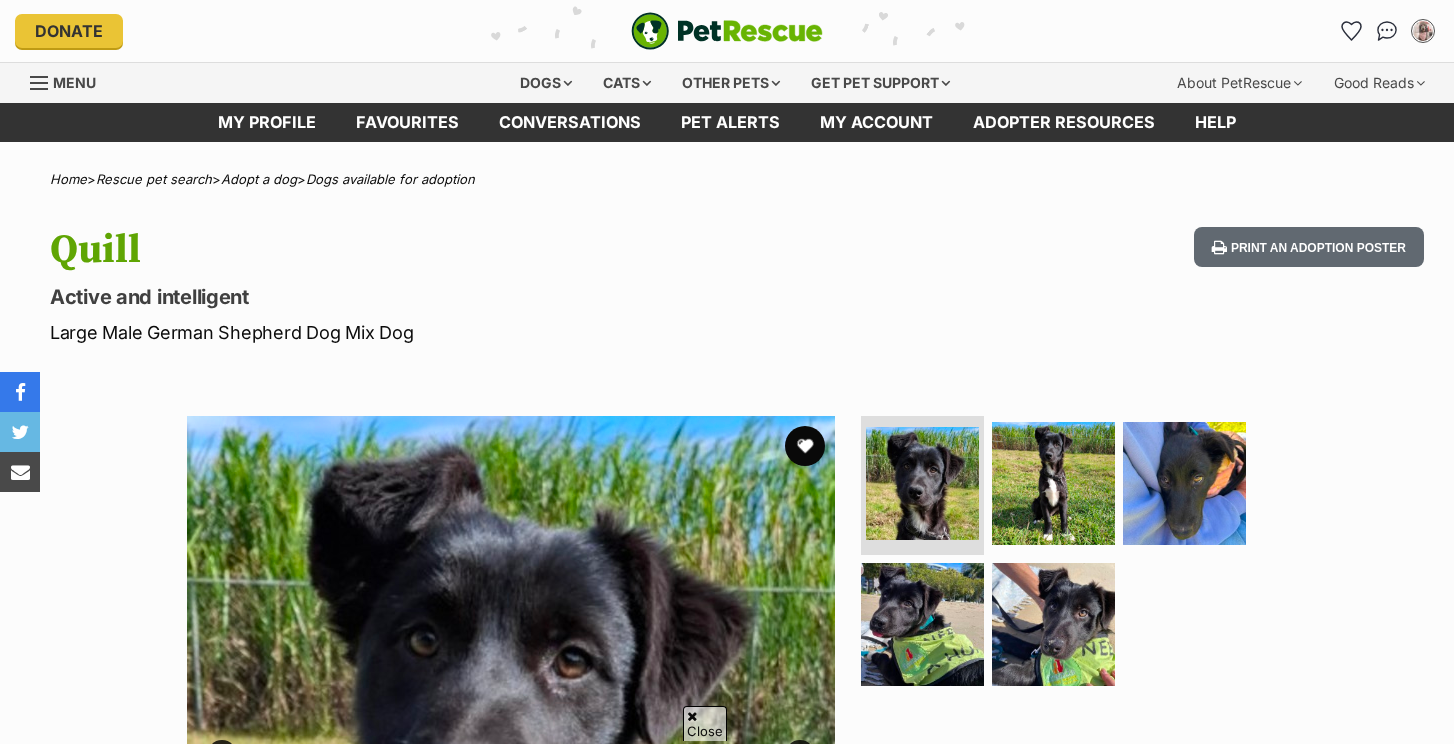 scroll, scrollTop: 235, scrollLeft: 0, axis: vertical 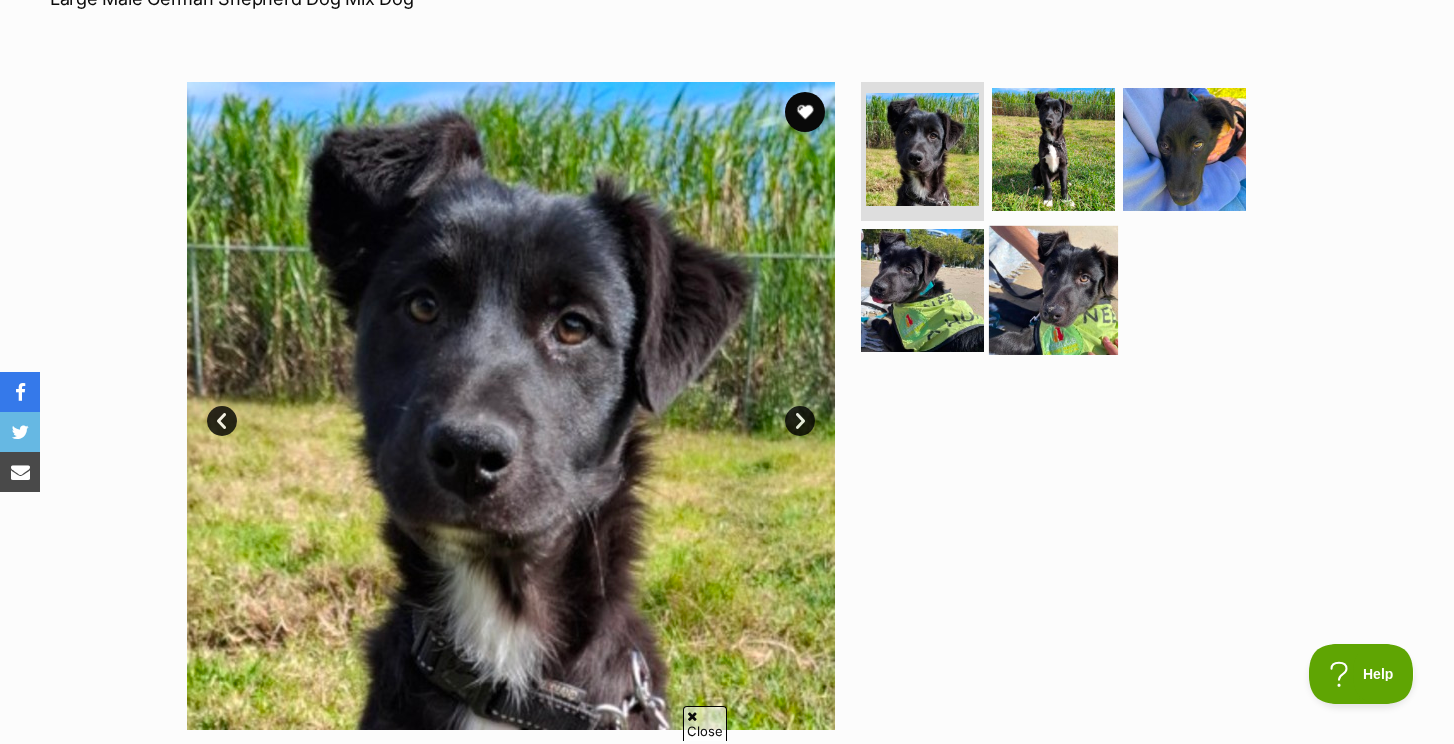 click at bounding box center [1053, 290] 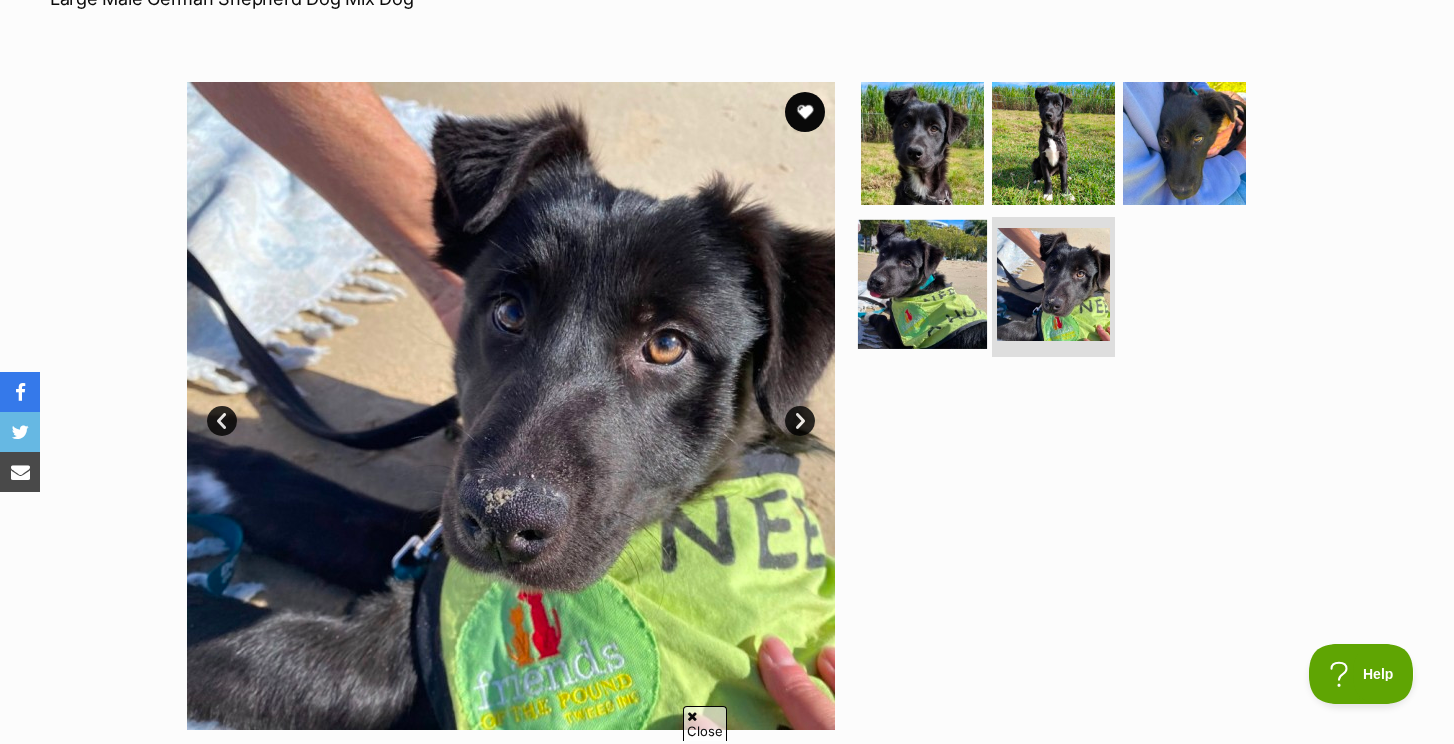 click at bounding box center (922, 284) 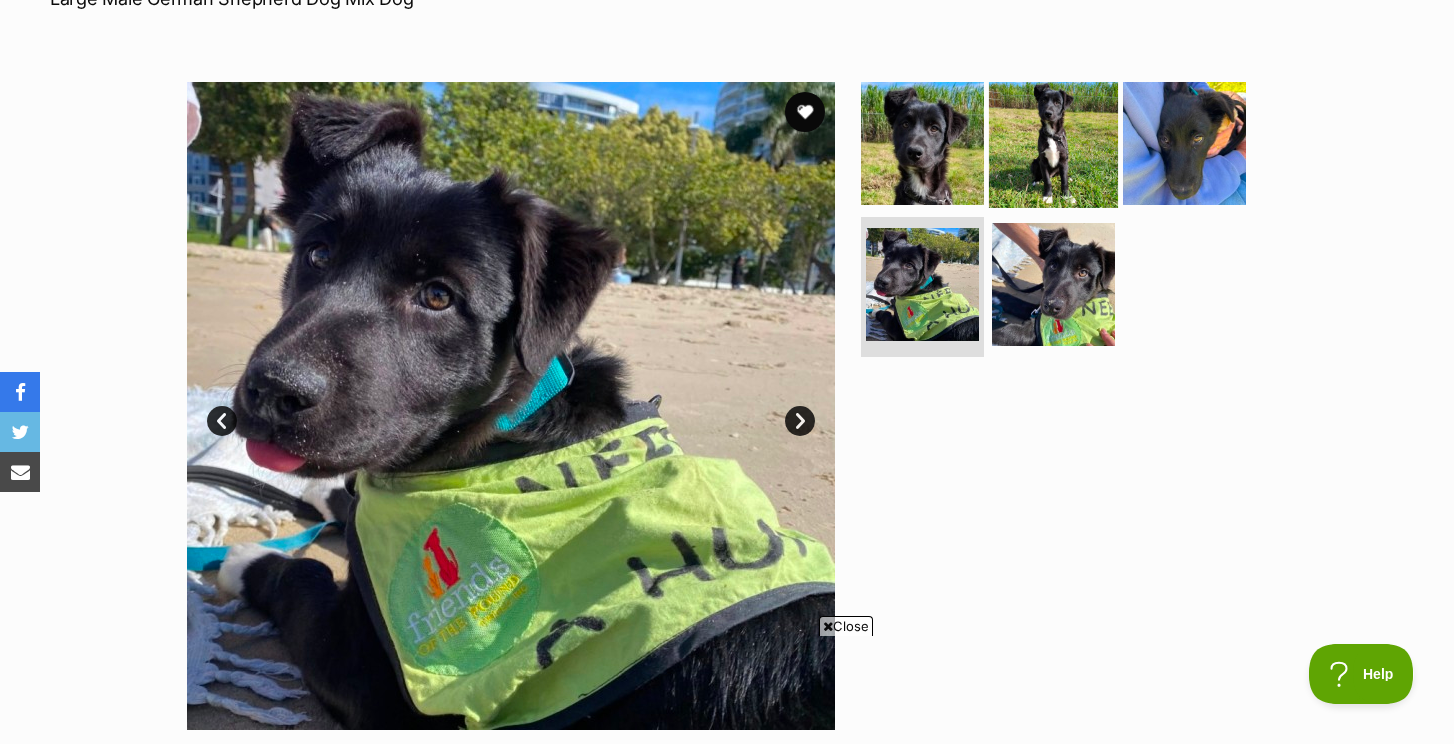 scroll, scrollTop: 0, scrollLeft: 0, axis: both 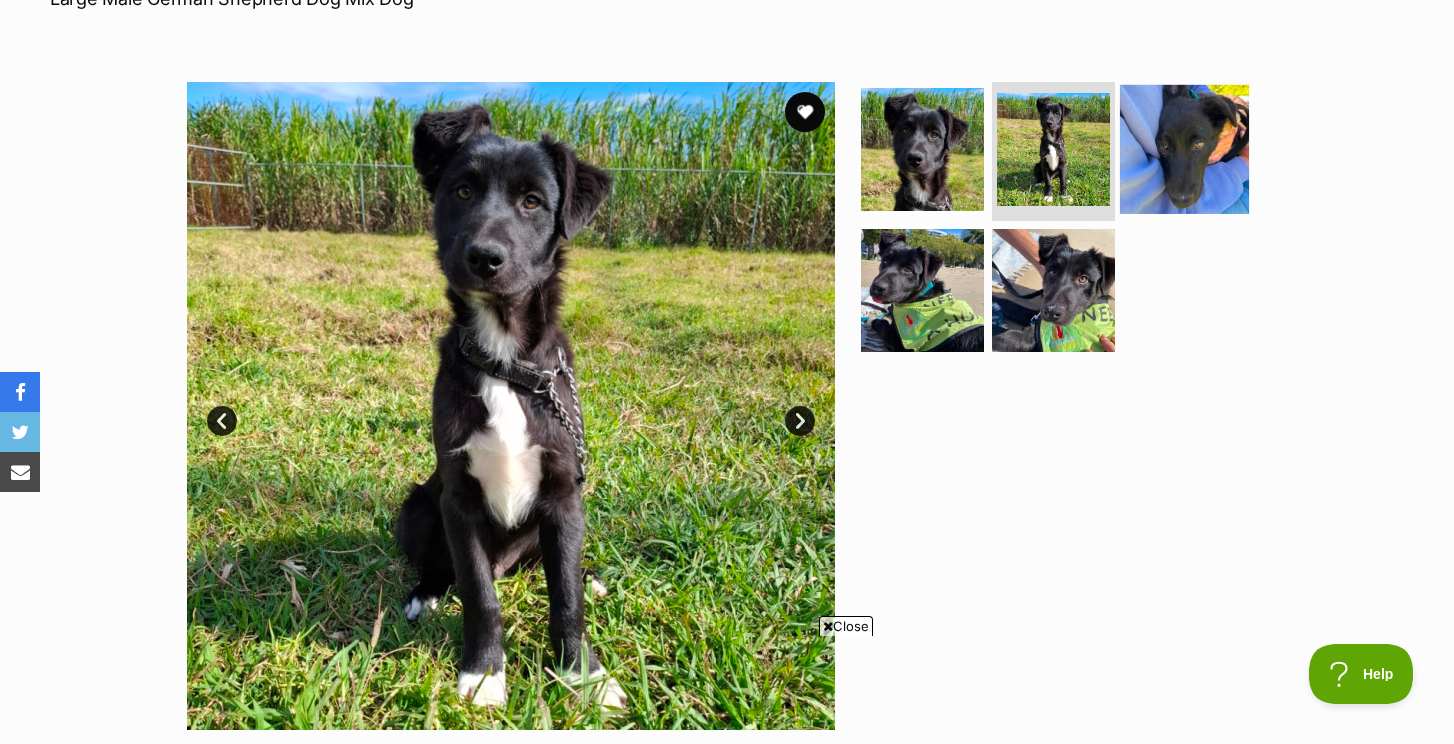 click at bounding box center (1184, 148) 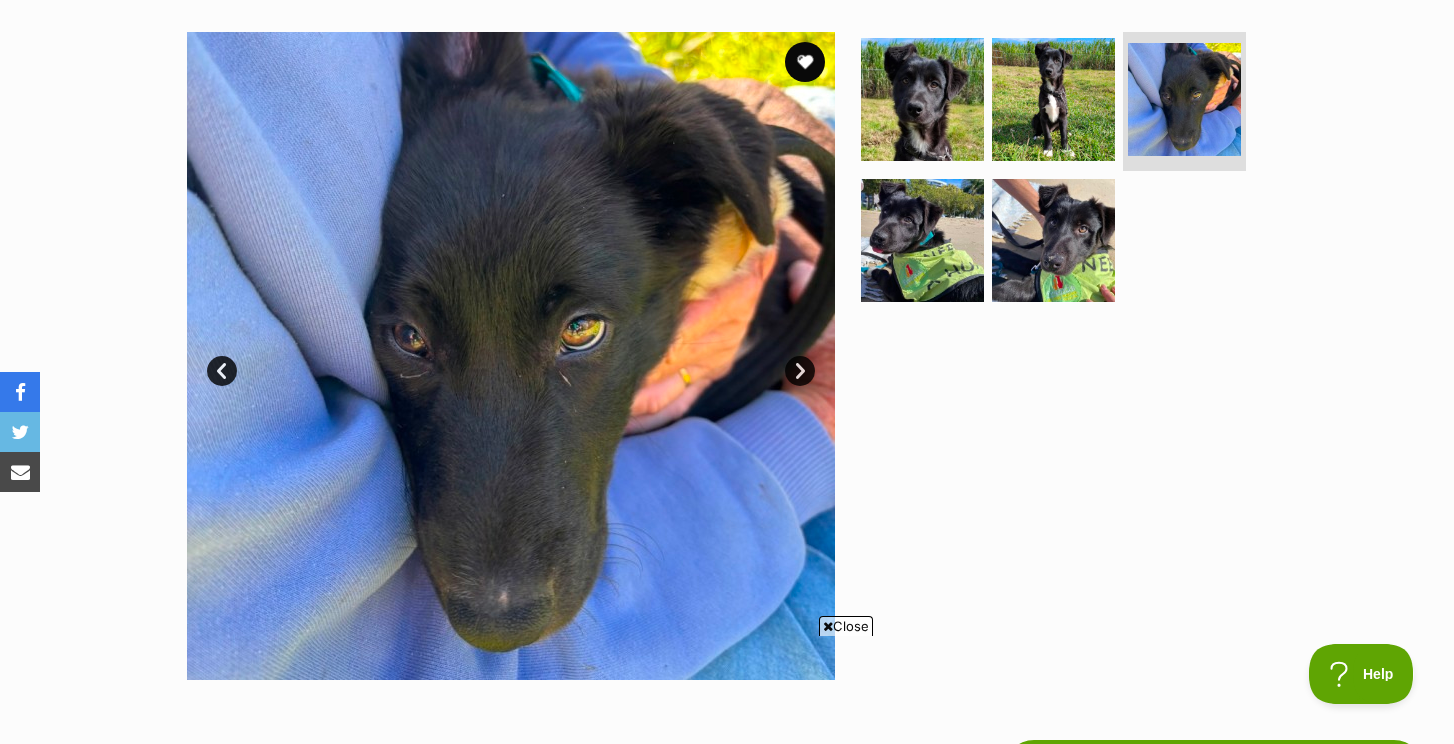 scroll, scrollTop: 382, scrollLeft: 0, axis: vertical 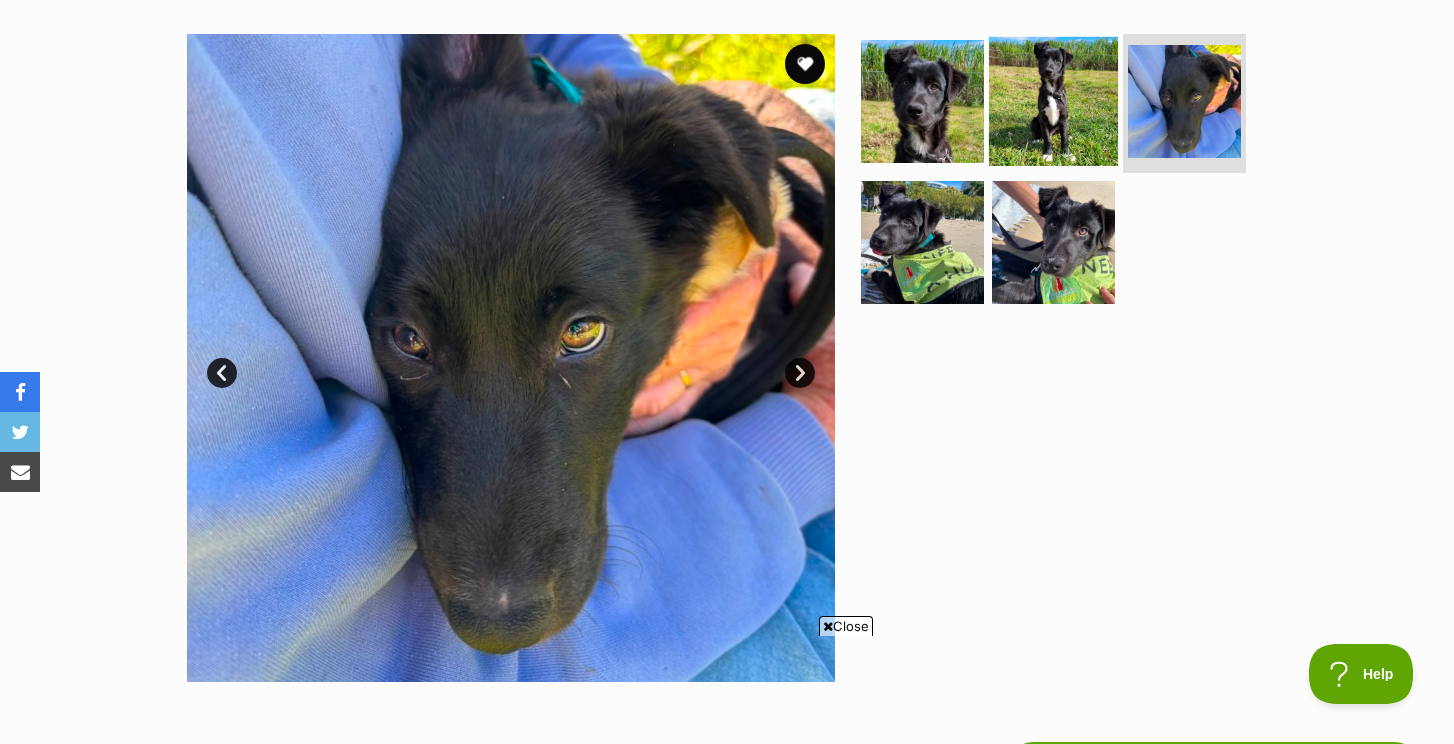 click at bounding box center (1053, 100) 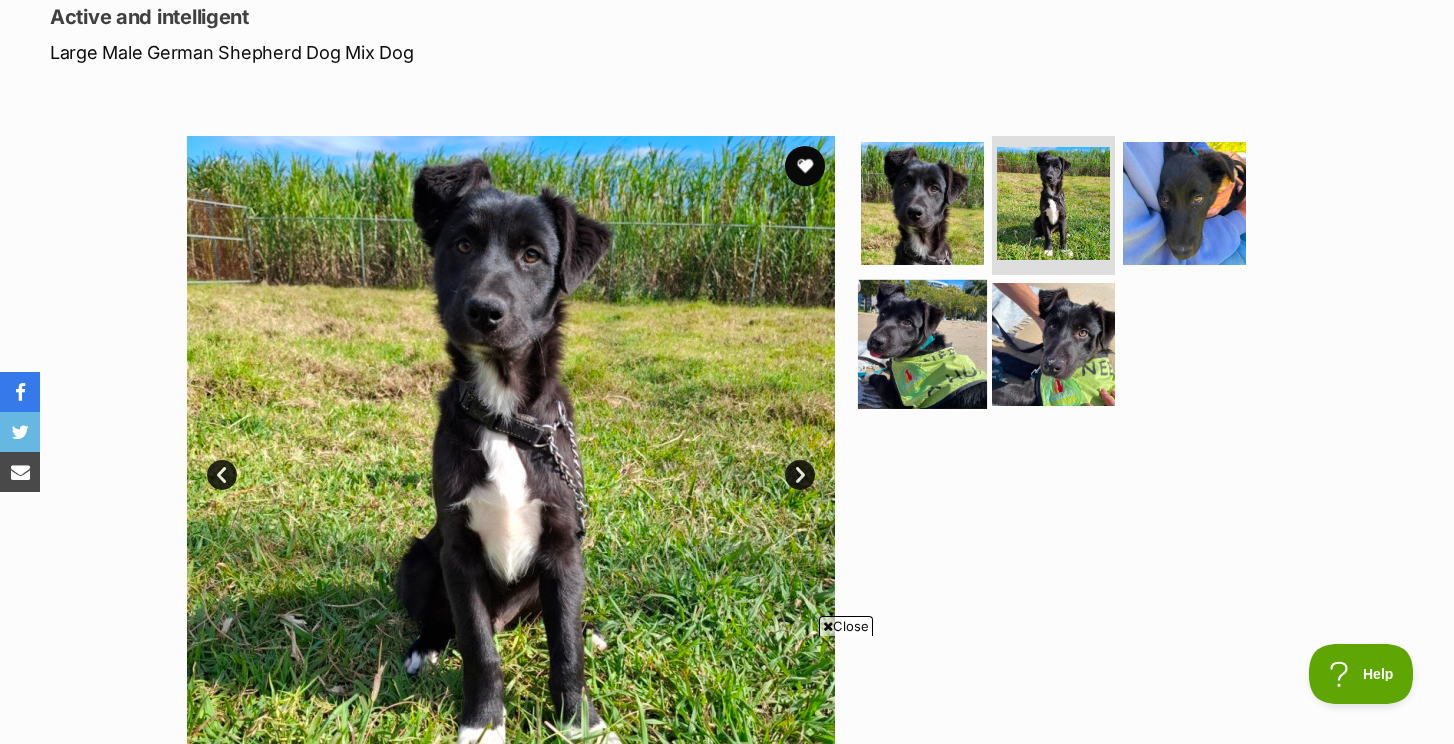 scroll, scrollTop: 270, scrollLeft: 0, axis: vertical 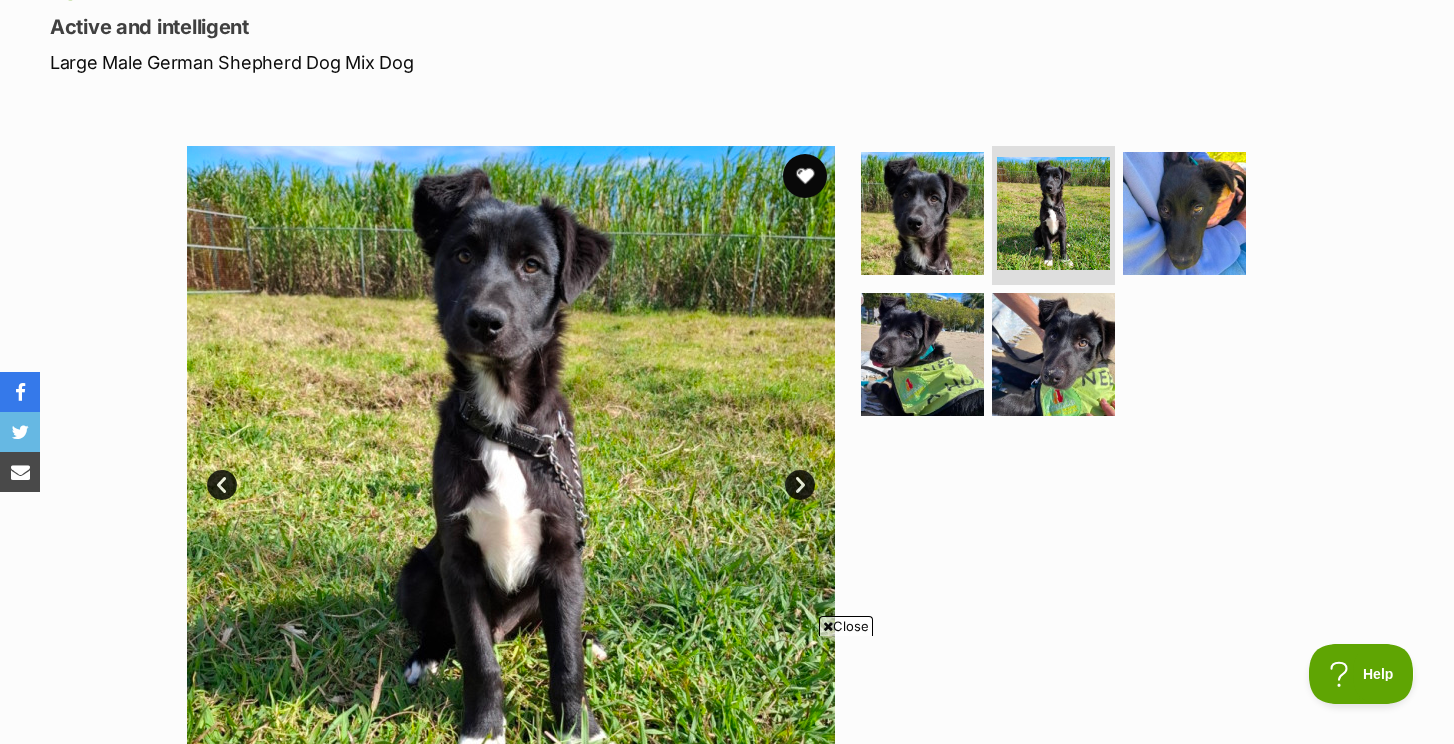 click at bounding box center (805, 176) 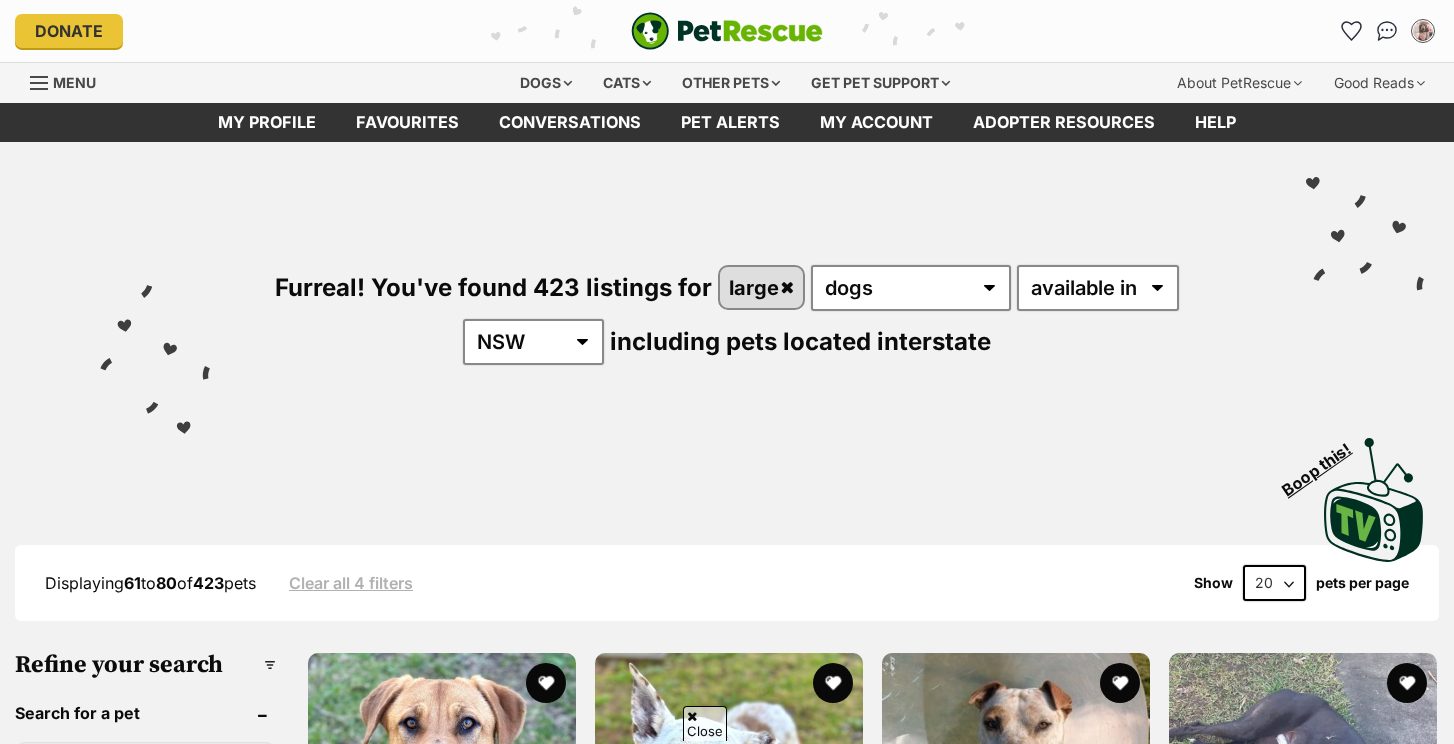 scroll, scrollTop: 289, scrollLeft: 0, axis: vertical 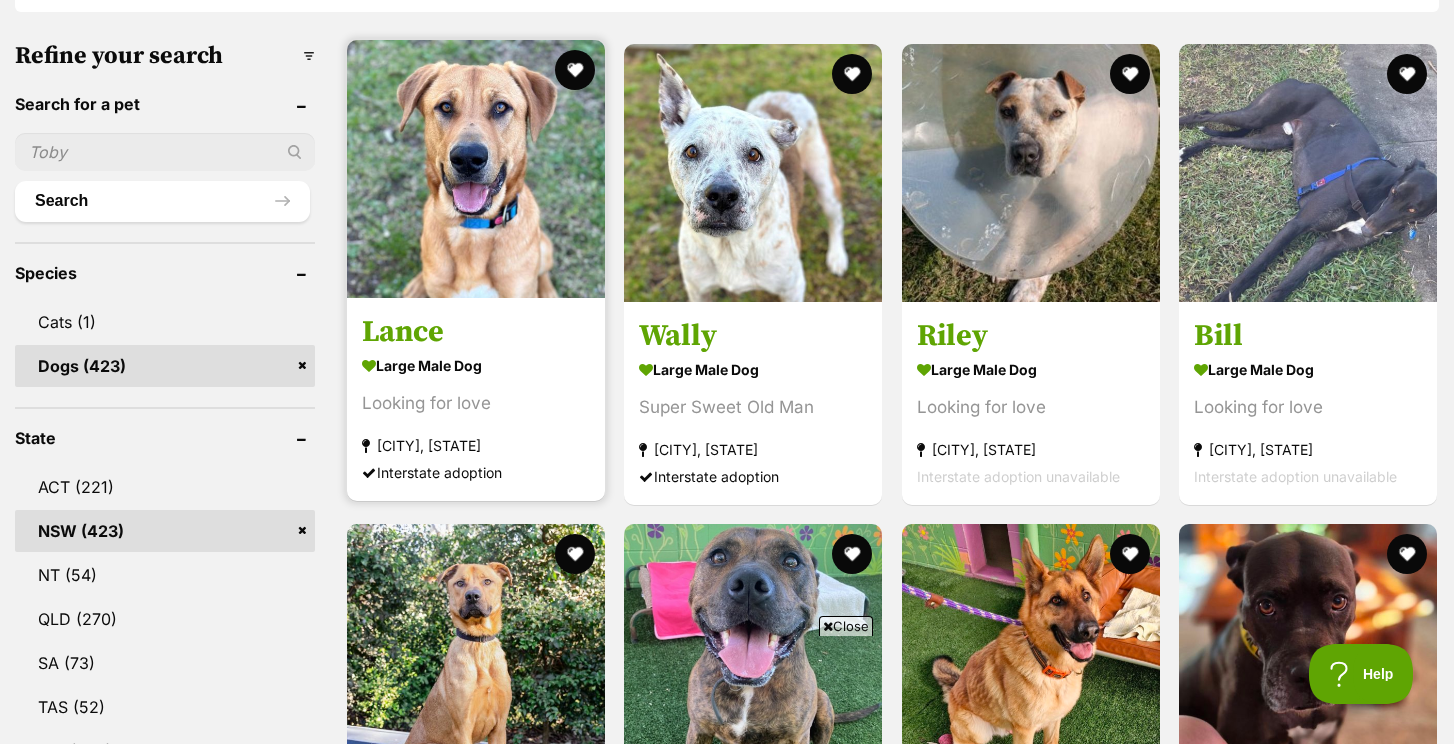click at bounding box center (476, 169) 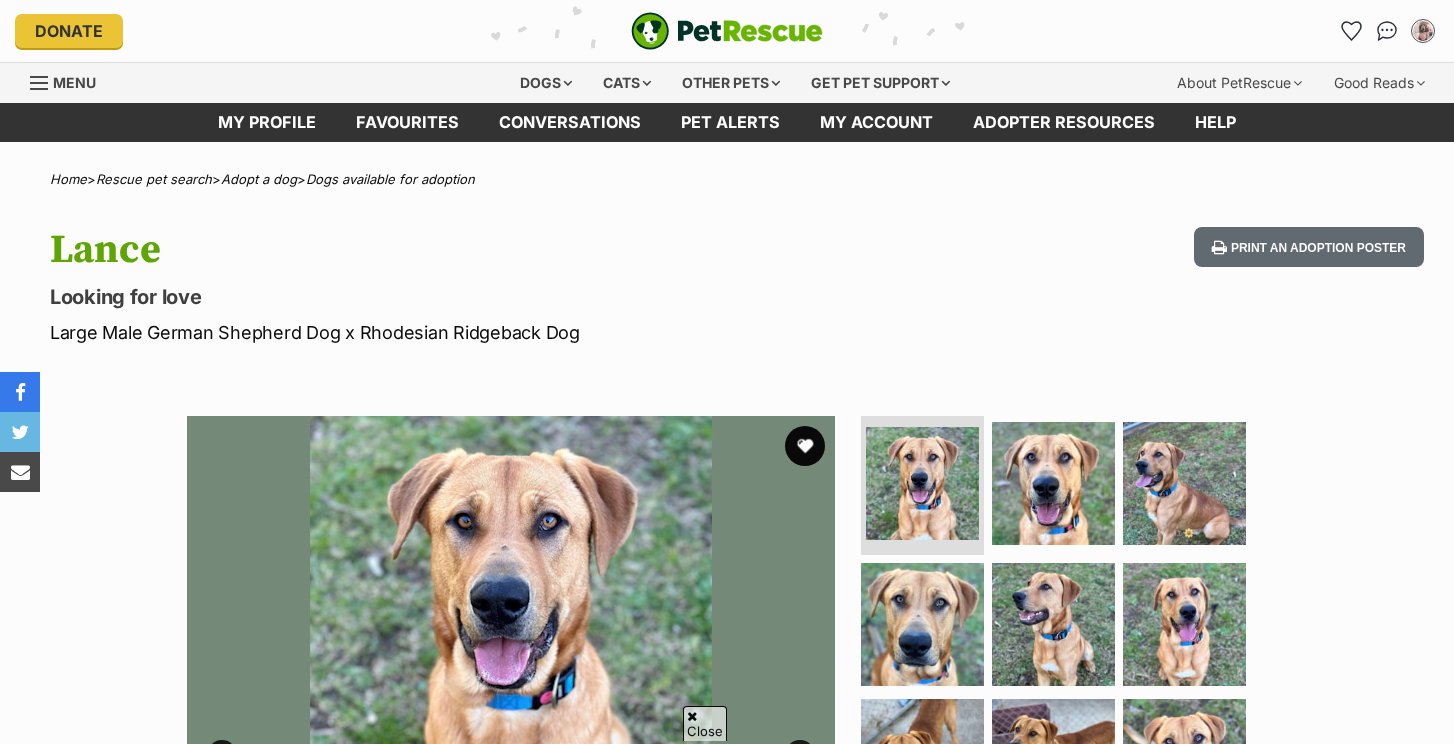 scroll, scrollTop: 174, scrollLeft: 0, axis: vertical 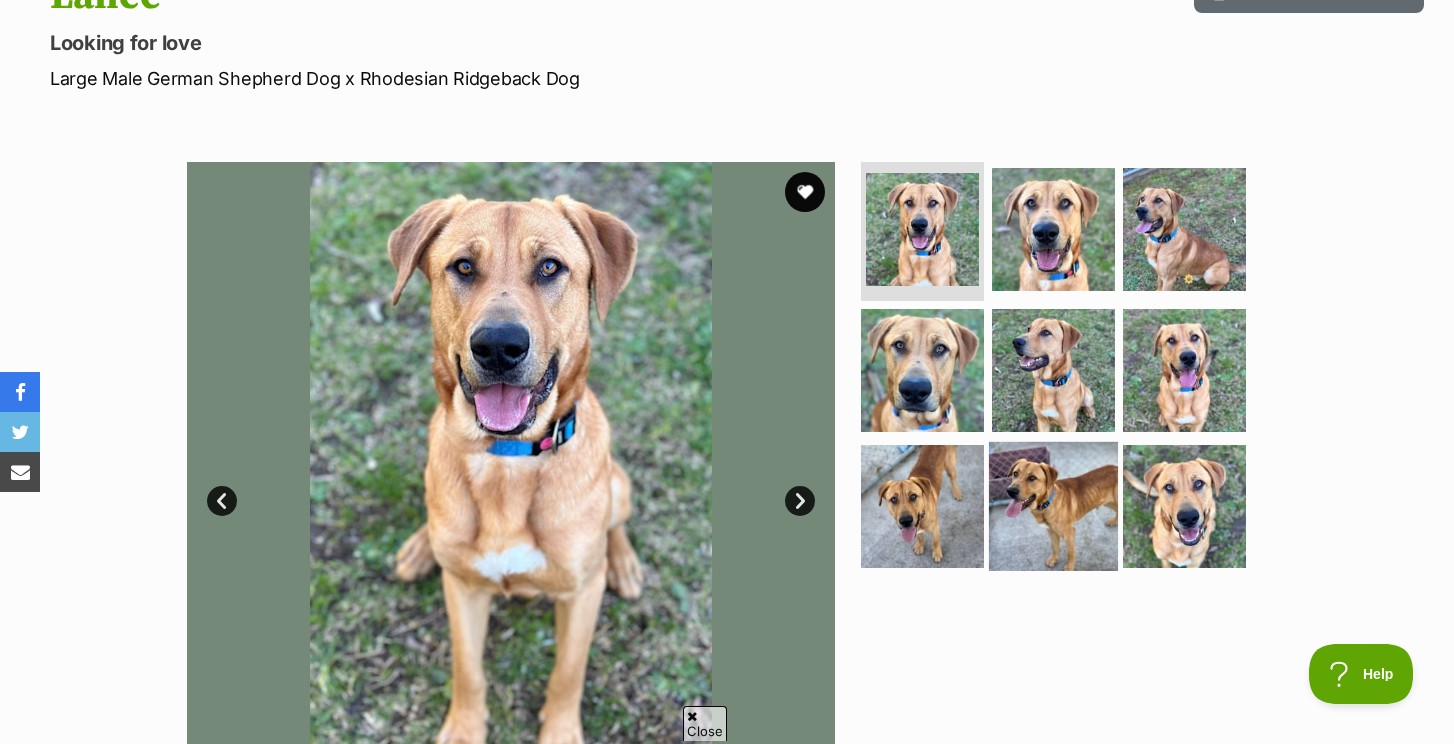 click at bounding box center [1053, 506] 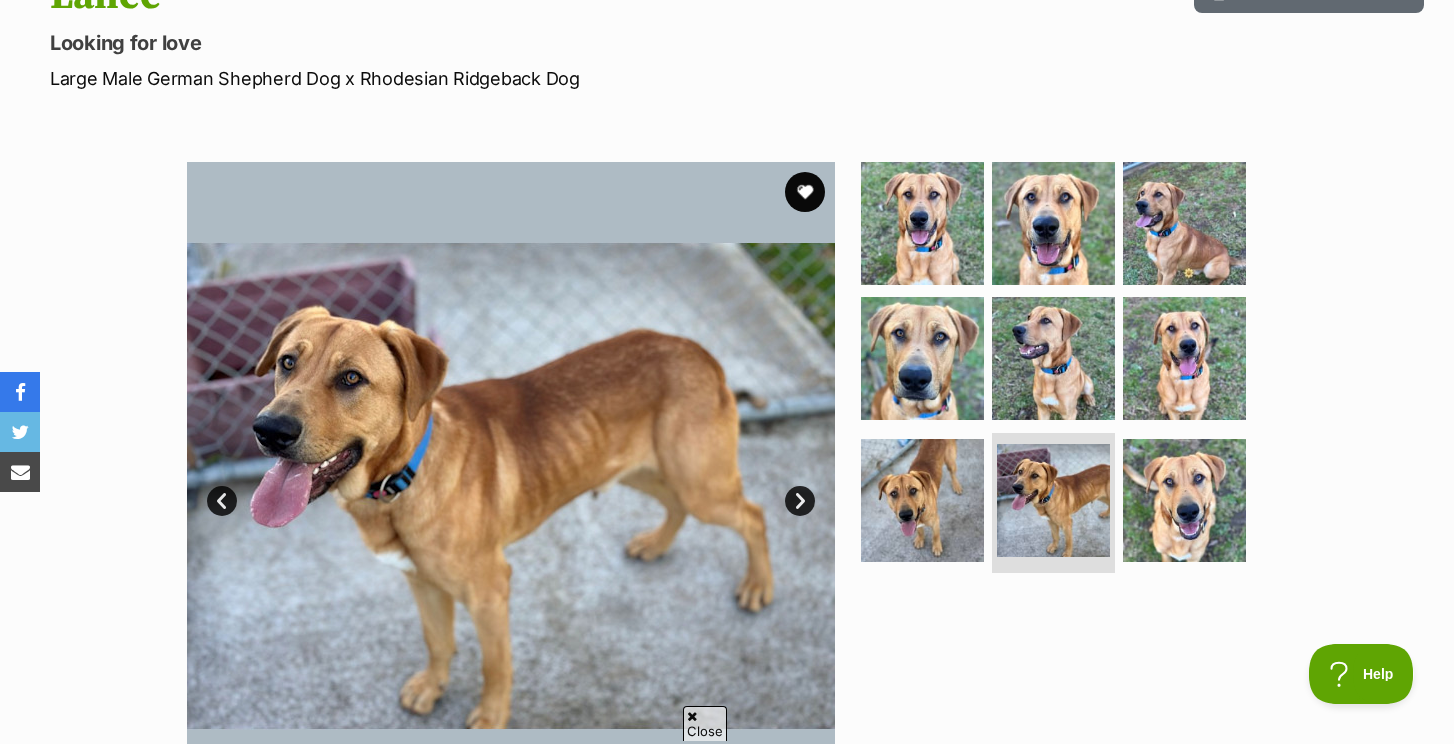 scroll, scrollTop: 0, scrollLeft: 0, axis: both 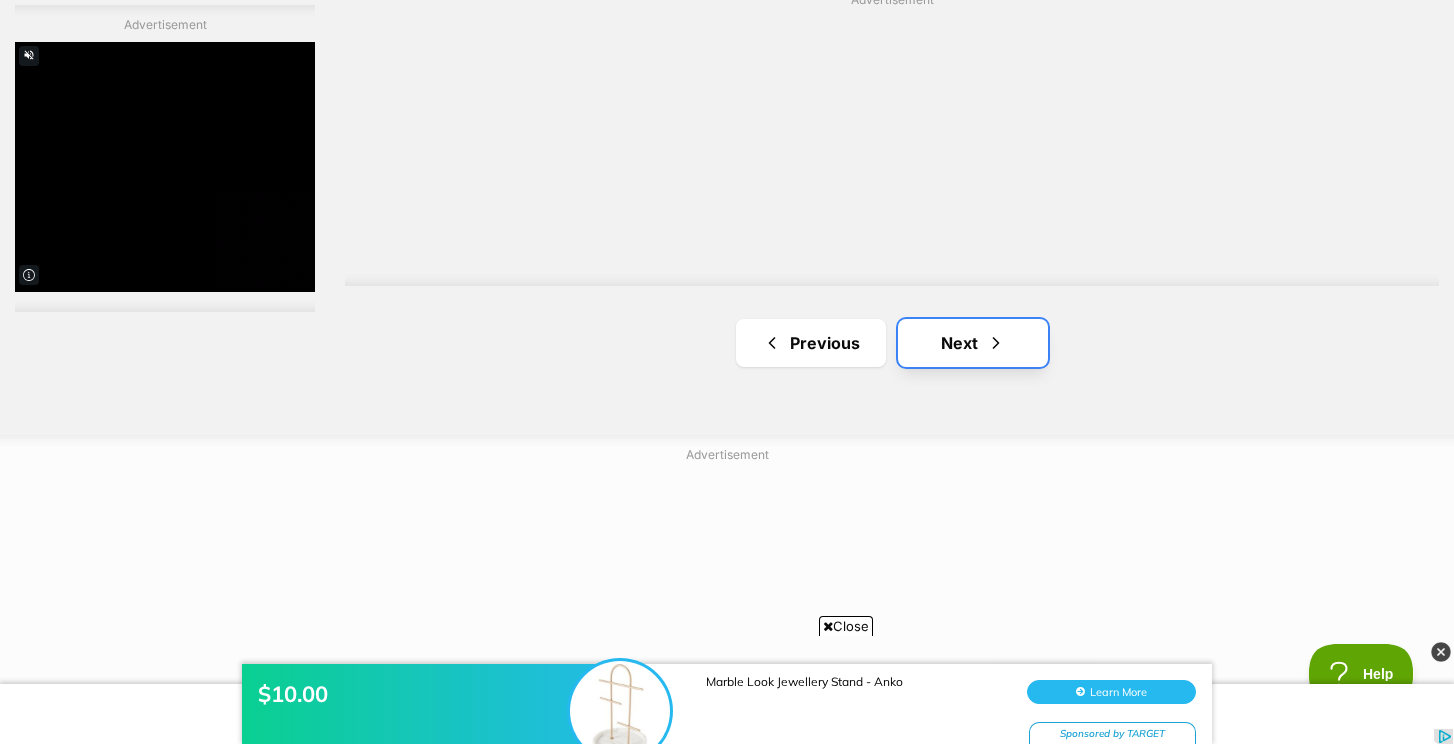 click on "Next" at bounding box center (973, 343) 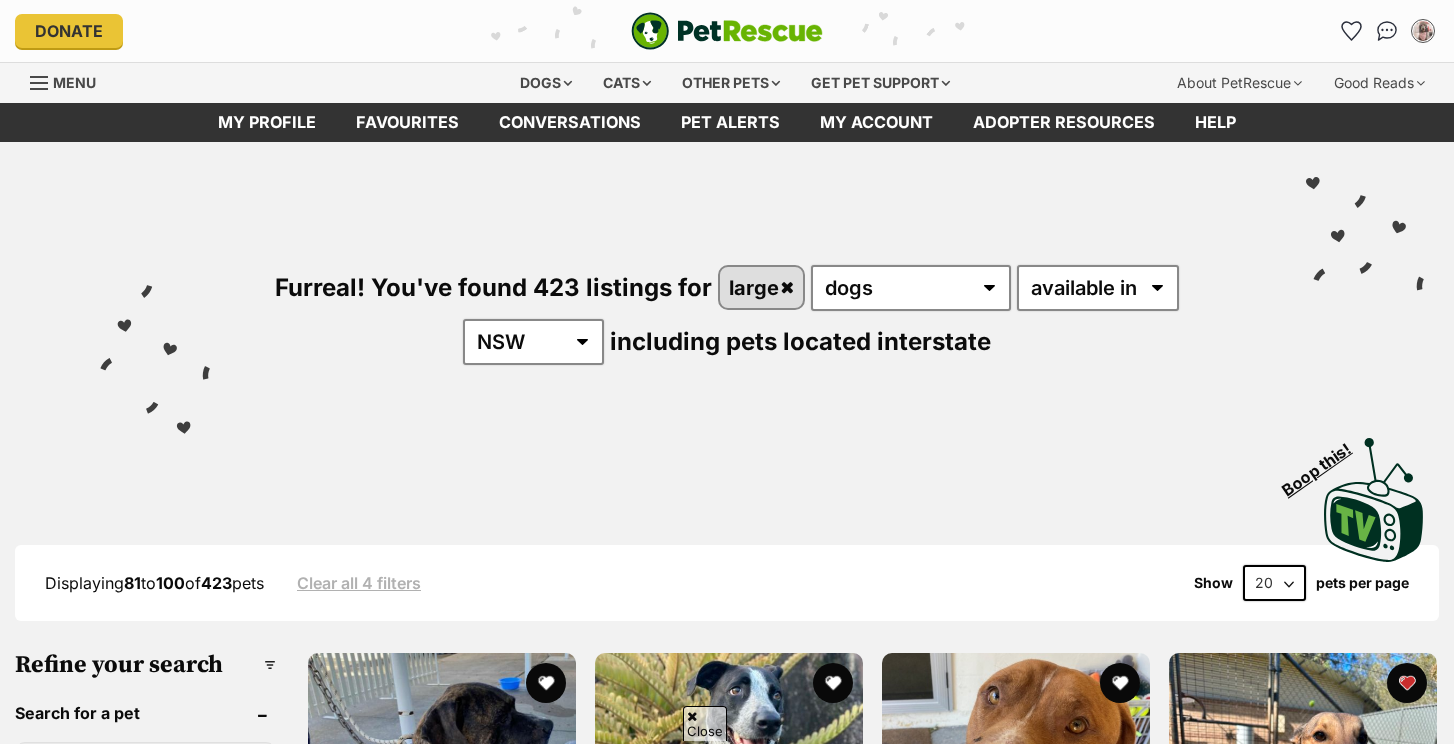 scroll, scrollTop: 524, scrollLeft: 0, axis: vertical 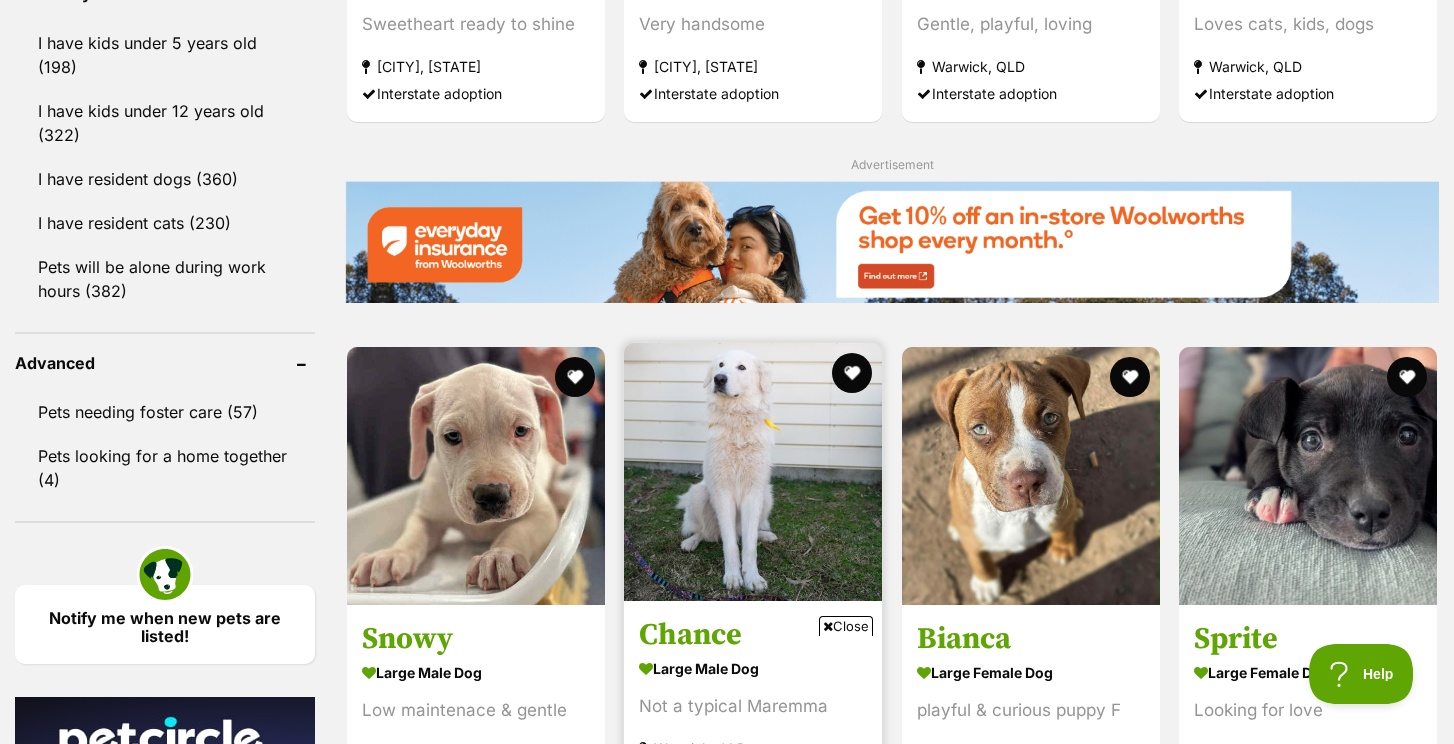click at bounding box center [753, 472] 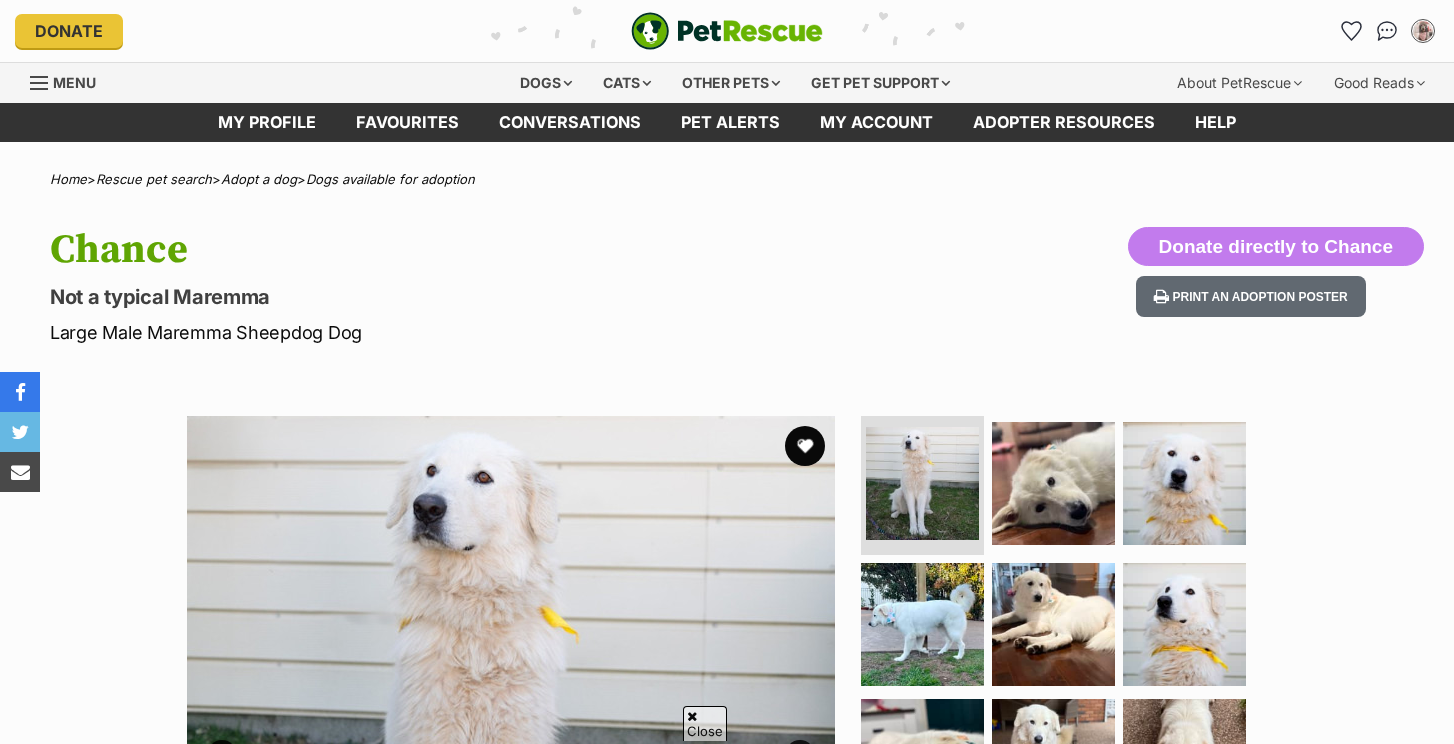 scroll, scrollTop: 203, scrollLeft: 0, axis: vertical 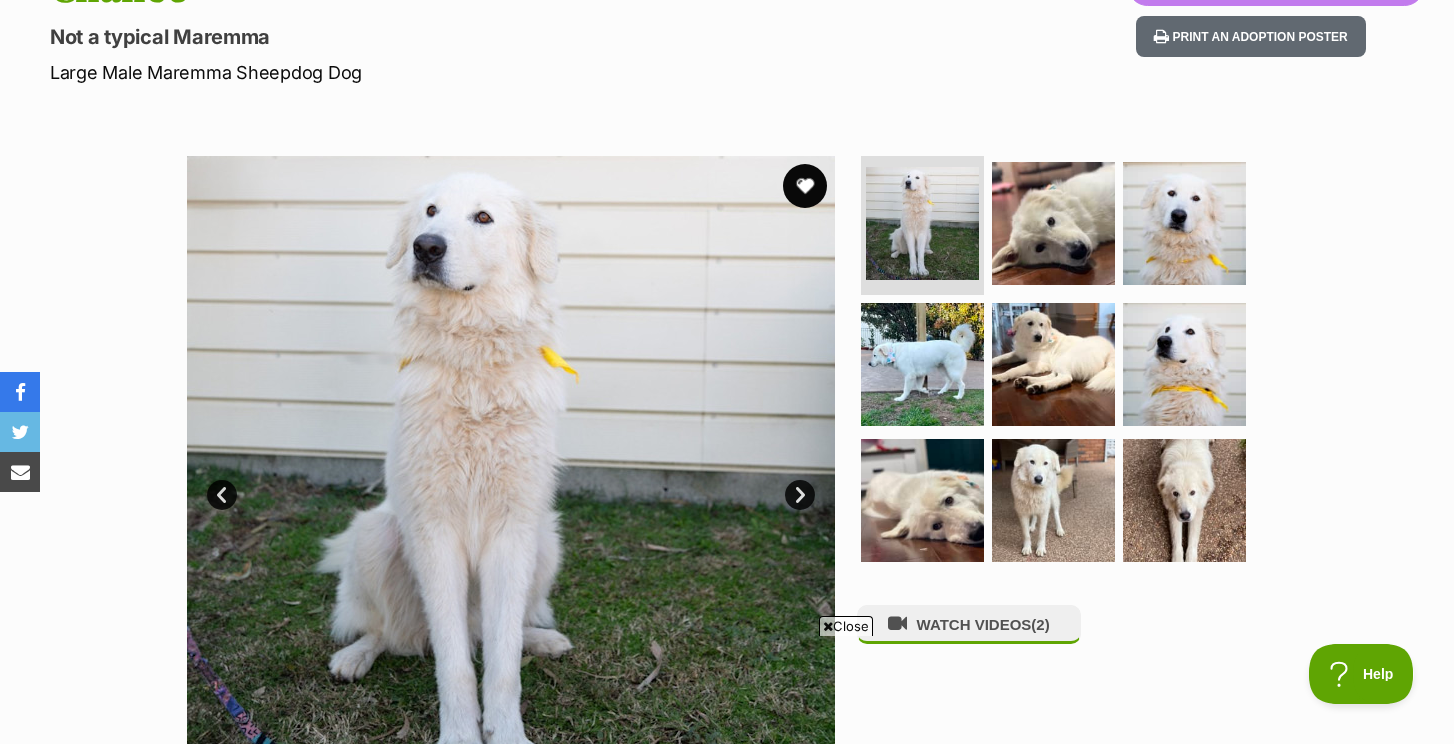 click at bounding box center [805, 186] 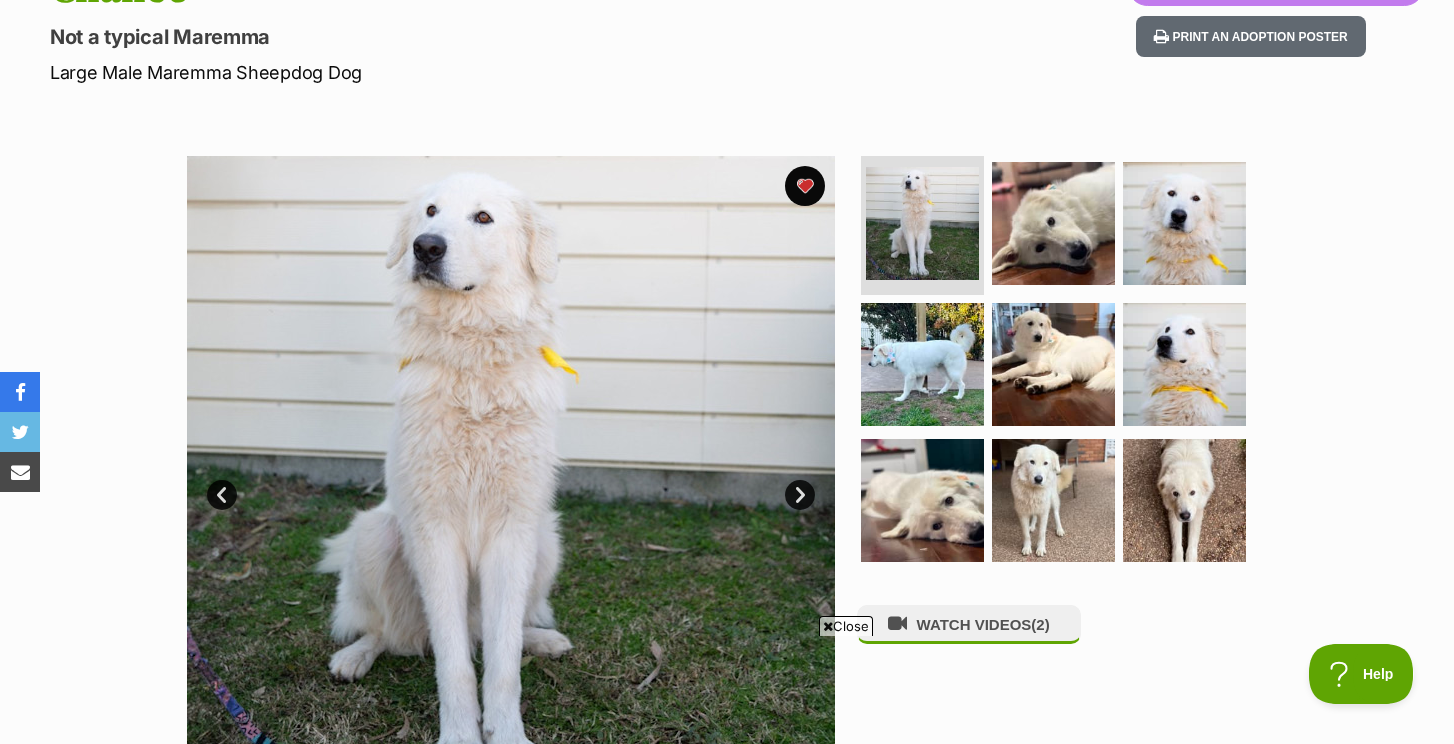 click at bounding box center [1062, 365] 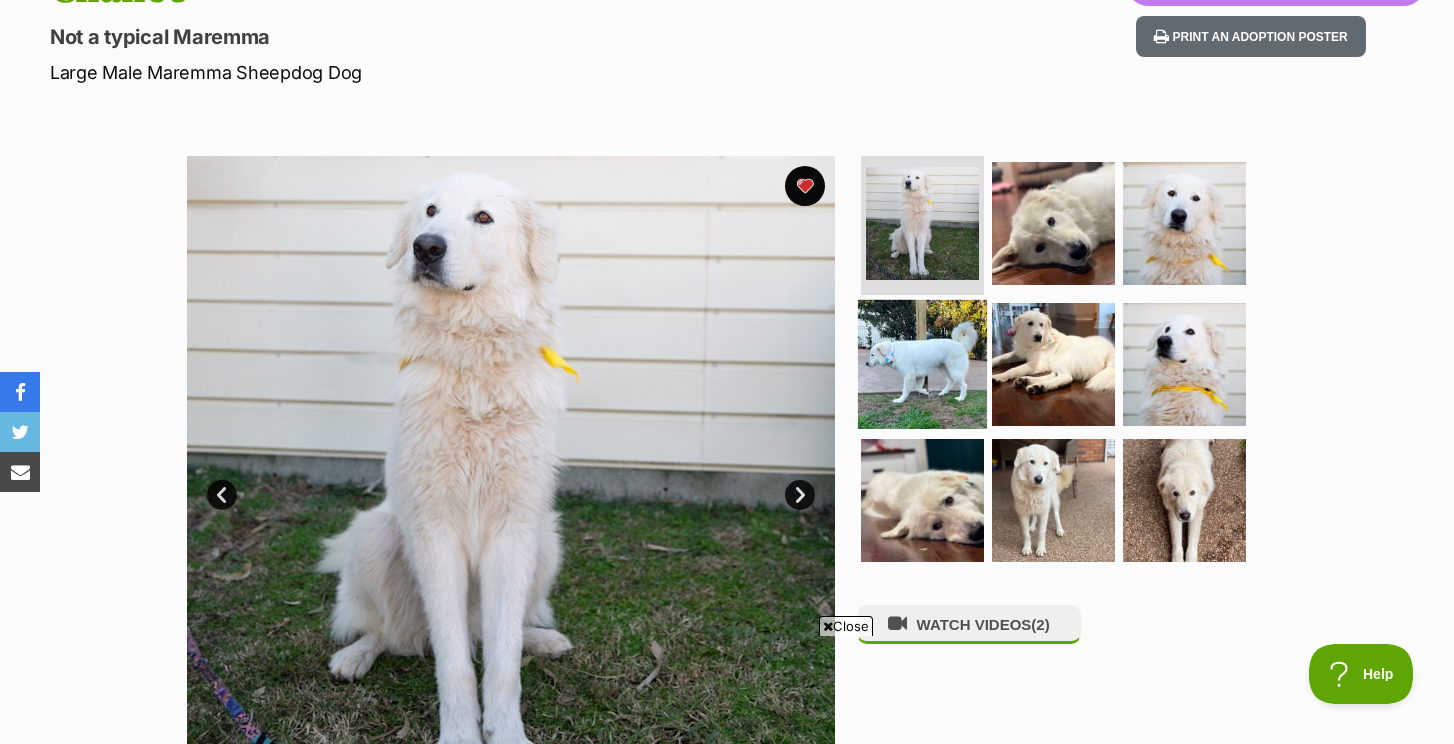 click at bounding box center (922, 364) 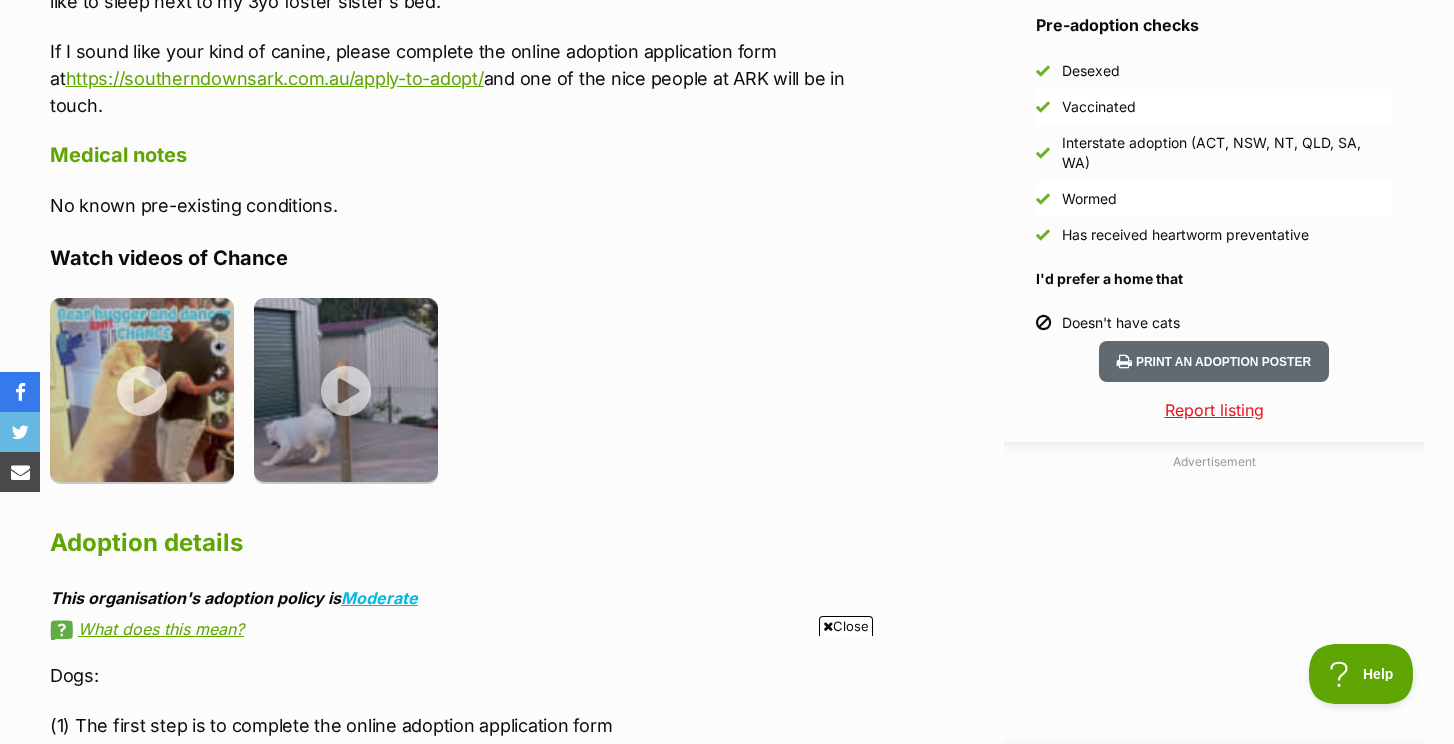 scroll, scrollTop: 1914, scrollLeft: 0, axis: vertical 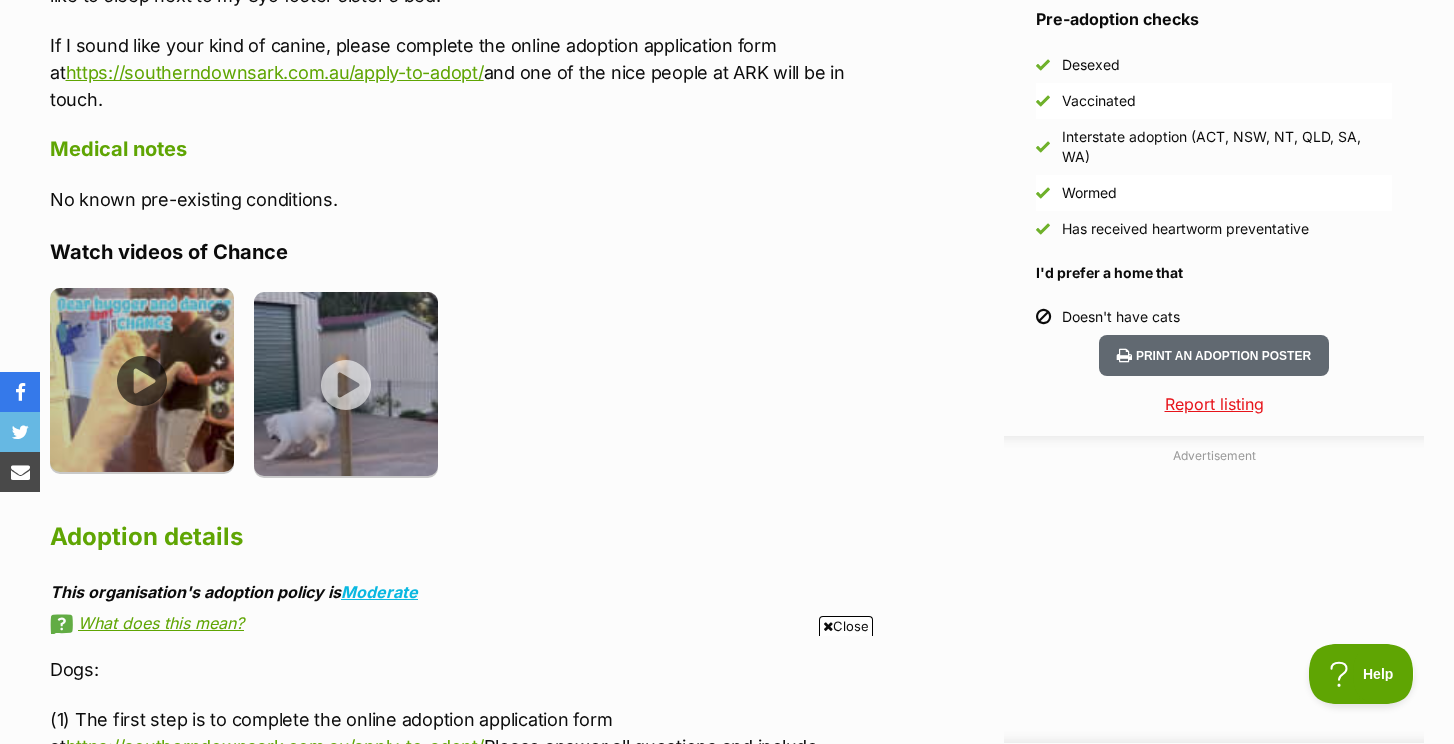 click at bounding box center [142, 380] 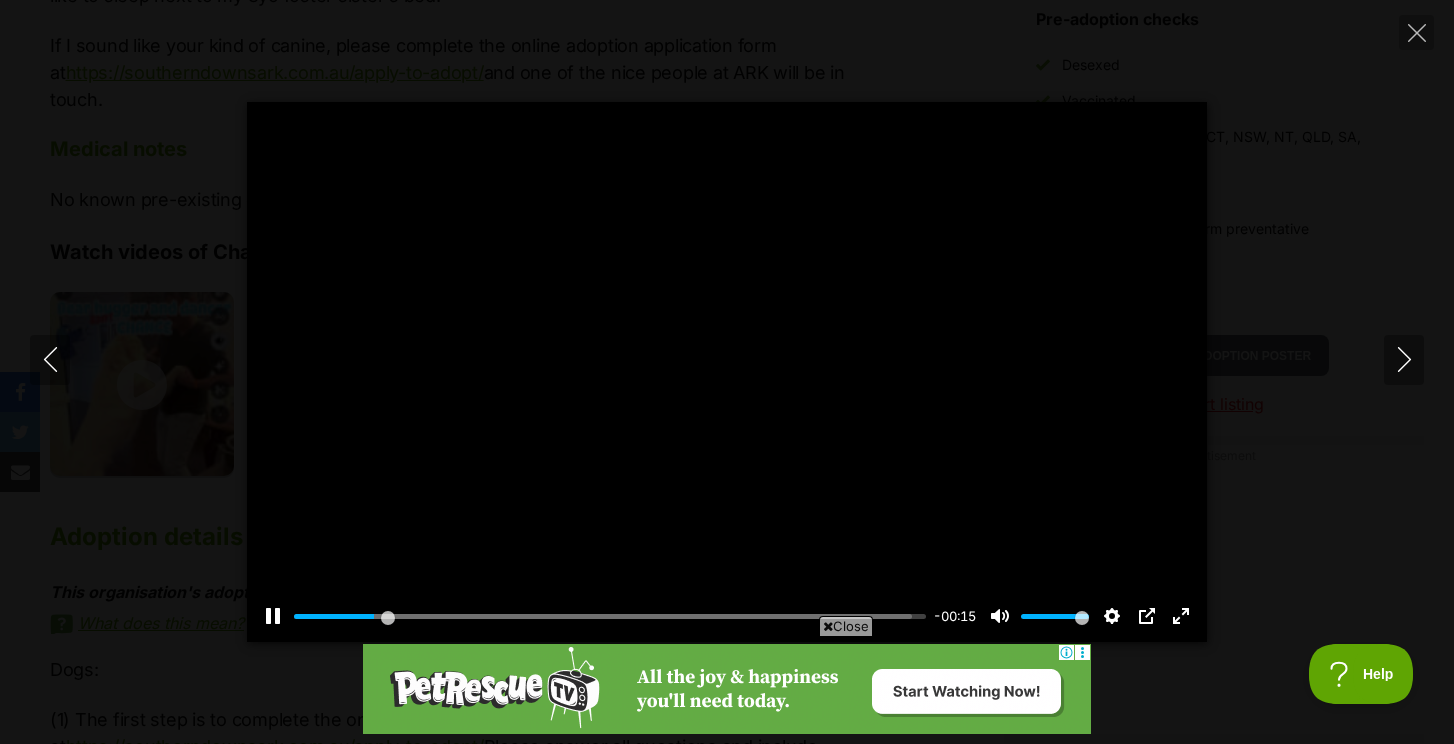 scroll, scrollTop: 0, scrollLeft: 0, axis: both 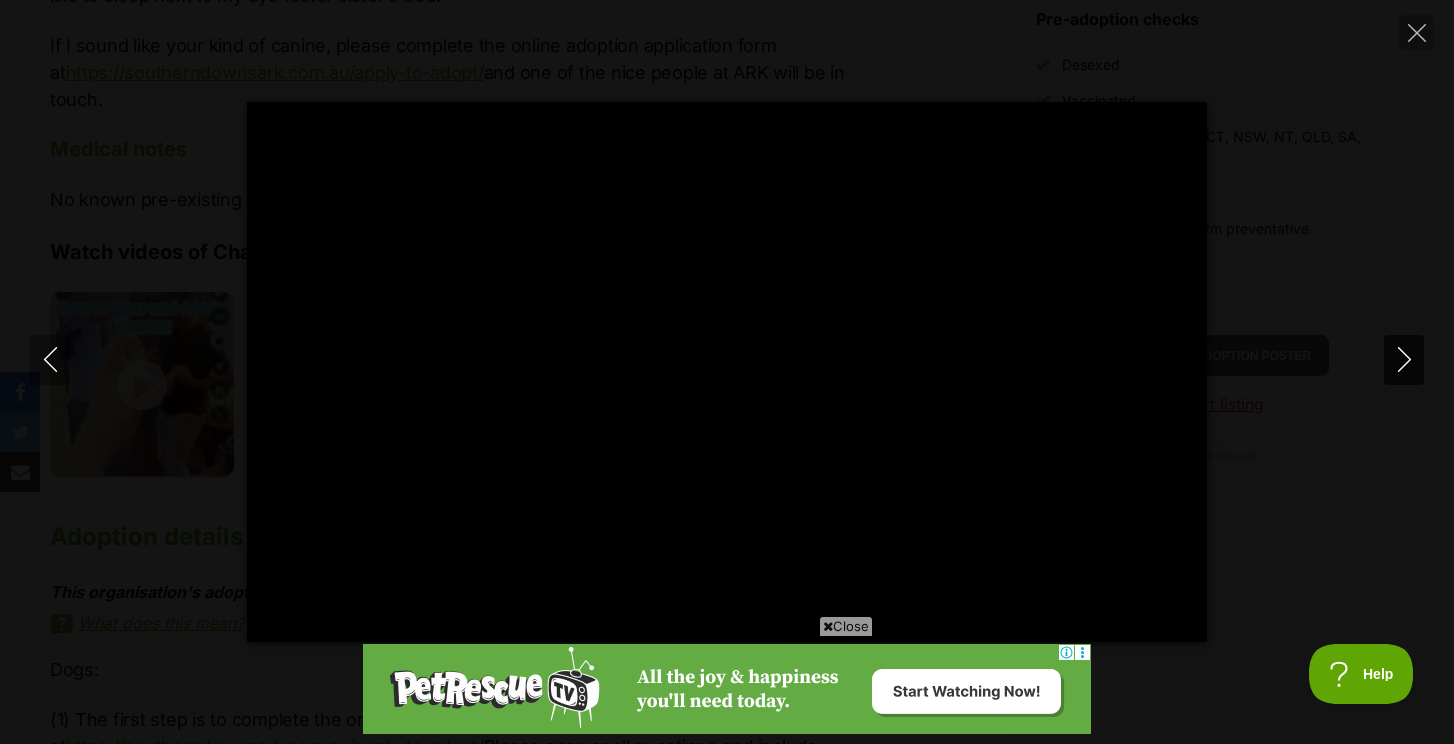 click 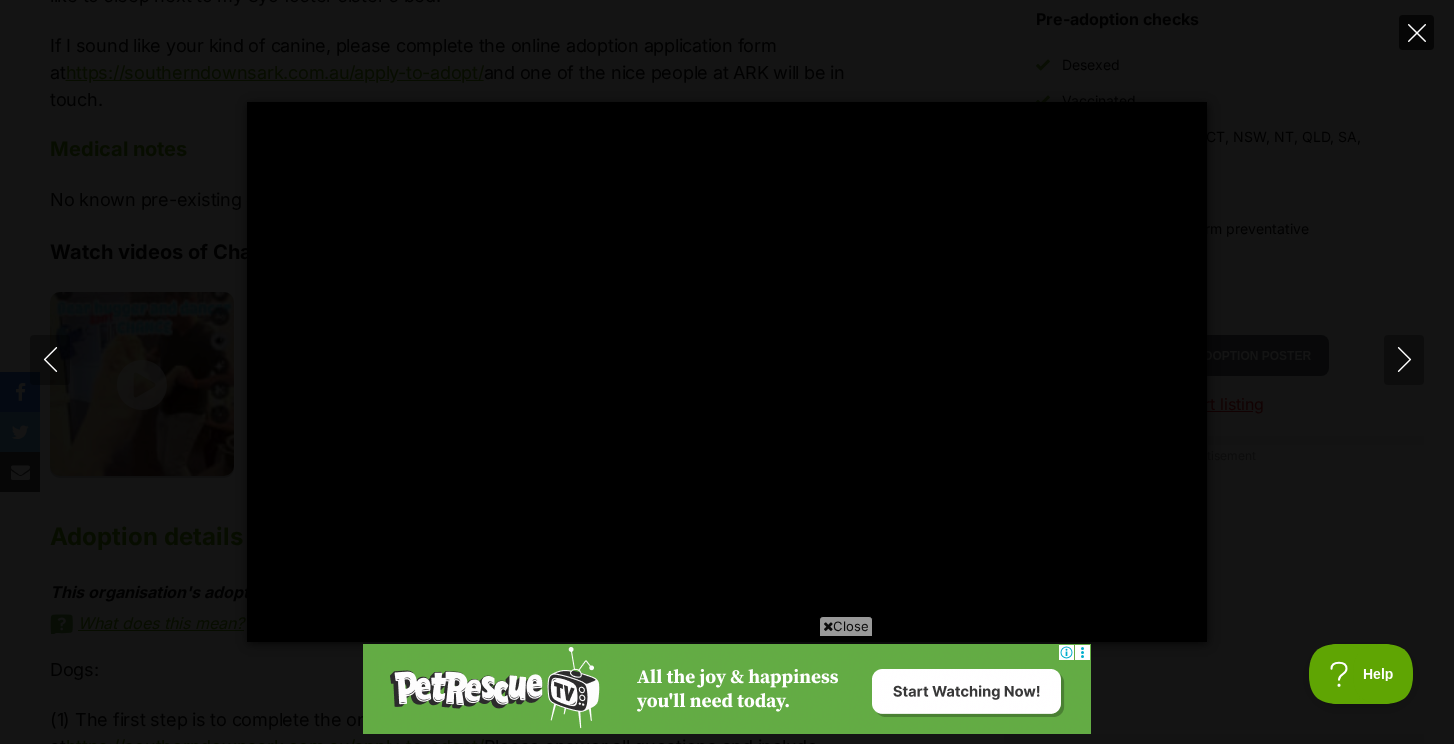 click at bounding box center [1416, 32] 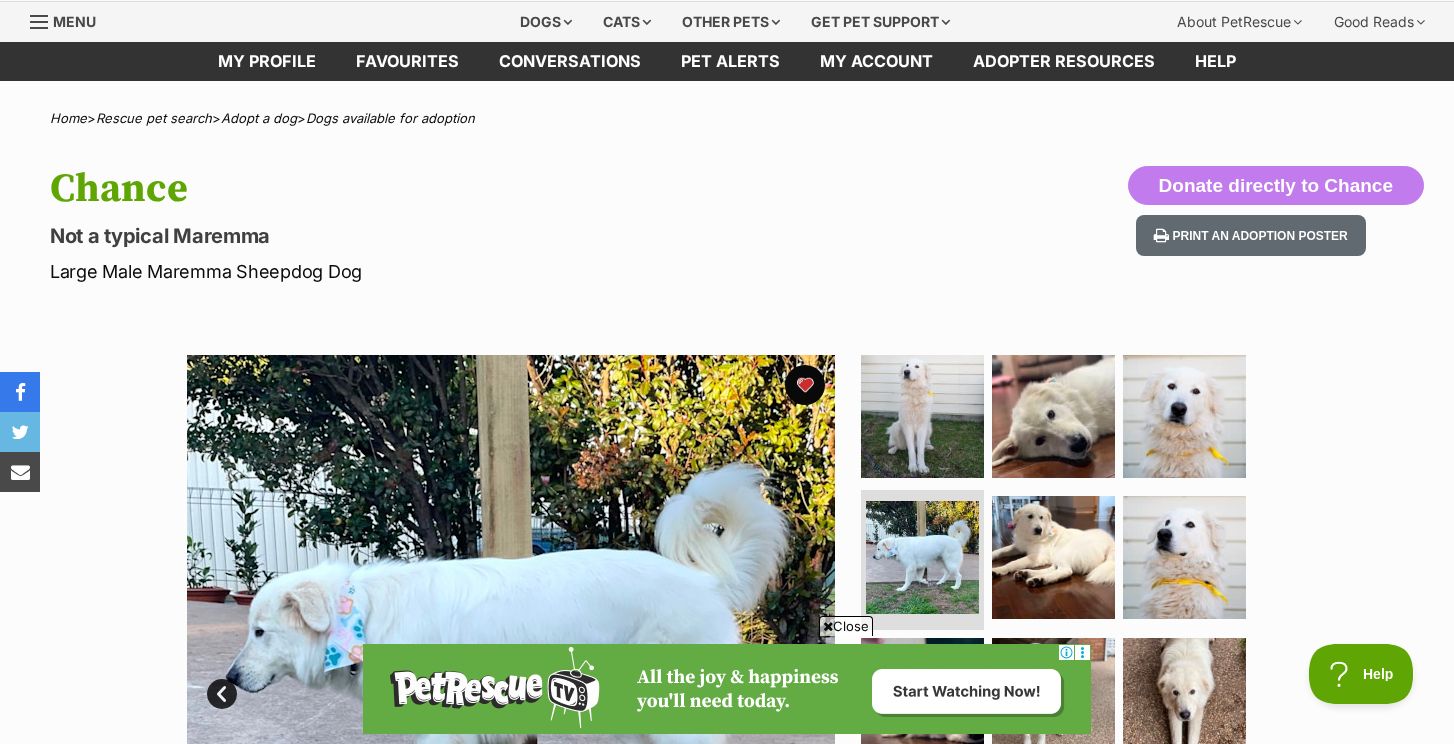 scroll, scrollTop: 141, scrollLeft: 0, axis: vertical 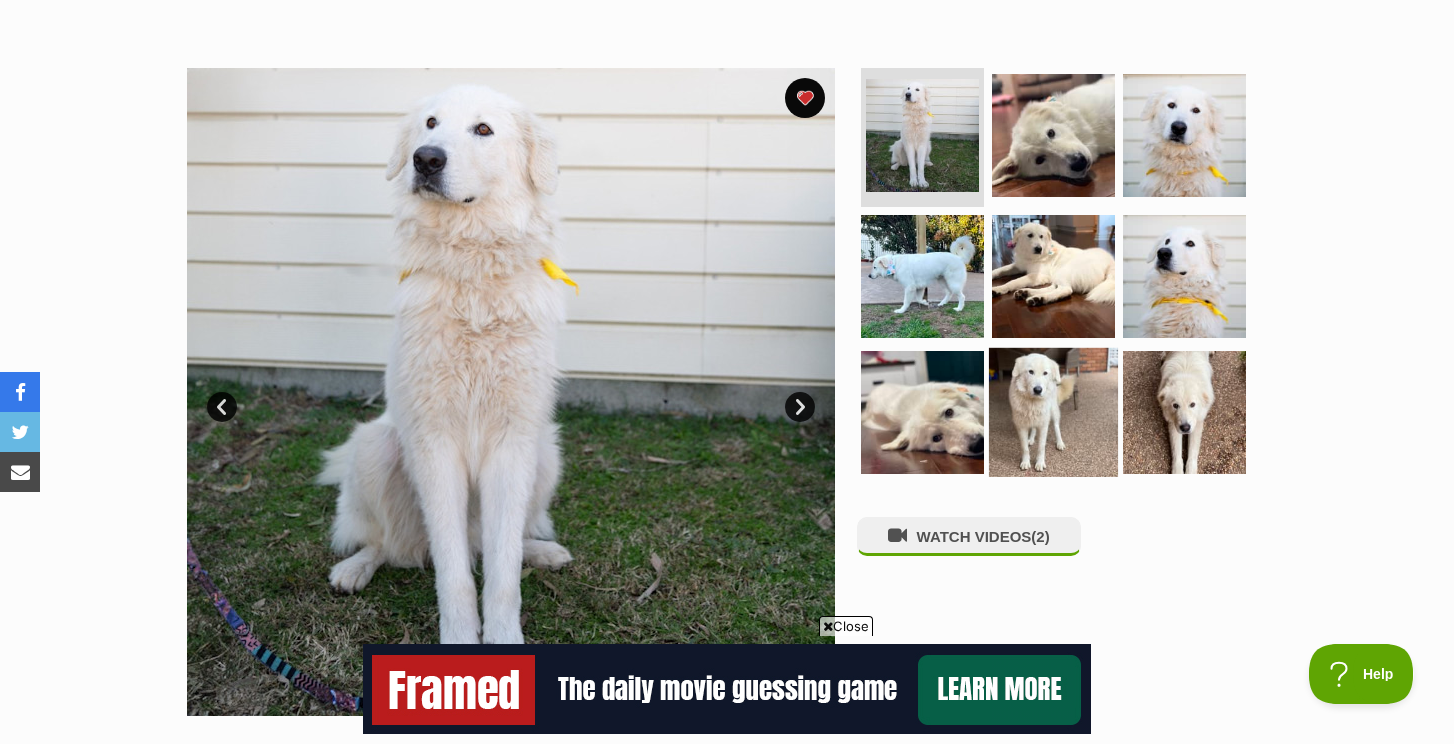 click at bounding box center [1053, 412] 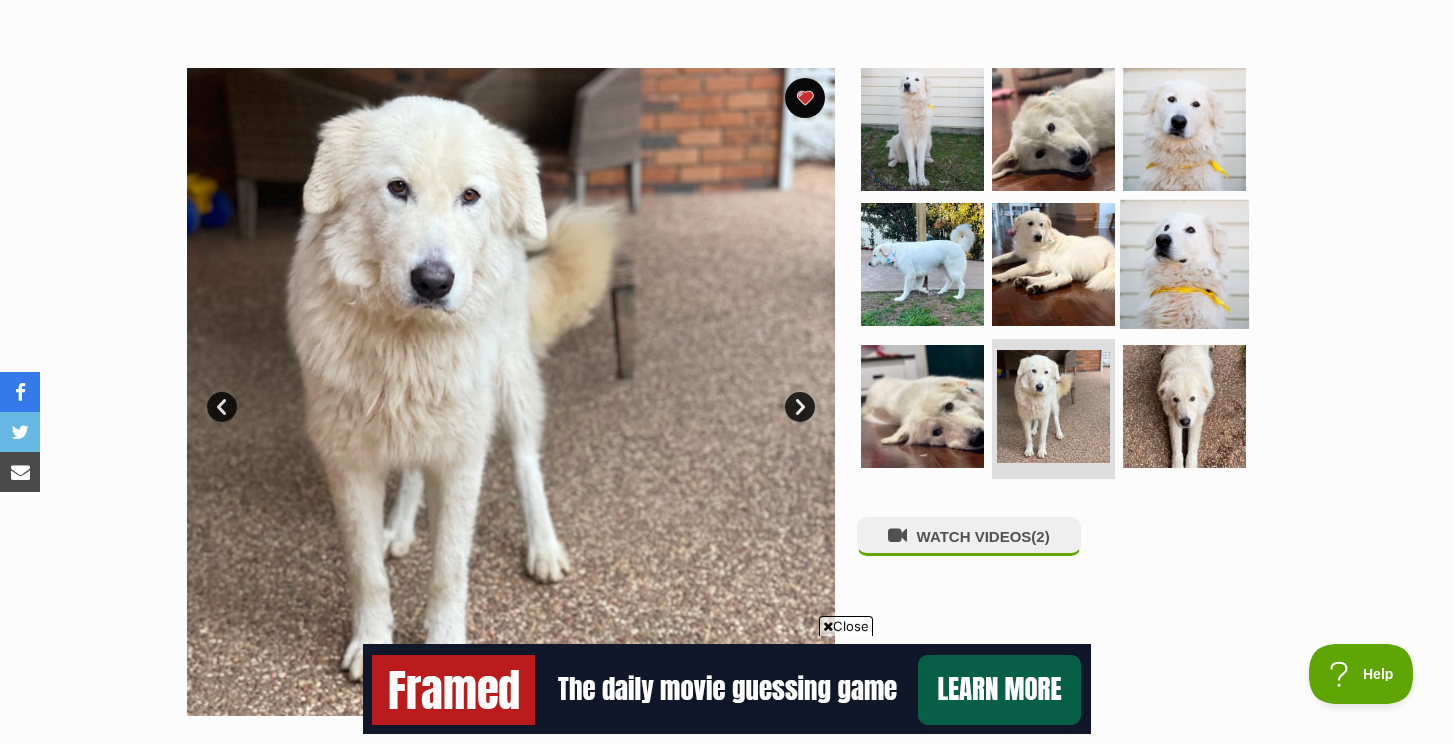 click at bounding box center [1184, 264] 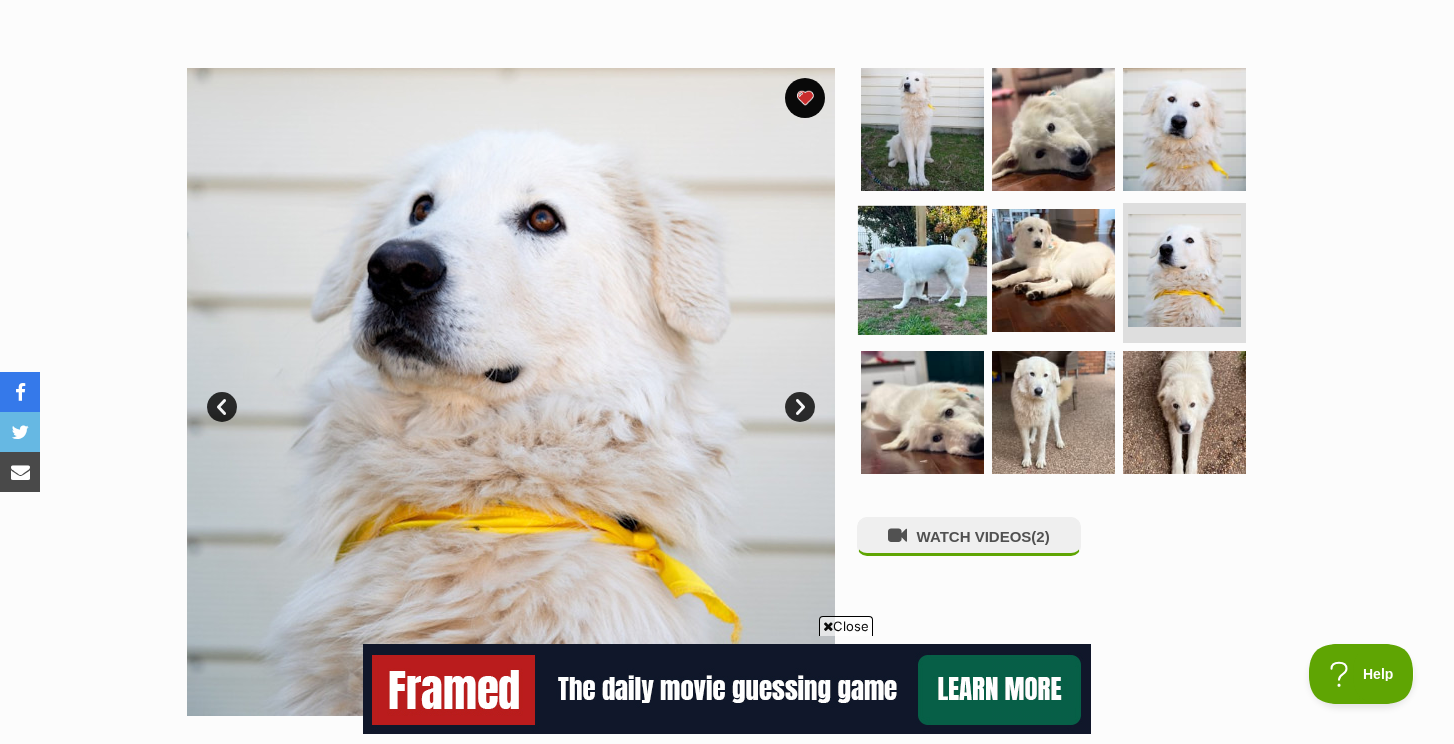 click at bounding box center (922, 270) 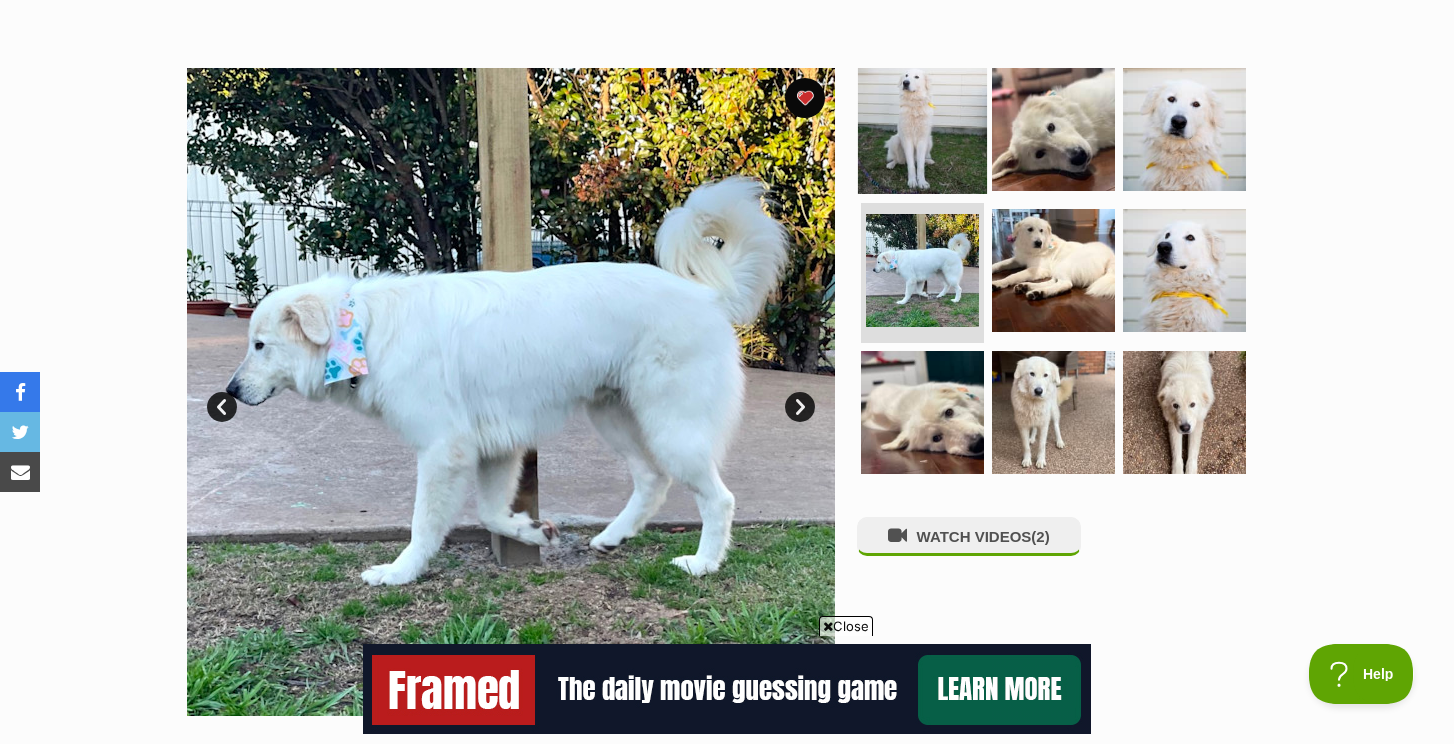 click at bounding box center (922, 128) 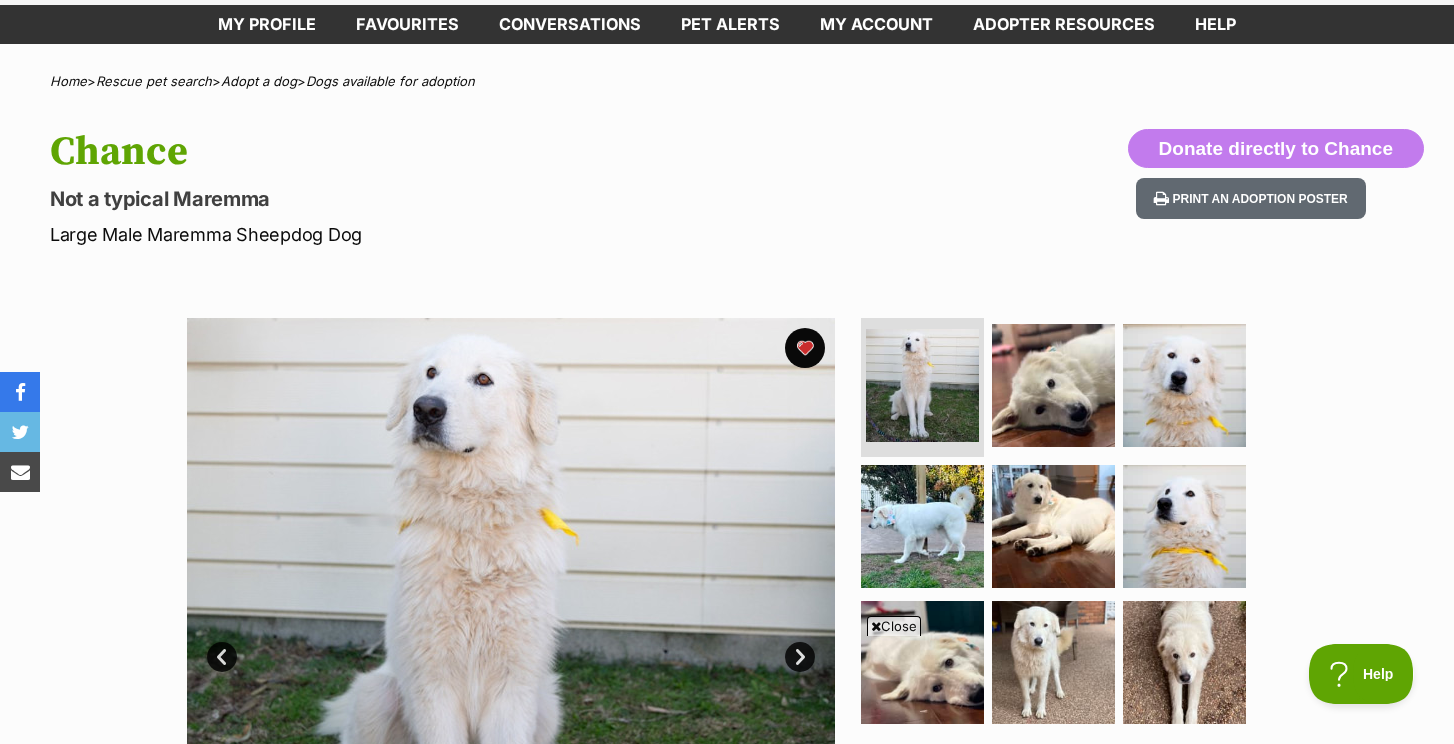 scroll, scrollTop: 0, scrollLeft: 0, axis: both 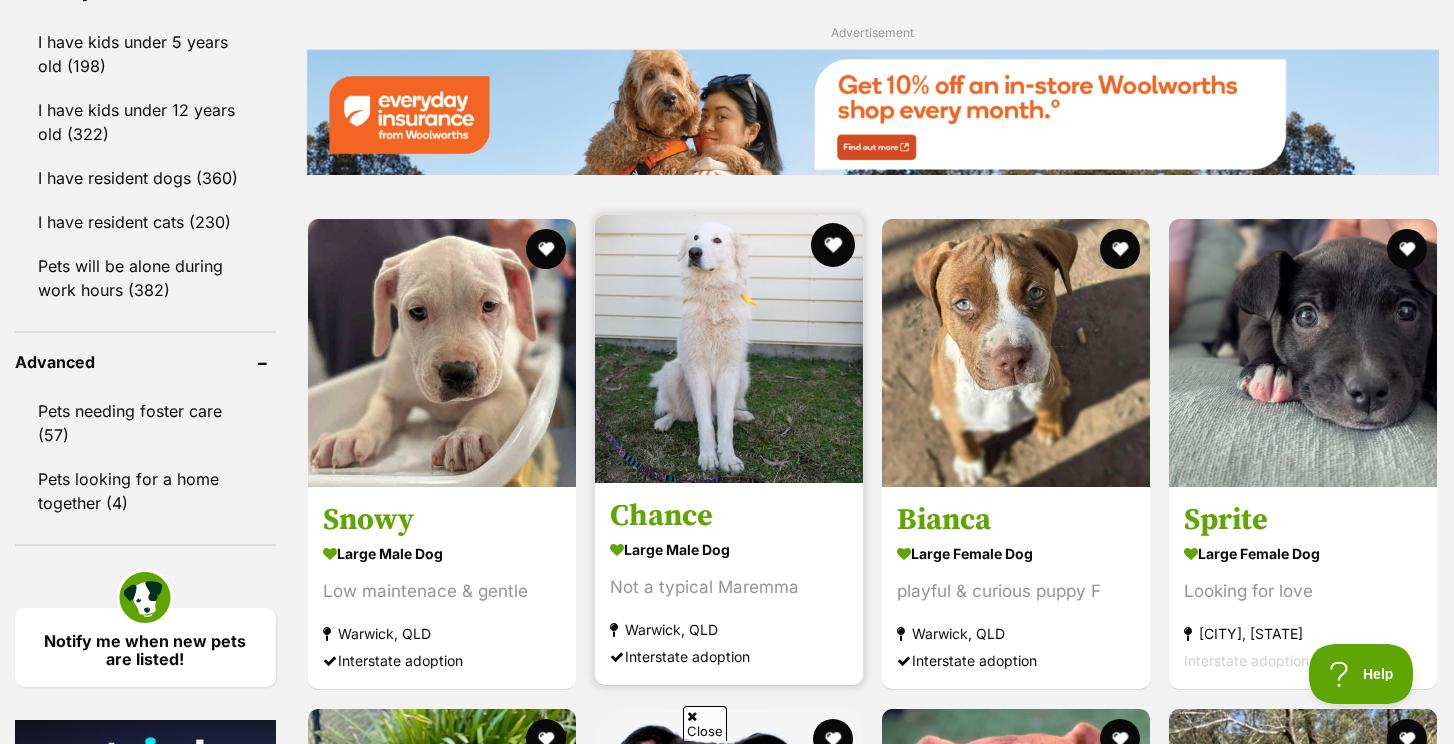 click at bounding box center (833, 245) 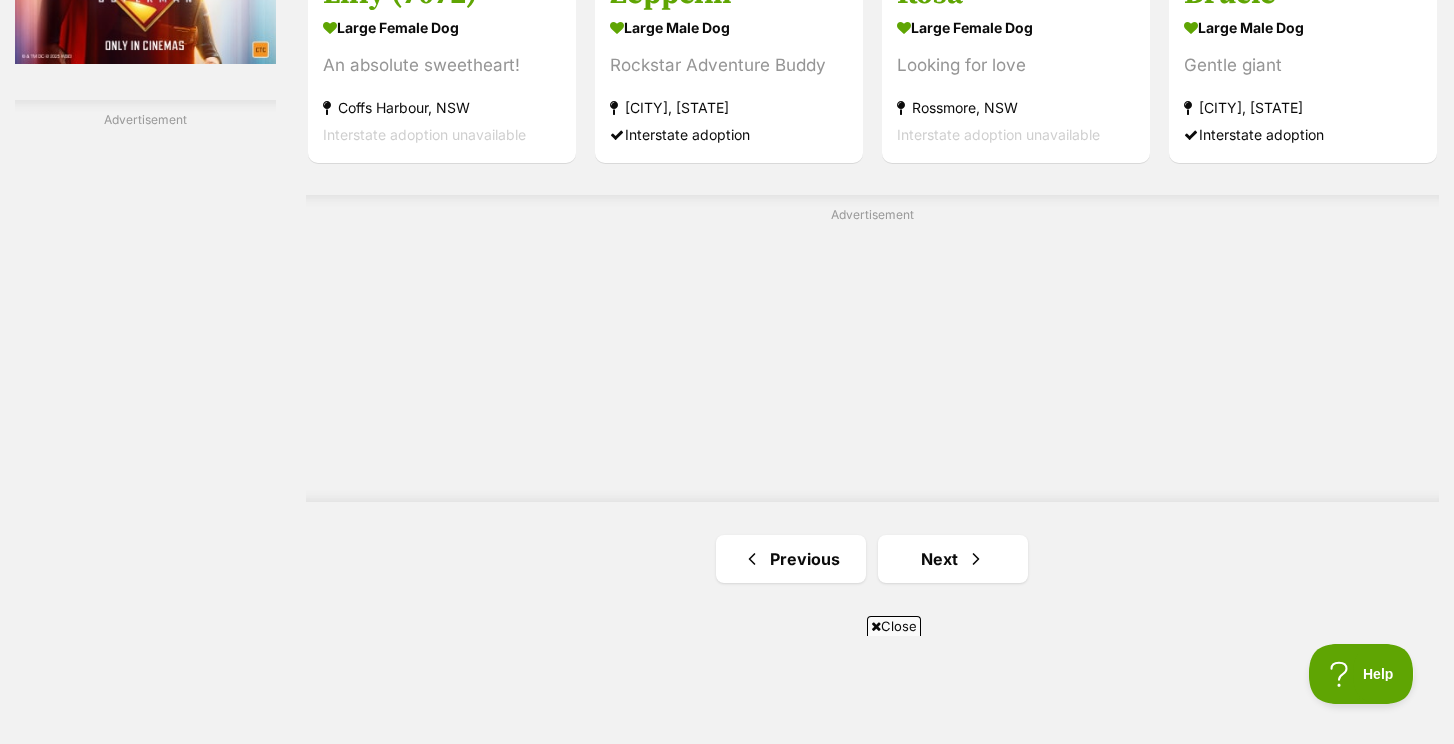 scroll, scrollTop: 3481, scrollLeft: 0, axis: vertical 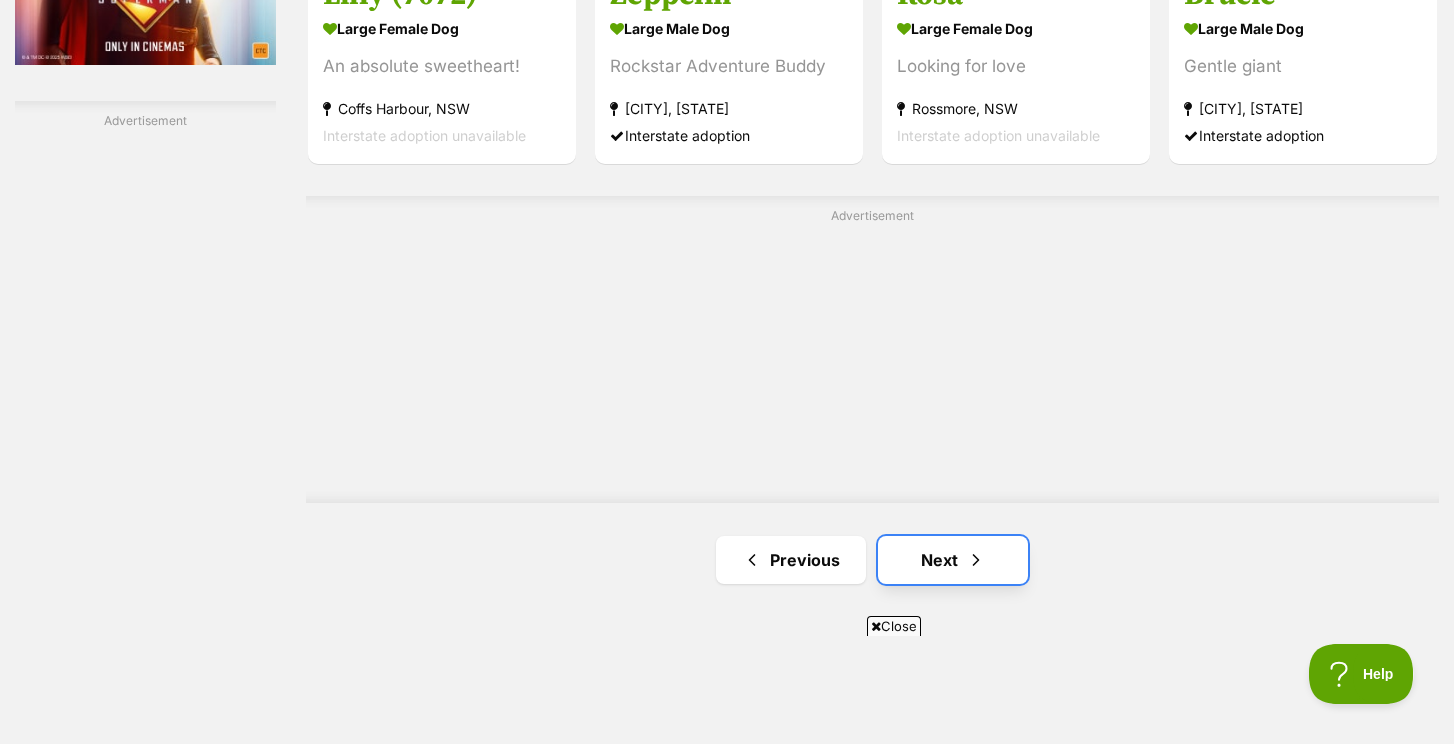 click at bounding box center (976, 560) 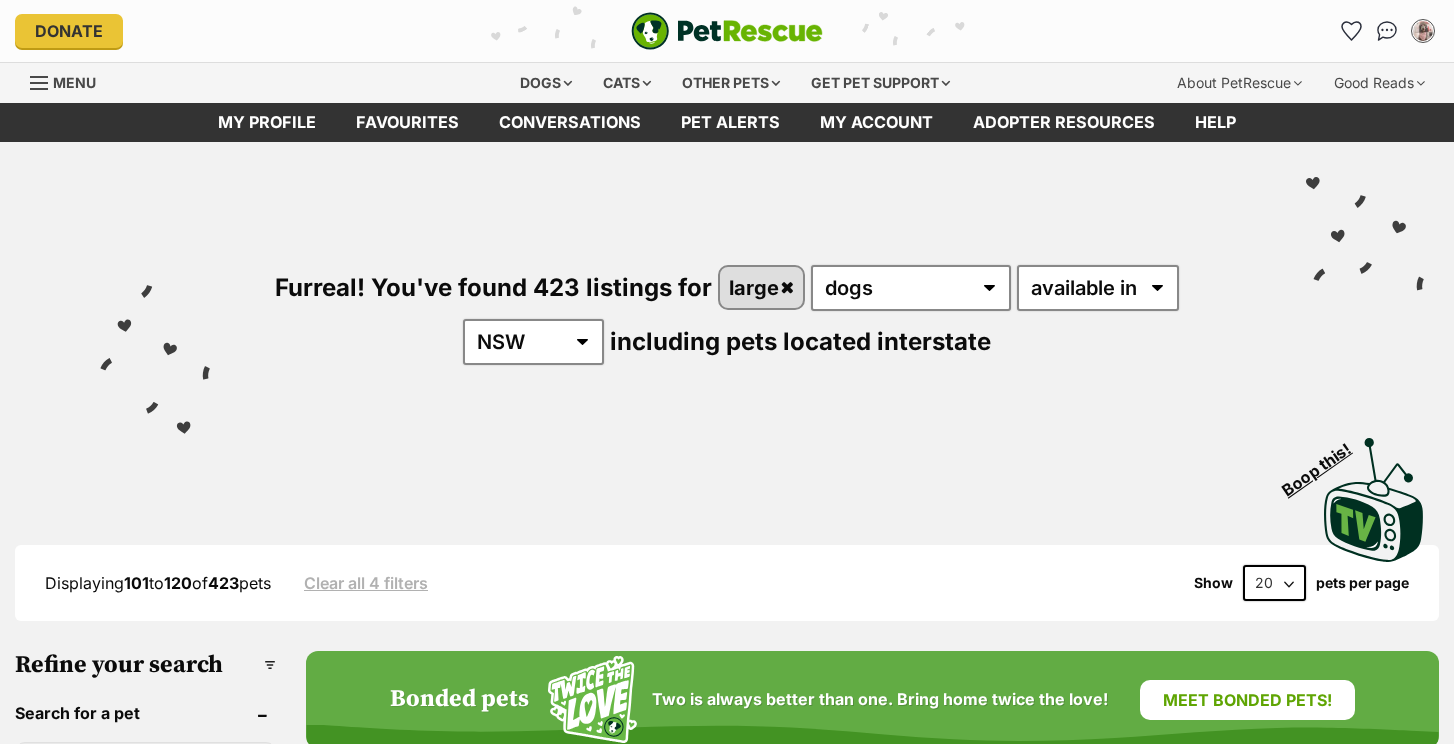 scroll, scrollTop: 226, scrollLeft: 0, axis: vertical 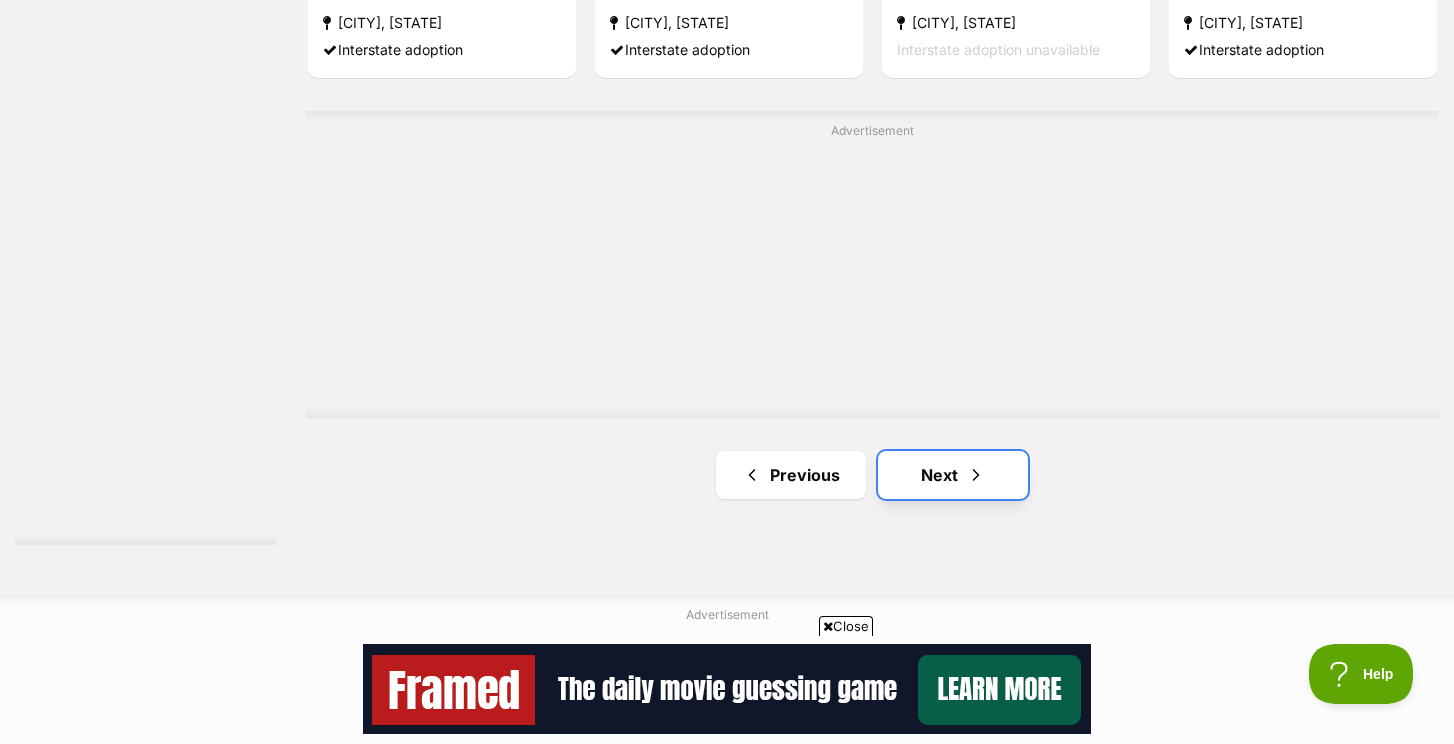 click on "Next" at bounding box center (953, 475) 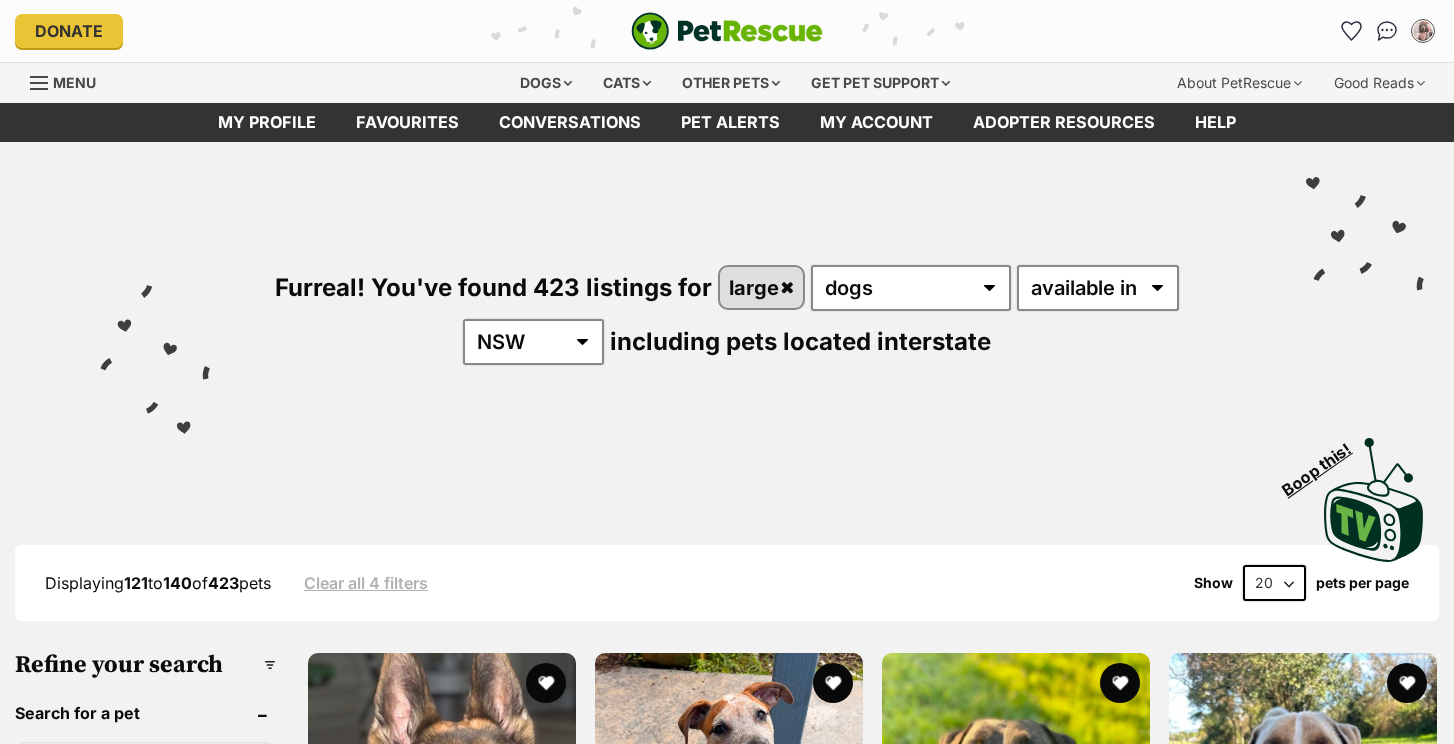 scroll, scrollTop: 0, scrollLeft: 0, axis: both 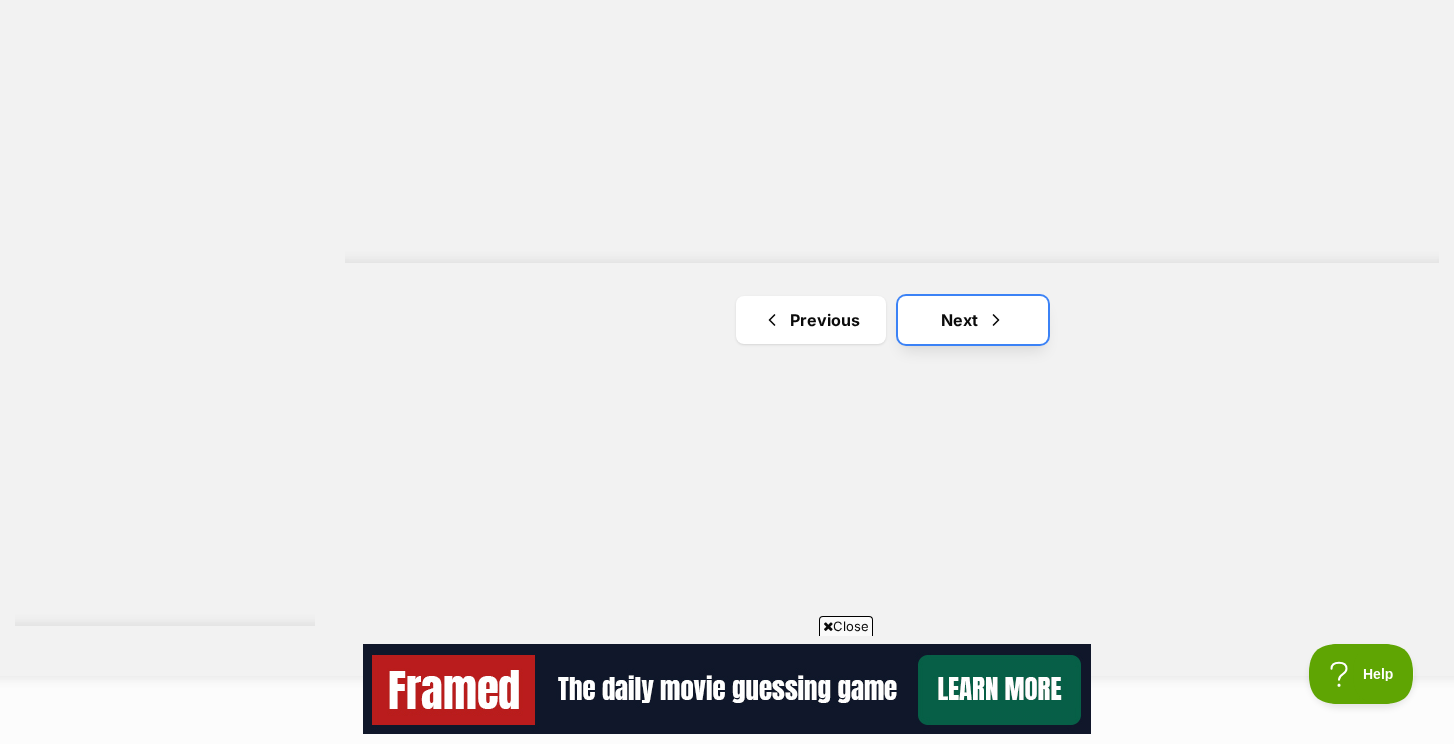 click on "Next" at bounding box center (973, 320) 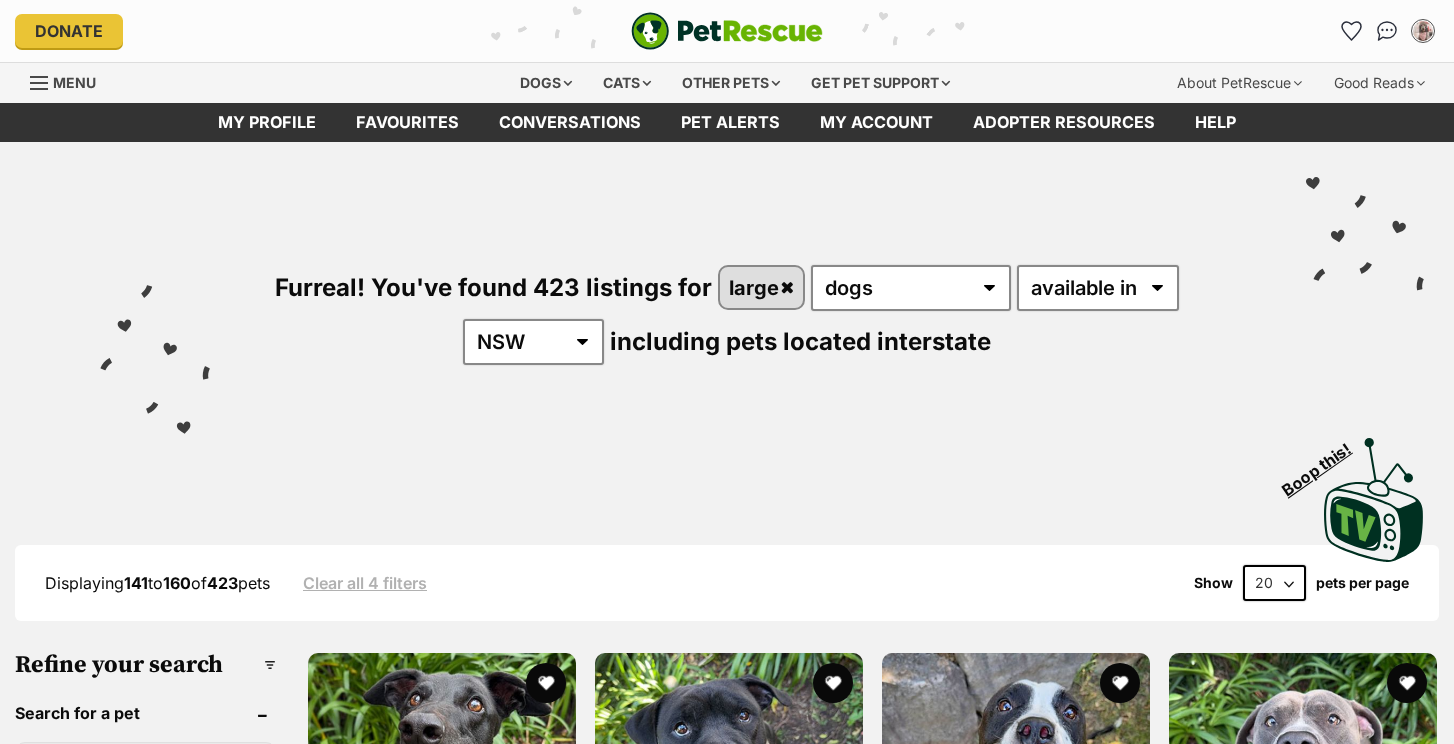 scroll, scrollTop: 0, scrollLeft: 0, axis: both 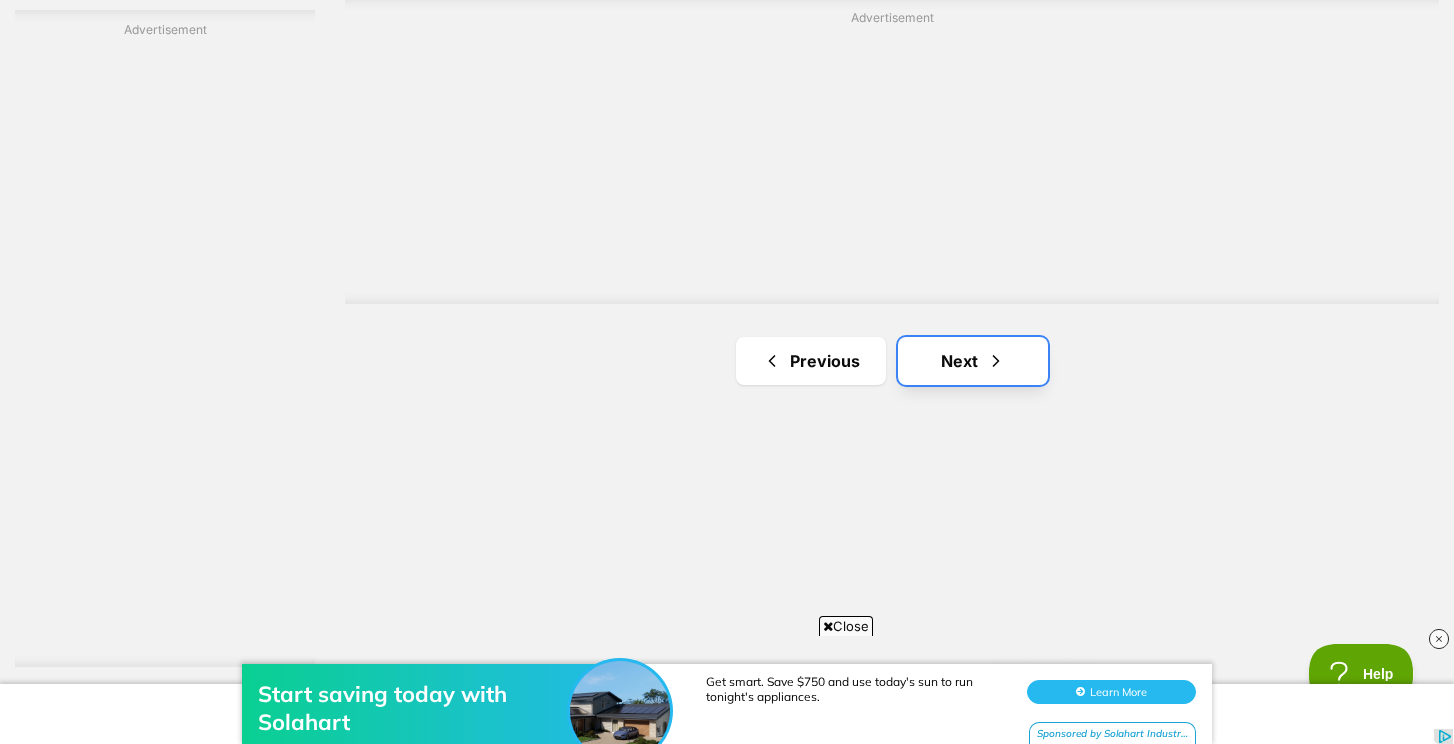 click on "Next" at bounding box center (973, 361) 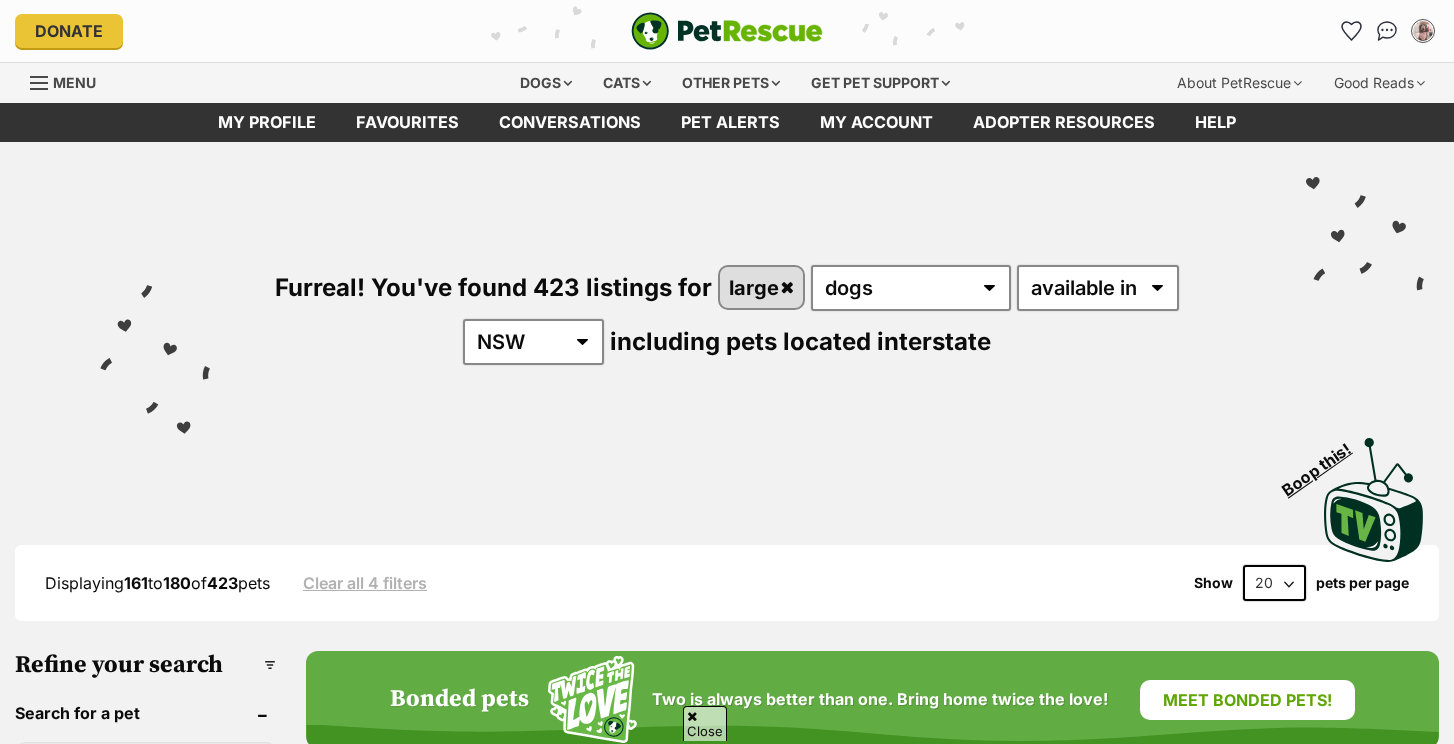scroll, scrollTop: 476, scrollLeft: 0, axis: vertical 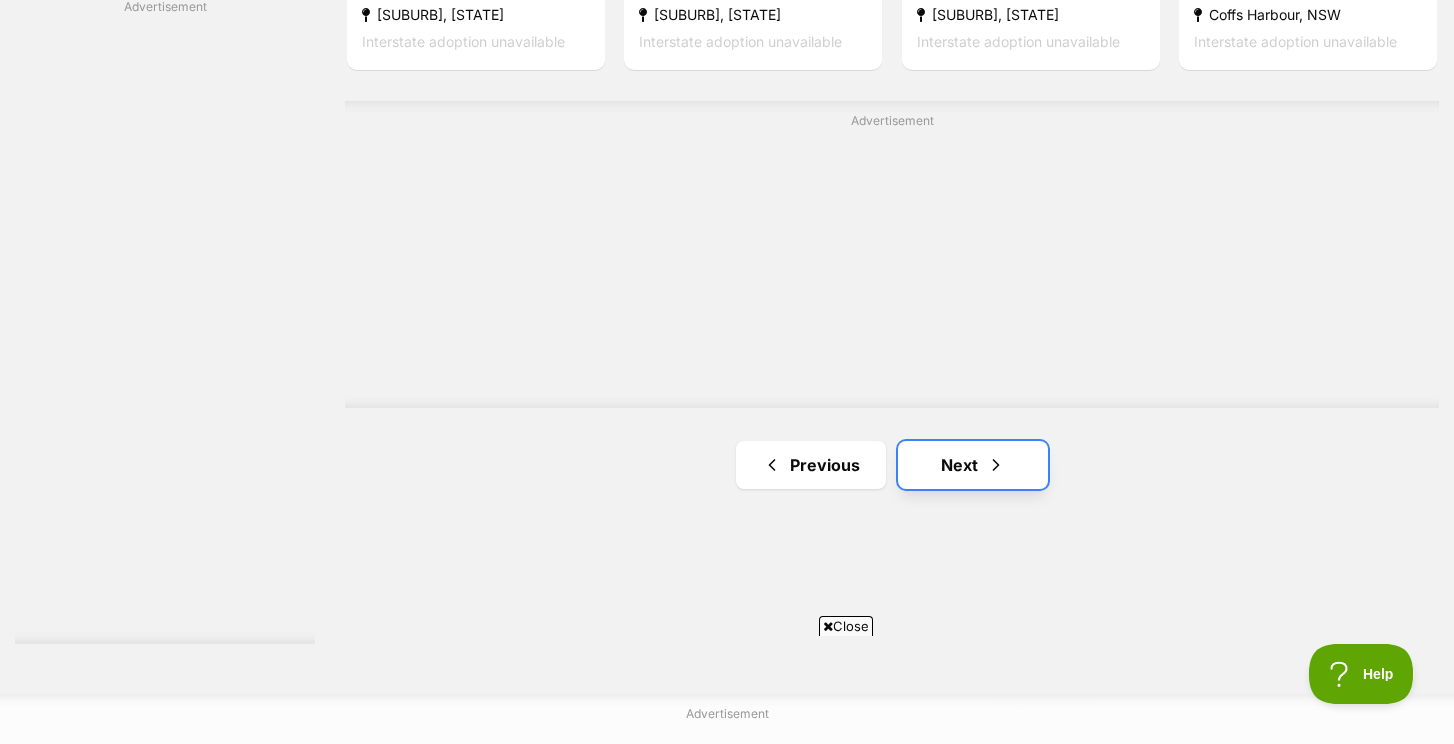 click on "Next" at bounding box center (973, 465) 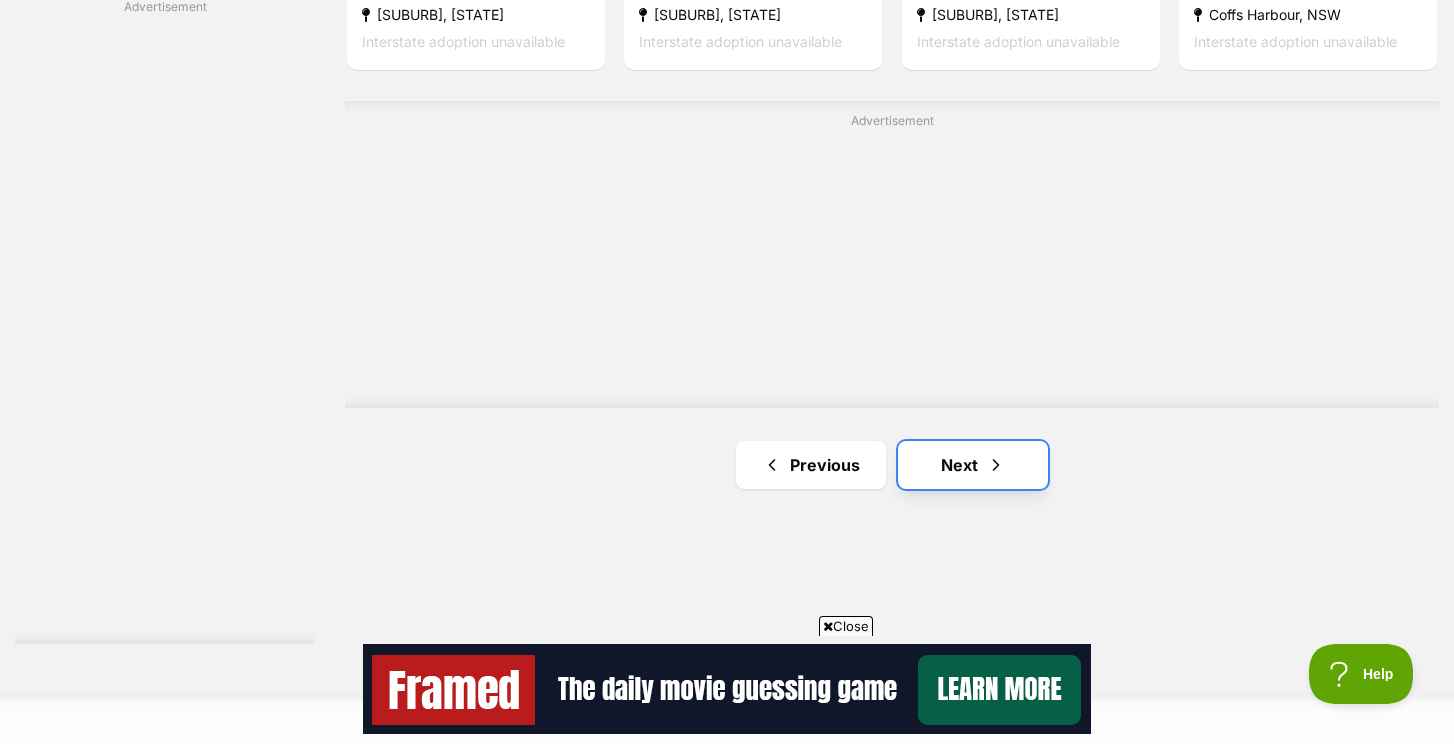 scroll, scrollTop: 0, scrollLeft: 0, axis: both 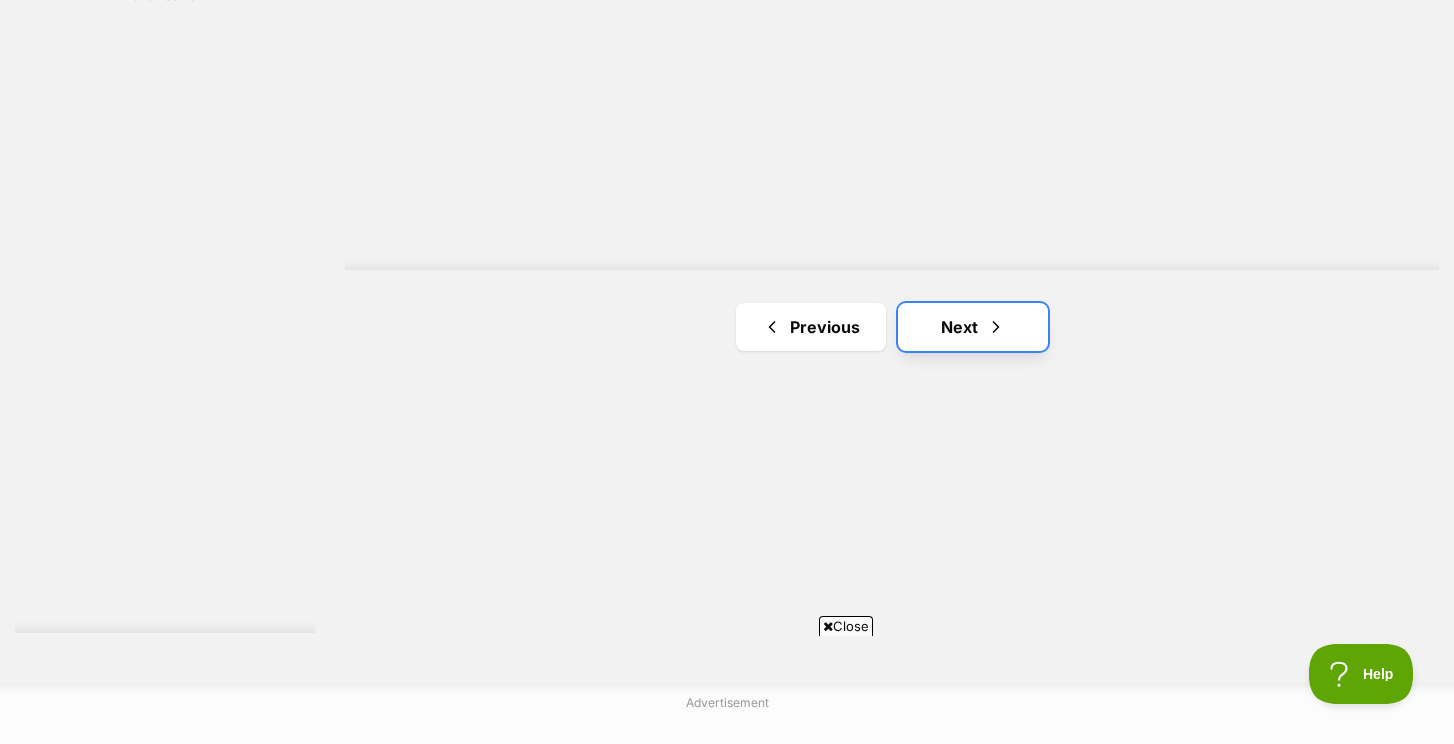 click on "Next" at bounding box center (973, 327) 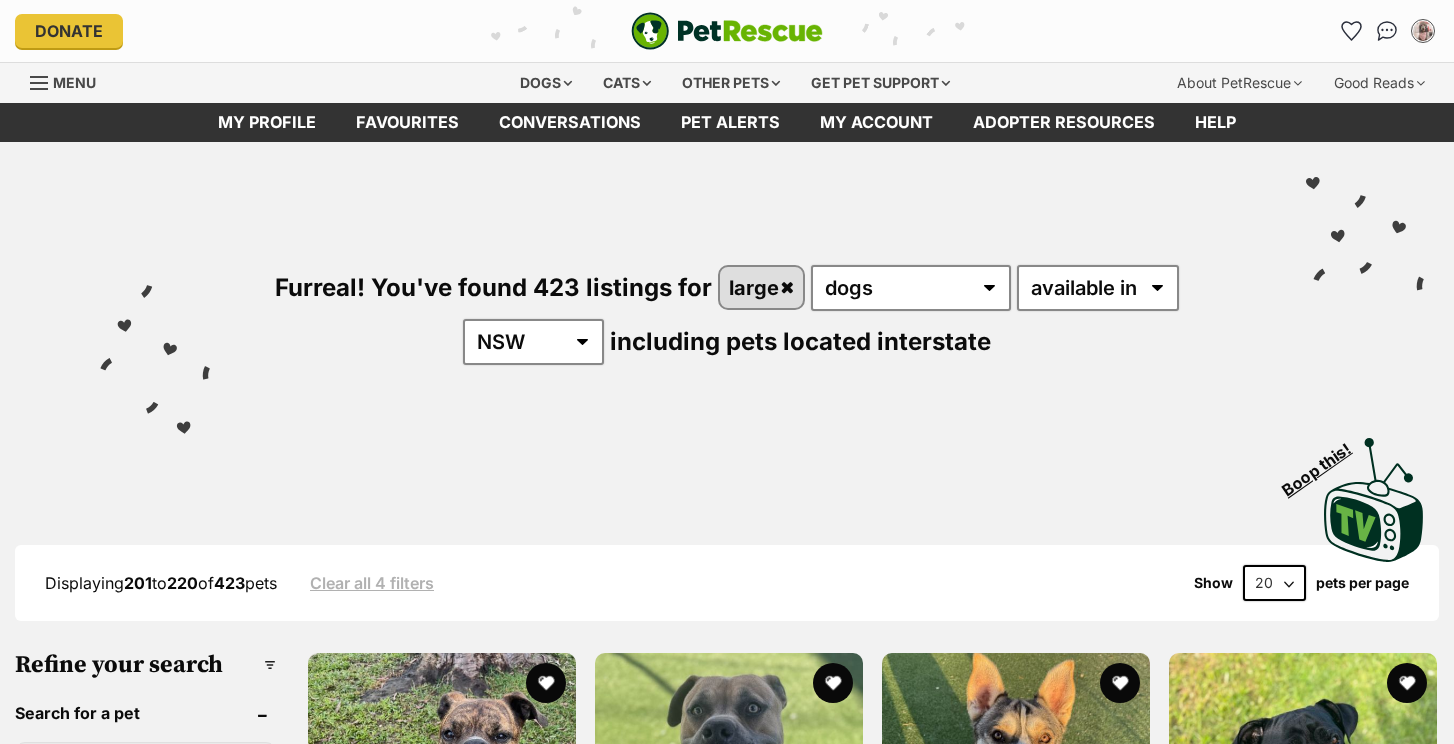 scroll, scrollTop: 93, scrollLeft: 0, axis: vertical 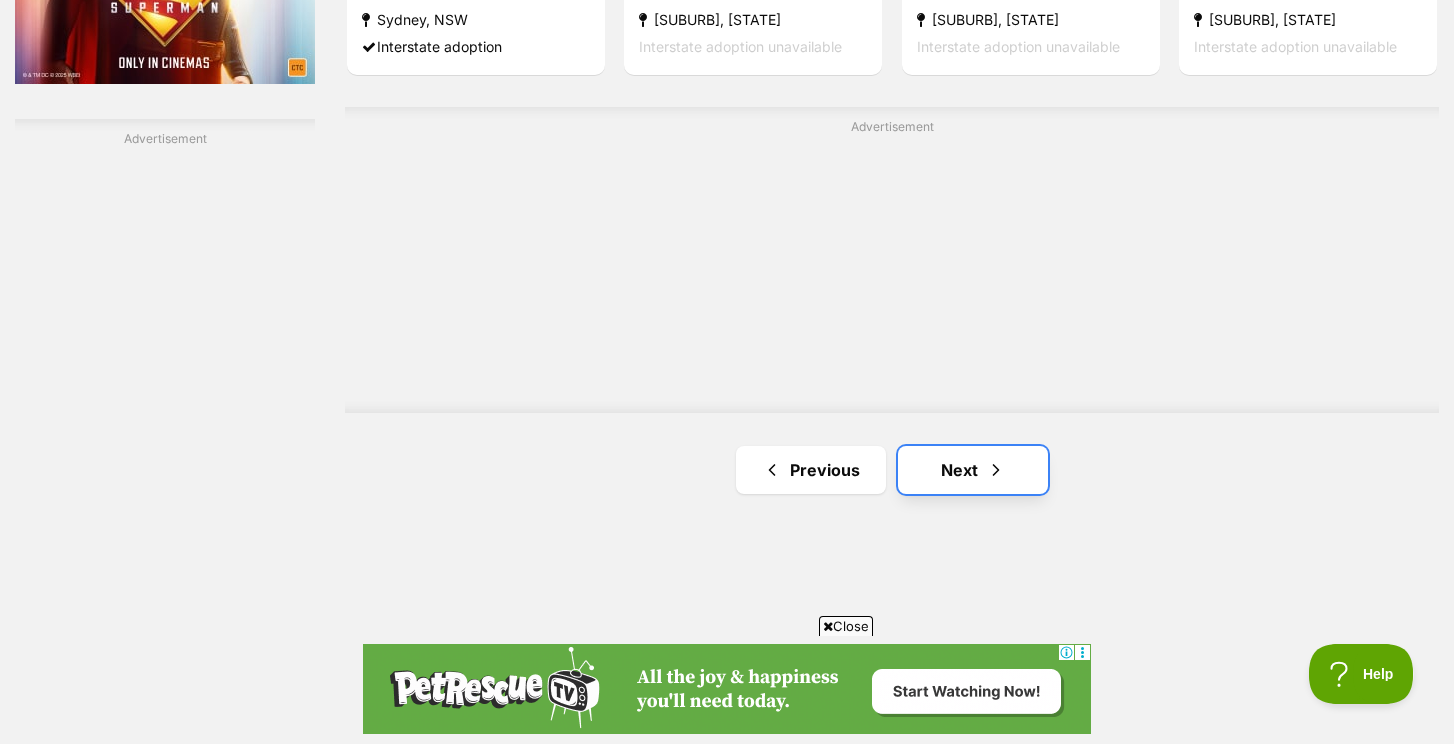 click on "Next" at bounding box center [973, 470] 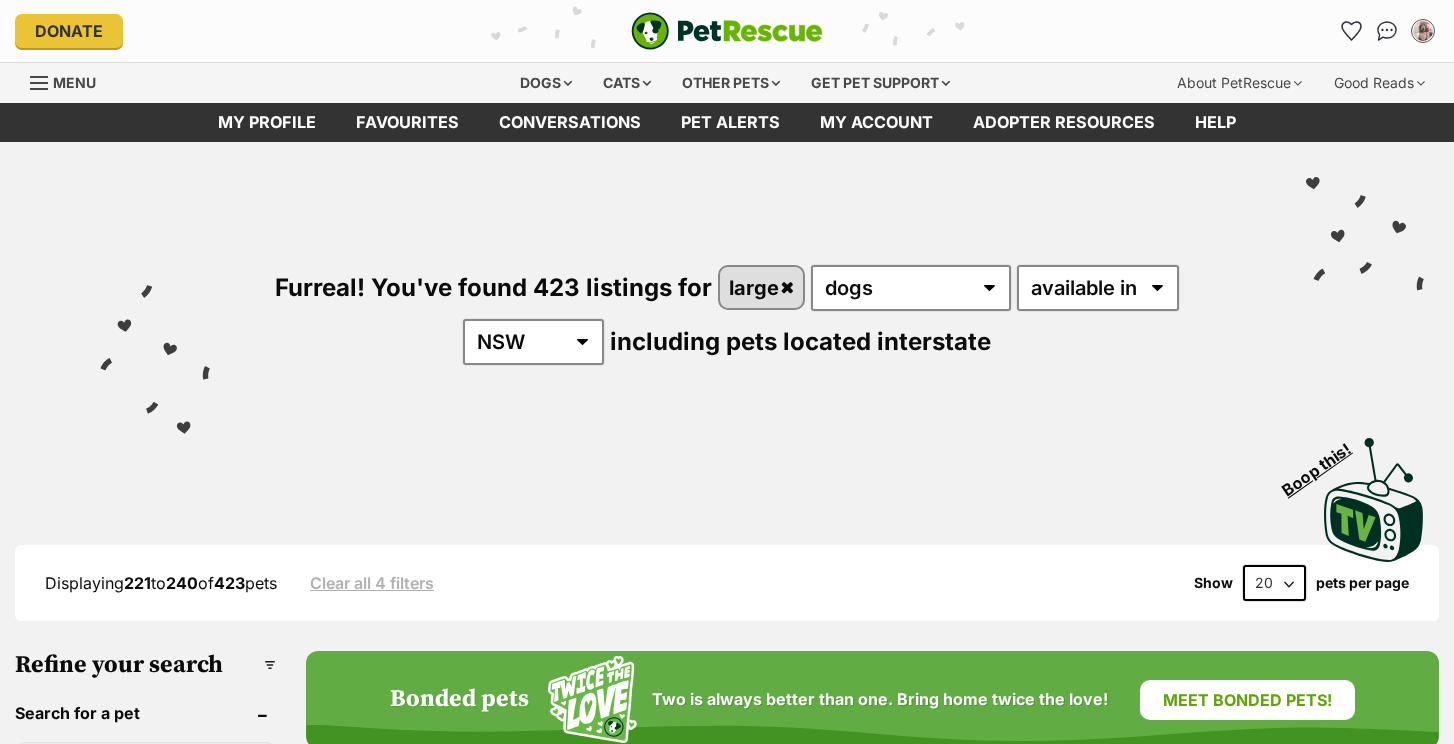 scroll, scrollTop: 403, scrollLeft: 0, axis: vertical 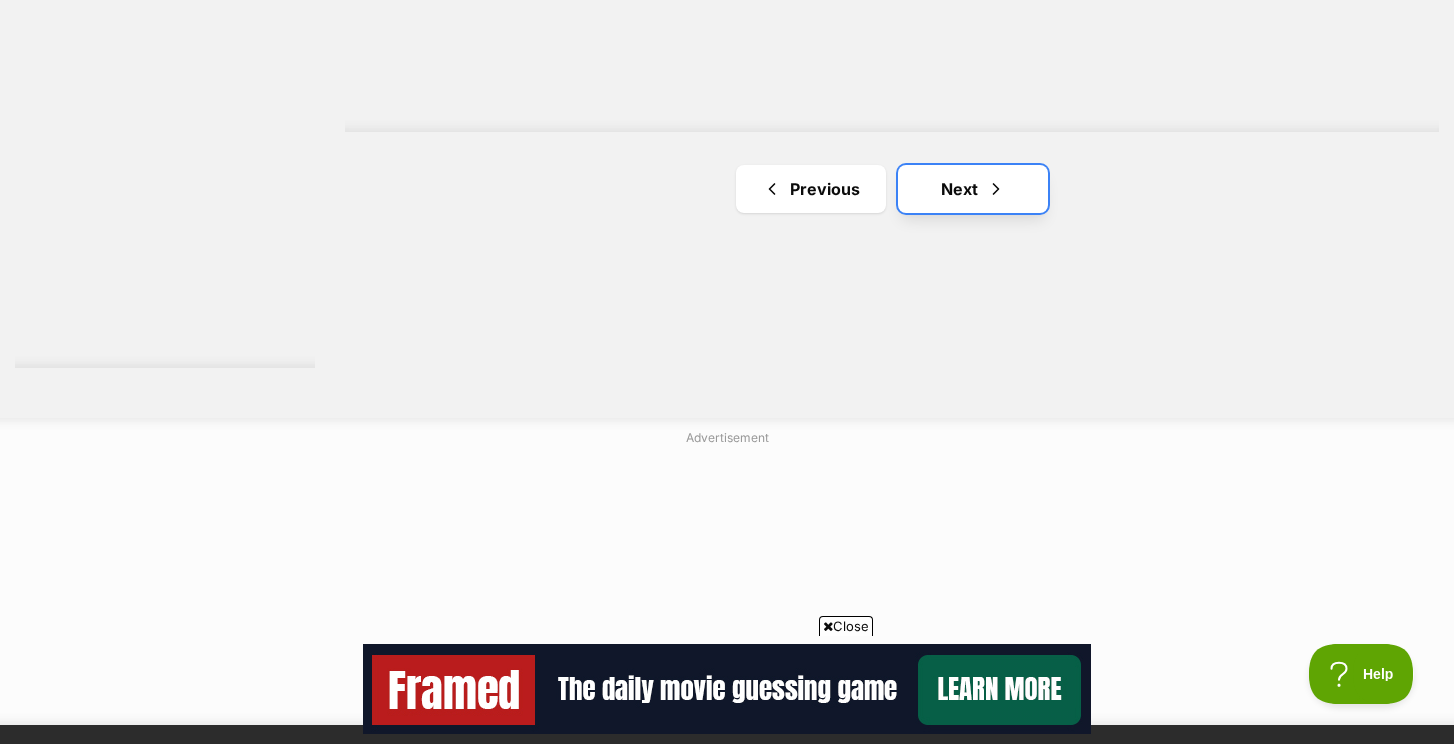 click on "Next" at bounding box center (973, 189) 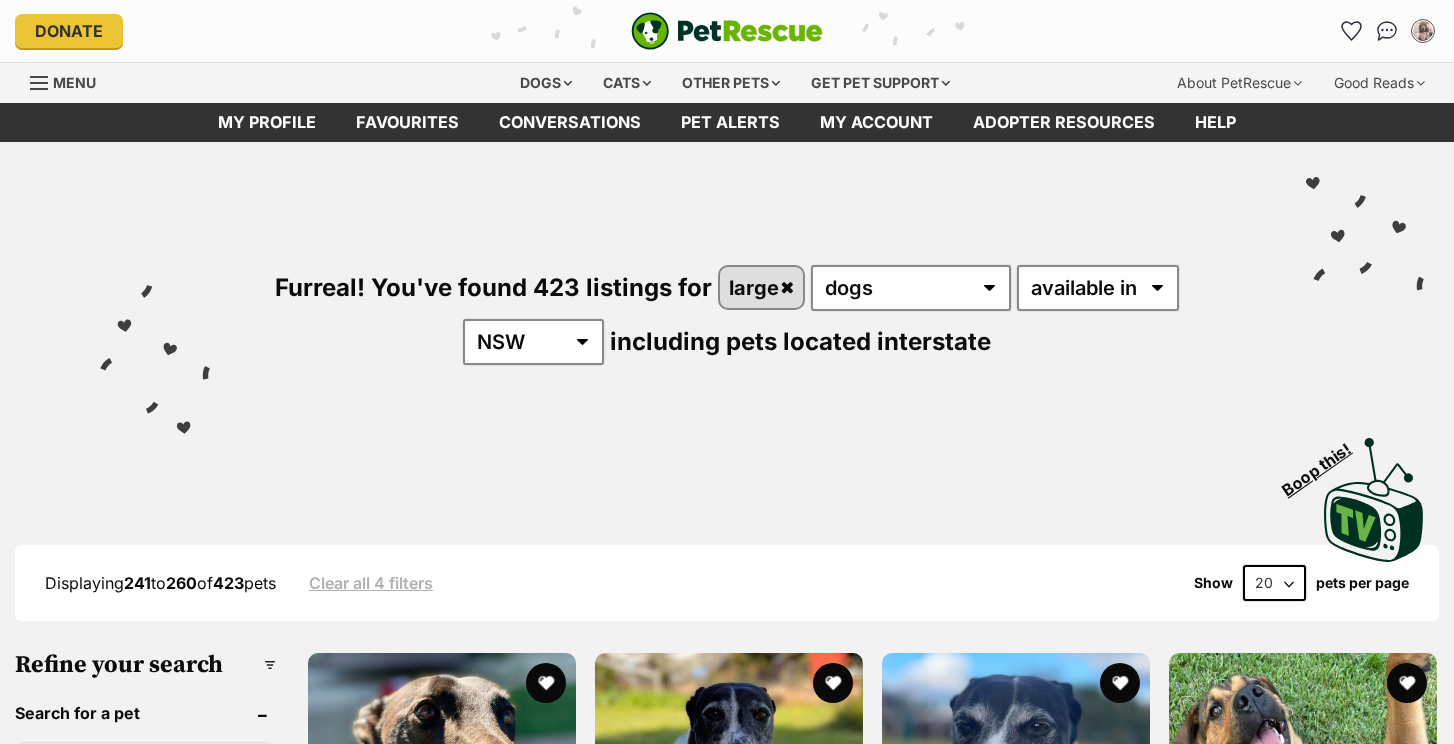 scroll, scrollTop: 0, scrollLeft: 0, axis: both 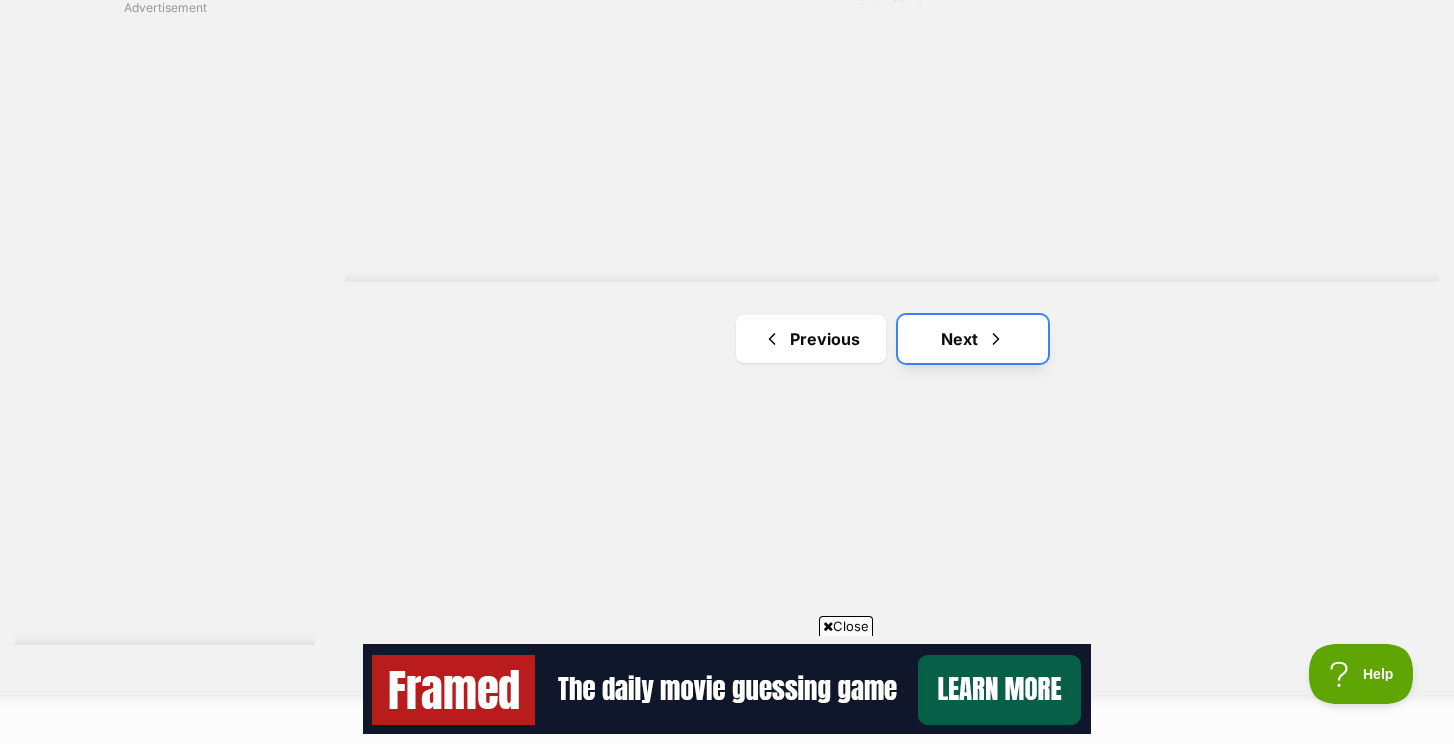 click on "Next" at bounding box center (973, 339) 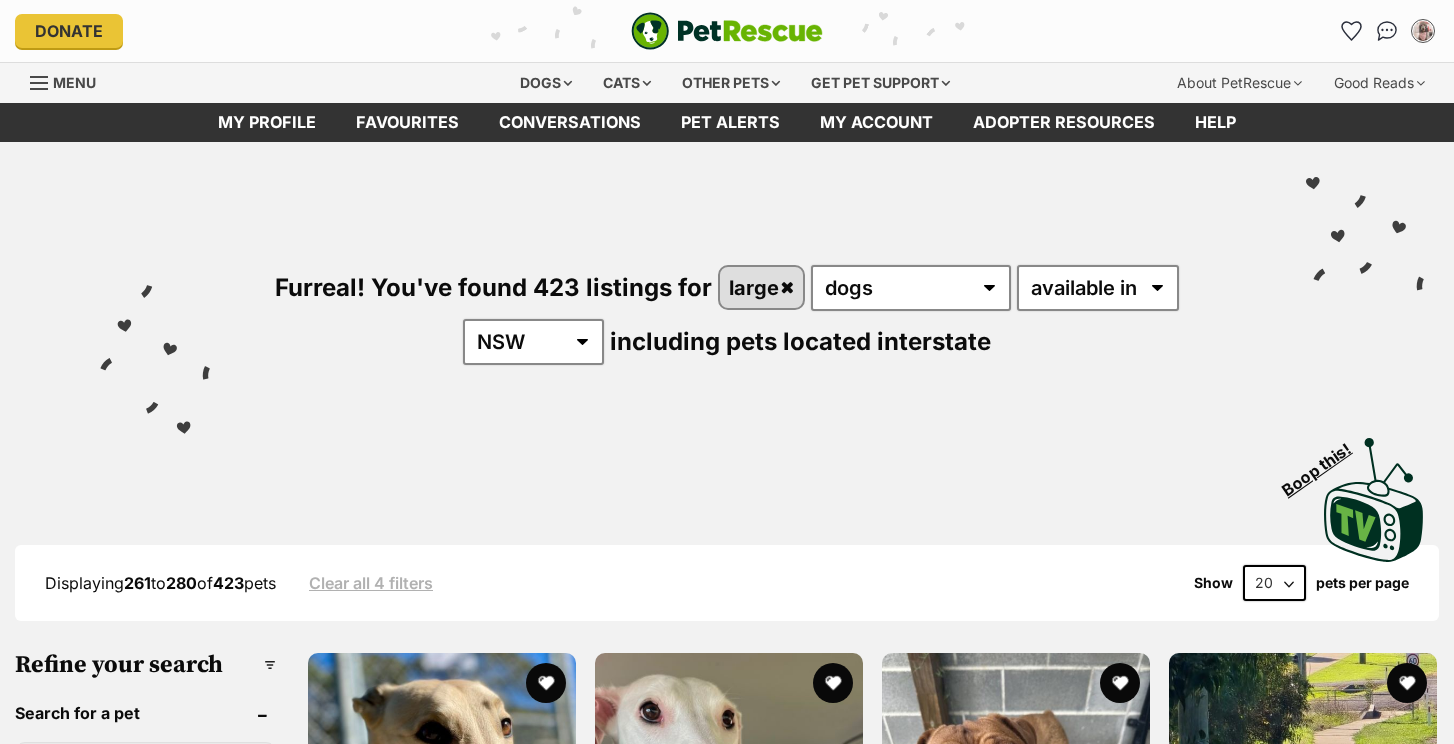 scroll, scrollTop: 173, scrollLeft: 0, axis: vertical 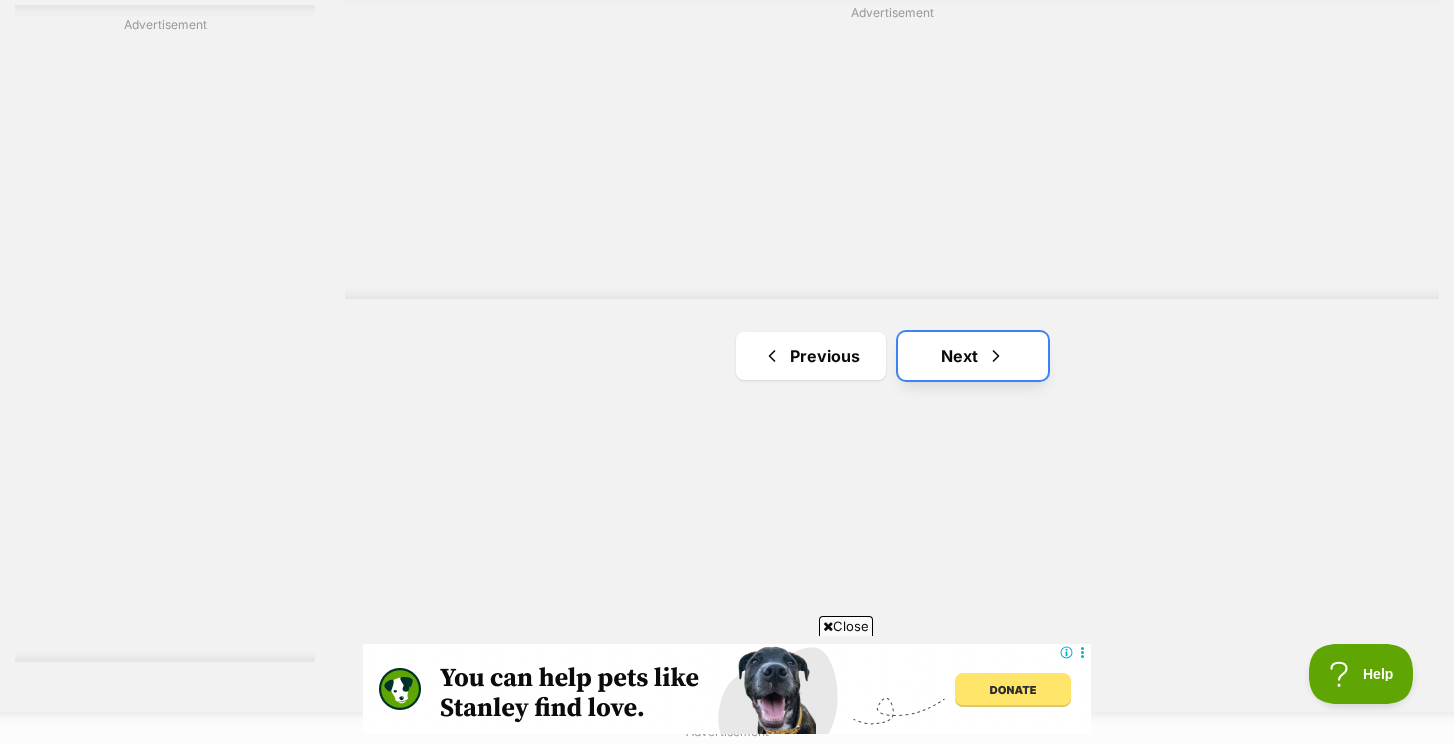 click on "Next" at bounding box center (973, 356) 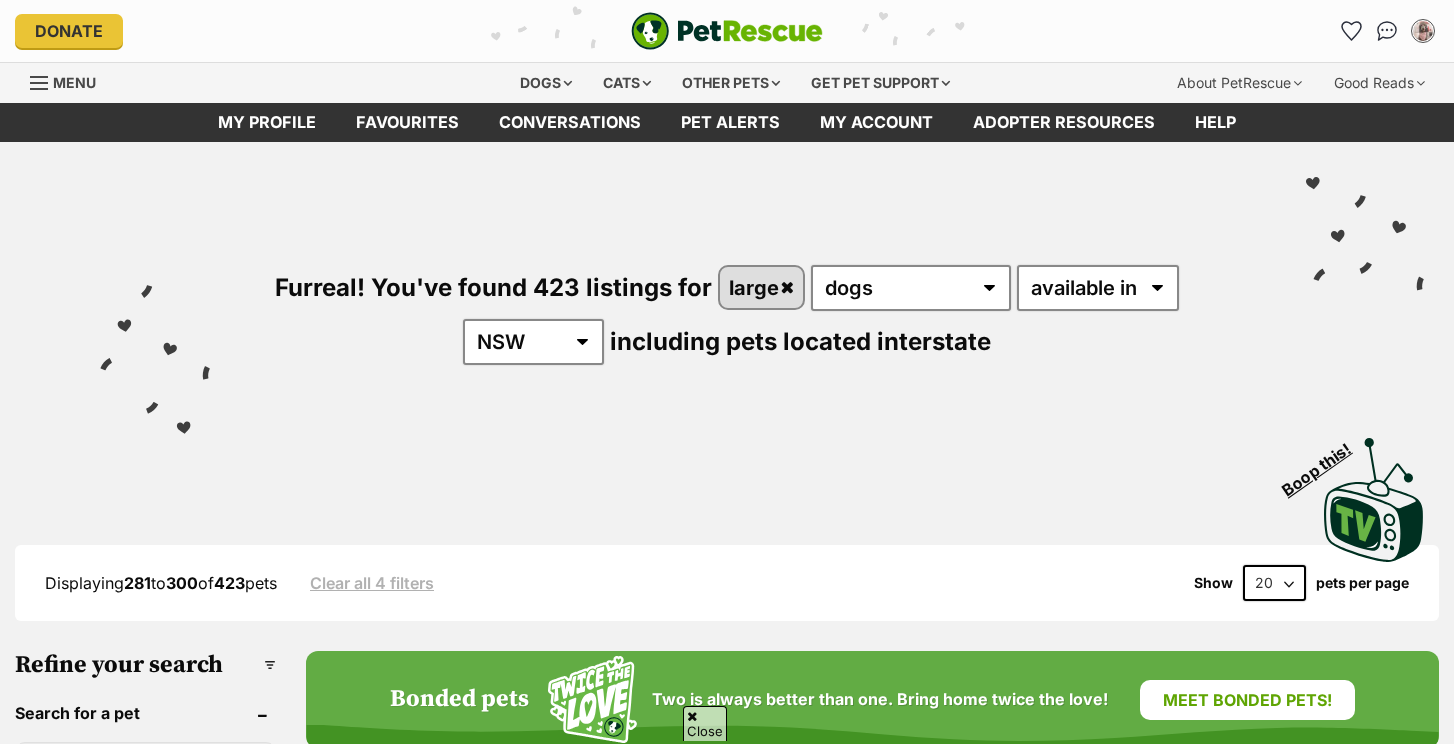 scroll, scrollTop: 649, scrollLeft: 0, axis: vertical 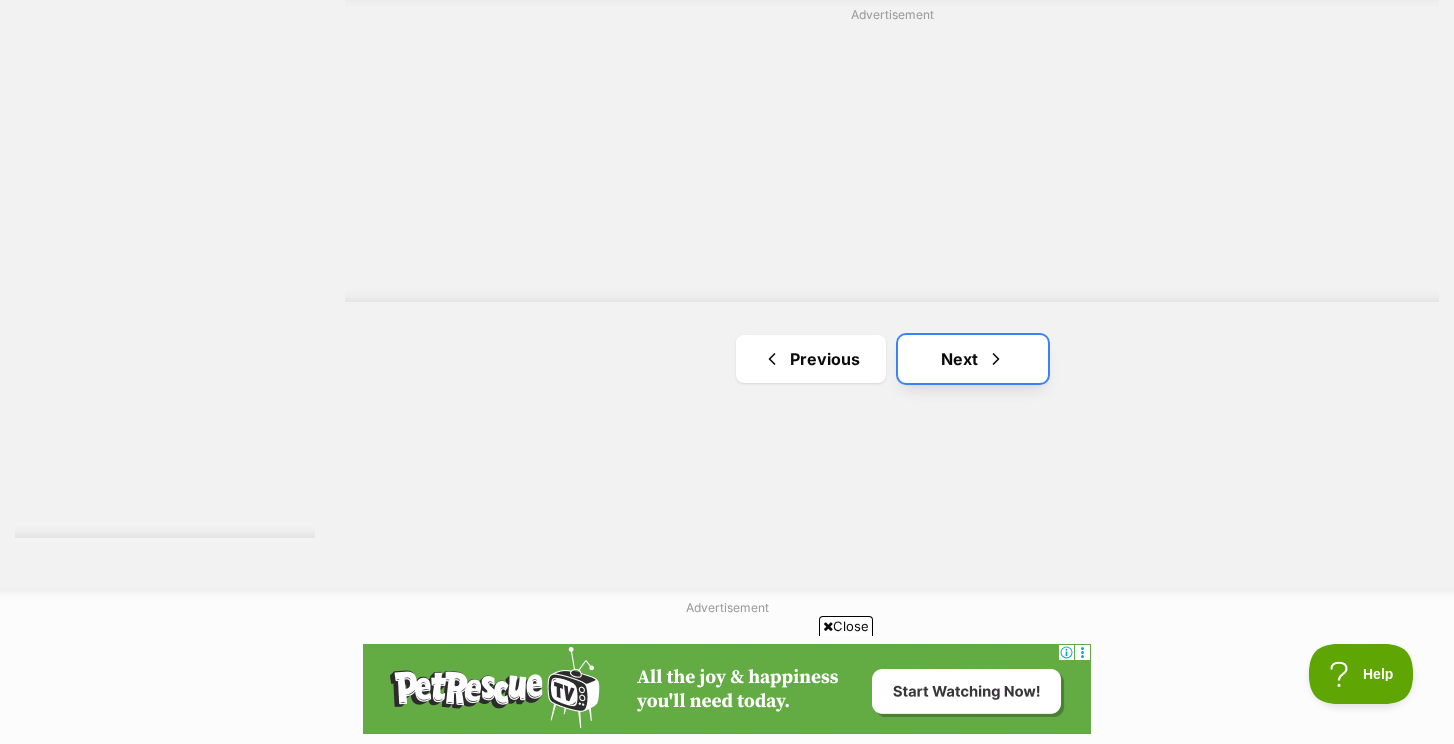 click on "Bonded pets
Two is always better than one. Bring home twice the love!
Meet bonded pets!
[NAME]
large male Dog
Handsome
[CITY], [STATE]
Interstate adoption
[NAME]
large male Dog
Dinosaur
[CITY], [STATE]
Interstate adoption
[NAME]
large female Dog
URGENT FOSTER
[CITY], [STATE]
Interstate adoption
[NAME]
large female Dog
Life after research
[CITY], [STATE]
Interstate adoption
[NAME]
large male Dog
Looking for love
[CITY], [STATE]
Interstate adoption
[NAME]
large female Dog
Looking for love
[CITY], [STATE]
Interstate adoption
Advertisement
[NAME]
large male Dog
Looking for love
[CITY], [STATE]
Interstate adoption" at bounding box center [892, -1283] 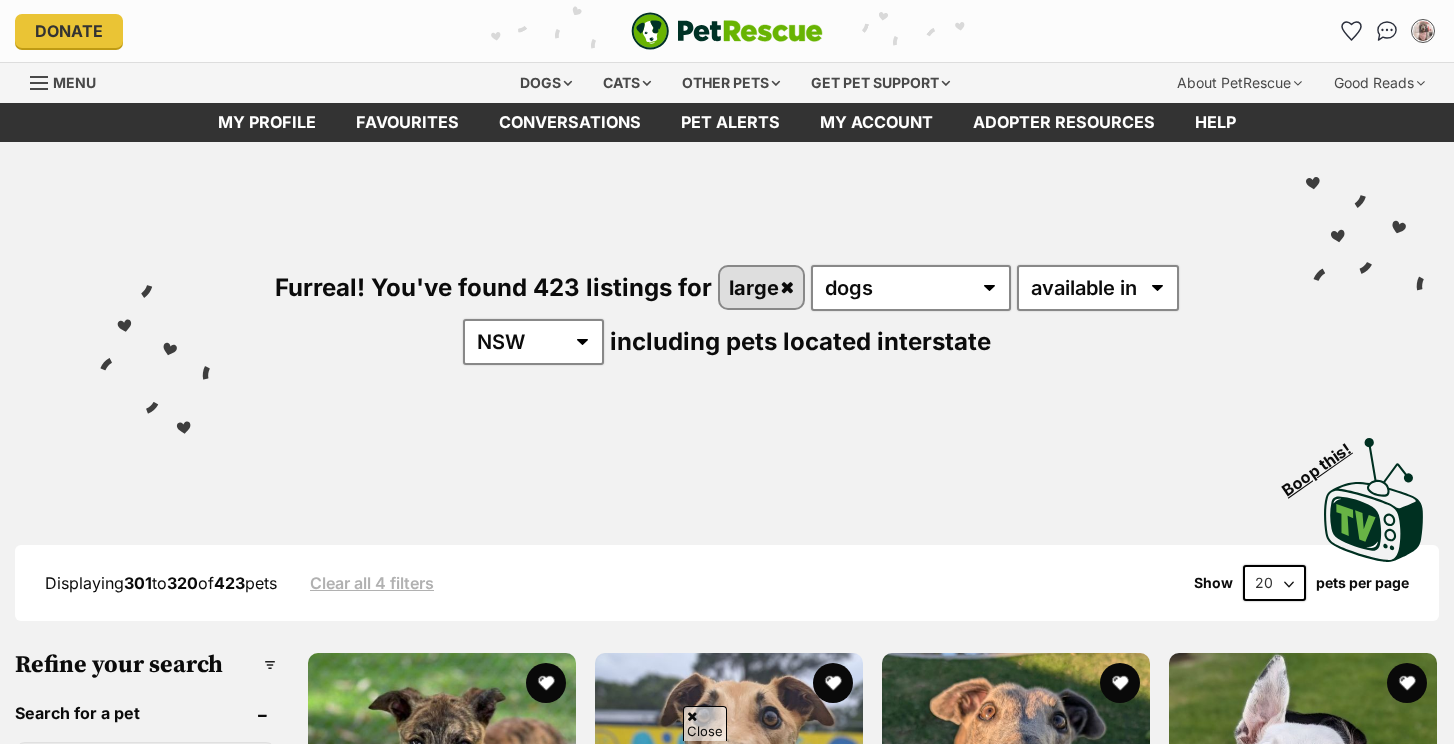 scroll, scrollTop: 375, scrollLeft: 0, axis: vertical 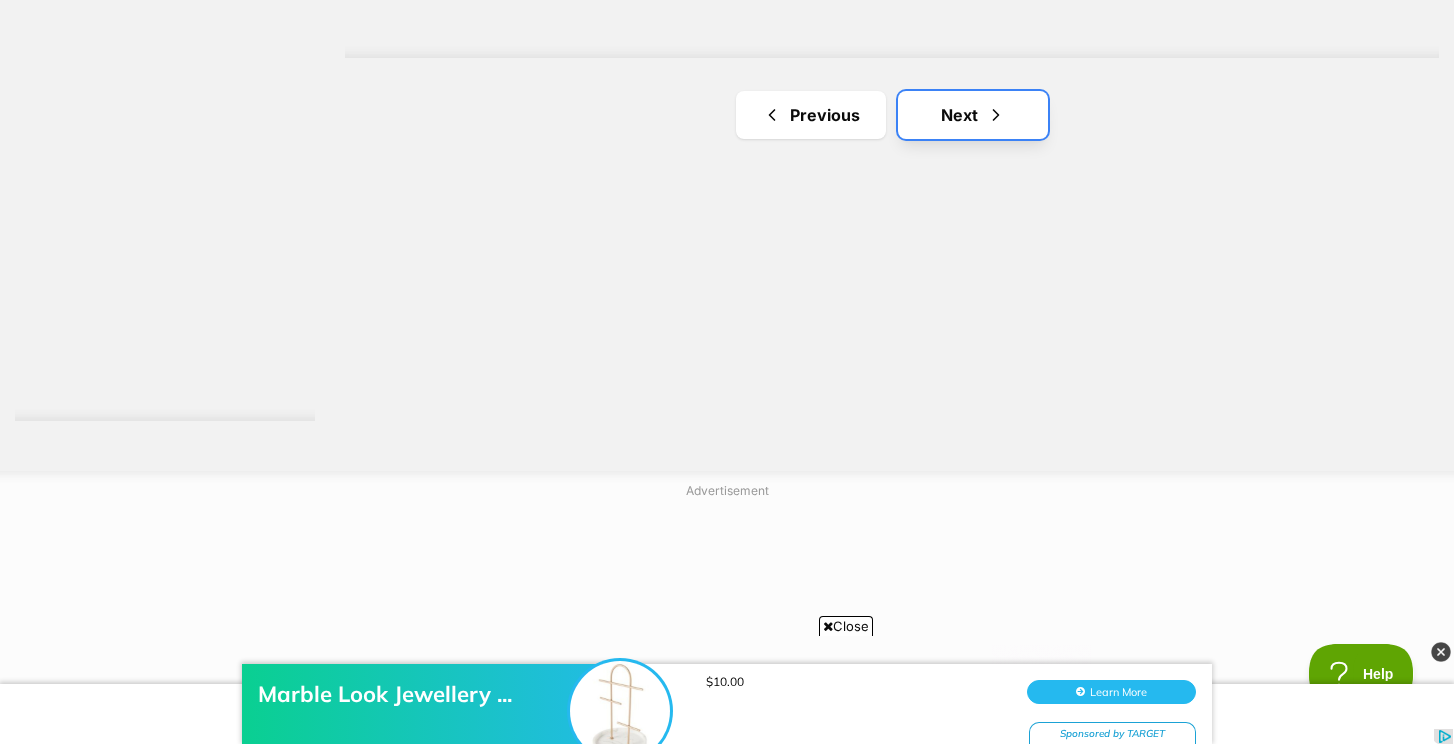 click on "Next" at bounding box center [973, 115] 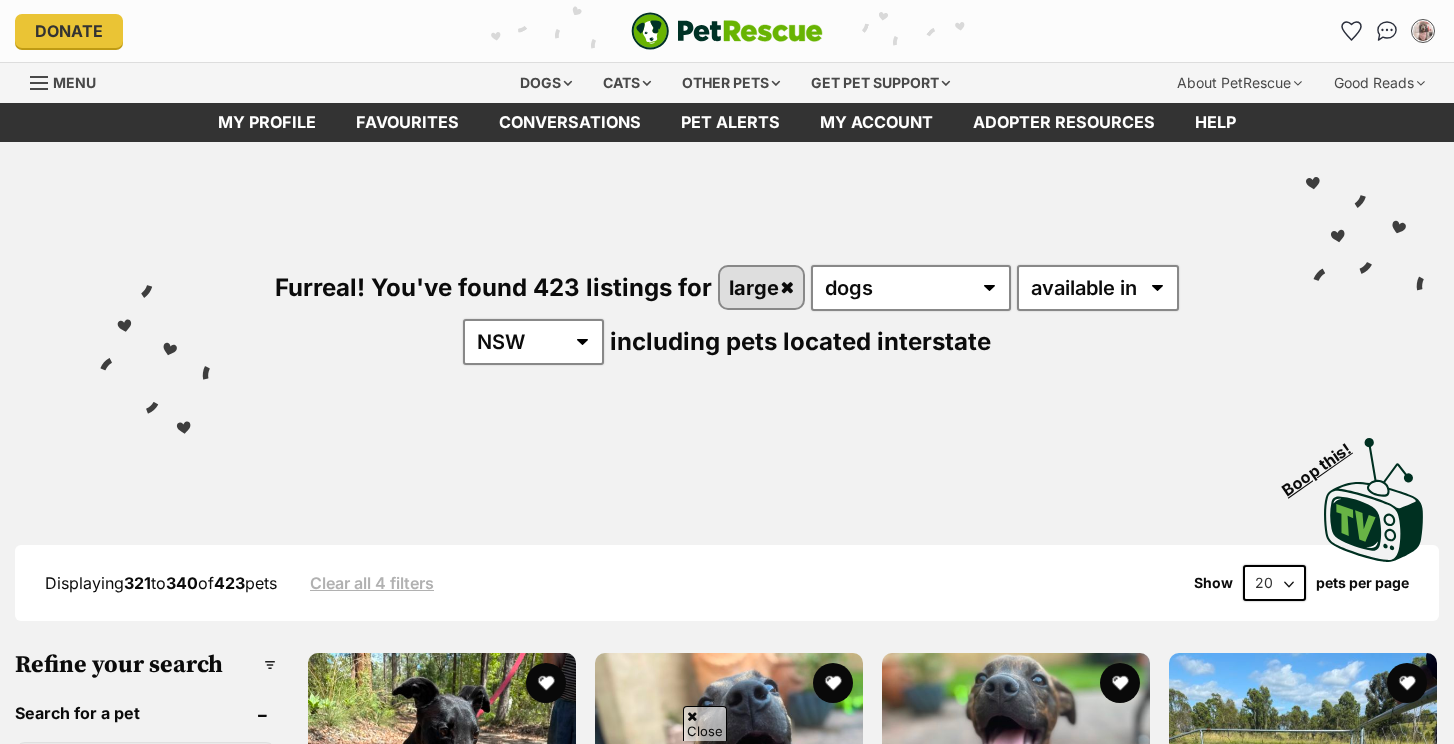 scroll, scrollTop: 309, scrollLeft: 0, axis: vertical 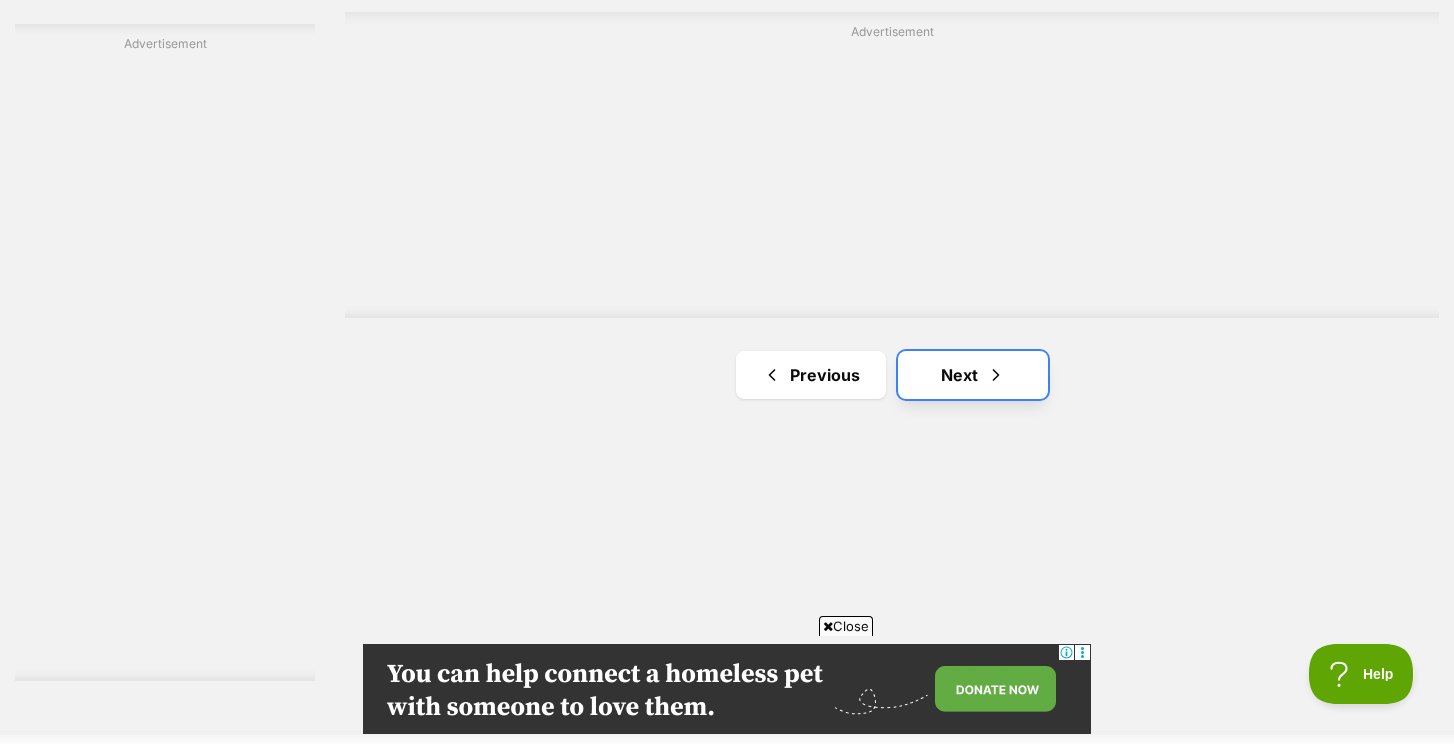 click on "Next" at bounding box center (973, 375) 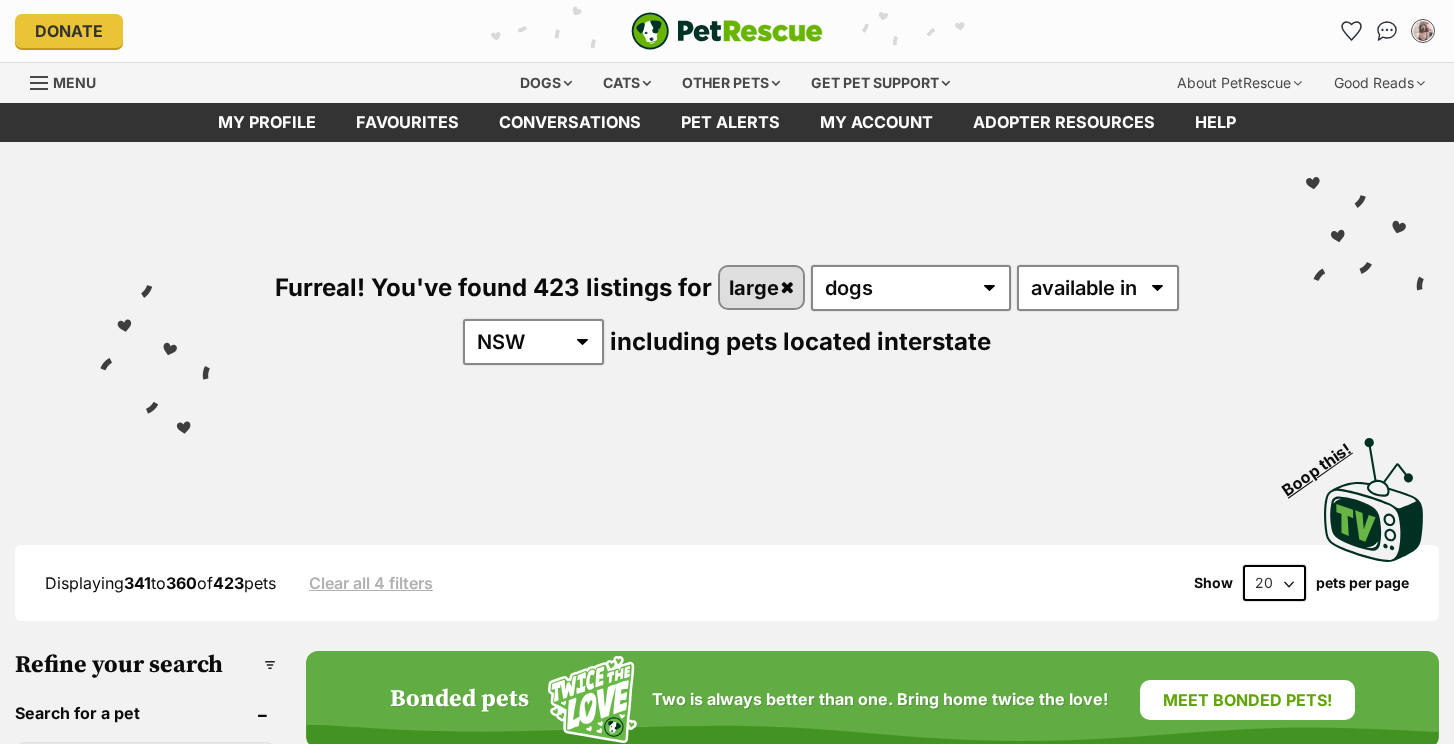 scroll, scrollTop: 159, scrollLeft: 0, axis: vertical 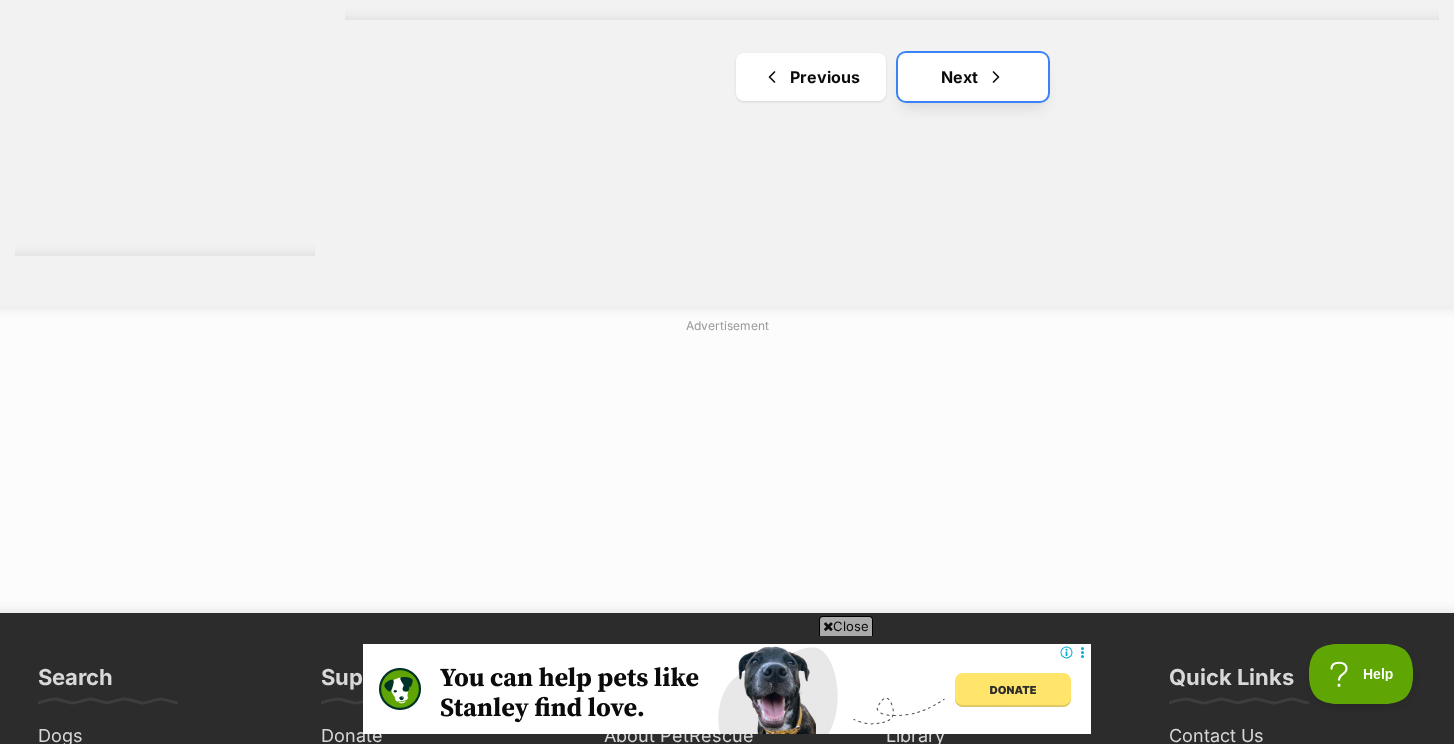 click on "Next" at bounding box center [973, 77] 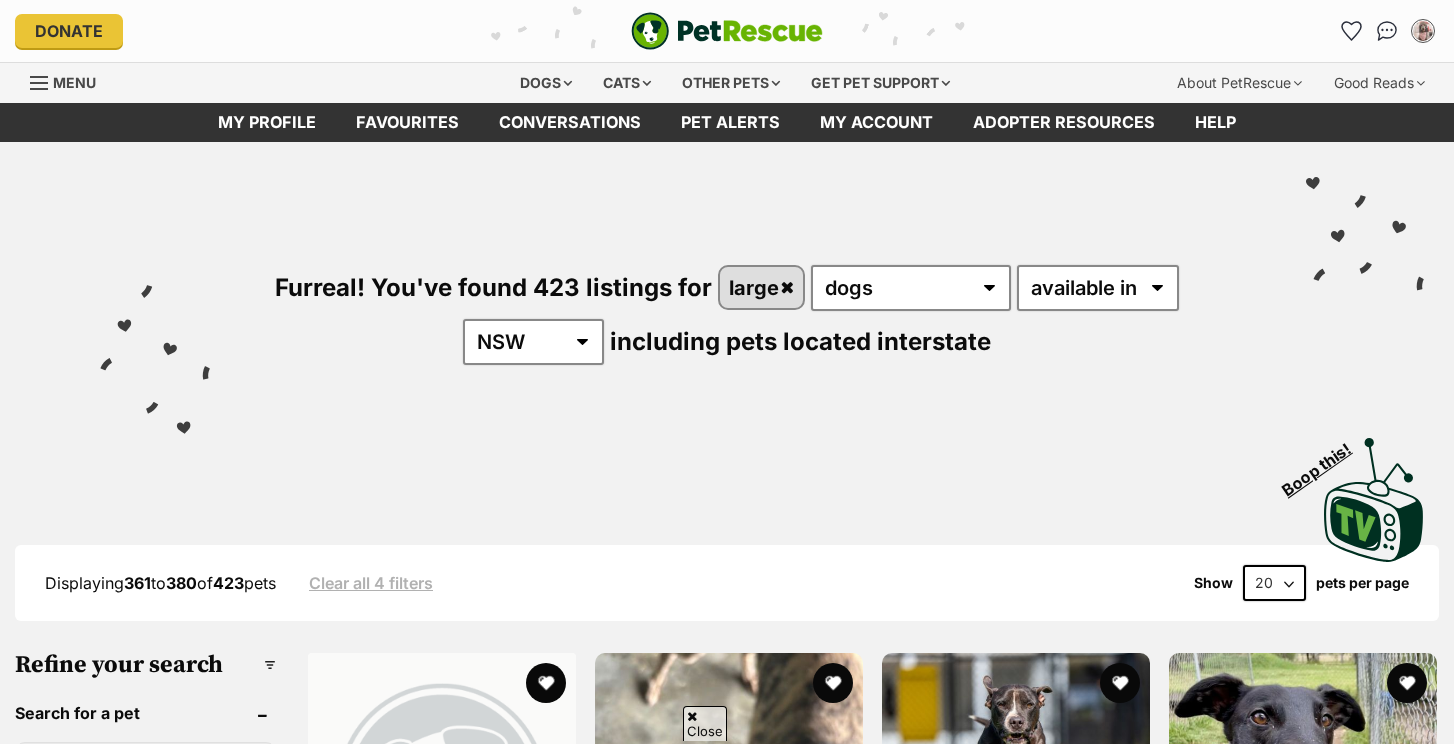 scroll, scrollTop: 514, scrollLeft: 0, axis: vertical 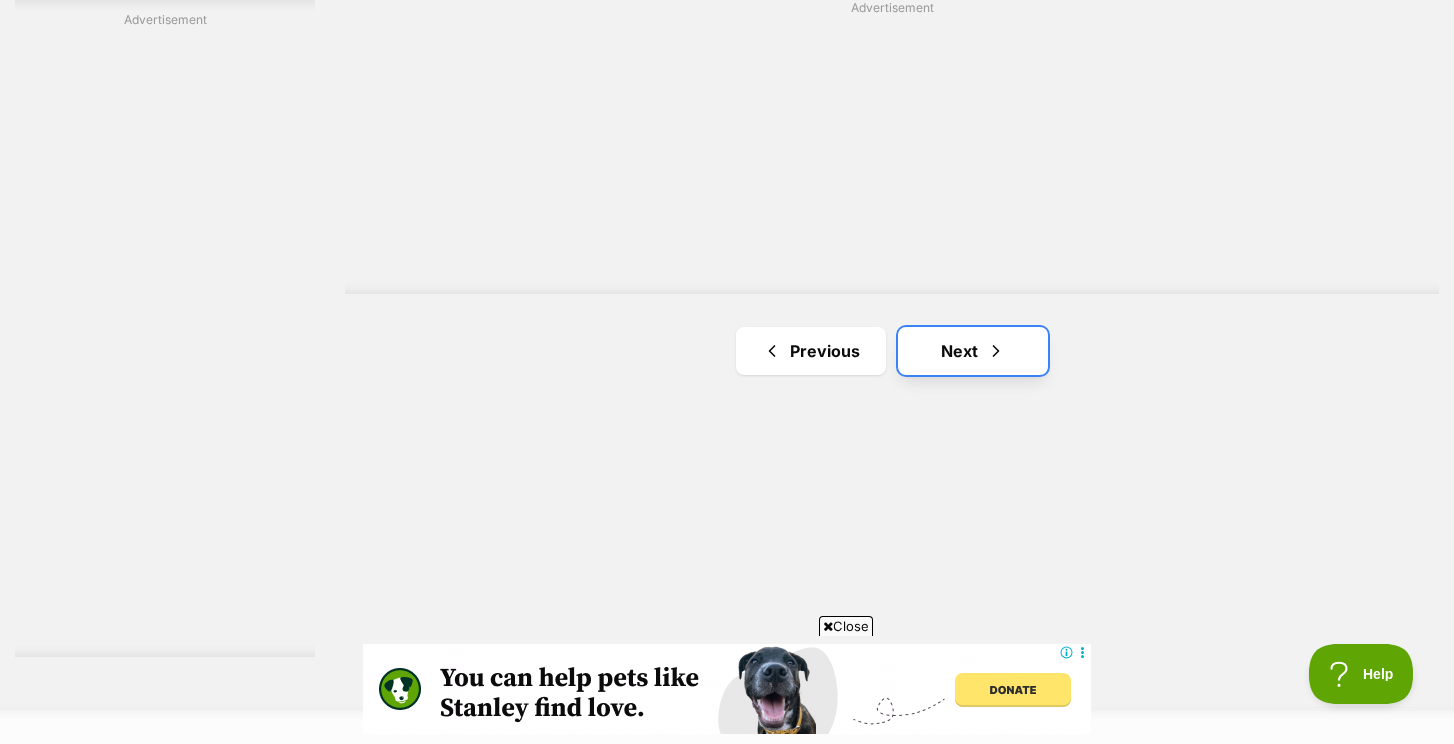 click on "Next" at bounding box center [973, 351] 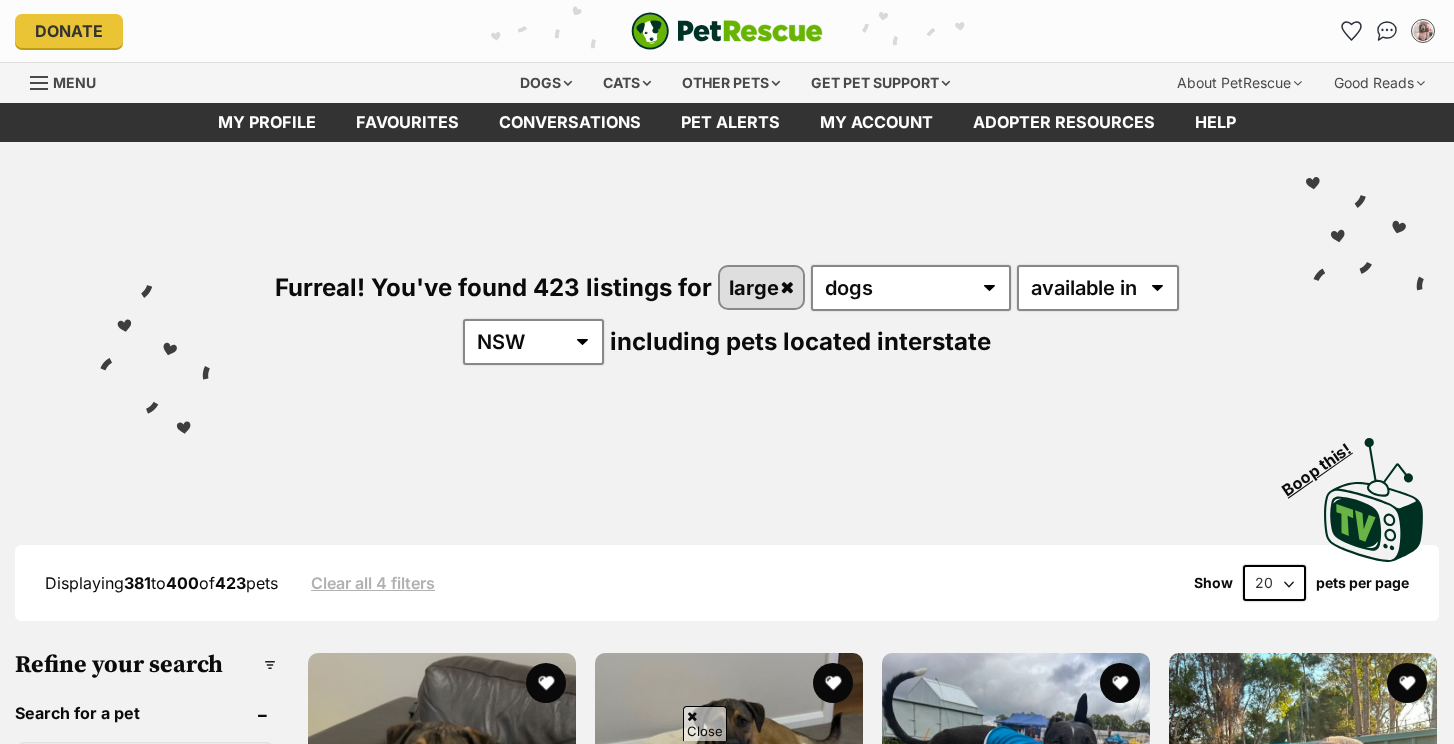 scroll, scrollTop: 407, scrollLeft: 0, axis: vertical 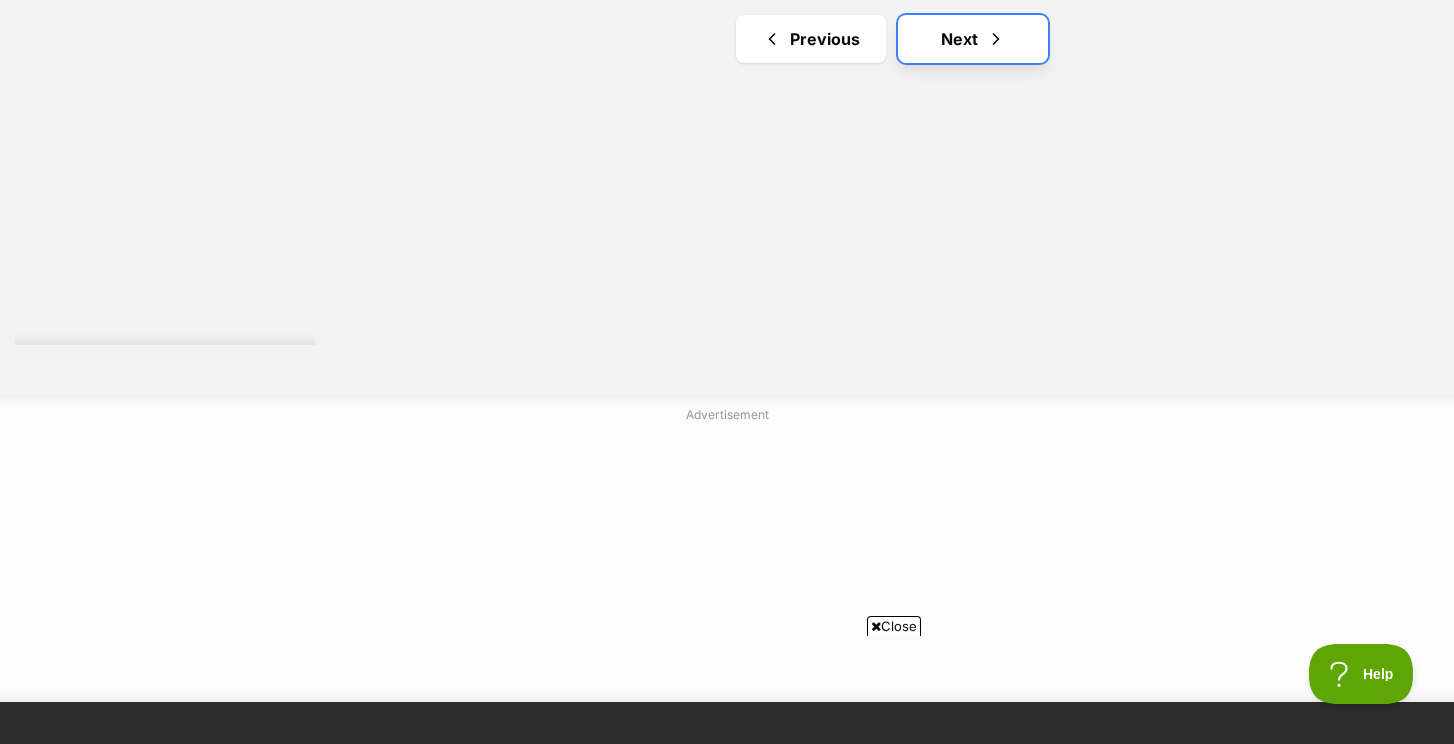 click on "Next" at bounding box center [973, 39] 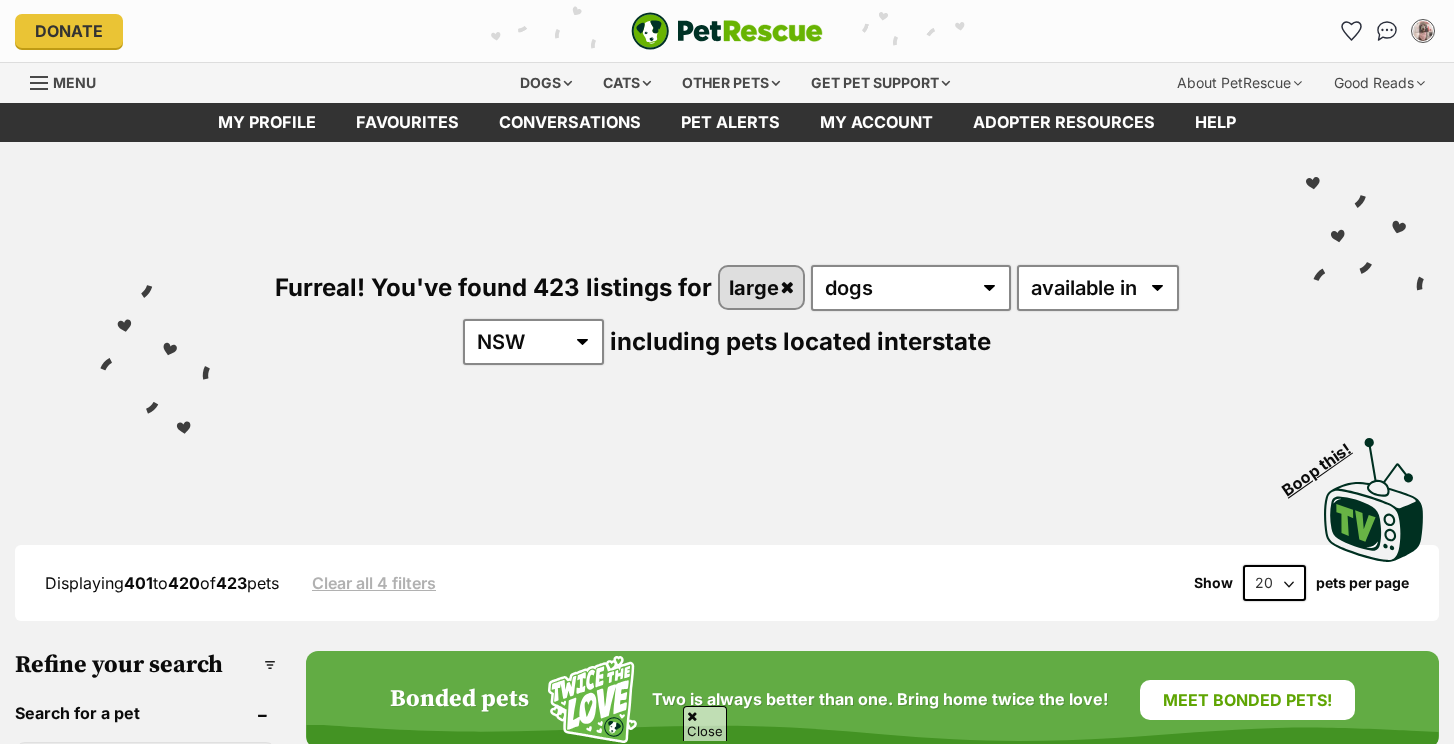 scroll, scrollTop: 457, scrollLeft: 0, axis: vertical 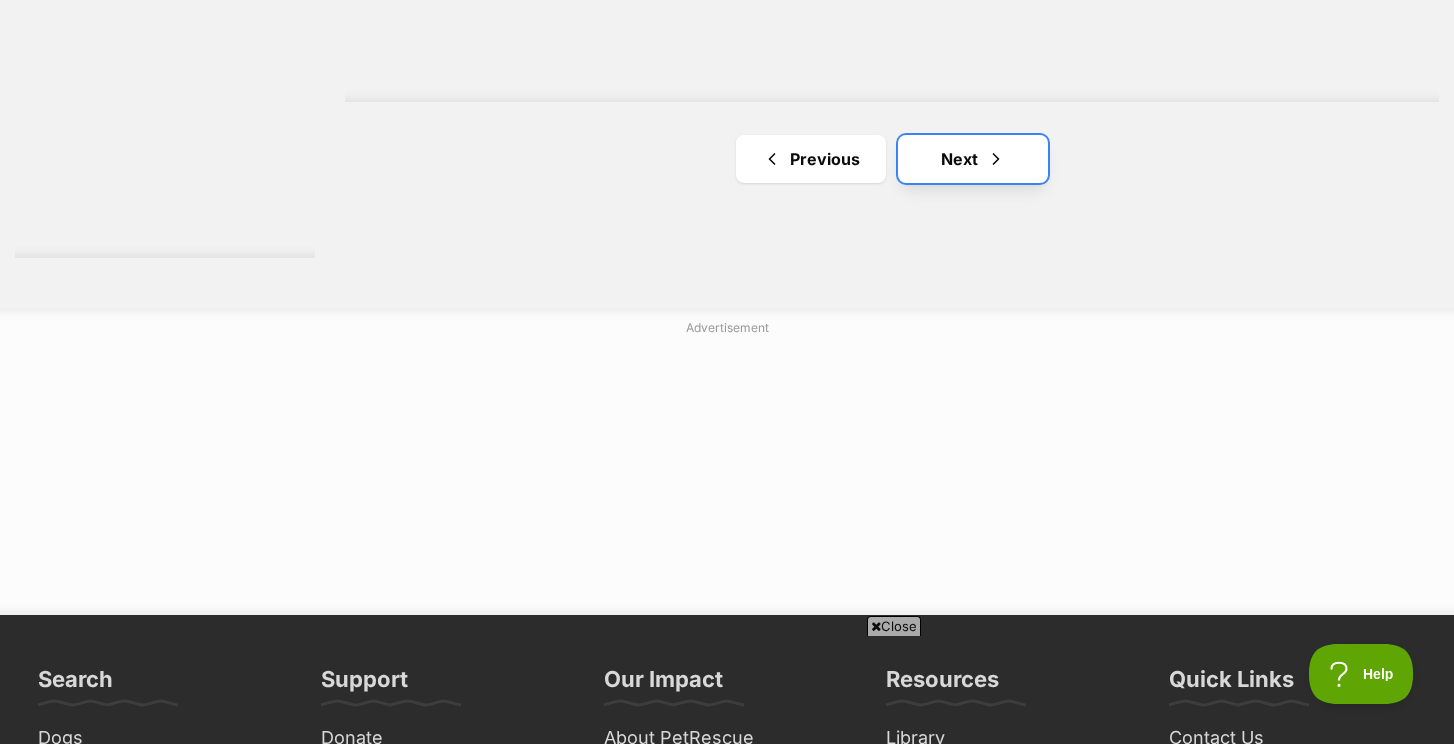 click on "Next" at bounding box center [973, 159] 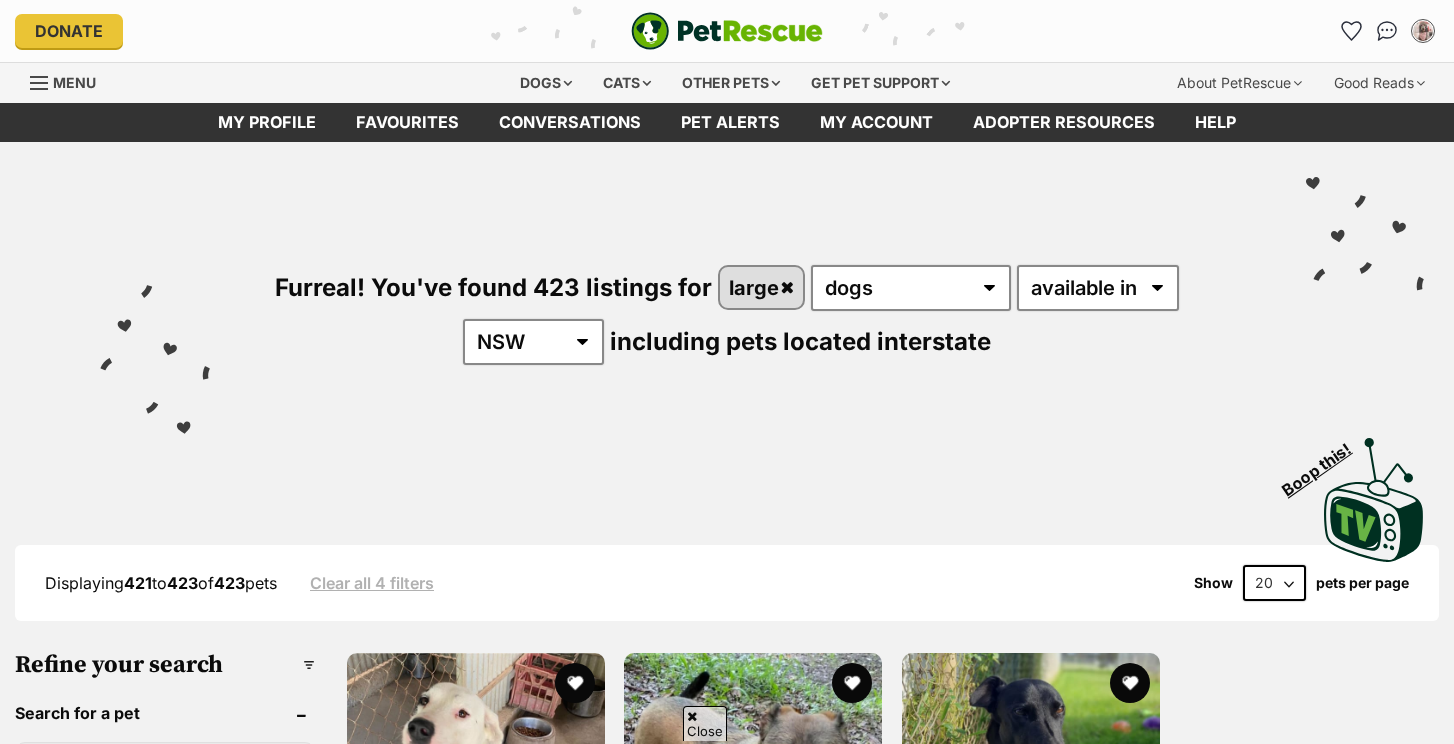 scroll, scrollTop: 693, scrollLeft: 0, axis: vertical 